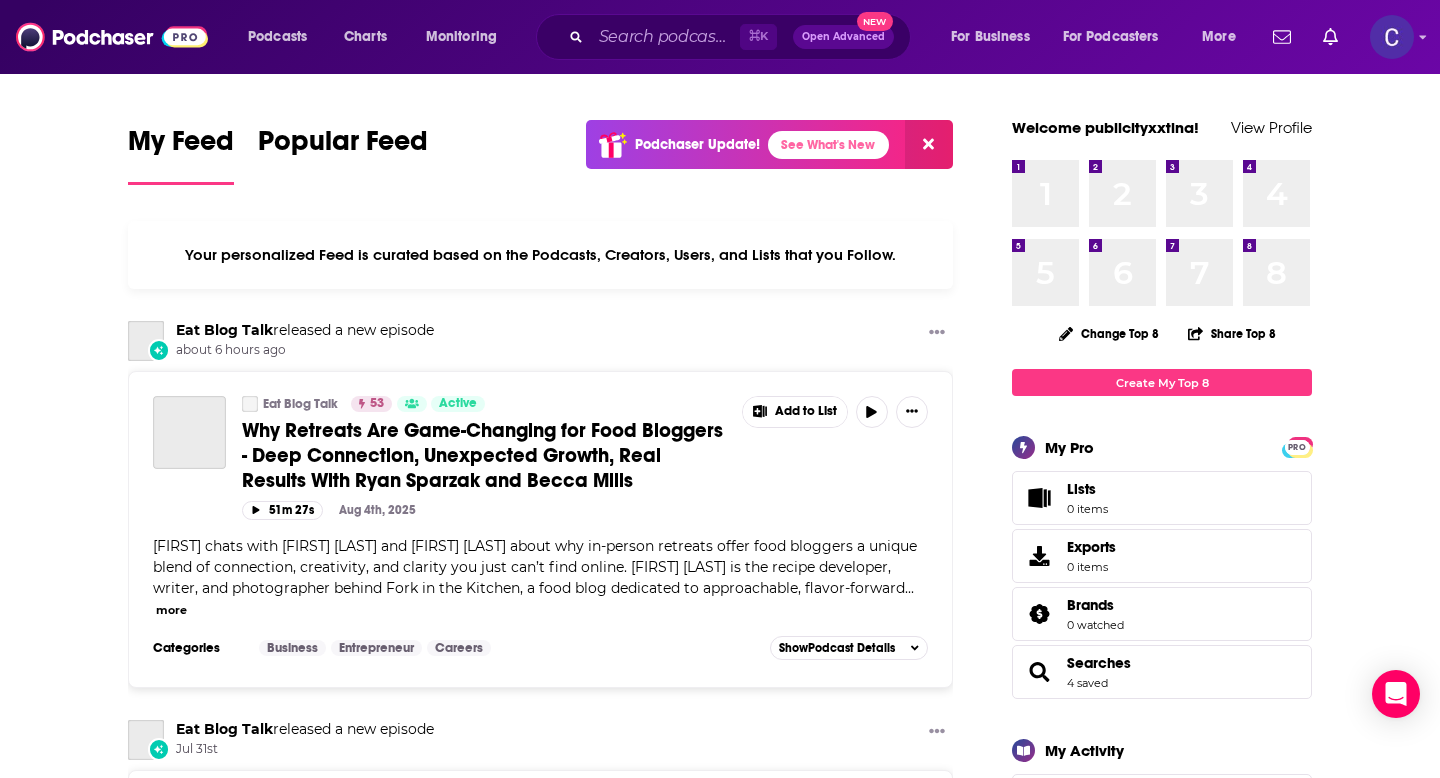 scroll, scrollTop: 0, scrollLeft: 0, axis: both 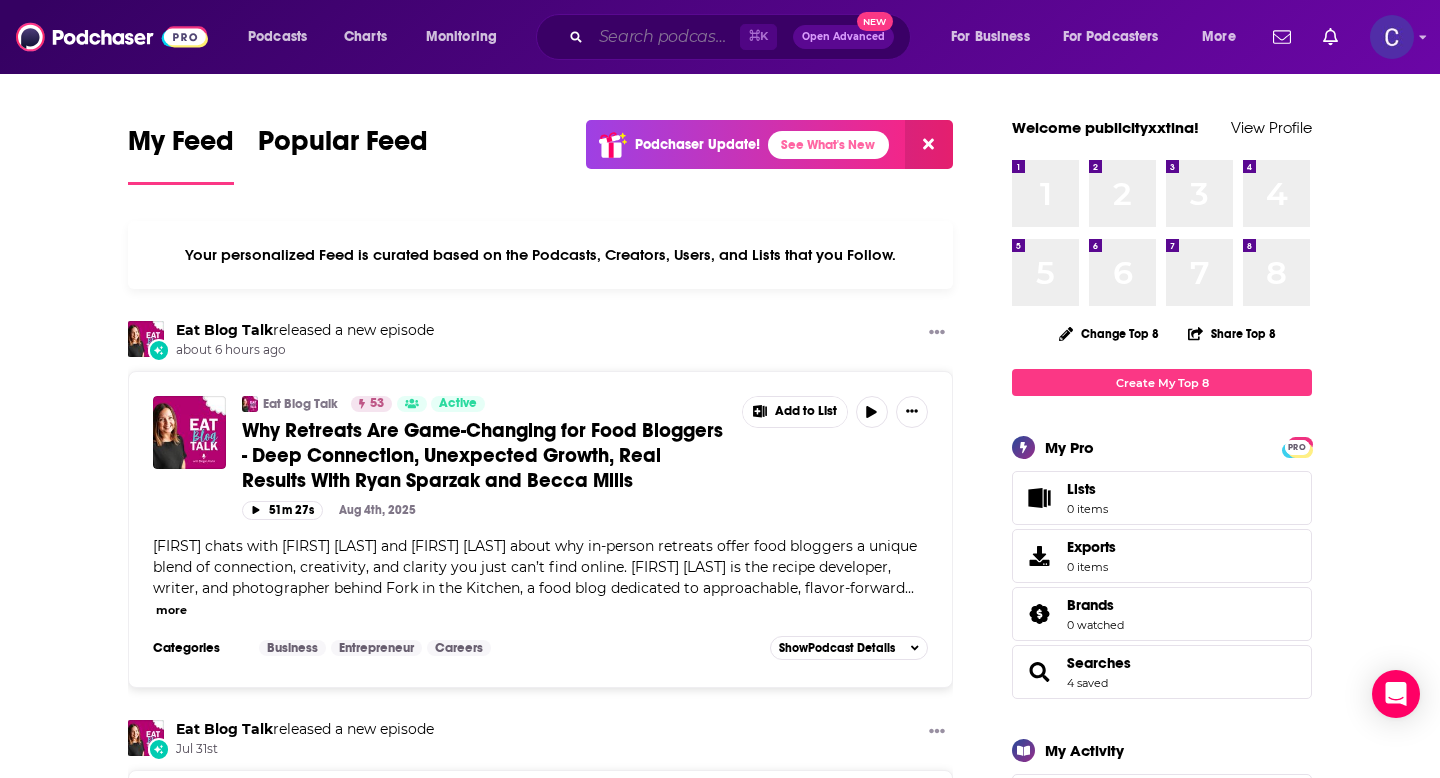 click at bounding box center [665, 37] 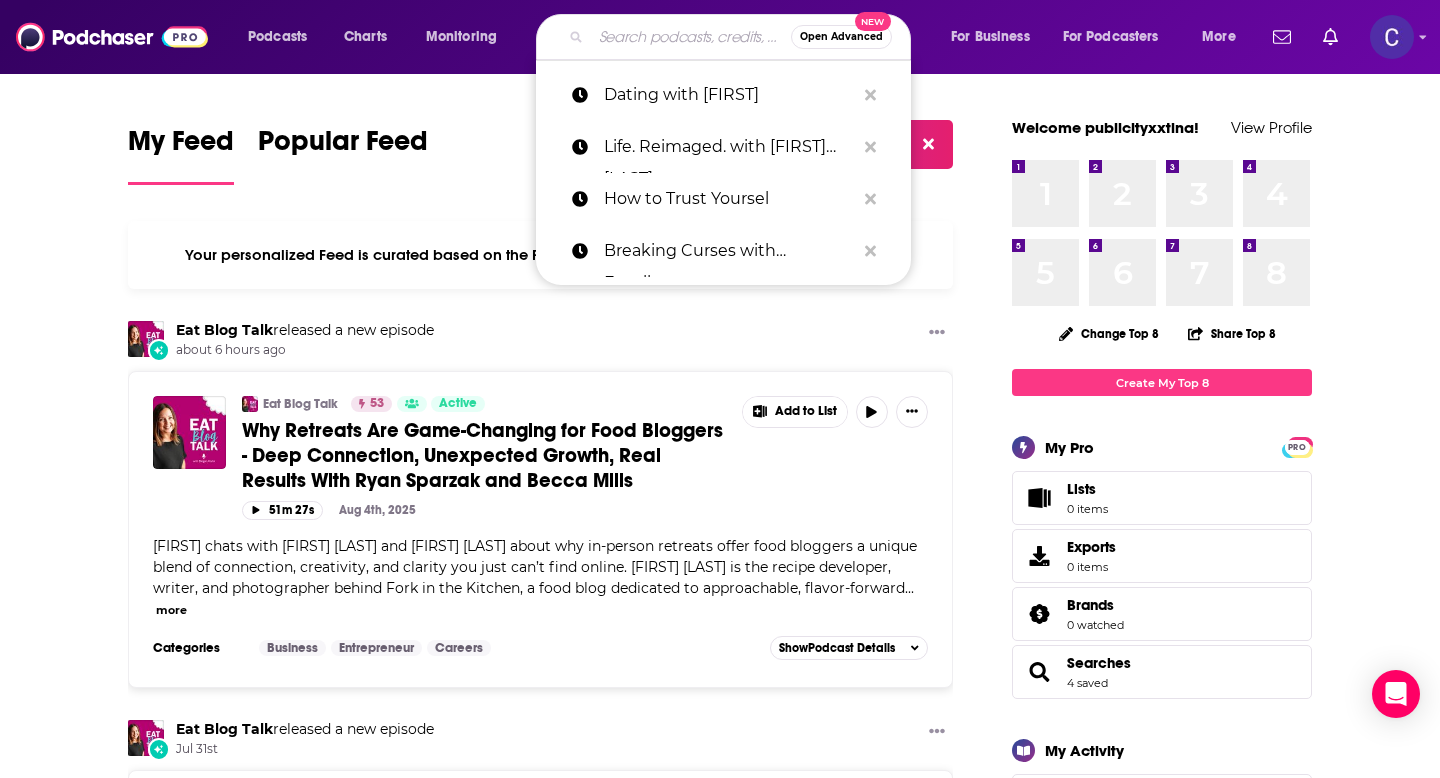 paste on "[FIRST] [LAST]" 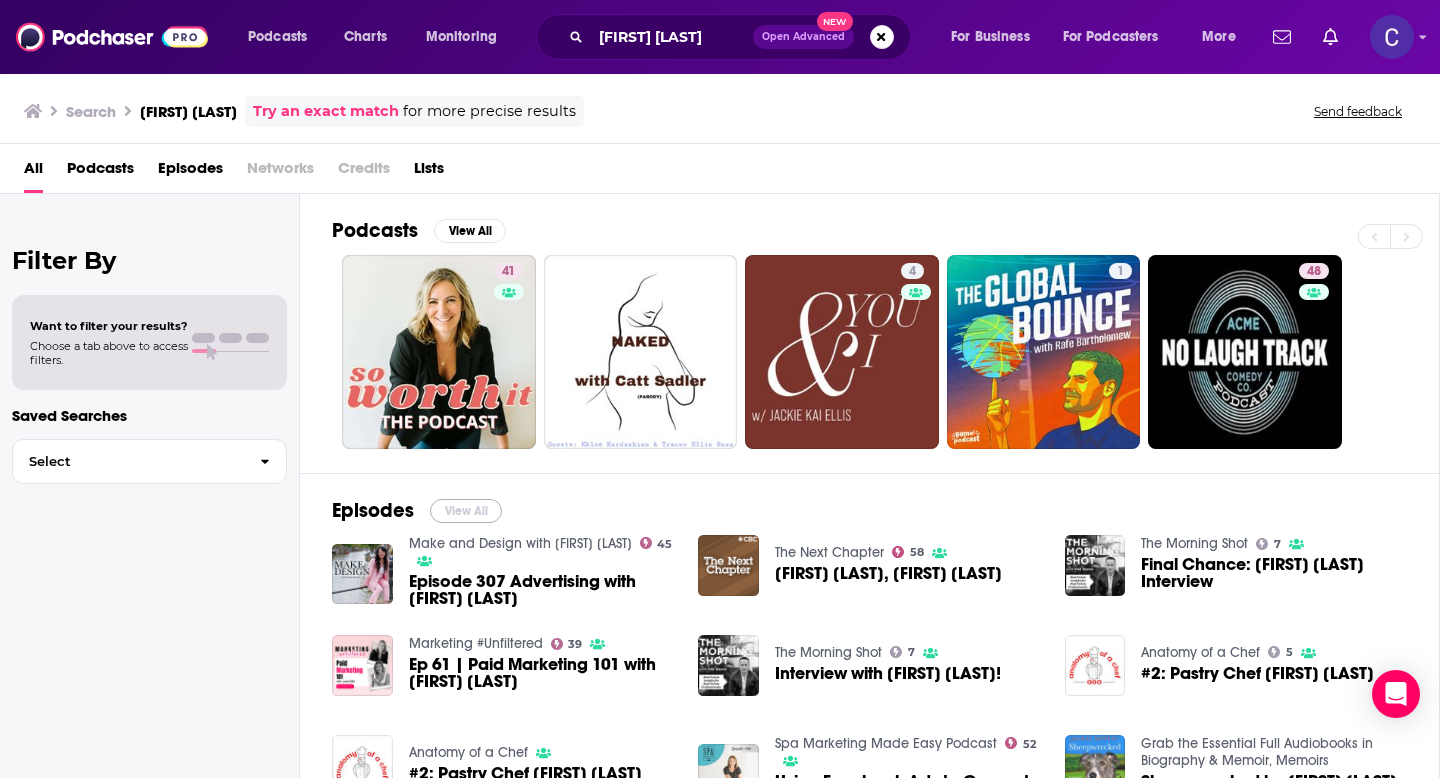 click on "View All" at bounding box center (466, 511) 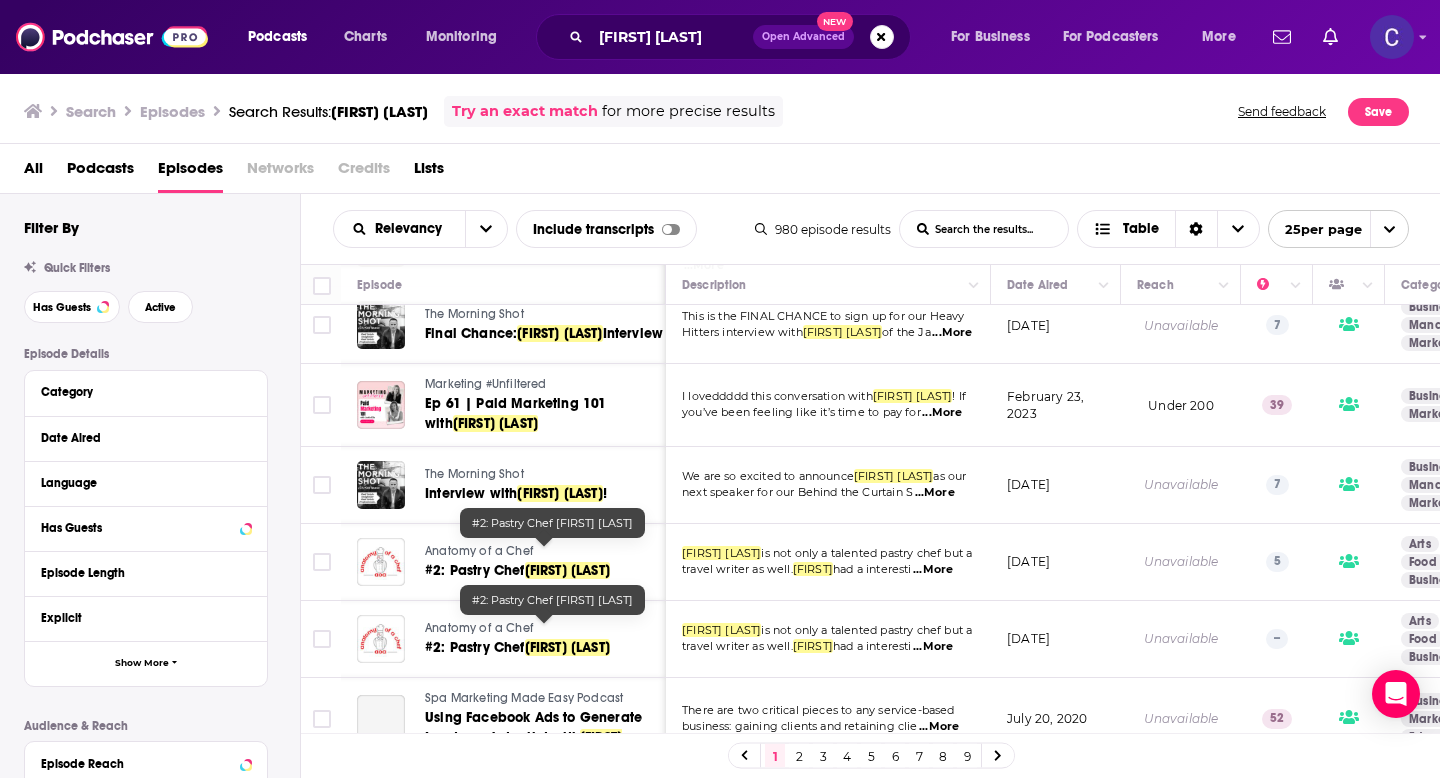 scroll, scrollTop: 192, scrollLeft: 0, axis: vertical 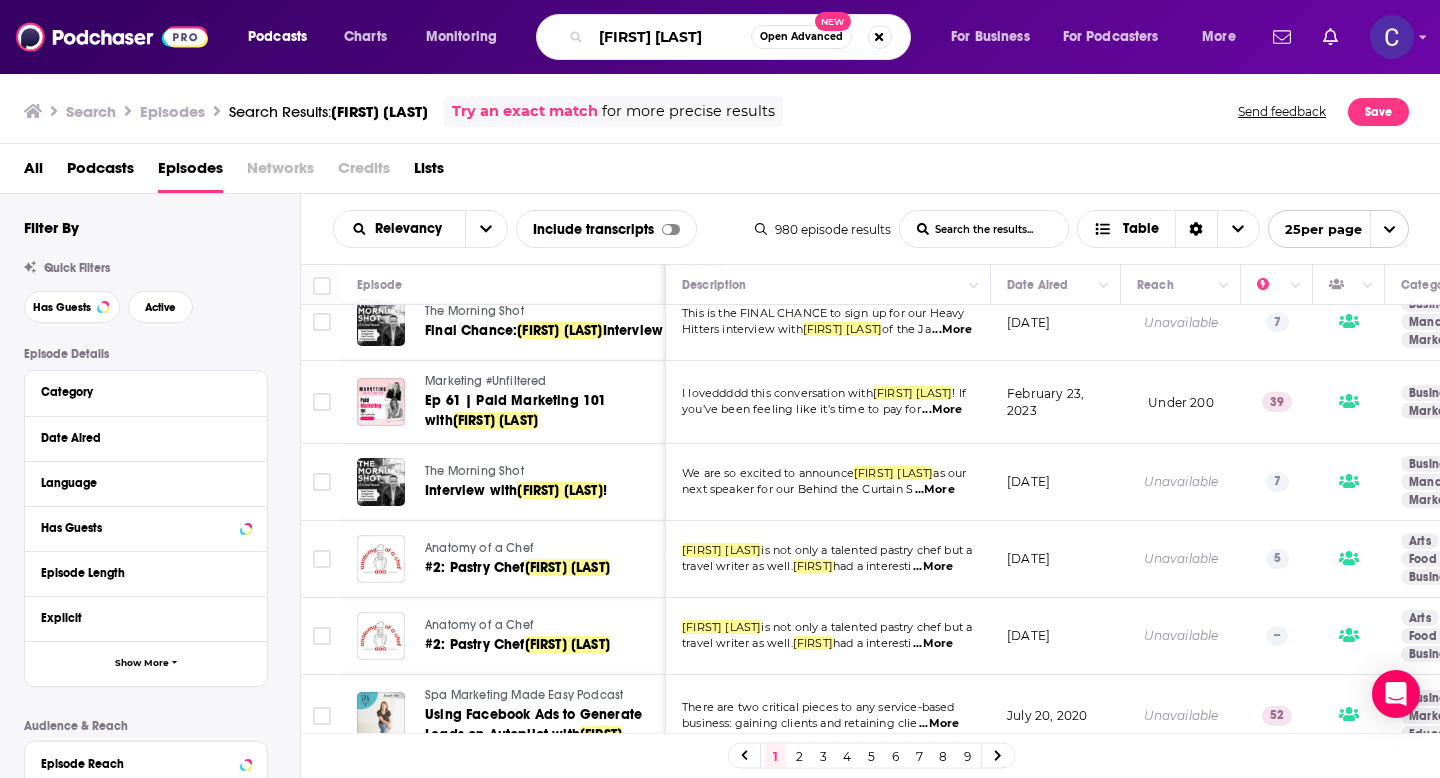 drag, startPoint x: 697, startPoint y: 30, endPoint x: 468, endPoint y: 30, distance: 229 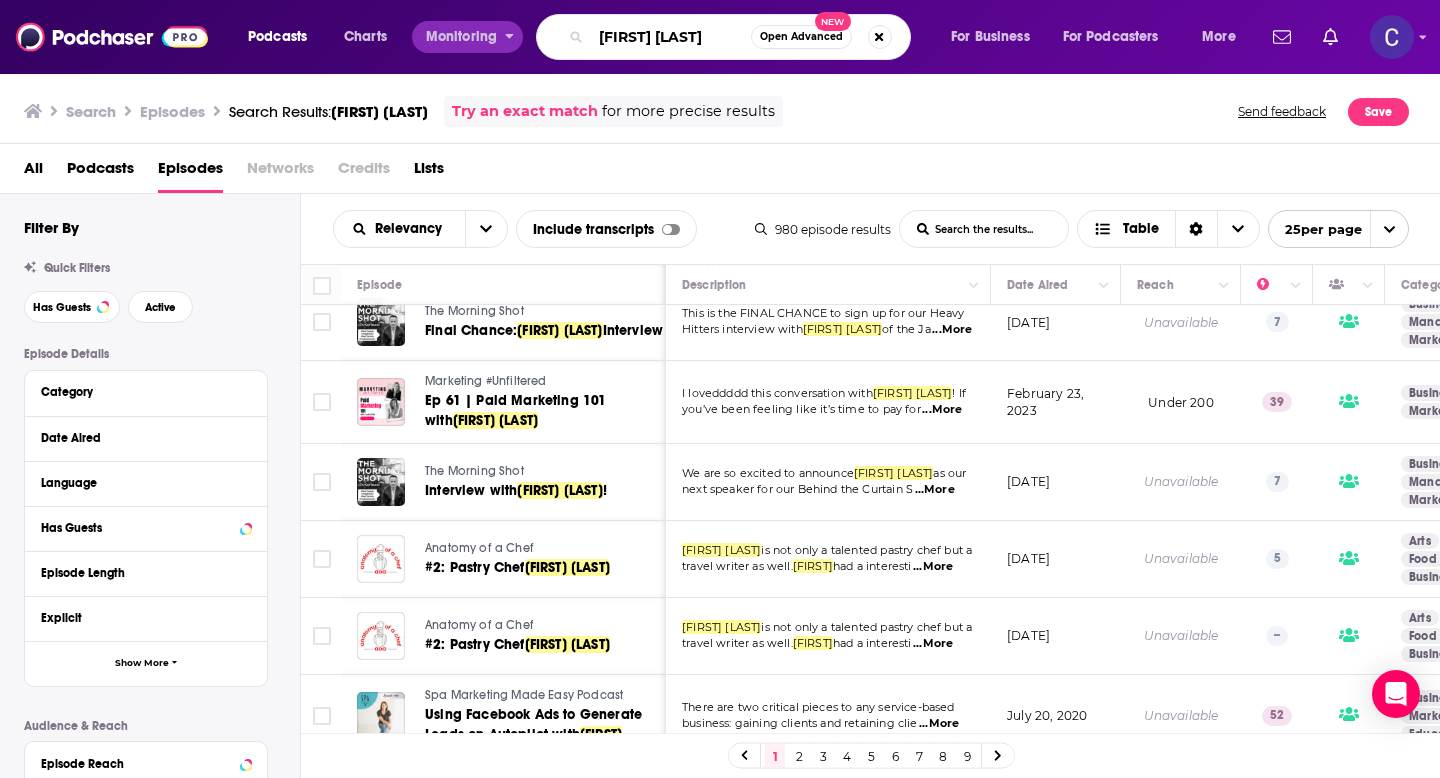 paste on "Holly Hayne" 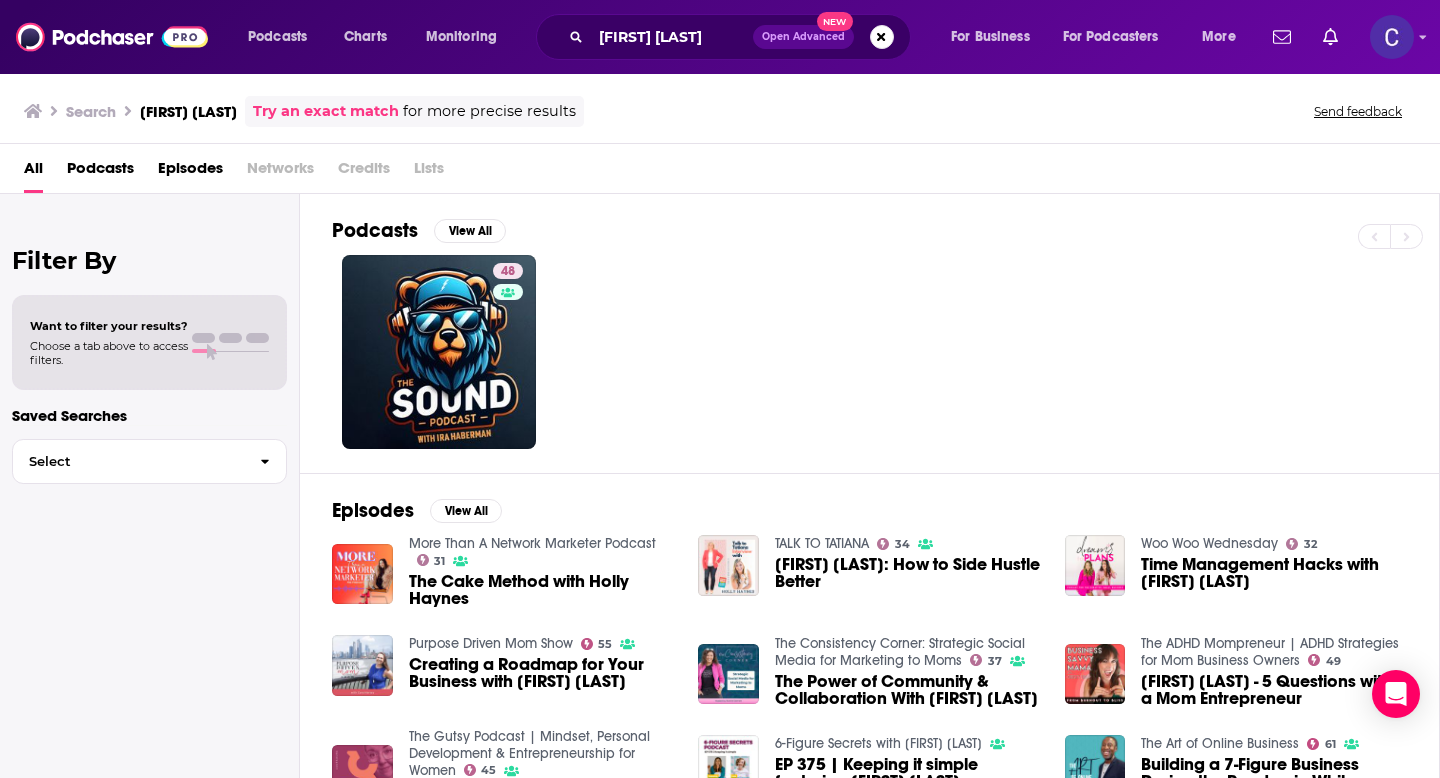 scroll, scrollTop: 56, scrollLeft: 0, axis: vertical 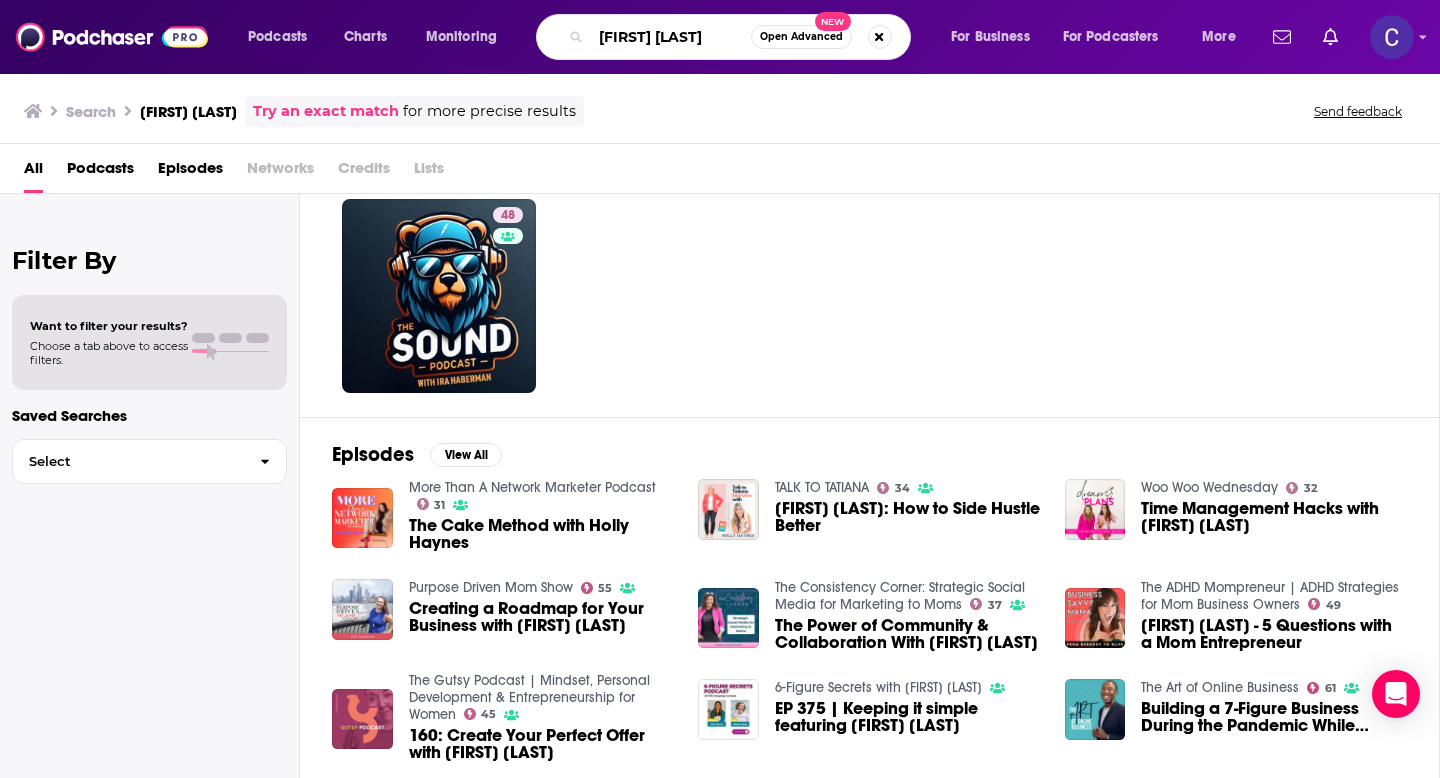 drag, startPoint x: 700, startPoint y: 44, endPoint x: 493, endPoint y: 44, distance: 207 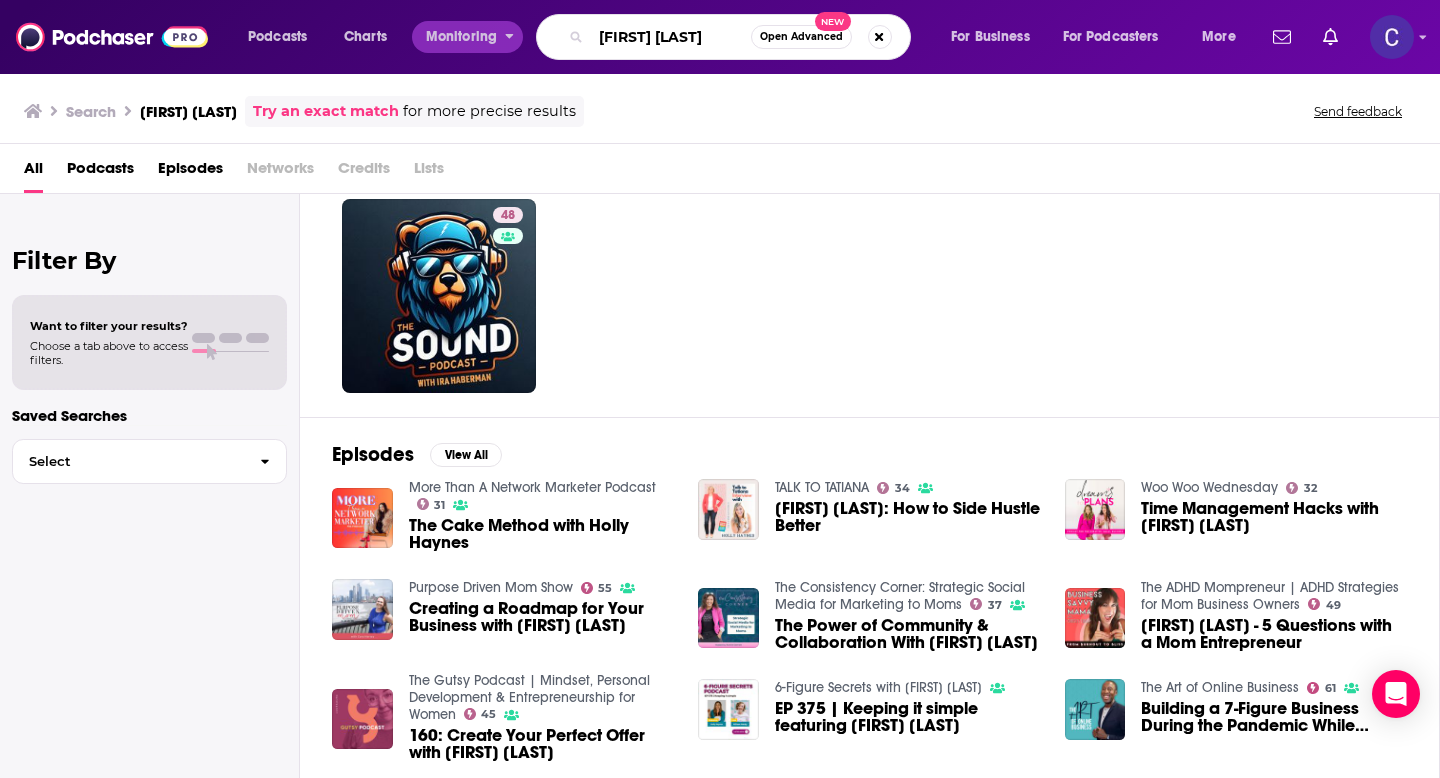paste on "Lynn Whitbeck" 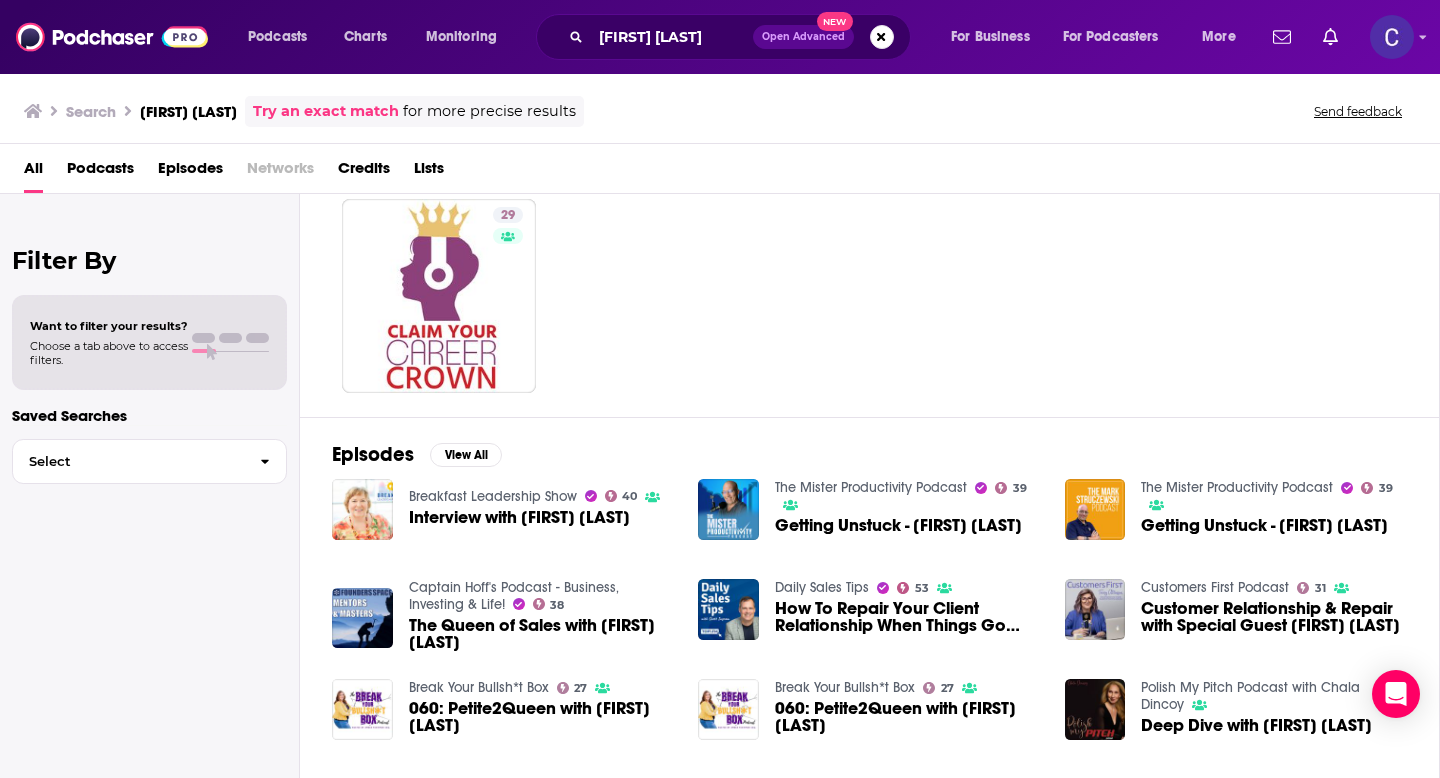 scroll, scrollTop: 207, scrollLeft: 0, axis: vertical 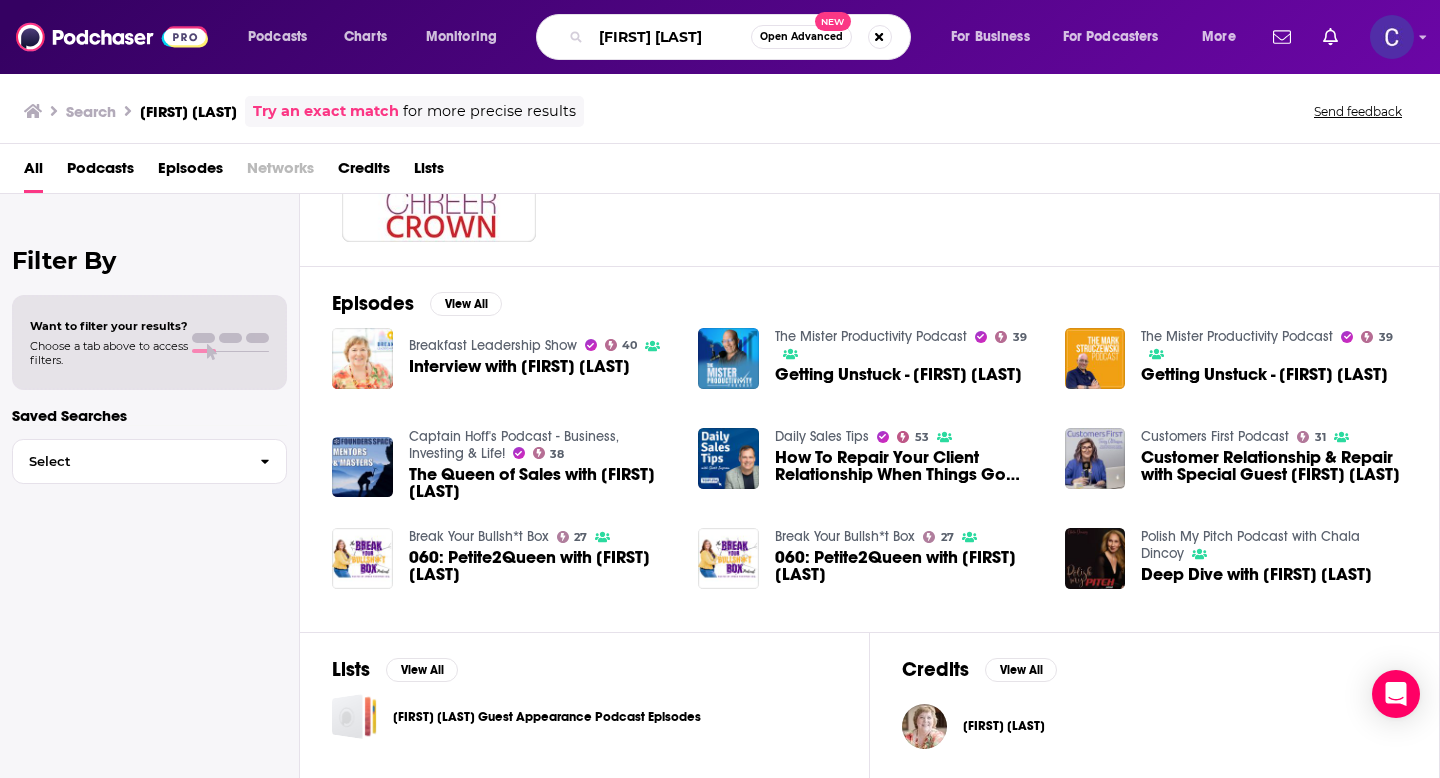 drag, startPoint x: 726, startPoint y: 34, endPoint x: 571, endPoint y: 34, distance: 155 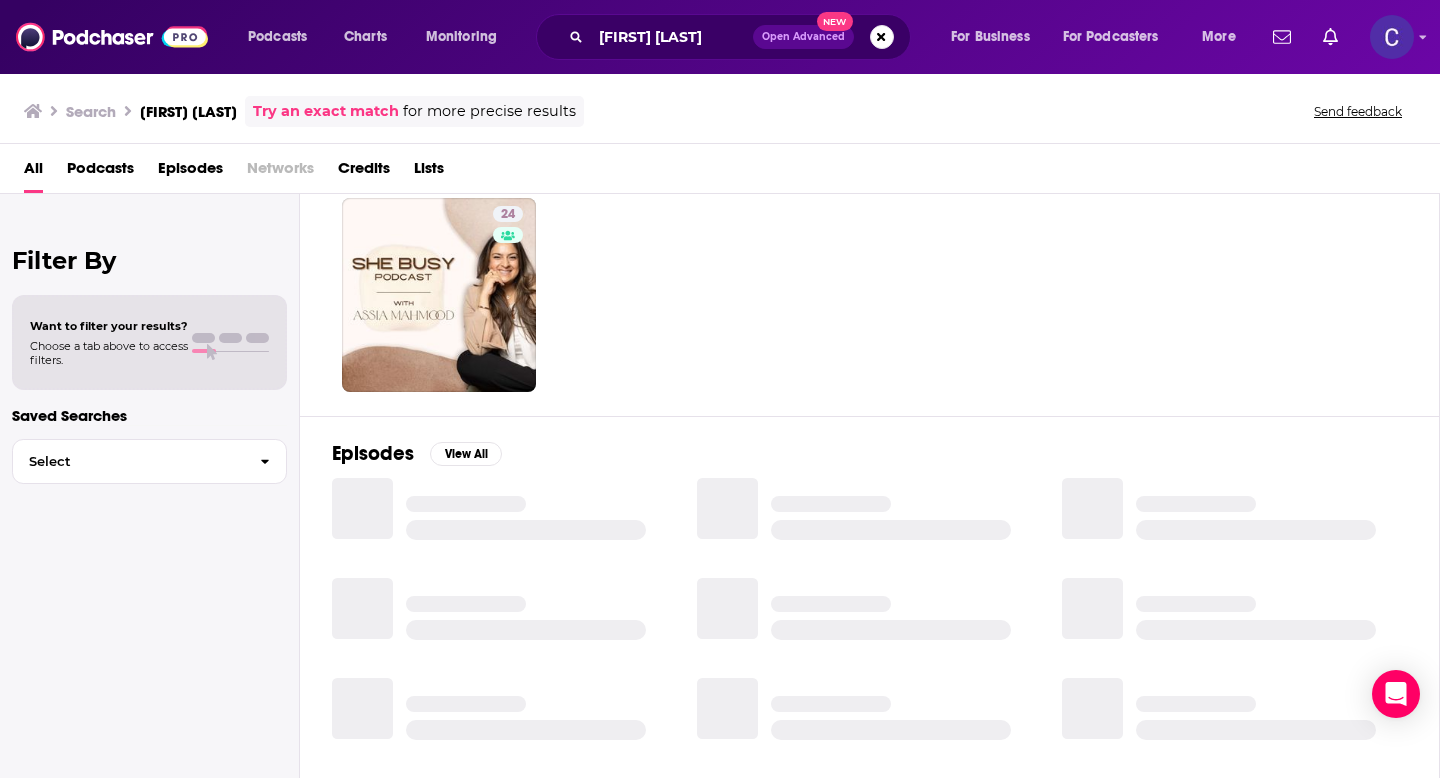 scroll, scrollTop: 56, scrollLeft: 0, axis: vertical 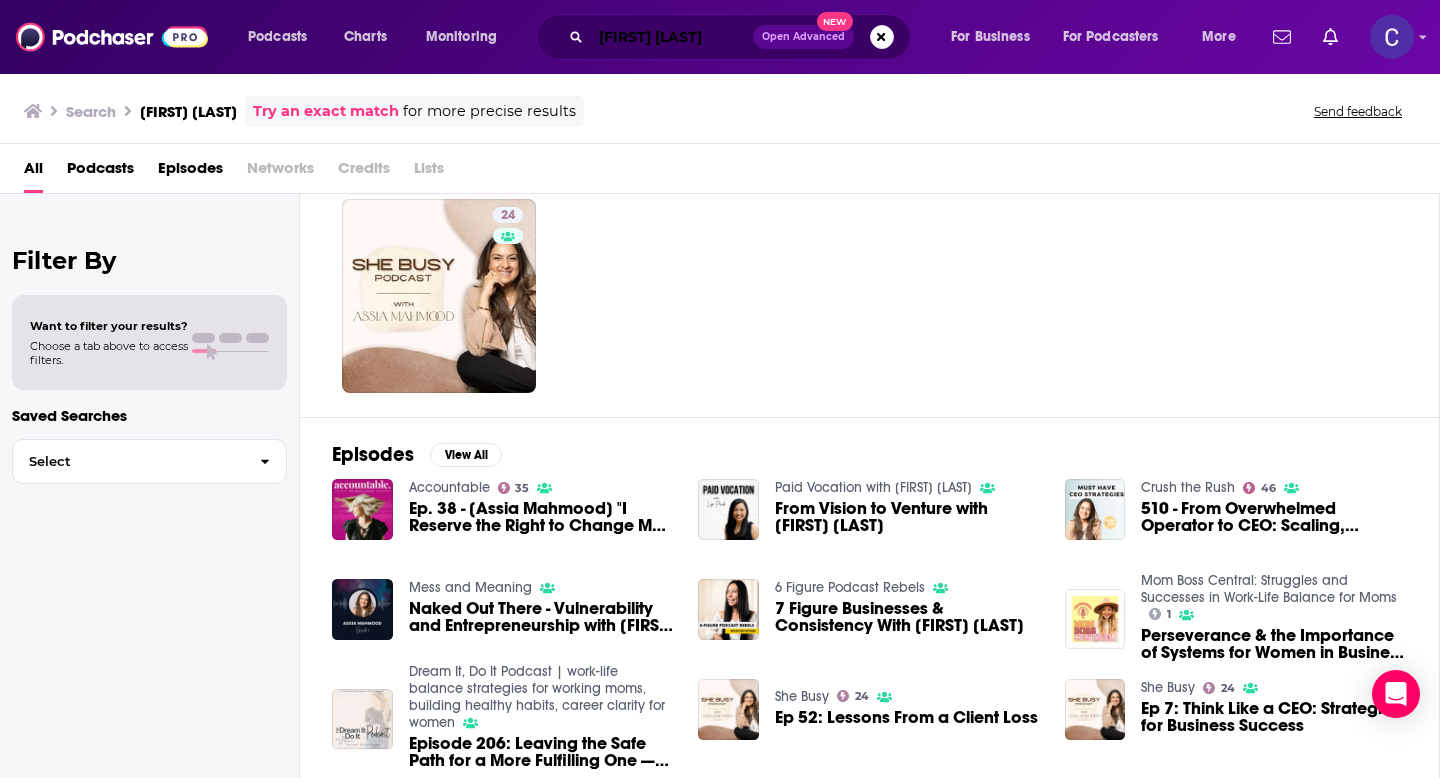 drag, startPoint x: 724, startPoint y: 32, endPoint x: 531, endPoint y: 32, distance: 193 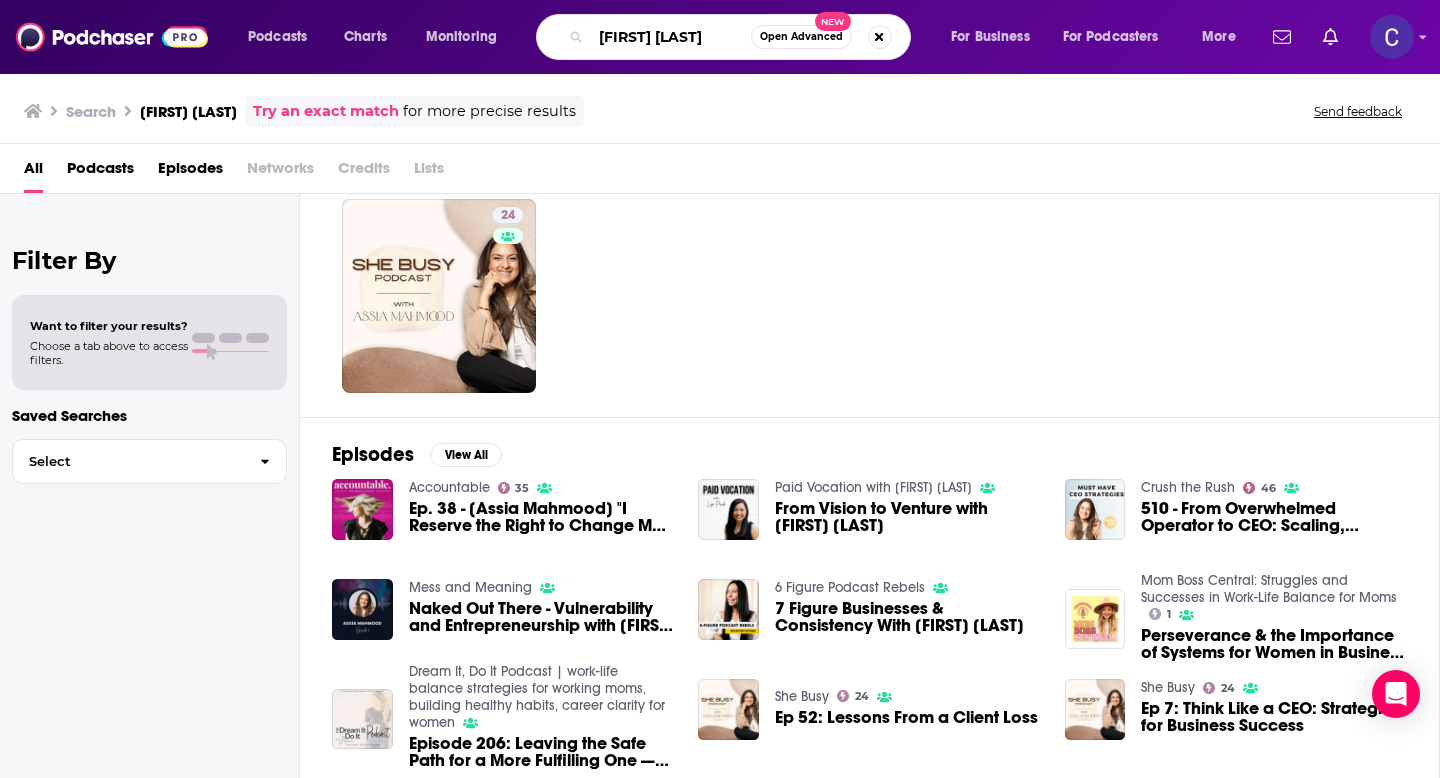 paste on "Kyra Mitchell Lewis" 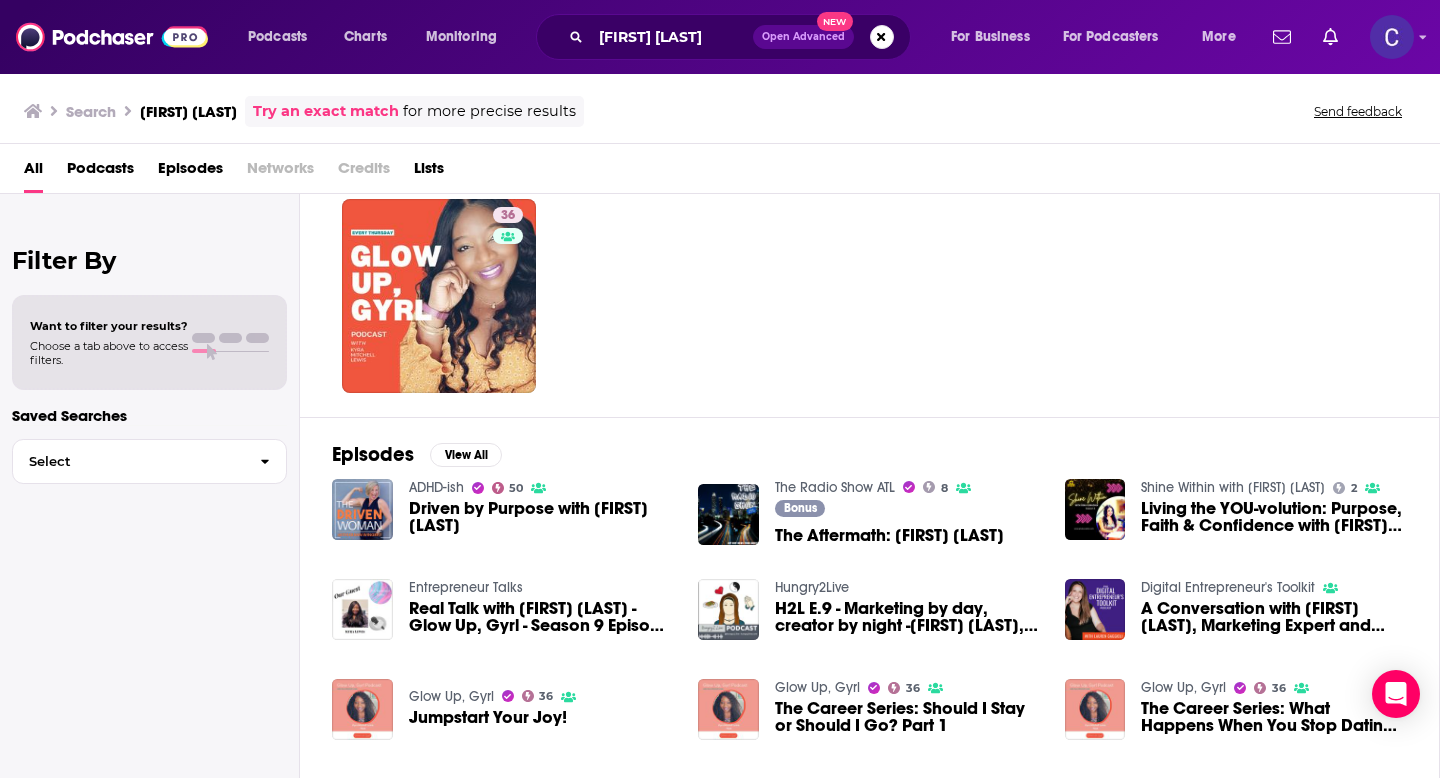scroll, scrollTop: 107, scrollLeft: 0, axis: vertical 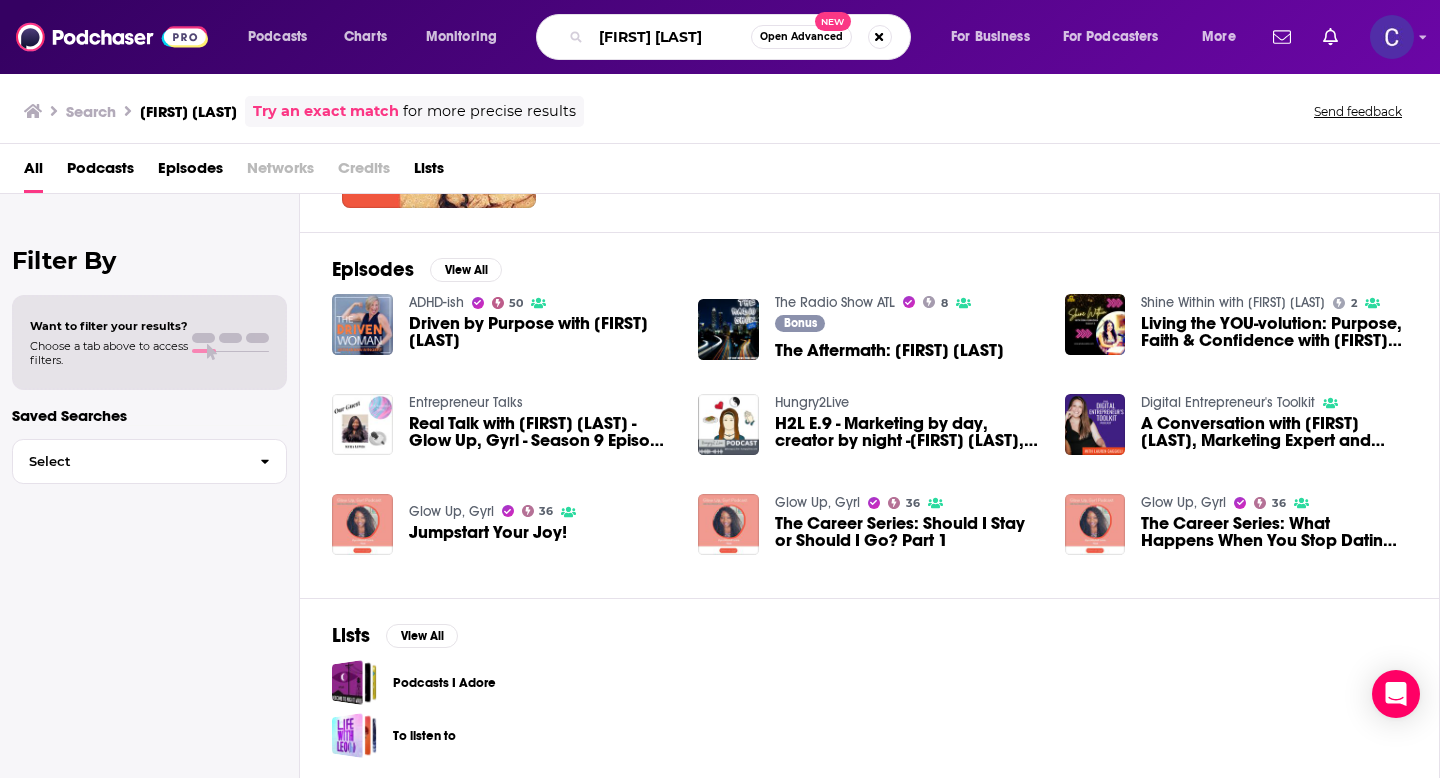 drag, startPoint x: 743, startPoint y: 32, endPoint x: 476, endPoint y: 32, distance: 267 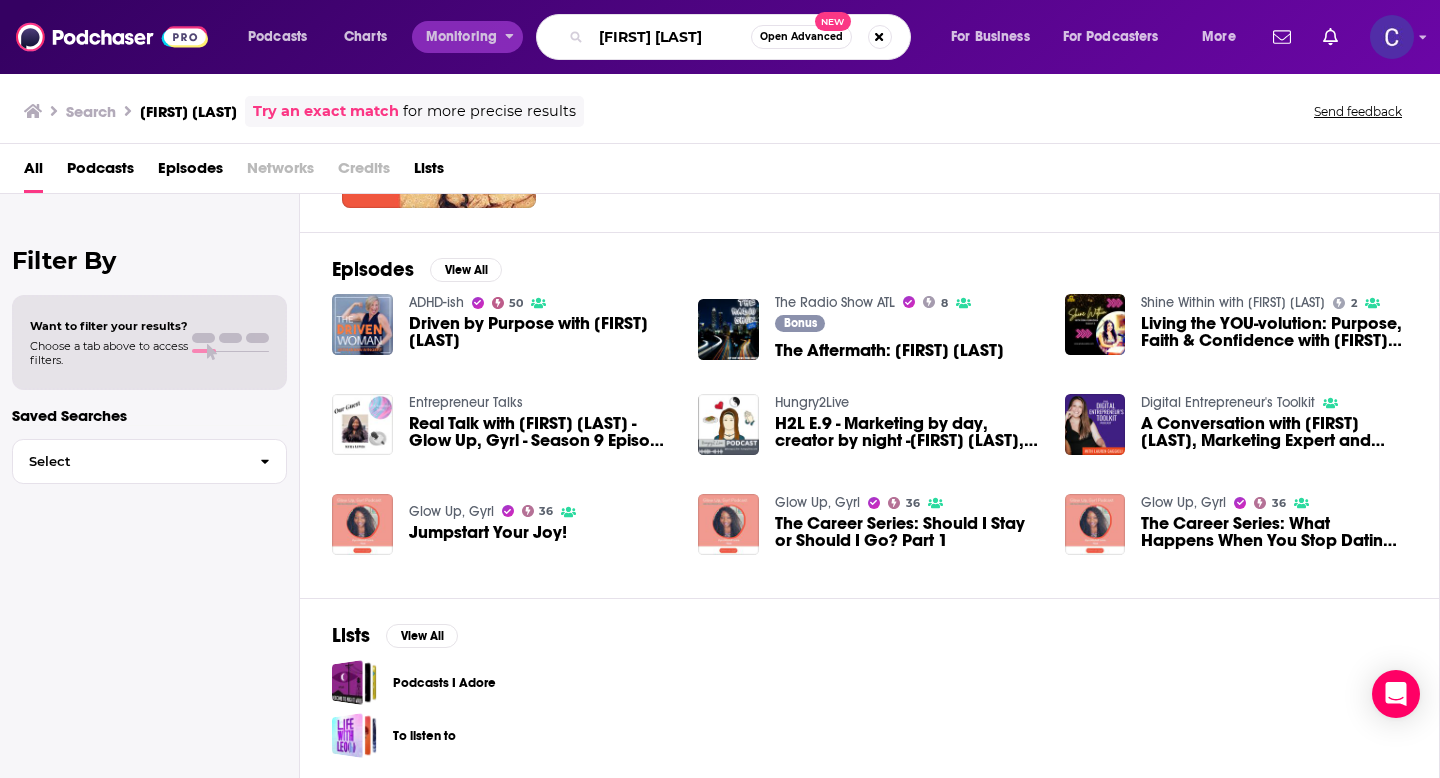 paste on "Anna Holtzman" 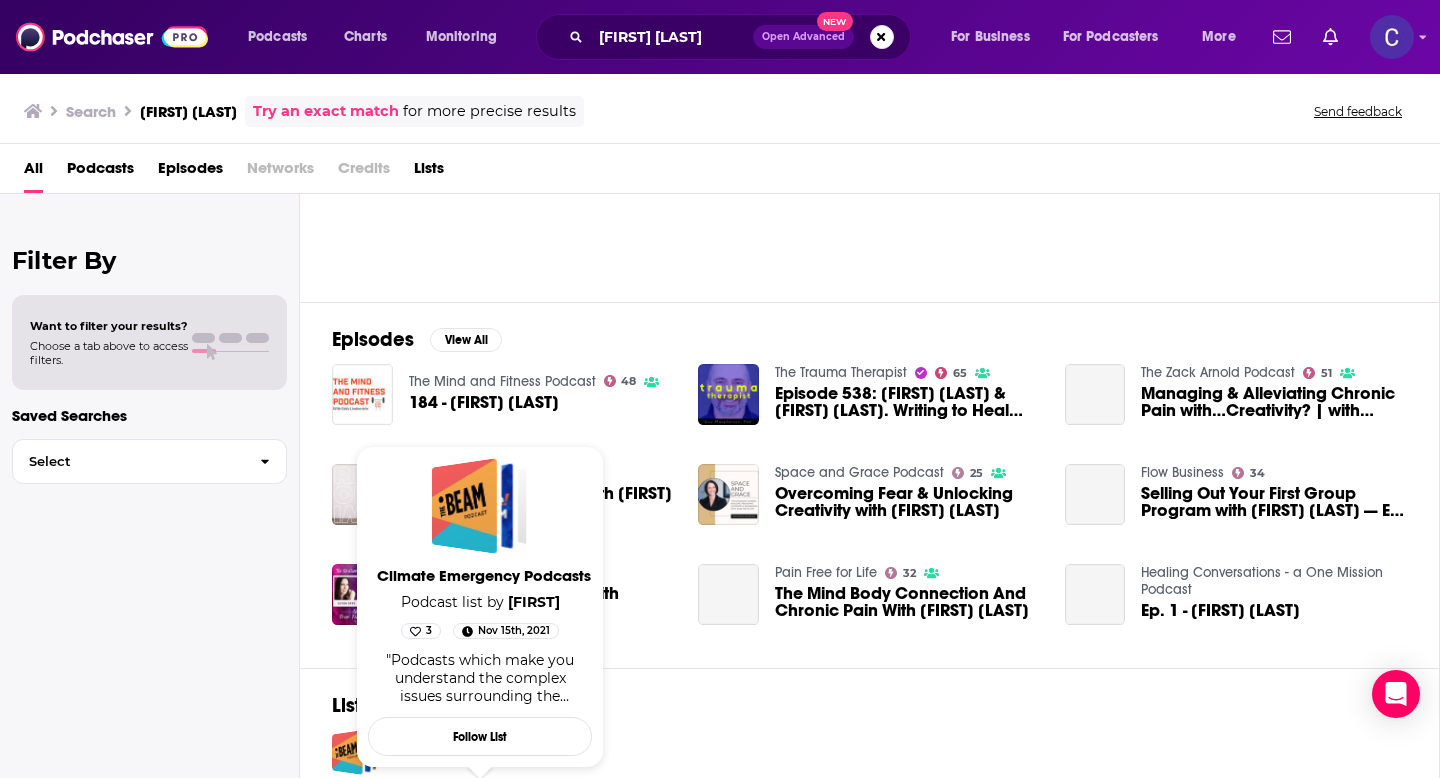 scroll, scrollTop: 69, scrollLeft: 0, axis: vertical 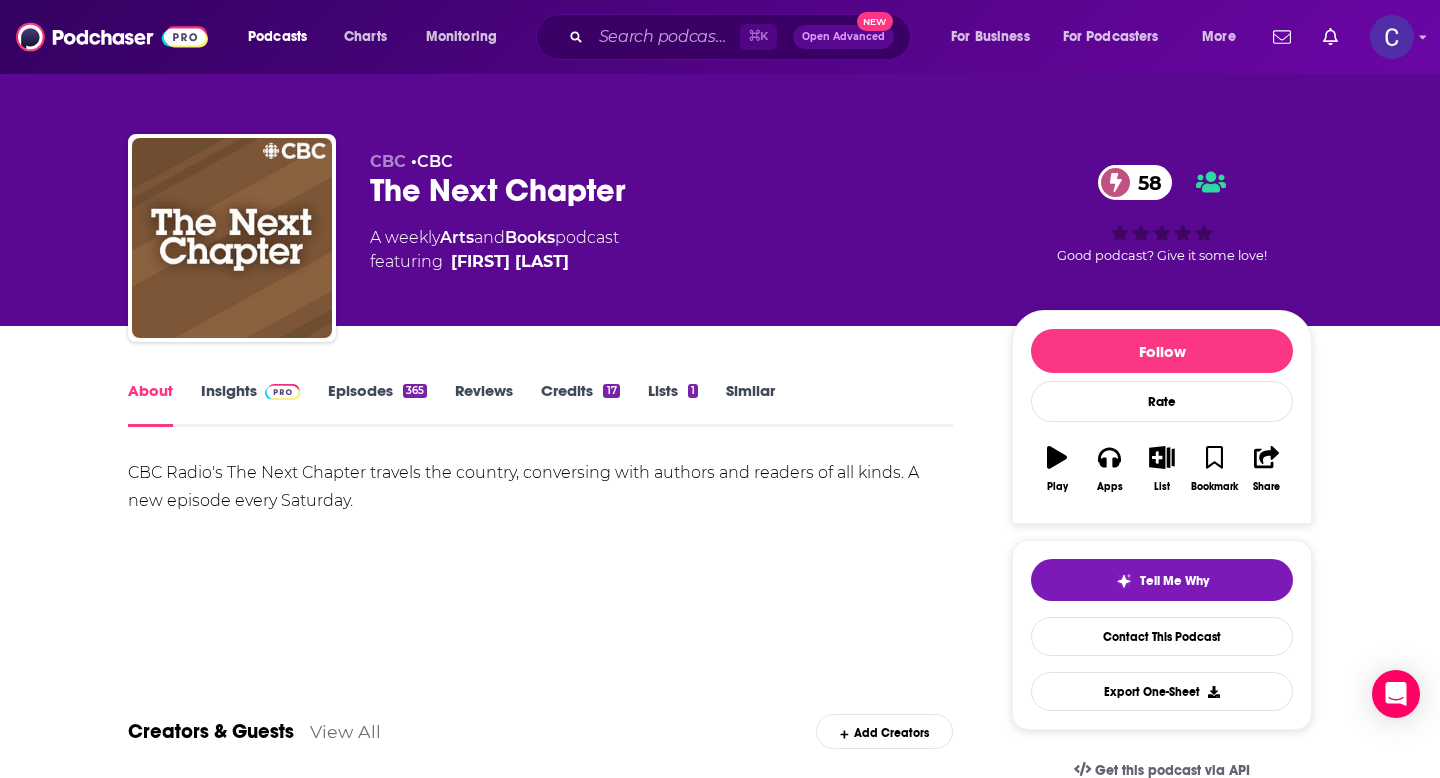 click on "Insights" at bounding box center [250, 404] 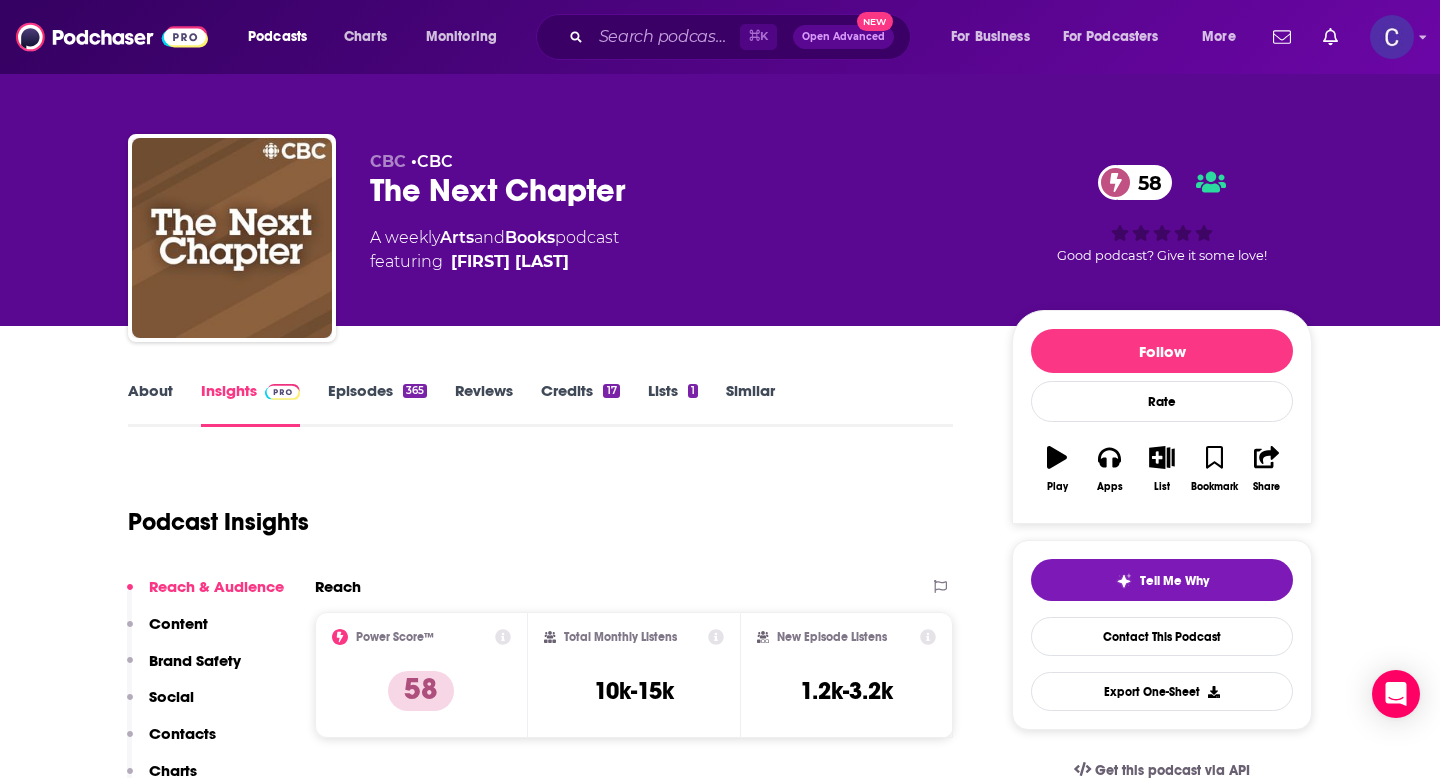 click on "About" at bounding box center [150, 404] 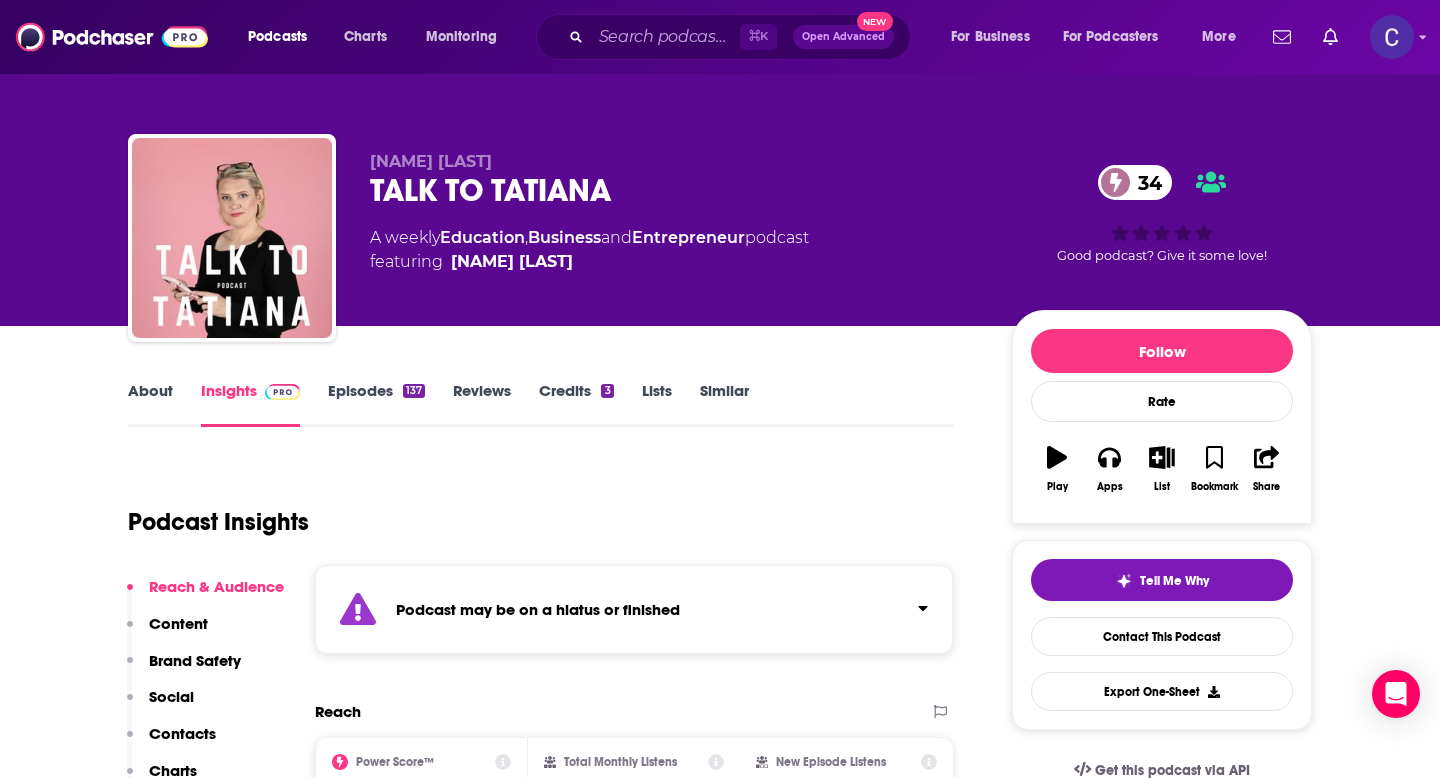 scroll, scrollTop: 0, scrollLeft: 0, axis: both 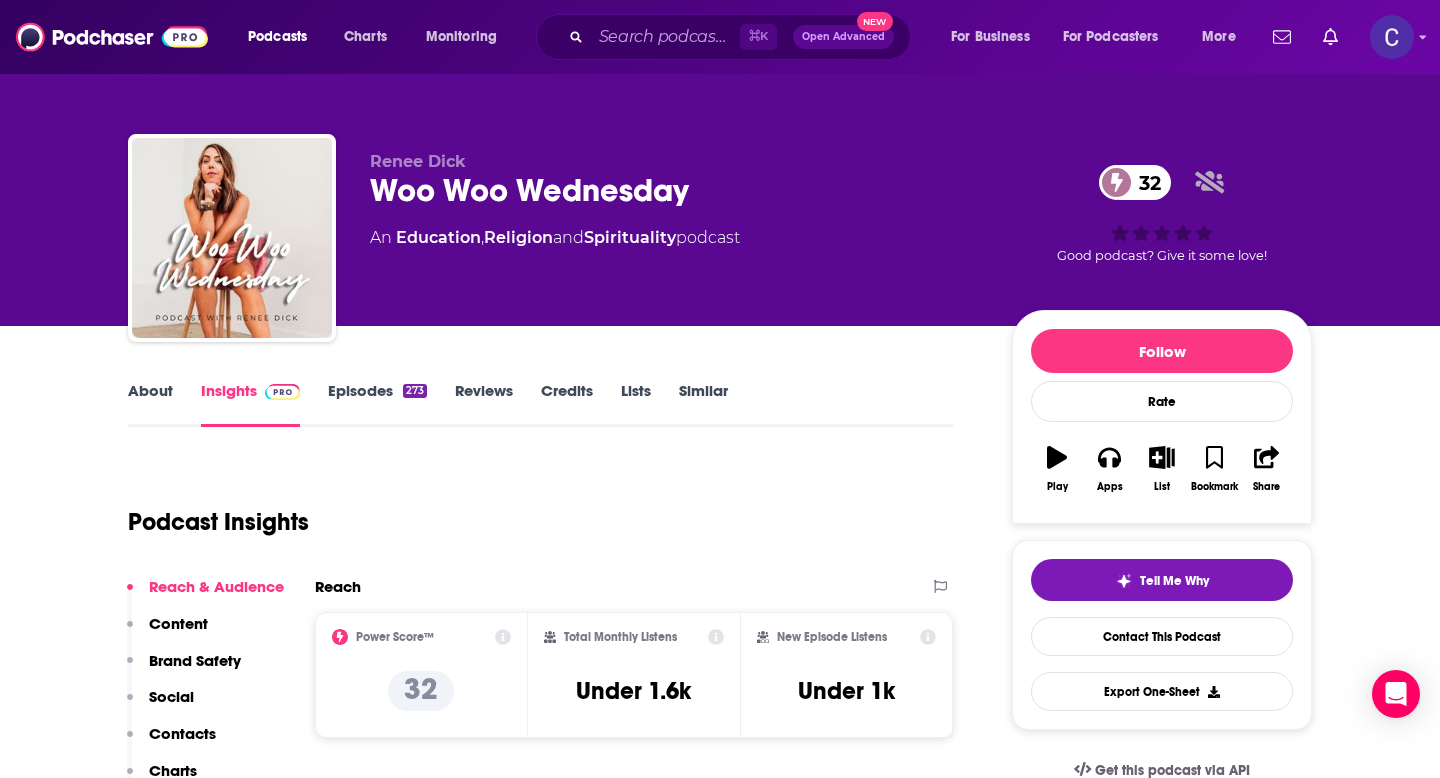 click on "About" at bounding box center [150, 404] 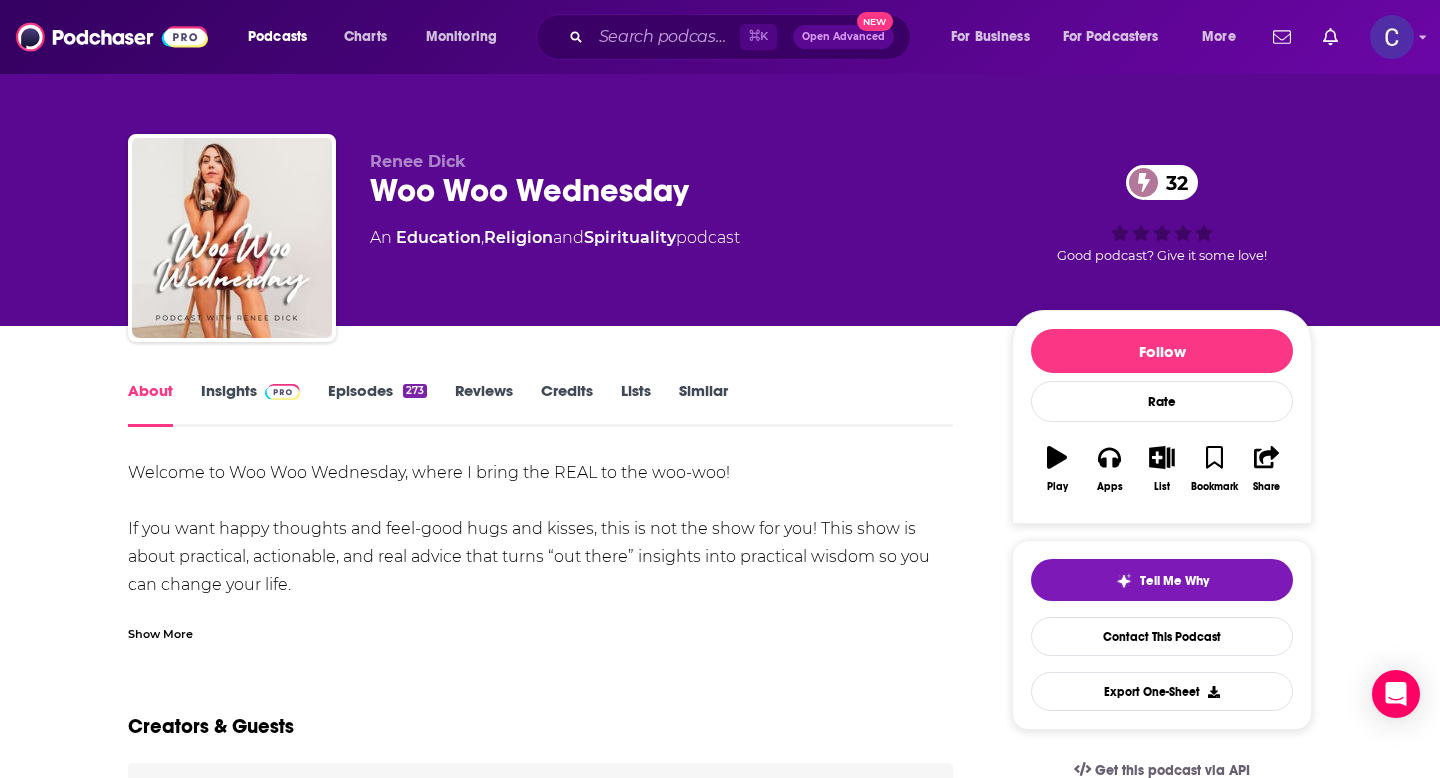 click on "Episodes 273" at bounding box center [377, 404] 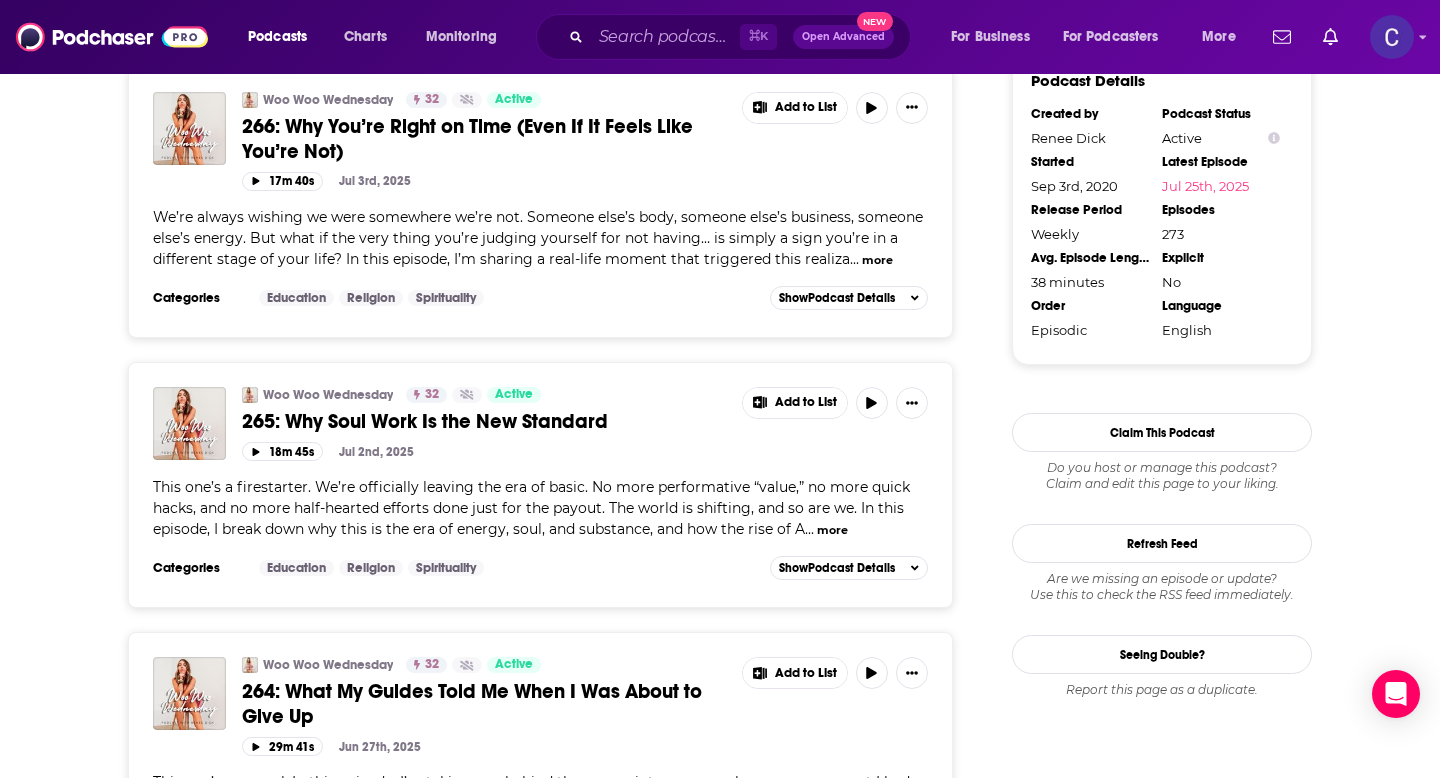 scroll, scrollTop: 0, scrollLeft: 0, axis: both 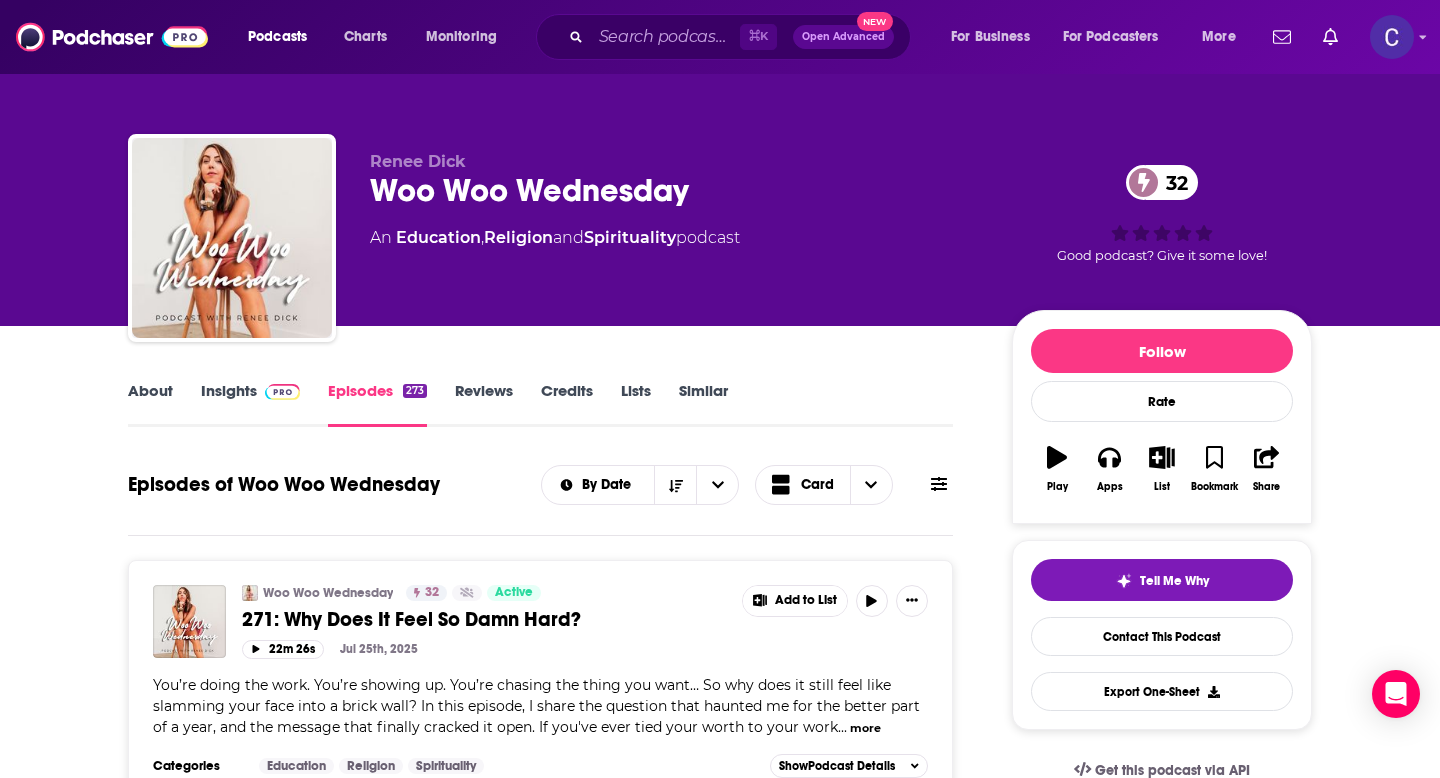click on "Similar" at bounding box center [703, 404] 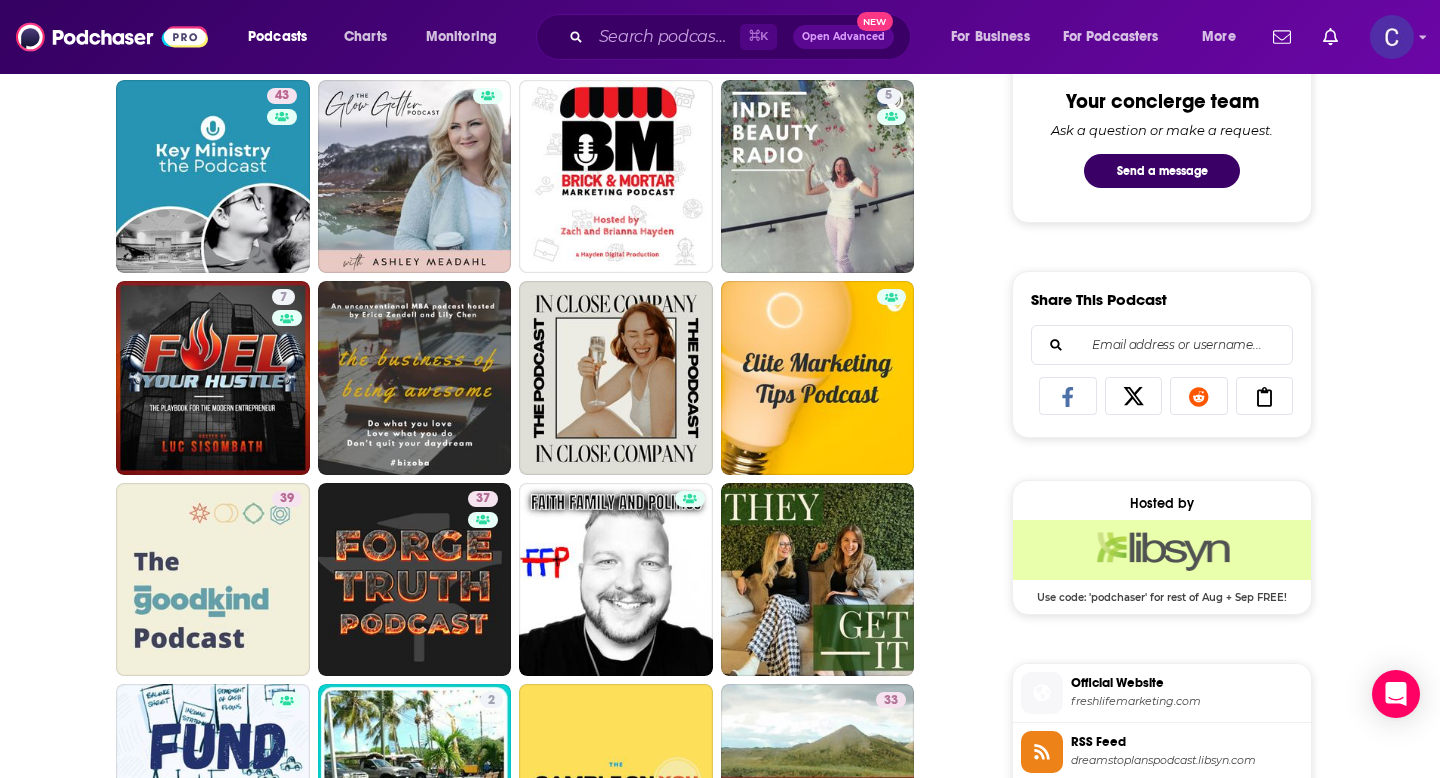 scroll, scrollTop: 1066, scrollLeft: 0, axis: vertical 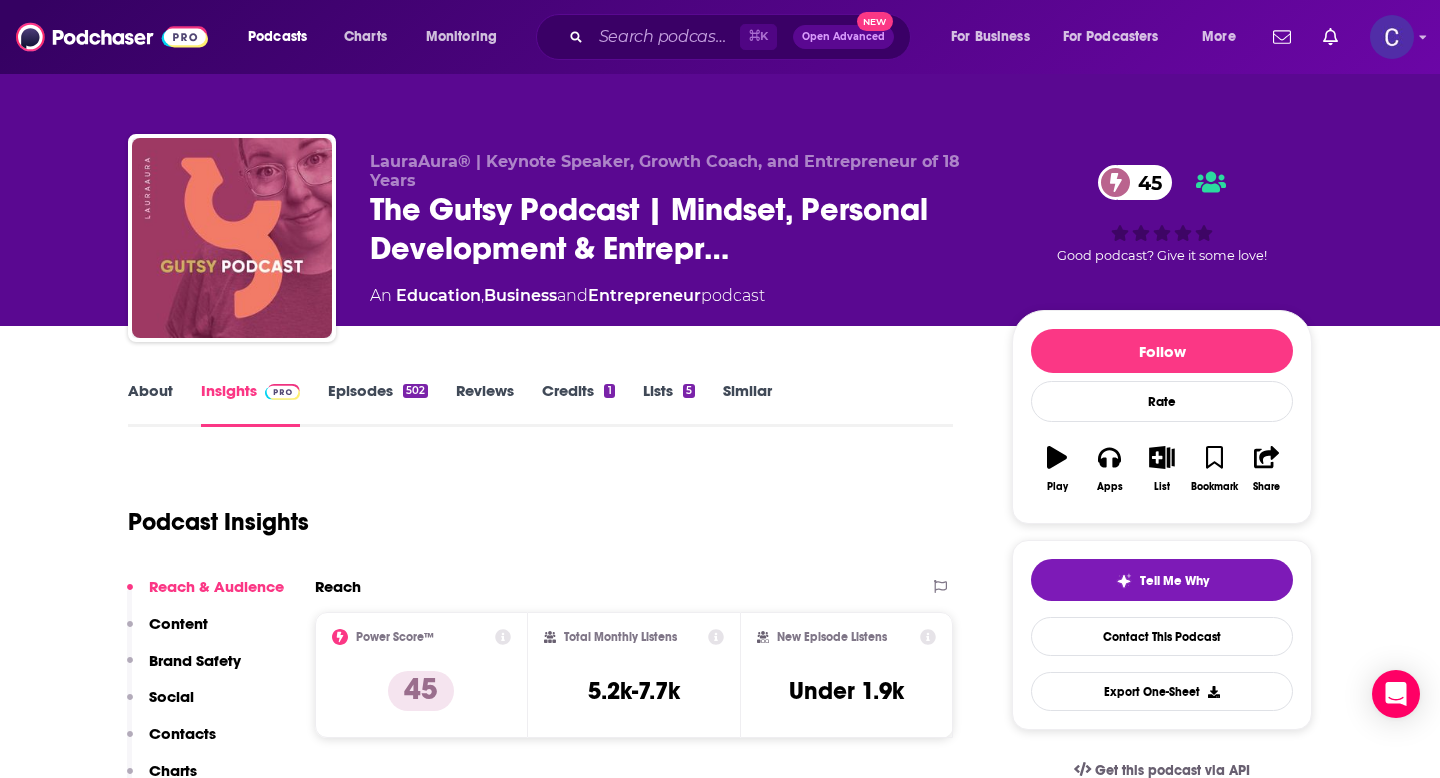 click on "About" at bounding box center [150, 404] 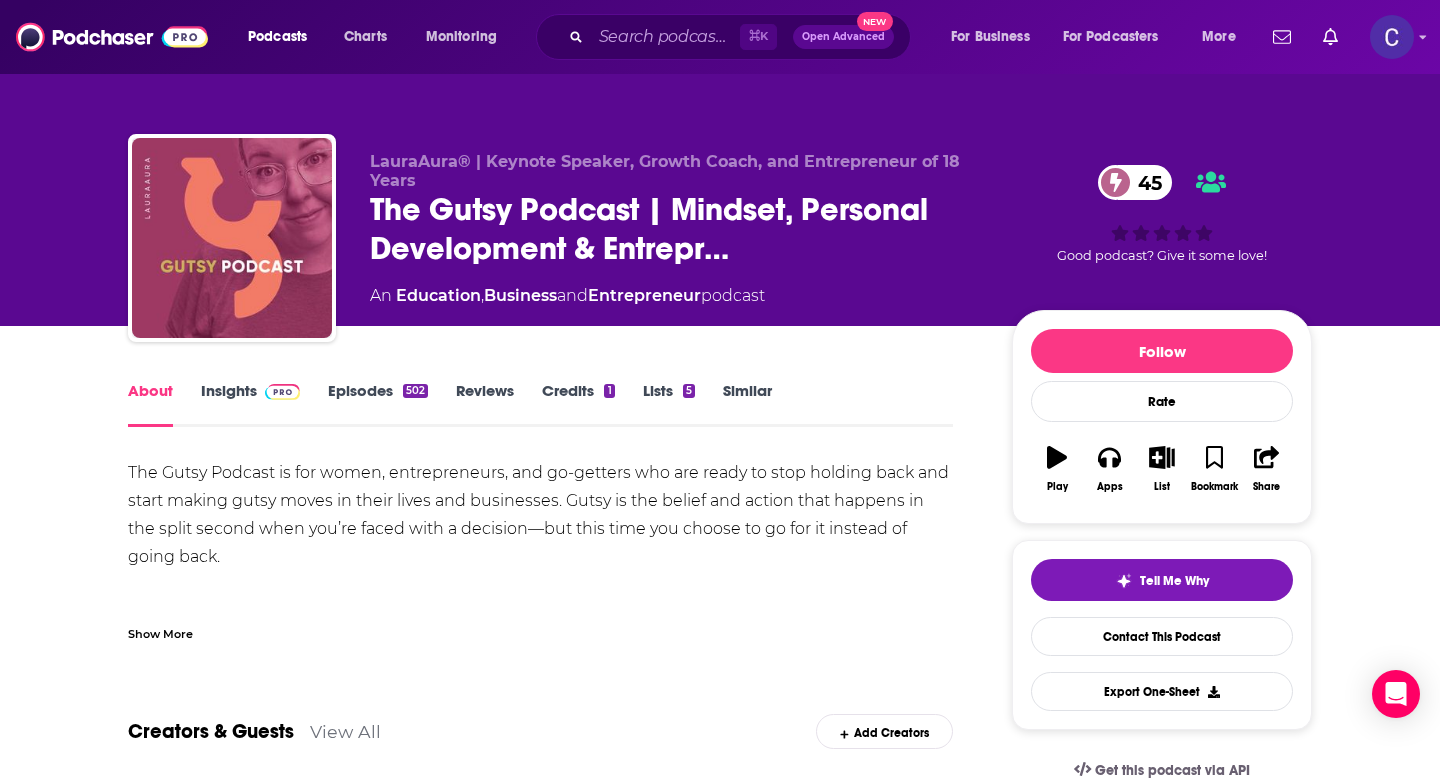 click on "Episodes 502" at bounding box center (378, 404) 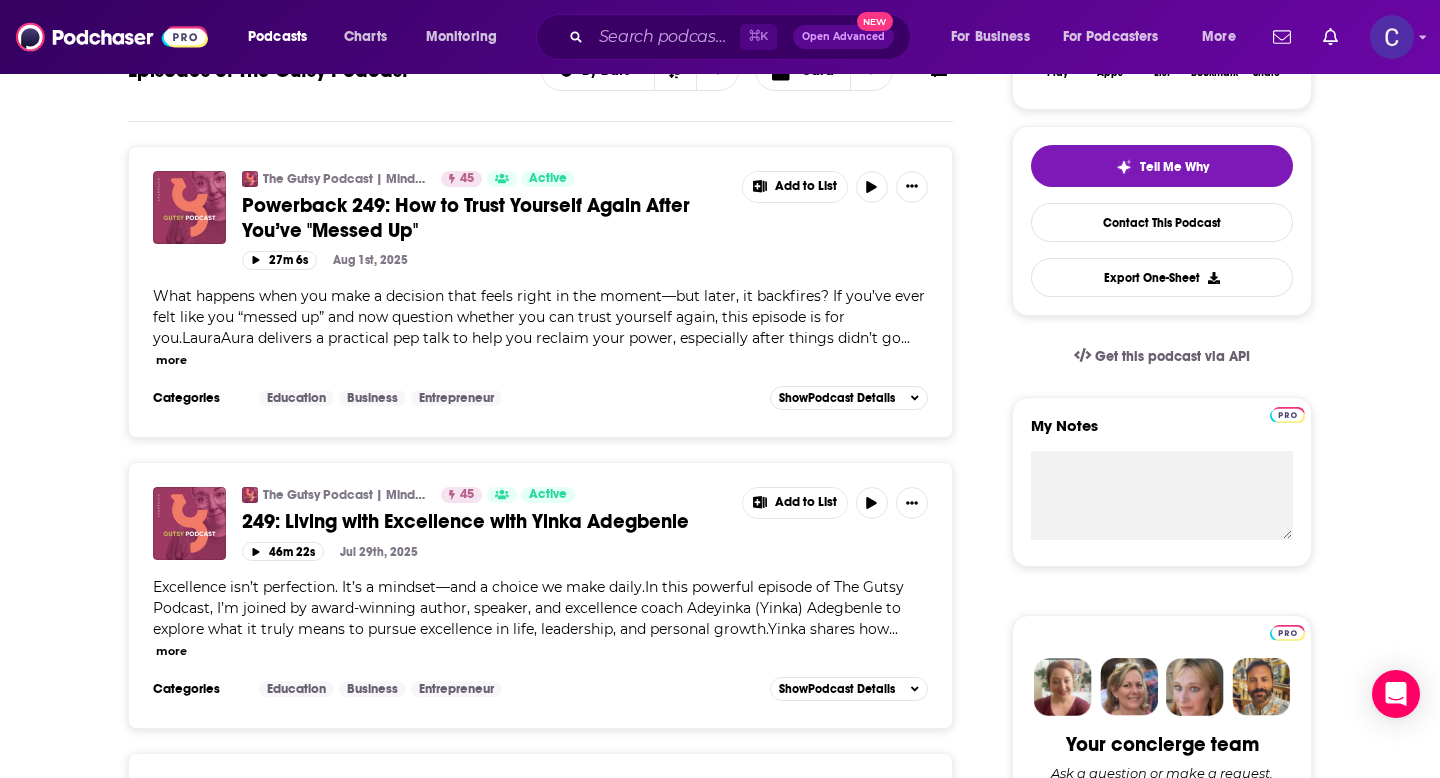 scroll, scrollTop: 0, scrollLeft: 0, axis: both 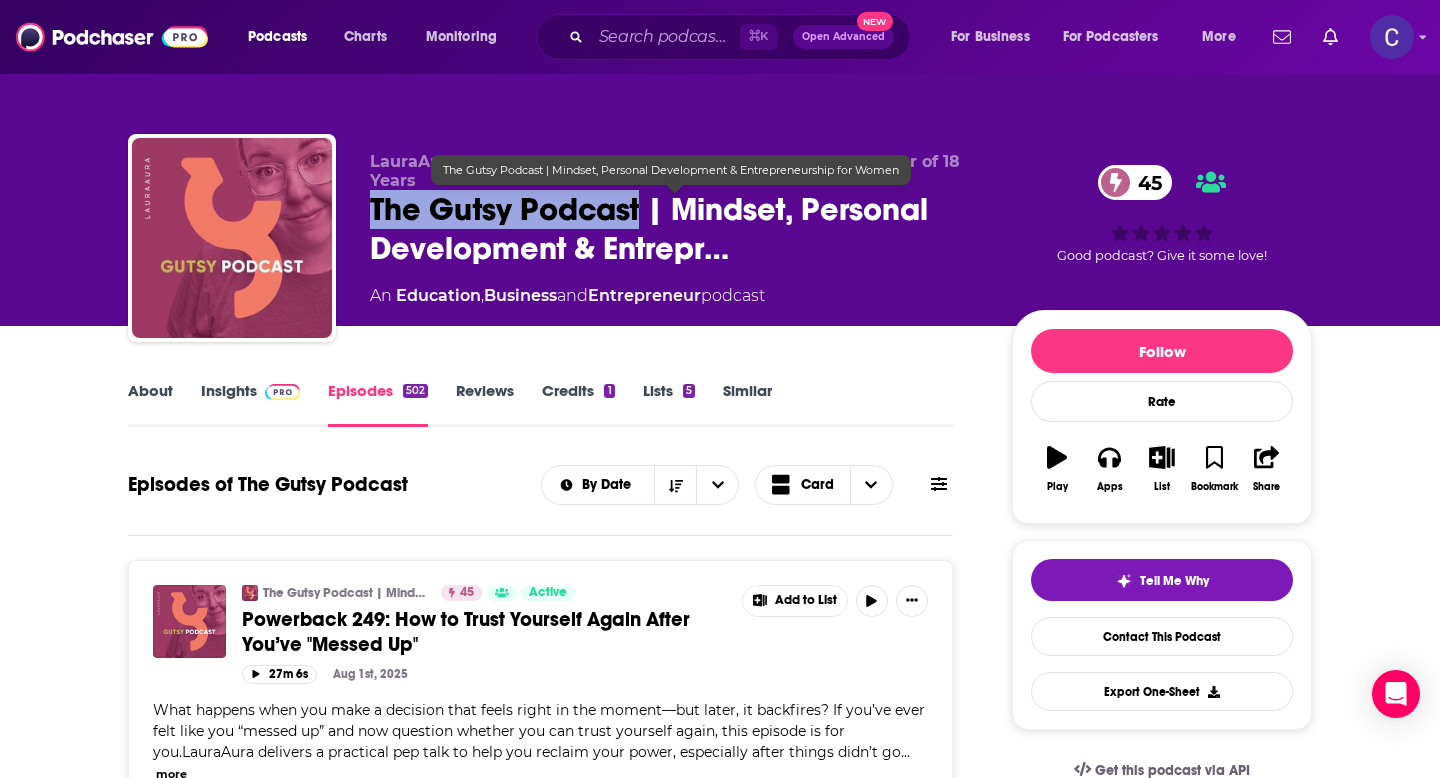 drag, startPoint x: 639, startPoint y: 215, endPoint x: 372, endPoint y: 213, distance: 267.00748 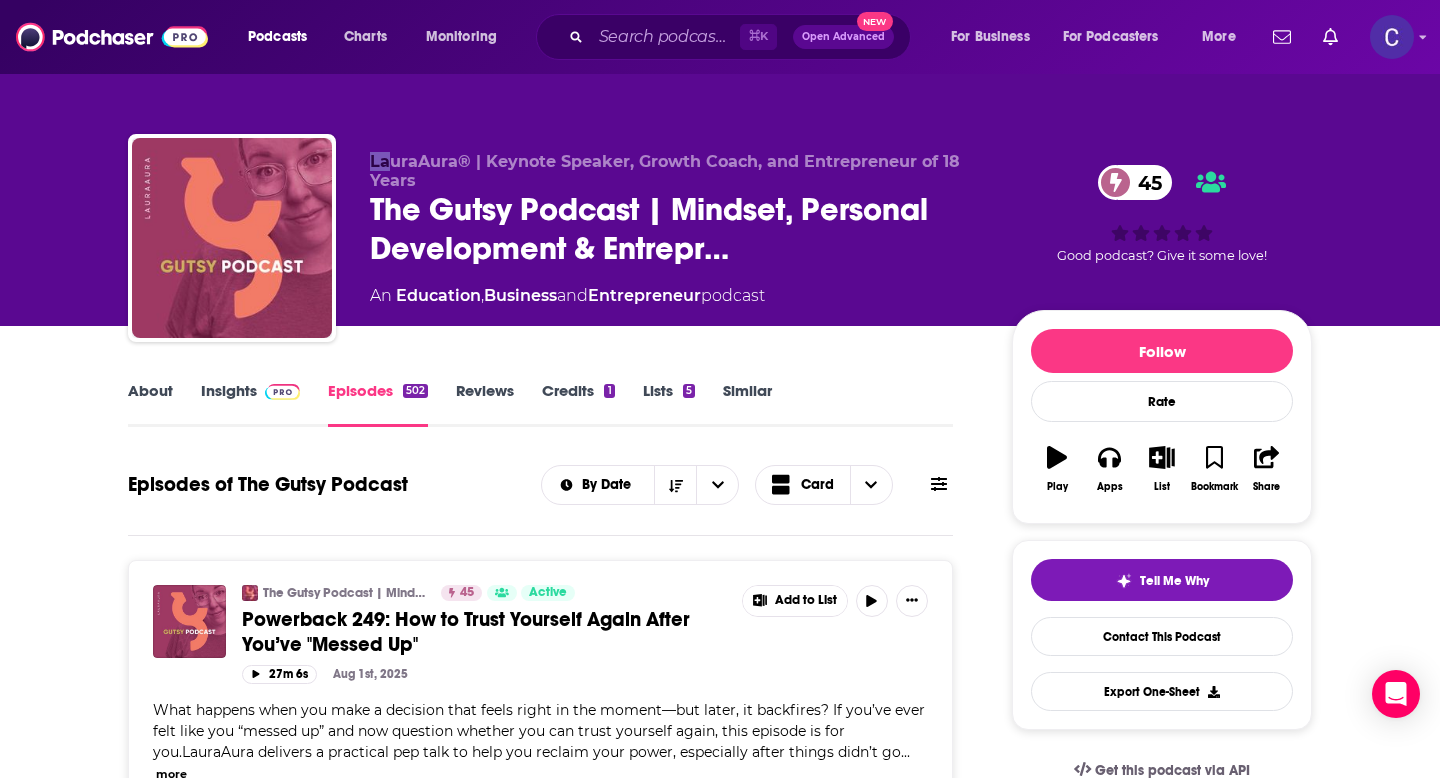 drag, startPoint x: 367, startPoint y: 161, endPoint x: 386, endPoint y: 161, distance: 19 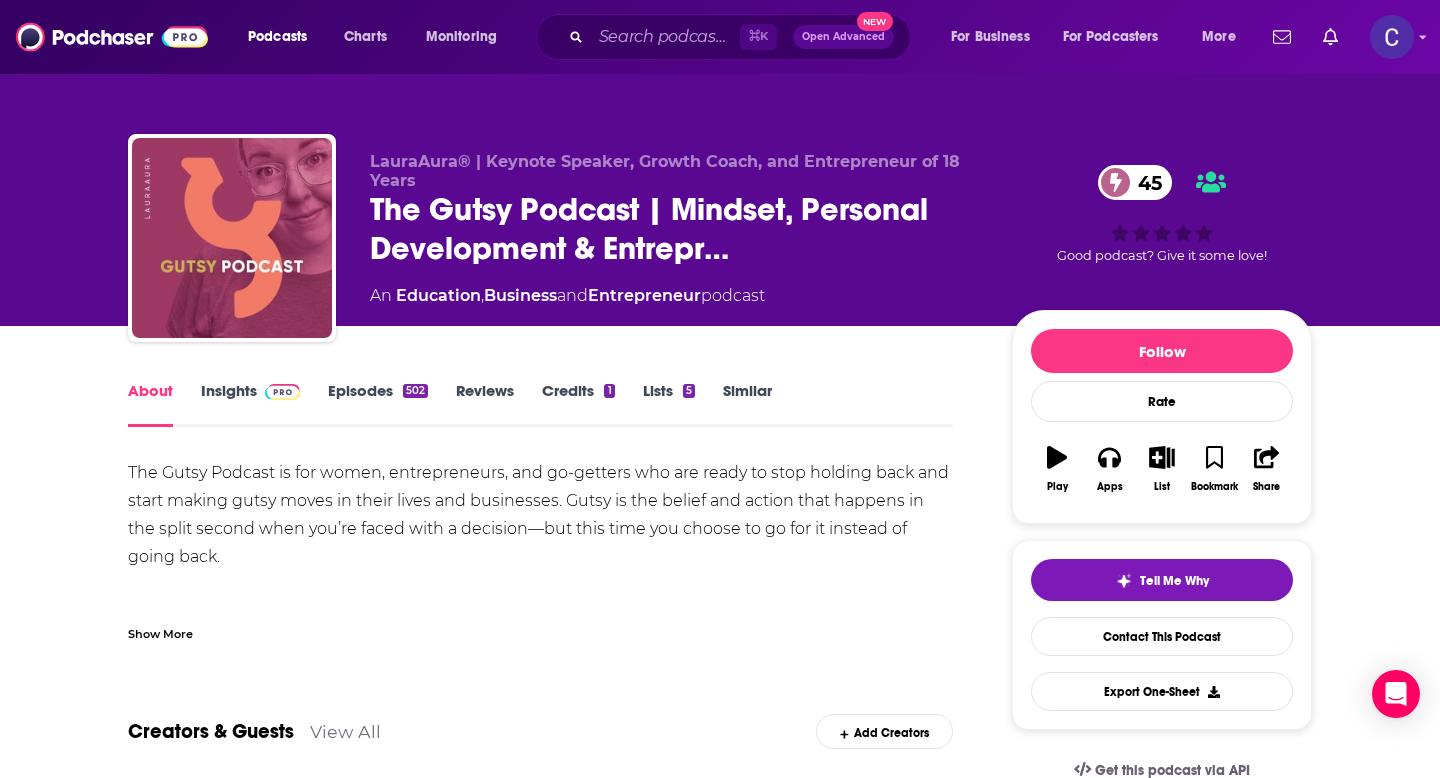 click on "Show More" at bounding box center (540, 626) 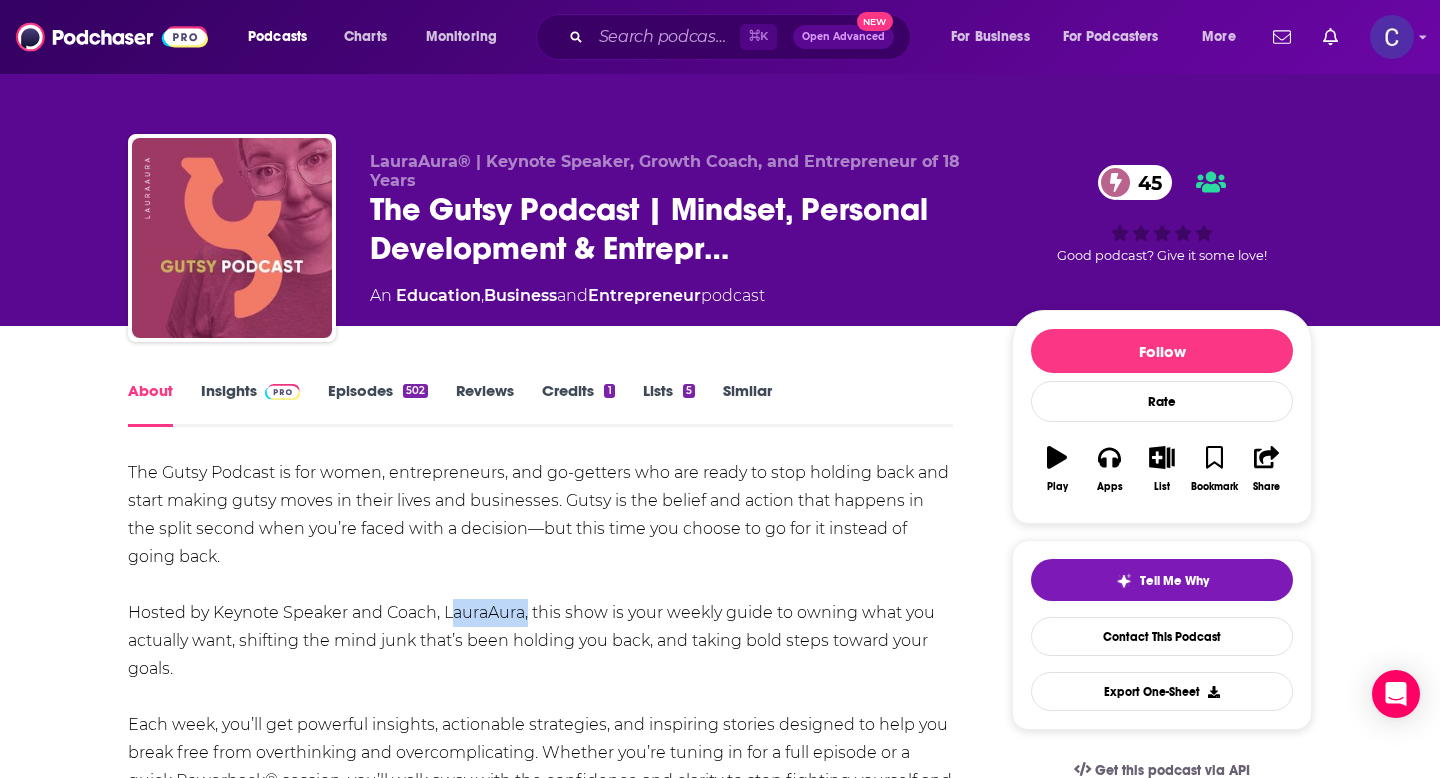 drag, startPoint x: 443, startPoint y: 611, endPoint x: 522, endPoint y: 611, distance: 79 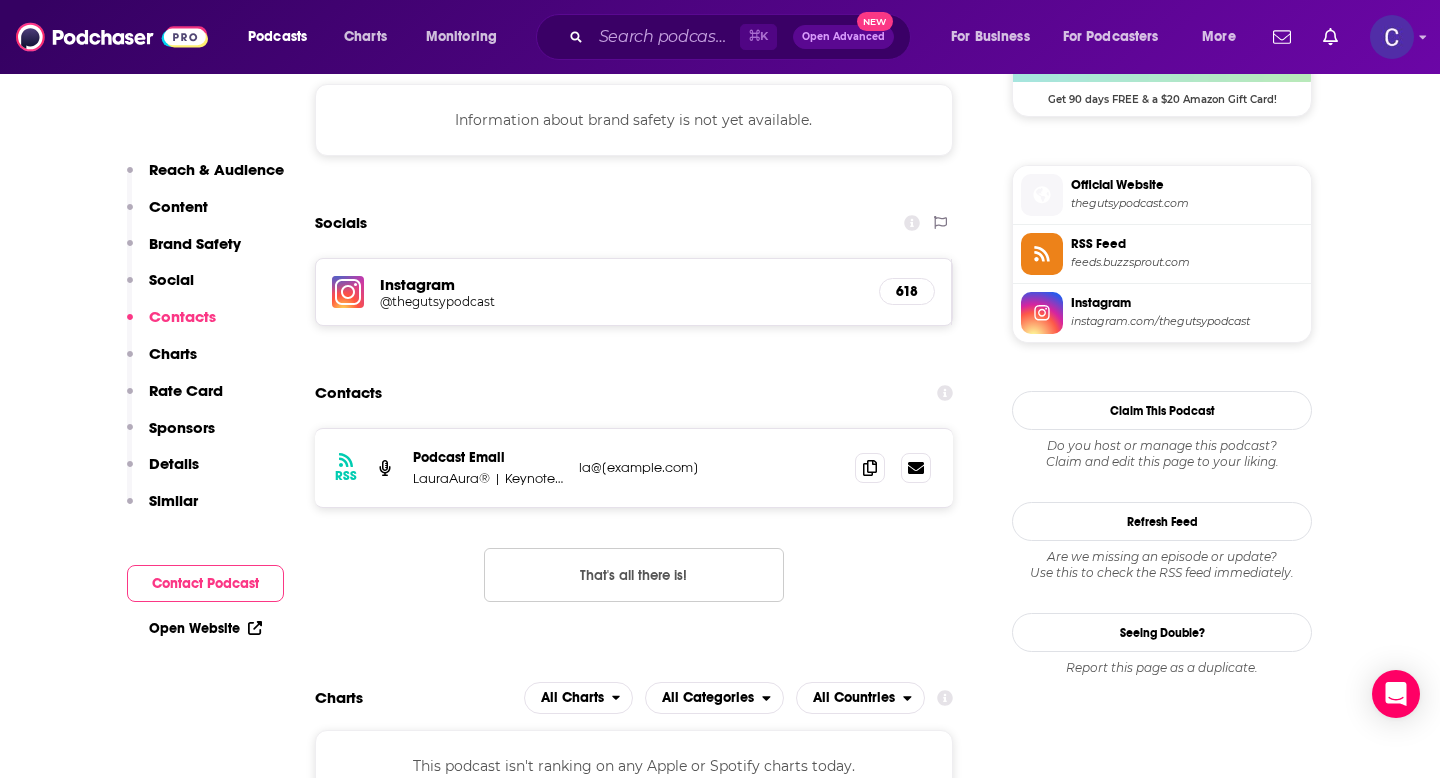 scroll, scrollTop: 1726, scrollLeft: 0, axis: vertical 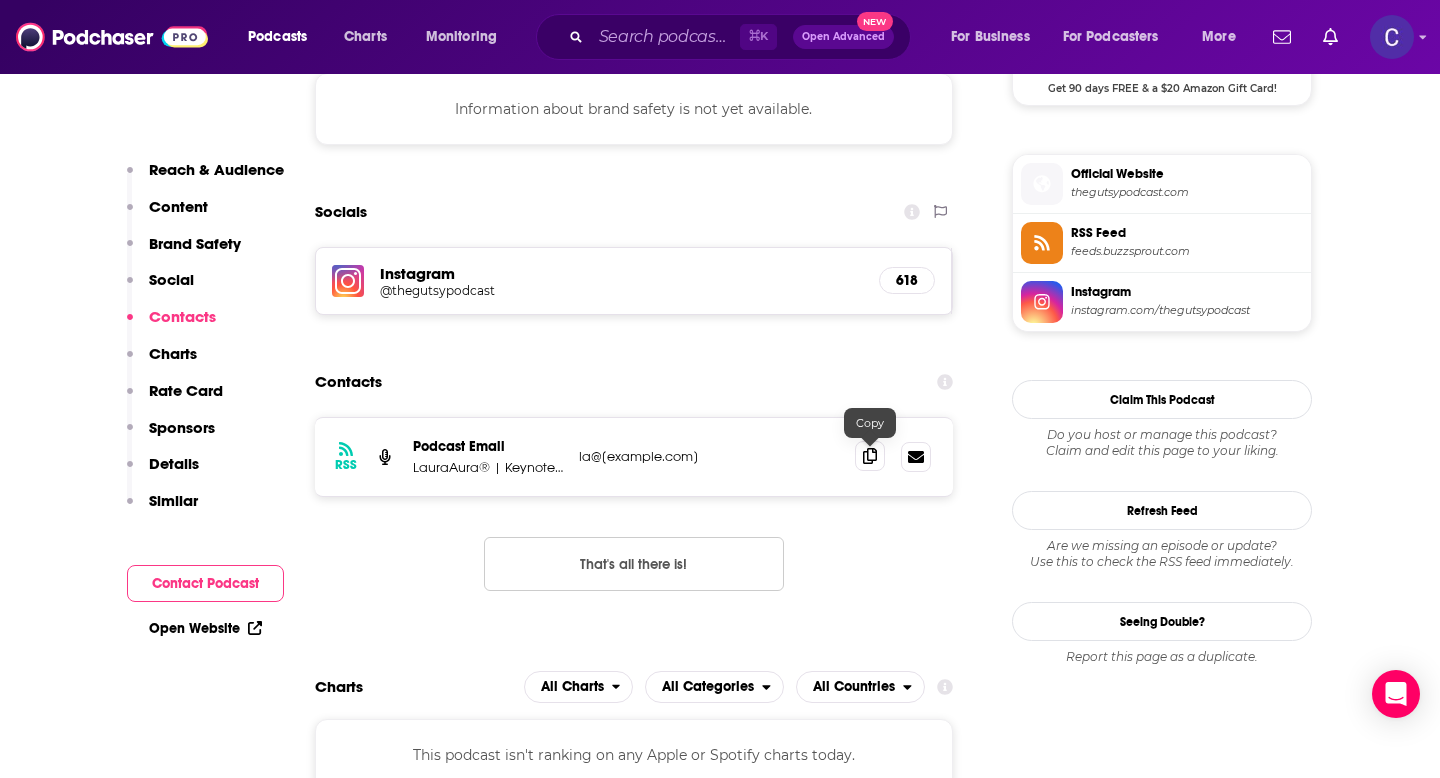 click at bounding box center [870, 456] 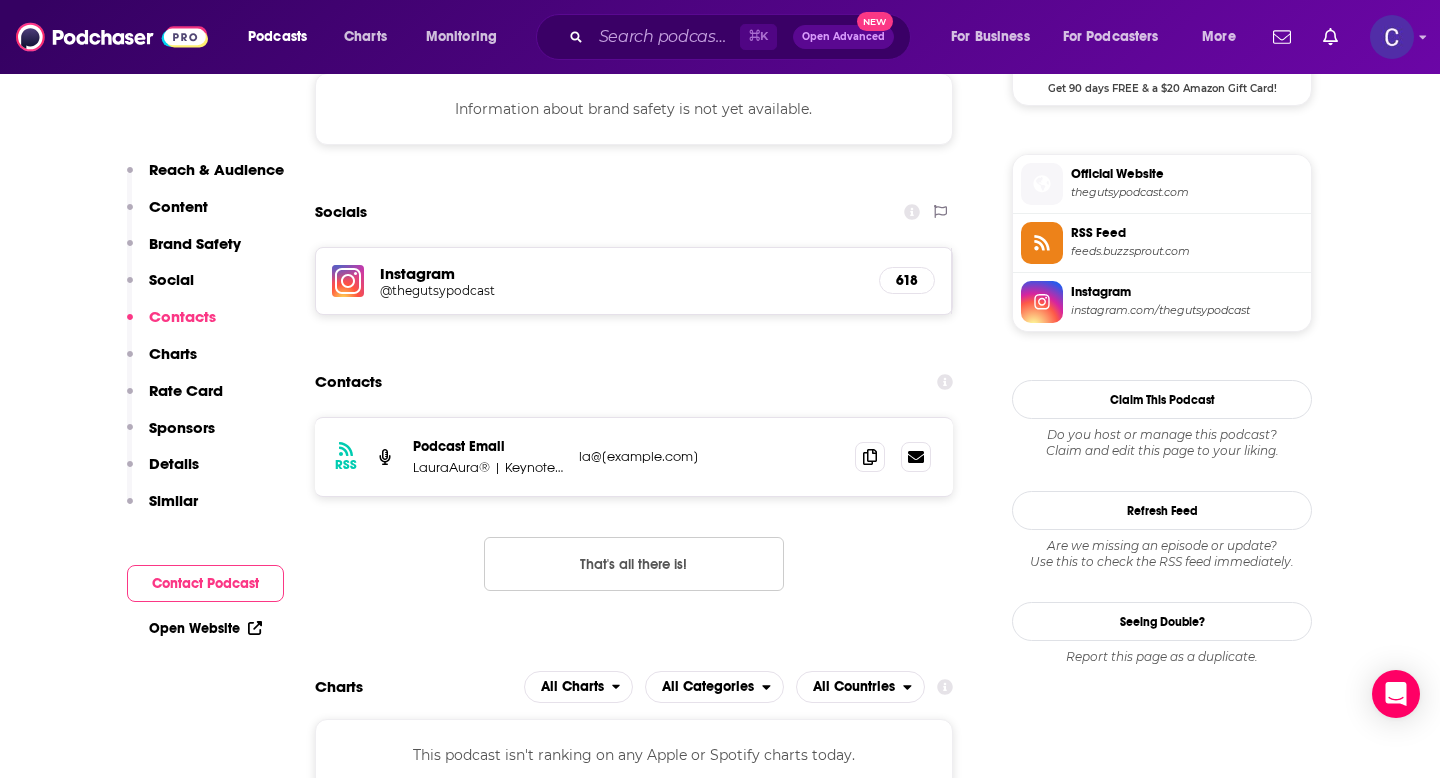 scroll, scrollTop: 0, scrollLeft: 0, axis: both 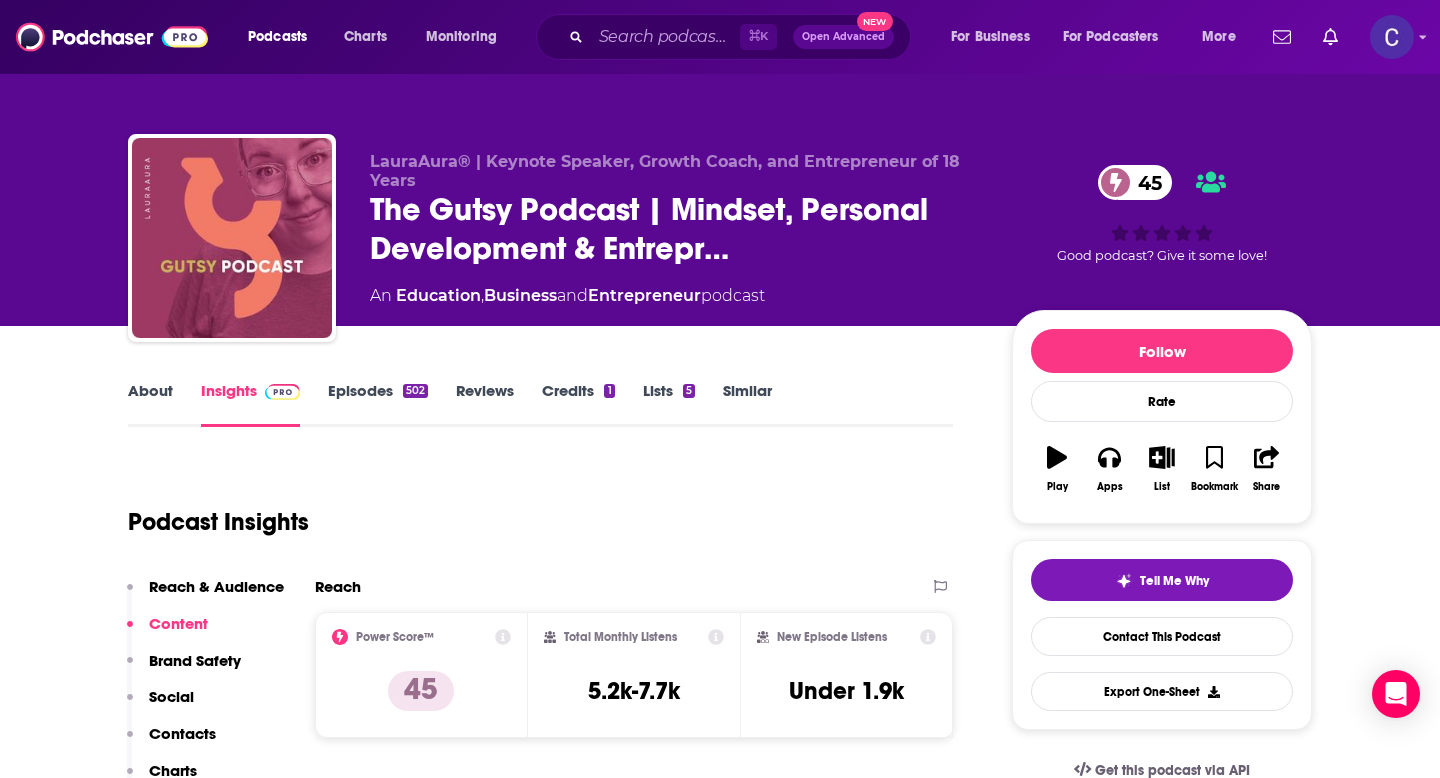 click on "Similar" at bounding box center (747, 404) 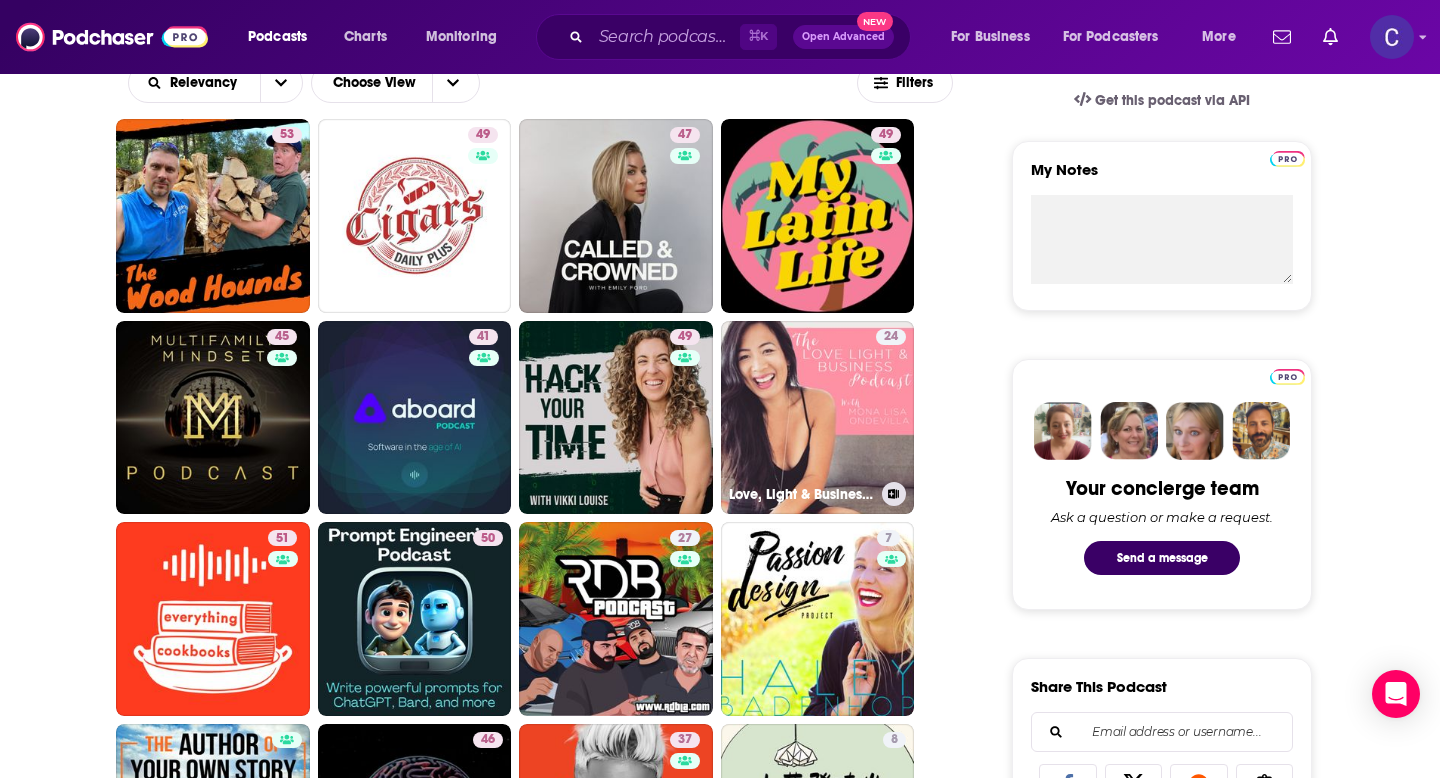 scroll, scrollTop: 672, scrollLeft: 0, axis: vertical 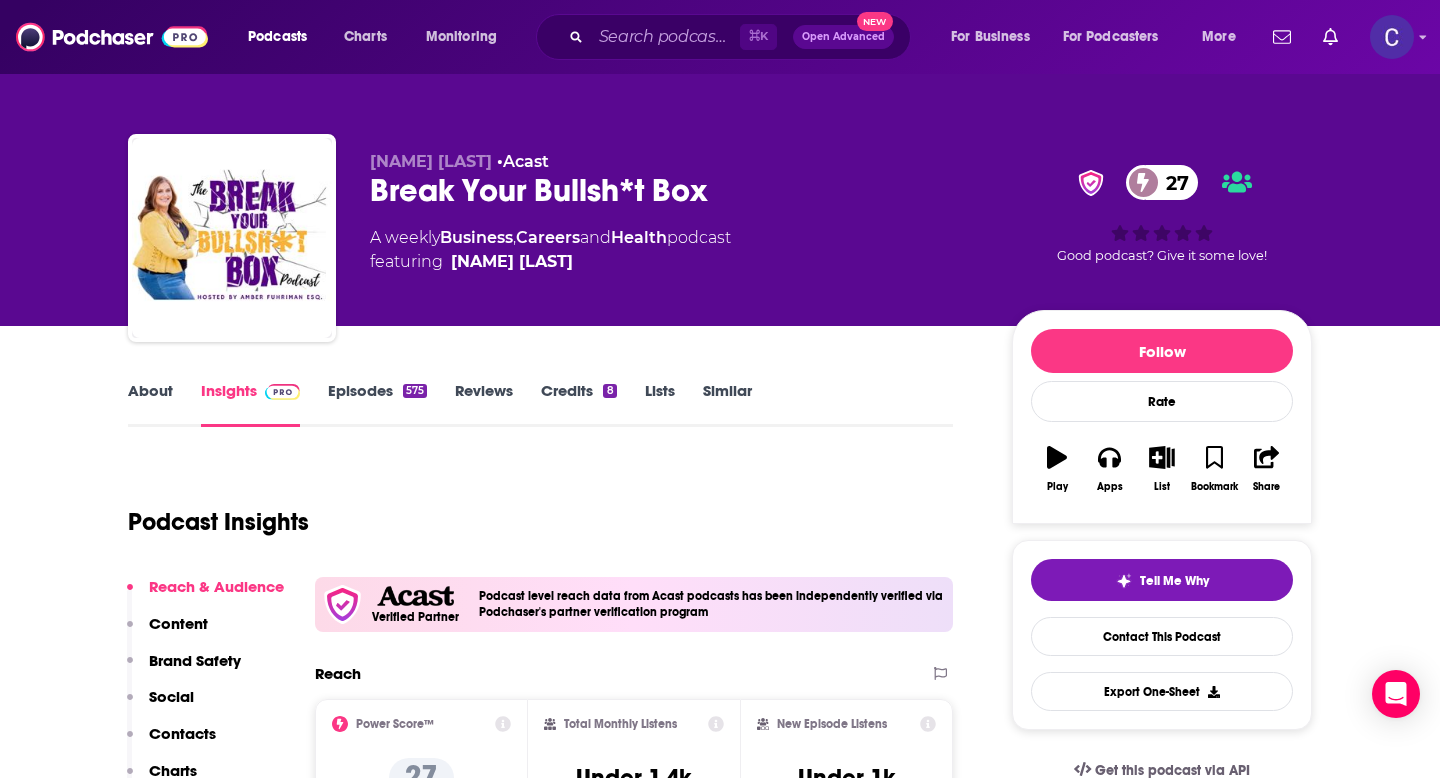 click on "About" at bounding box center [150, 404] 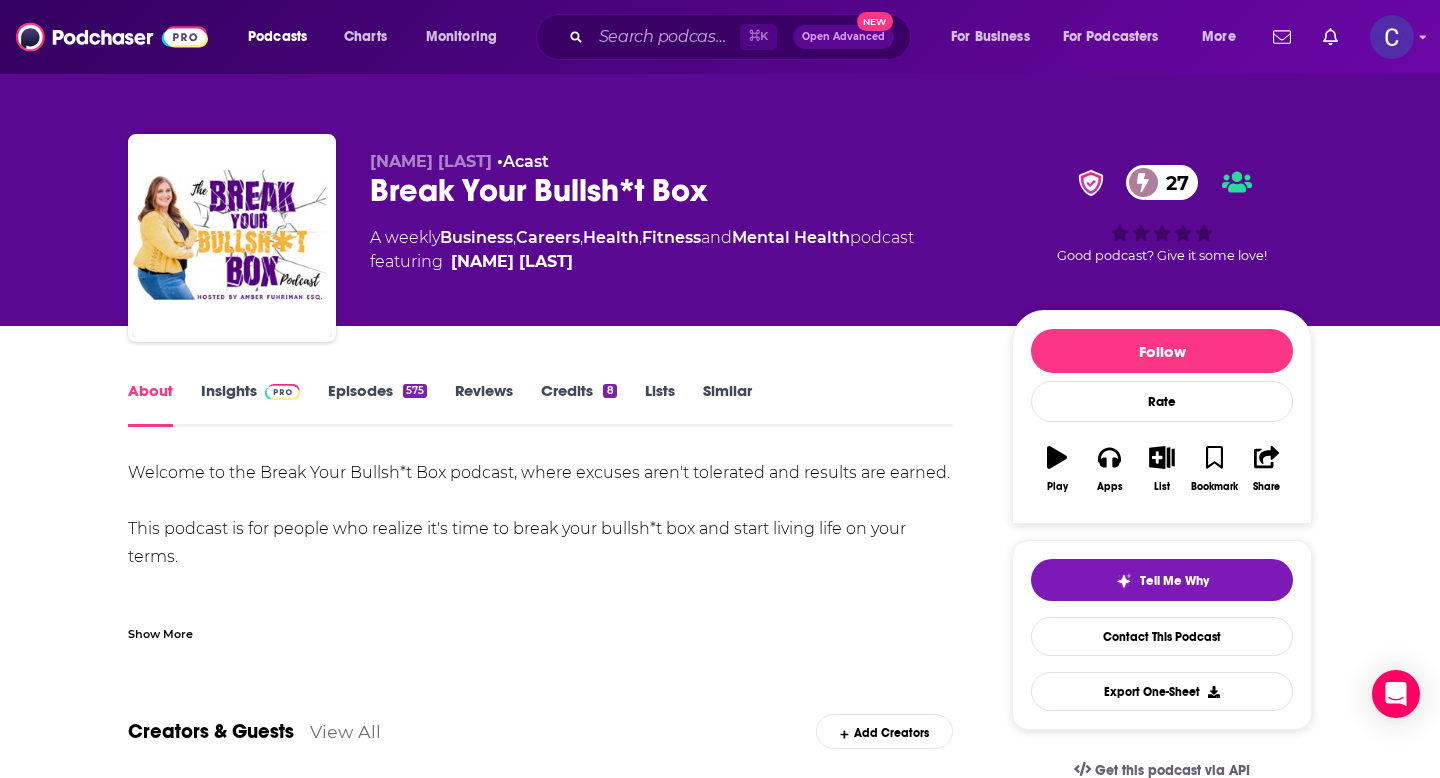 click on "Show More" at bounding box center [160, 632] 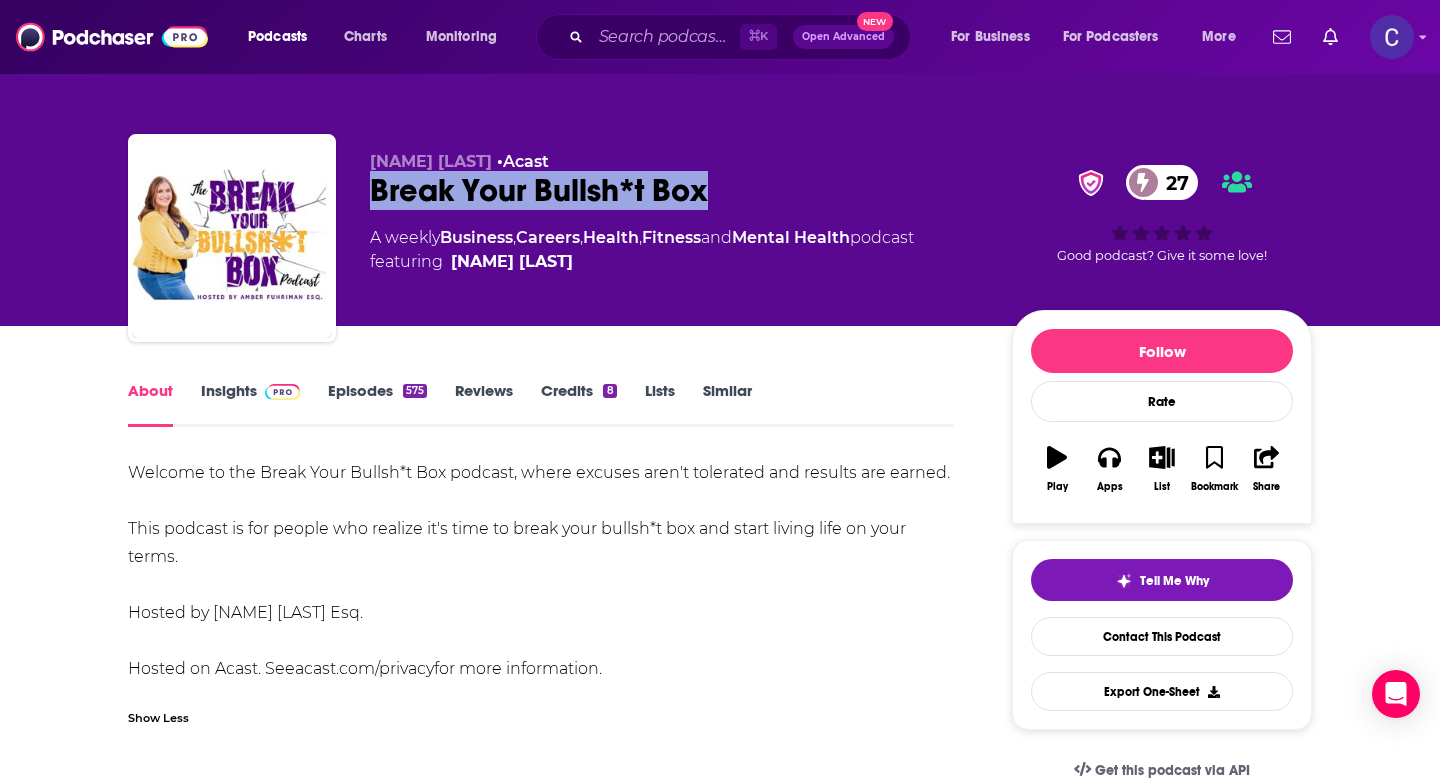 drag, startPoint x: 373, startPoint y: 196, endPoint x: 760, endPoint y: 196, distance: 387 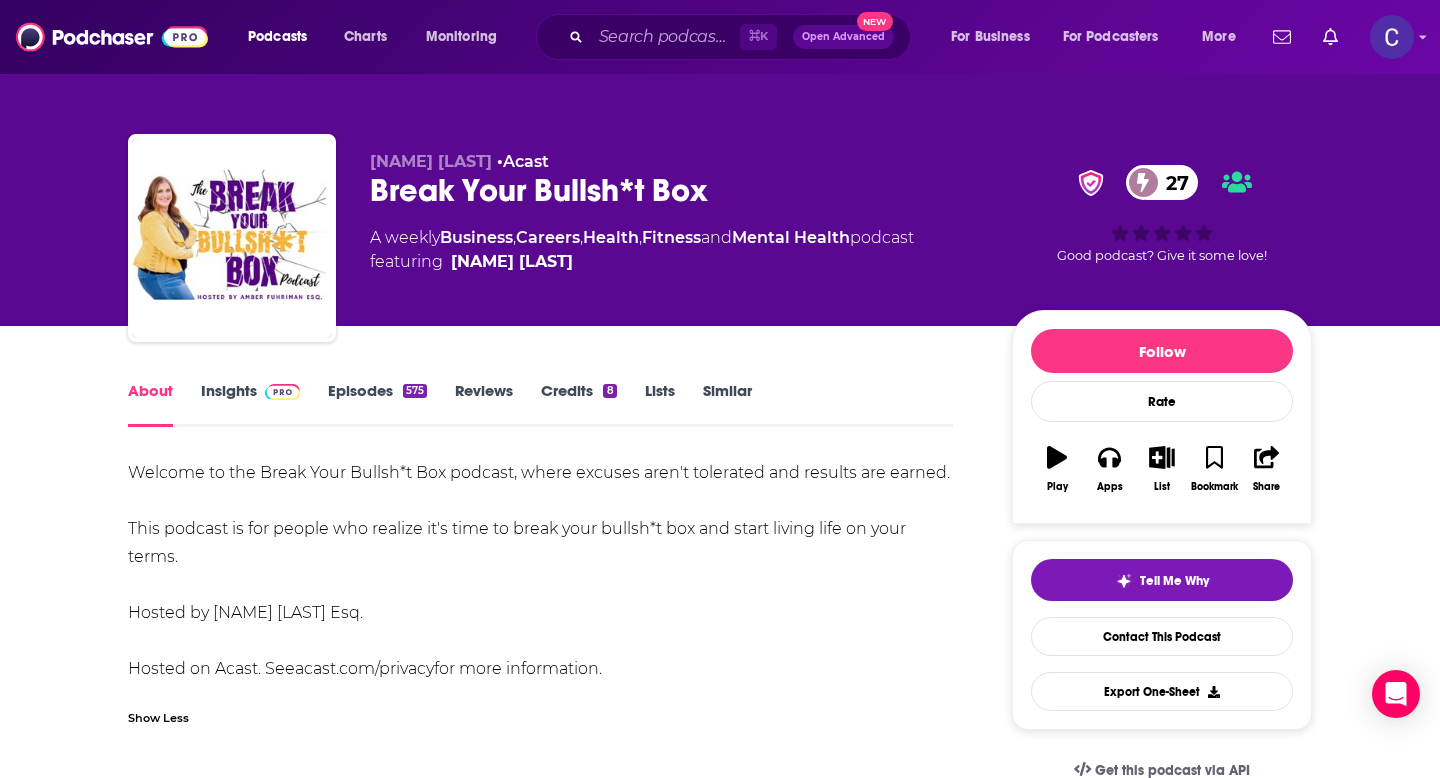 click on "About Insights Episodes 575 Reviews Credits 8 Lists Similar" at bounding box center (540, 402) 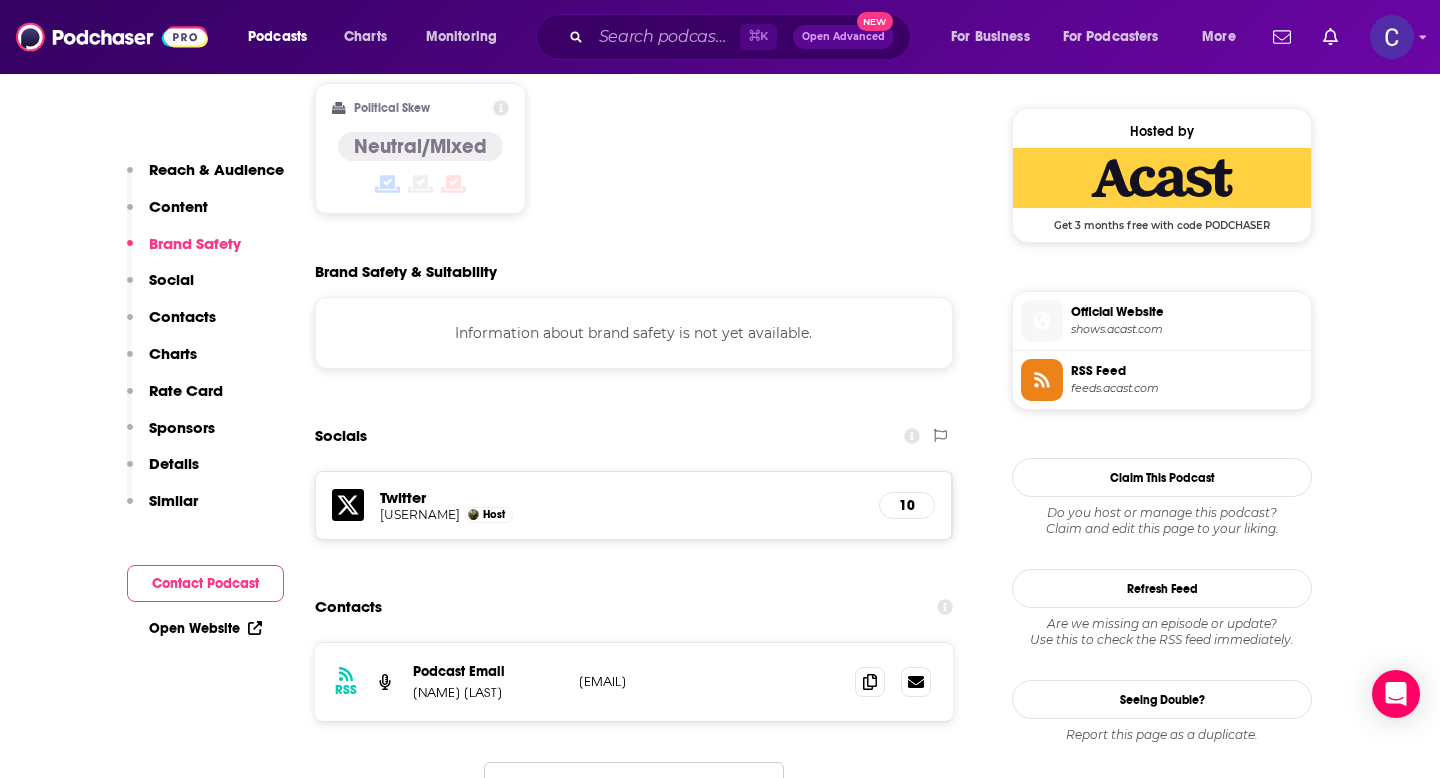 scroll, scrollTop: 1611, scrollLeft: 0, axis: vertical 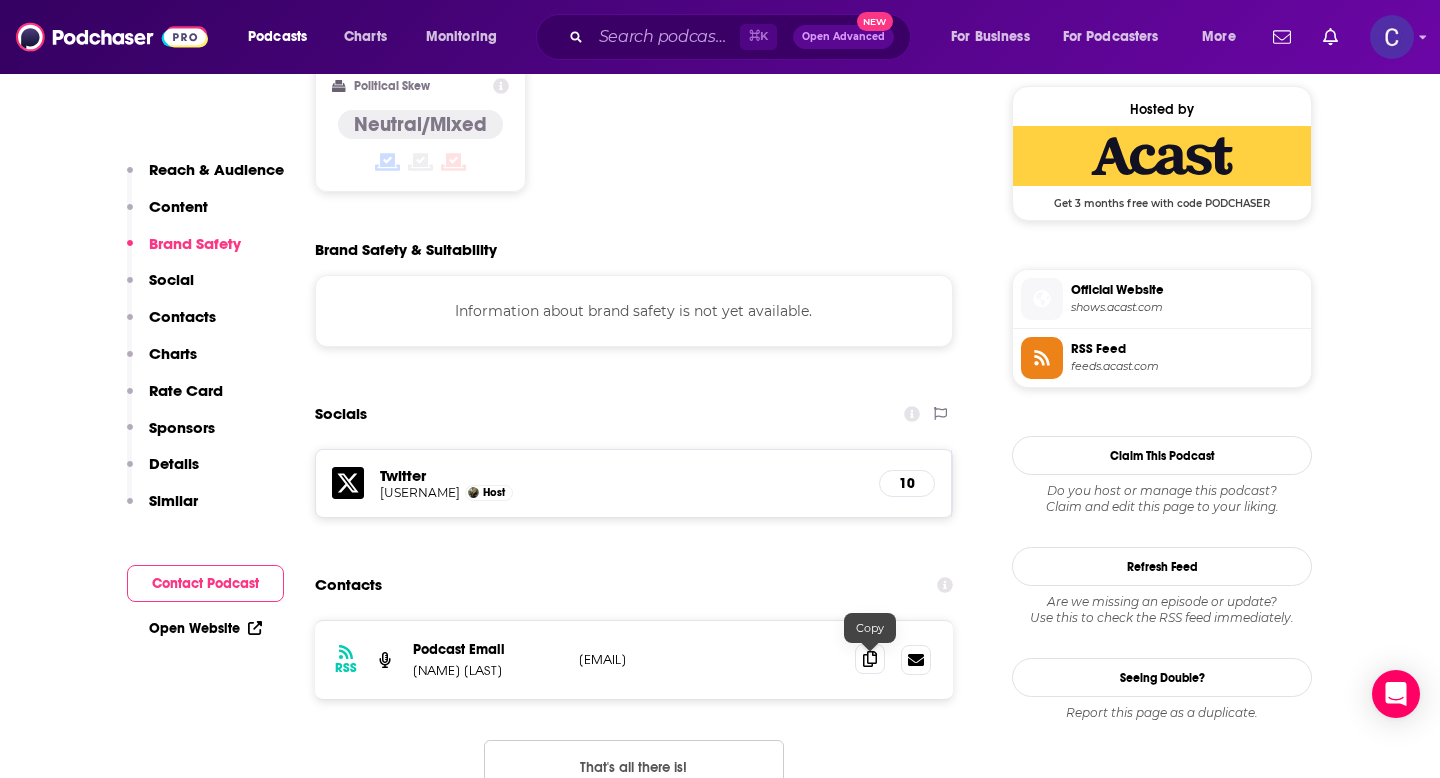 click 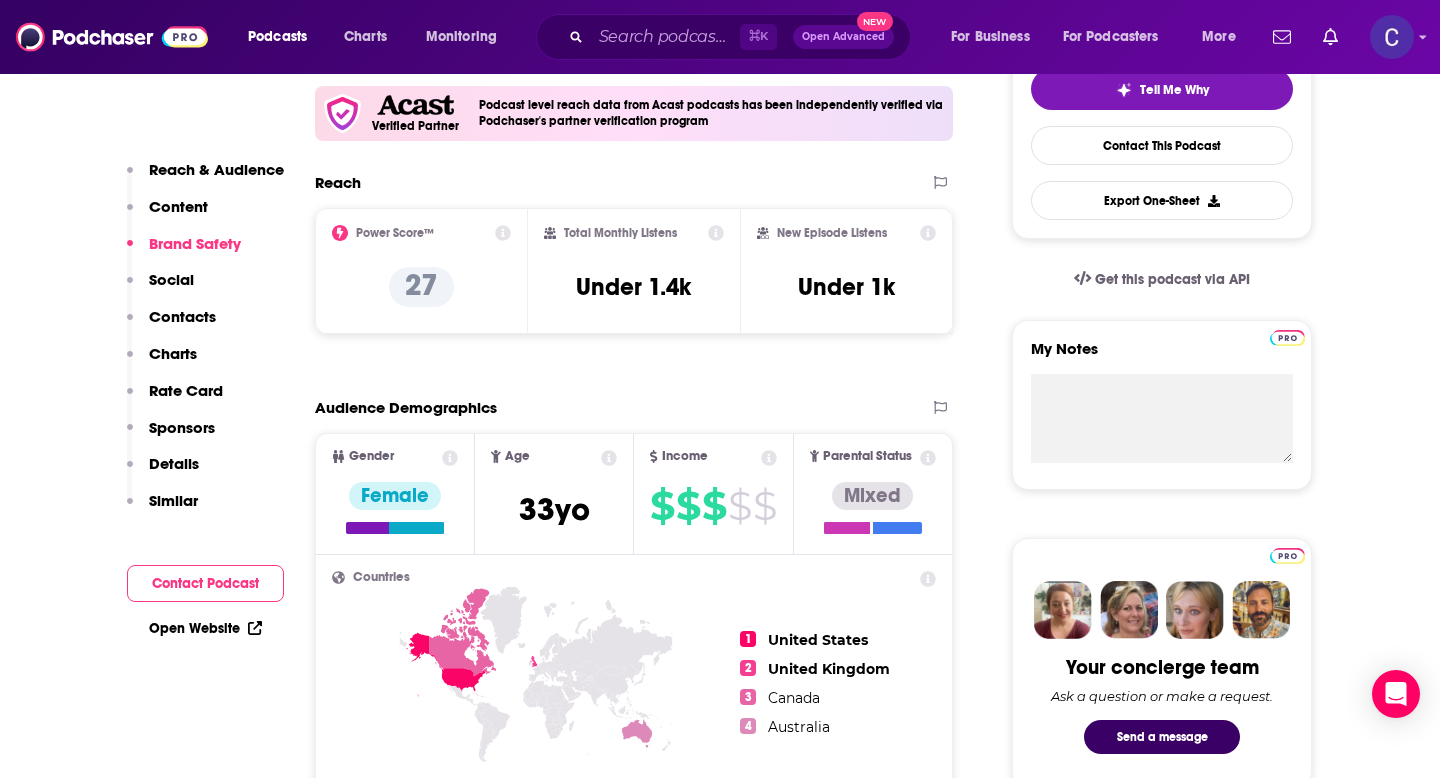 scroll, scrollTop: 0, scrollLeft: 0, axis: both 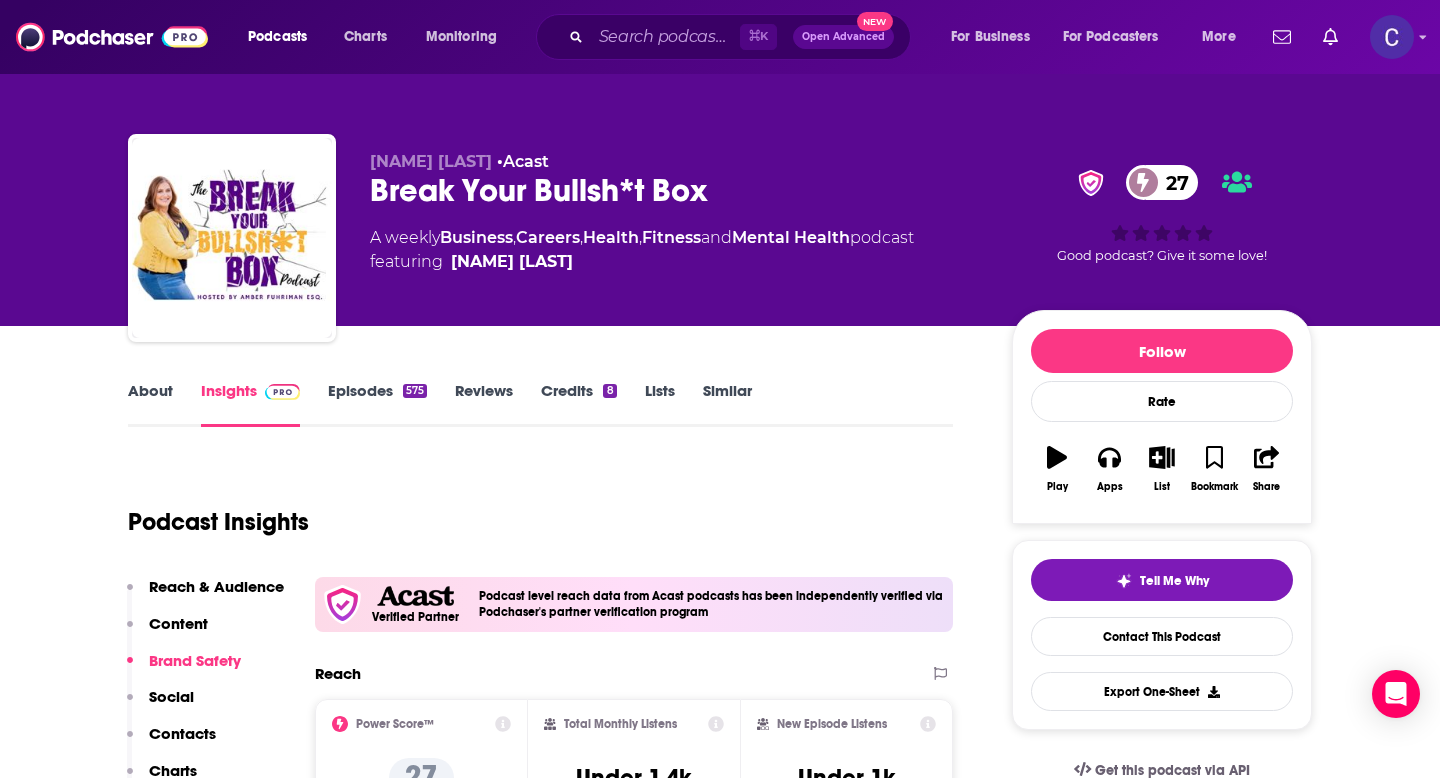 click on "Similar" at bounding box center (727, 404) 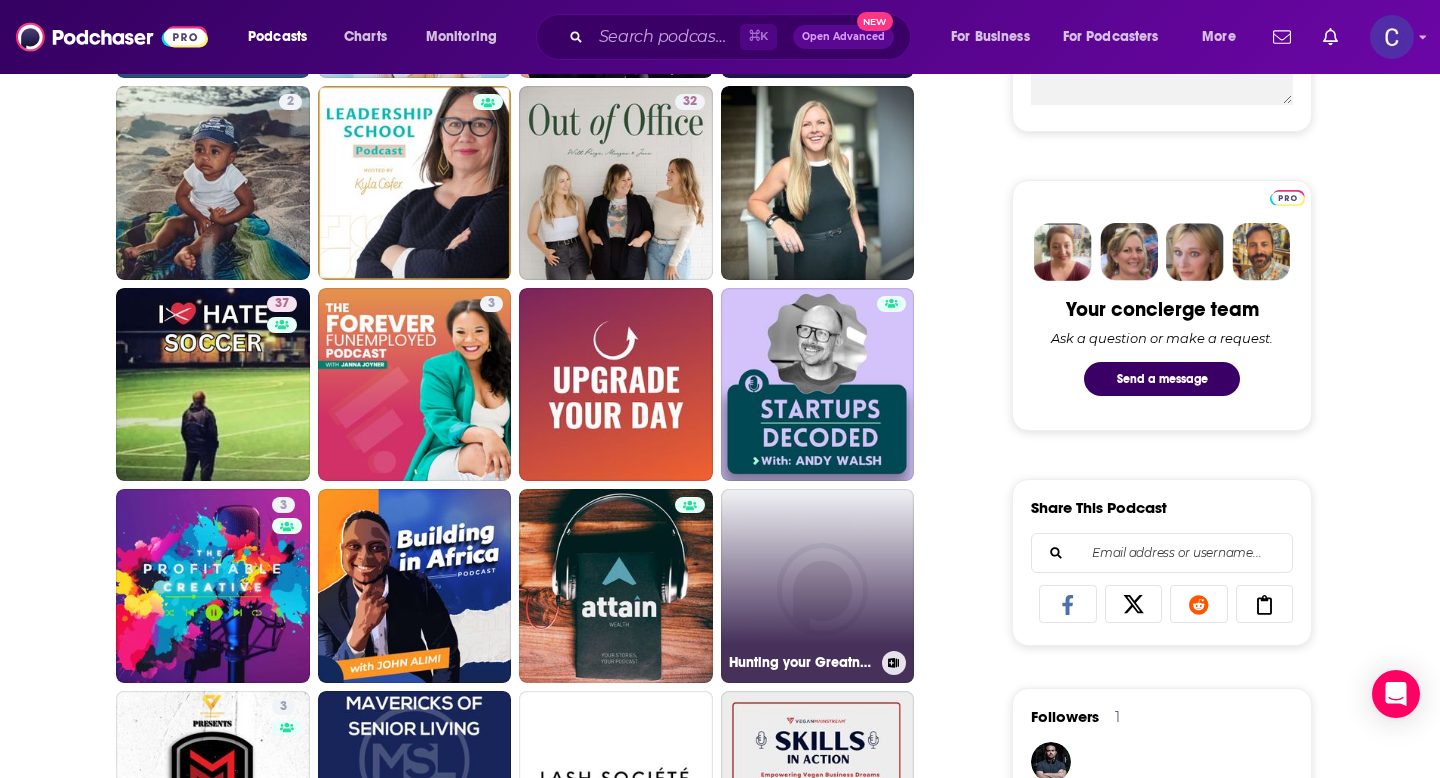 scroll, scrollTop: 852, scrollLeft: 0, axis: vertical 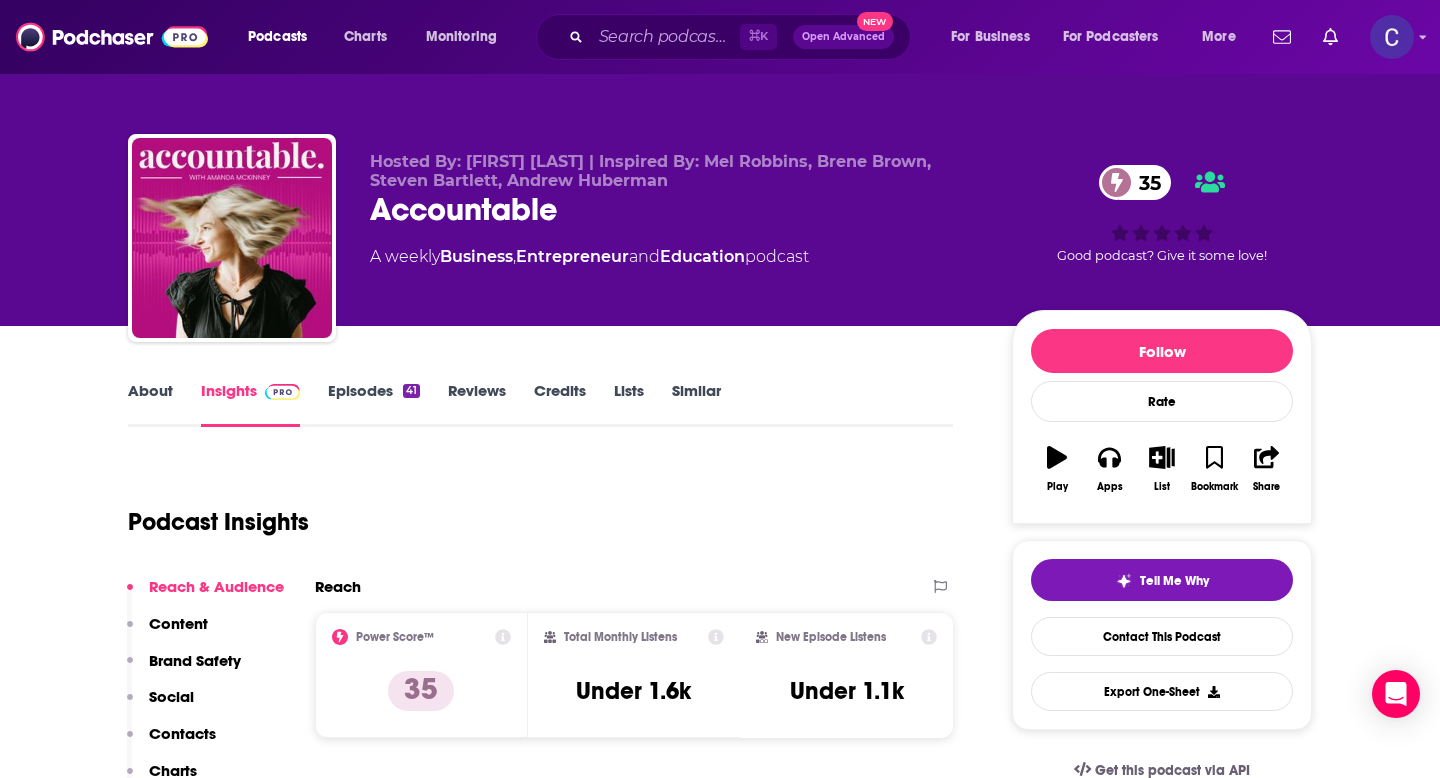 click on "About" at bounding box center (150, 404) 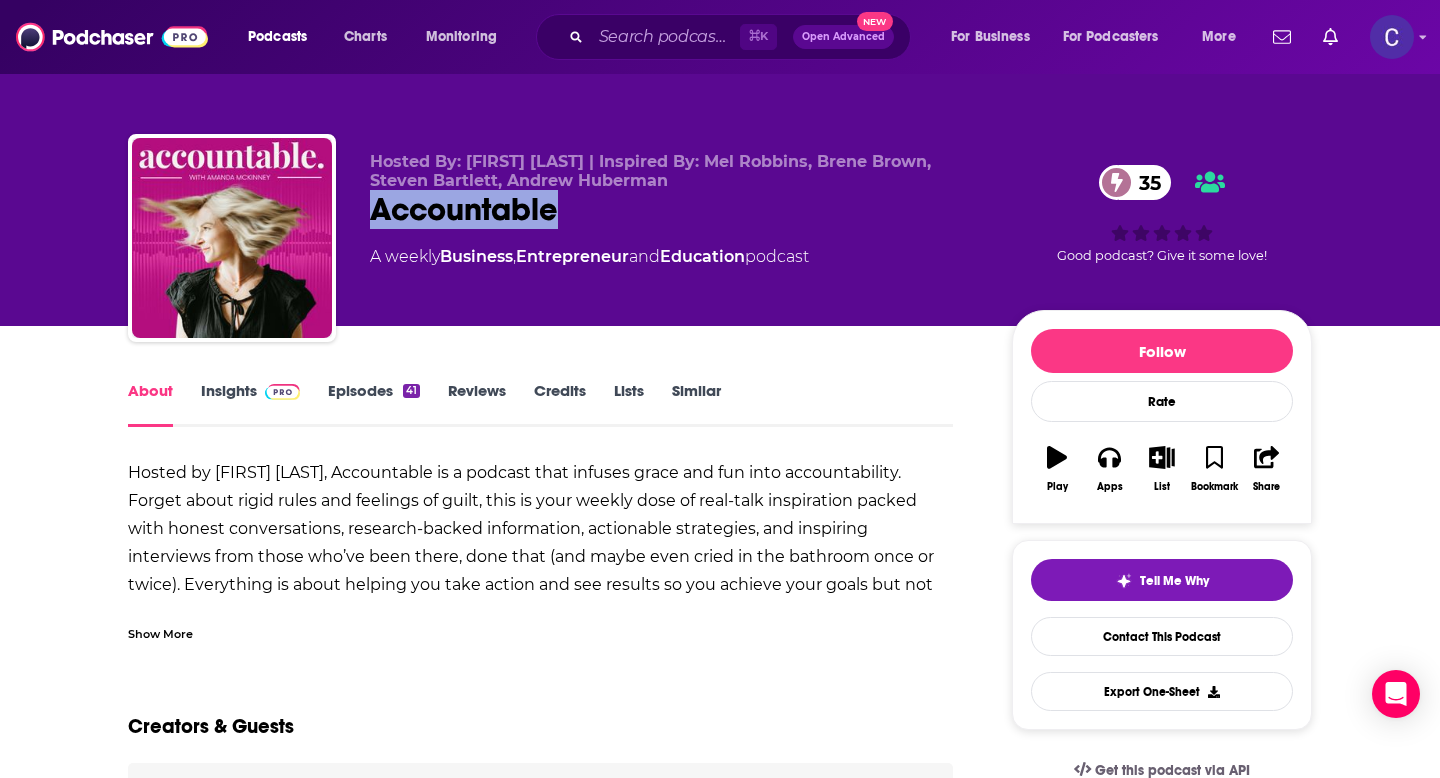 drag, startPoint x: 369, startPoint y: 213, endPoint x: 607, endPoint y: 213, distance: 238 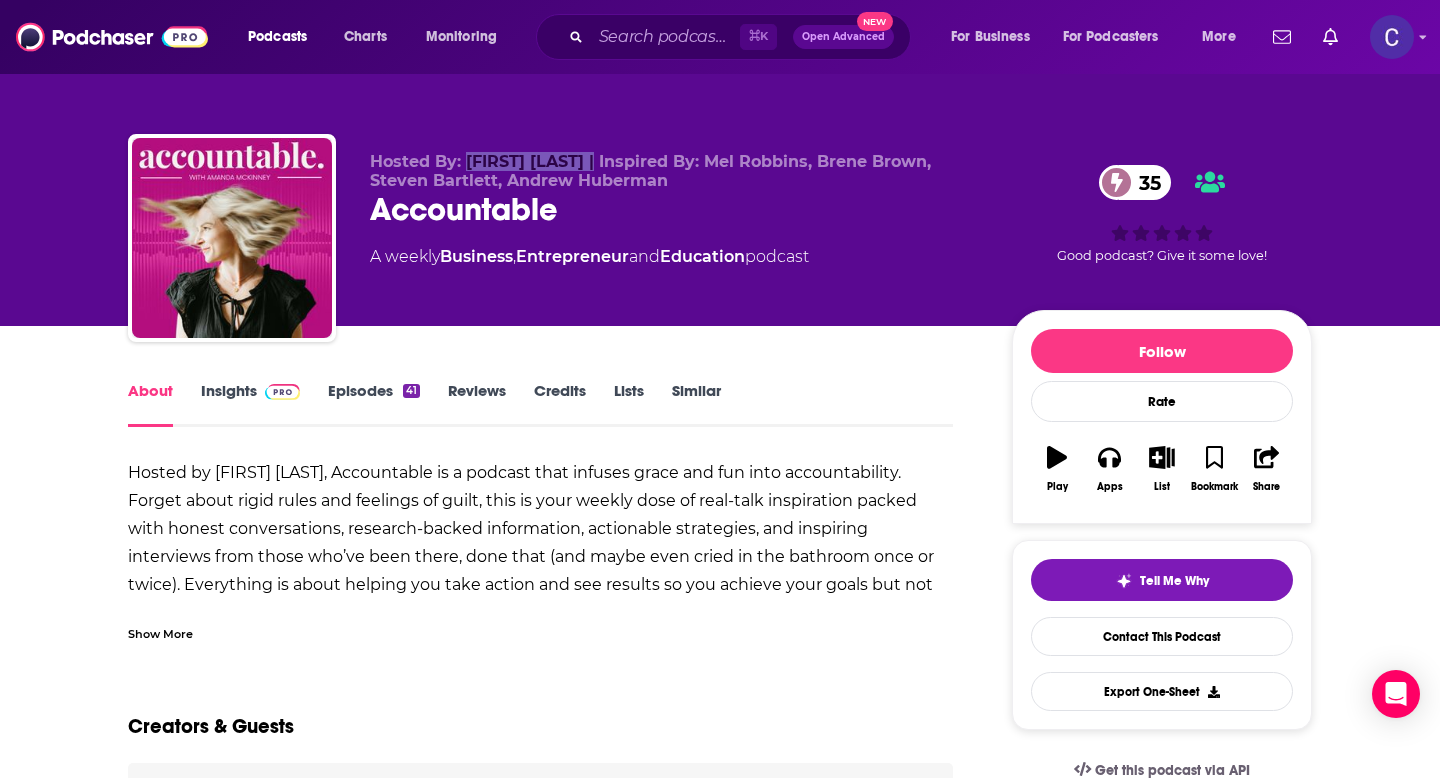 drag, startPoint x: 469, startPoint y: 163, endPoint x: 626, endPoint y: 168, distance: 157.0796 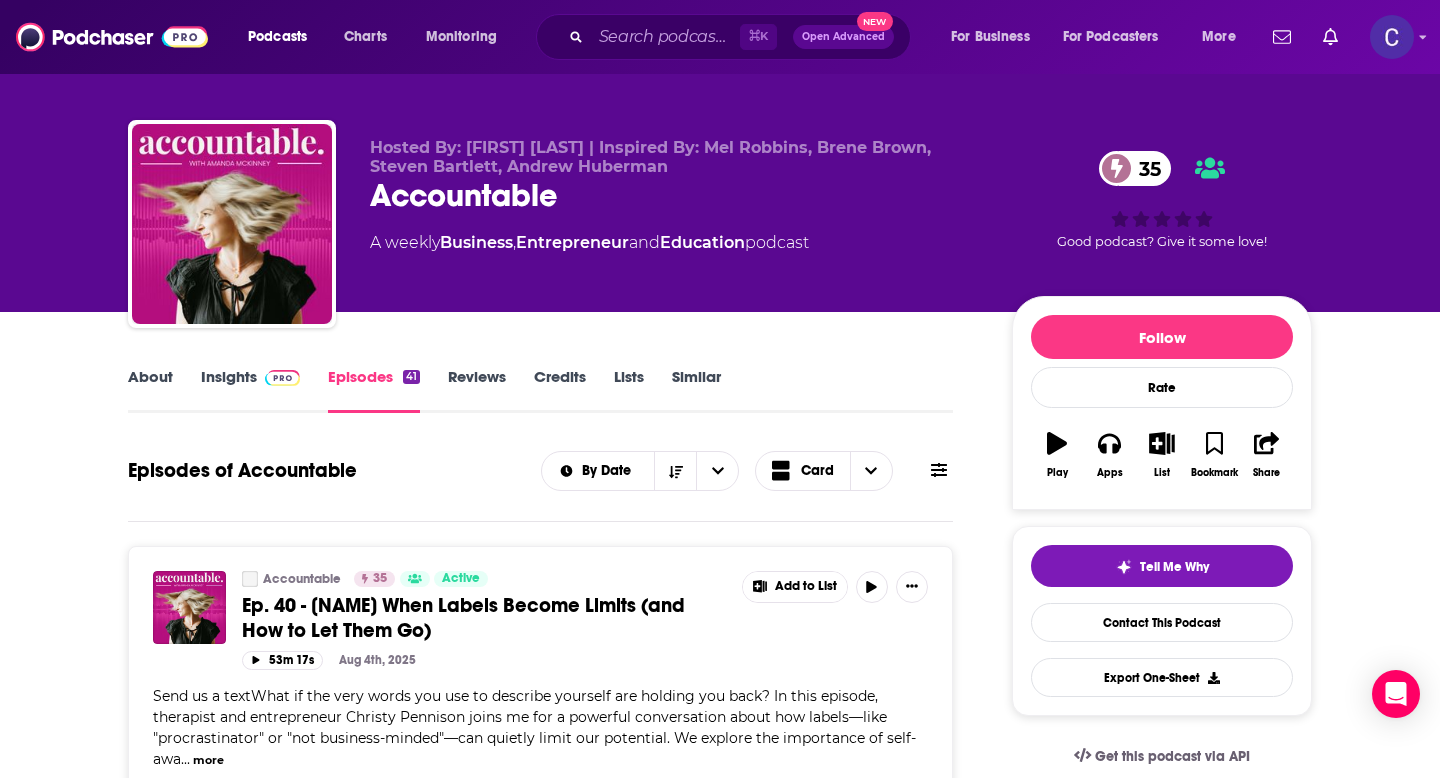 scroll, scrollTop: 17, scrollLeft: 0, axis: vertical 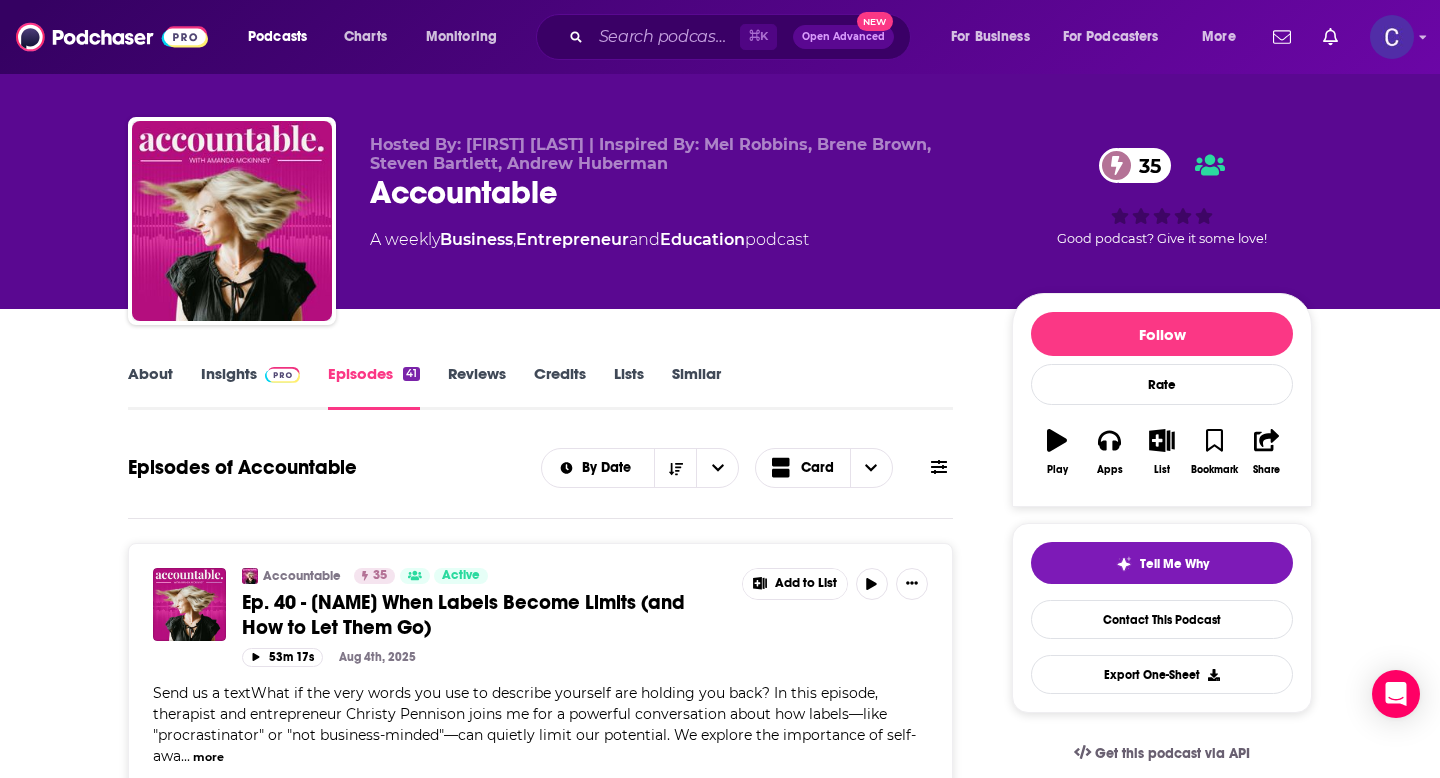 click on "Insights" at bounding box center (250, 387) 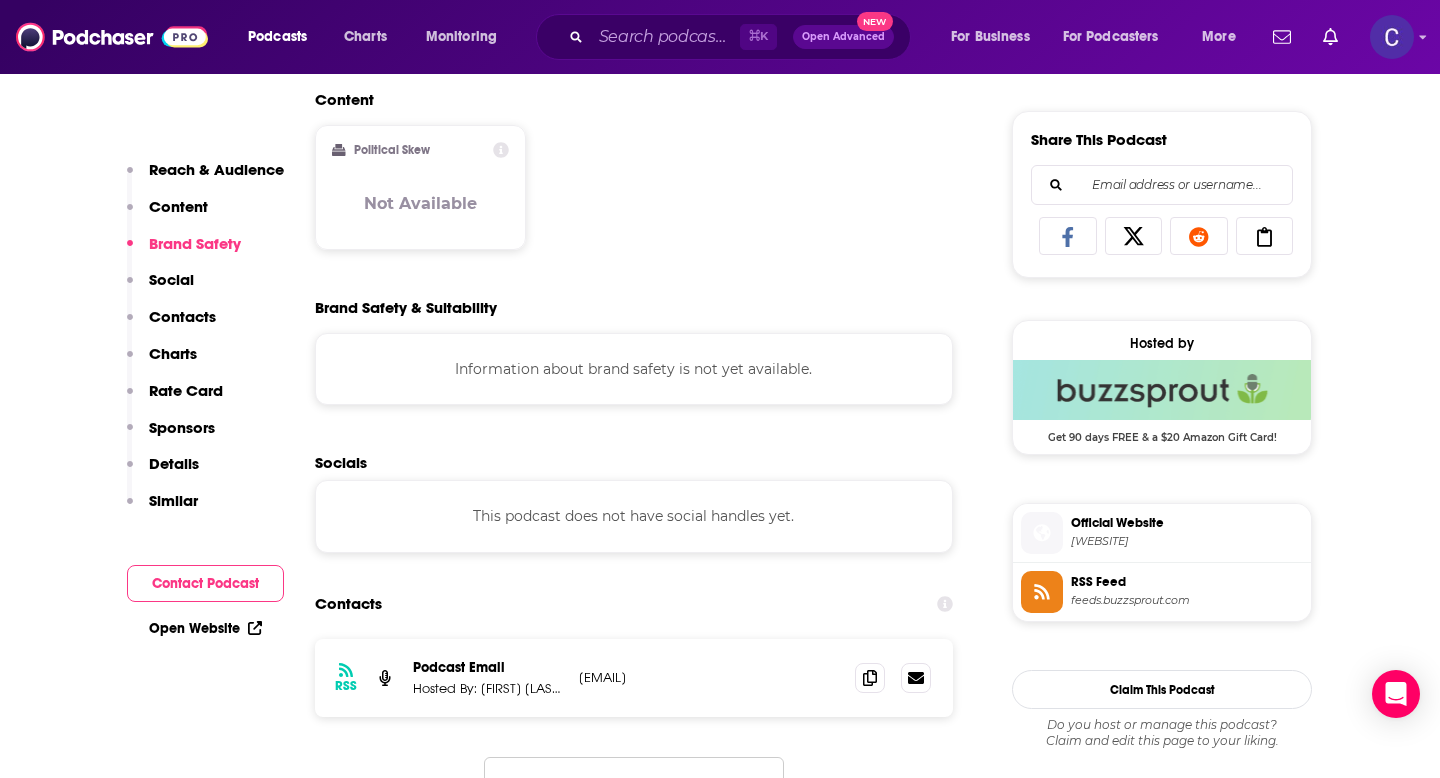 scroll, scrollTop: 1218, scrollLeft: 0, axis: vertical 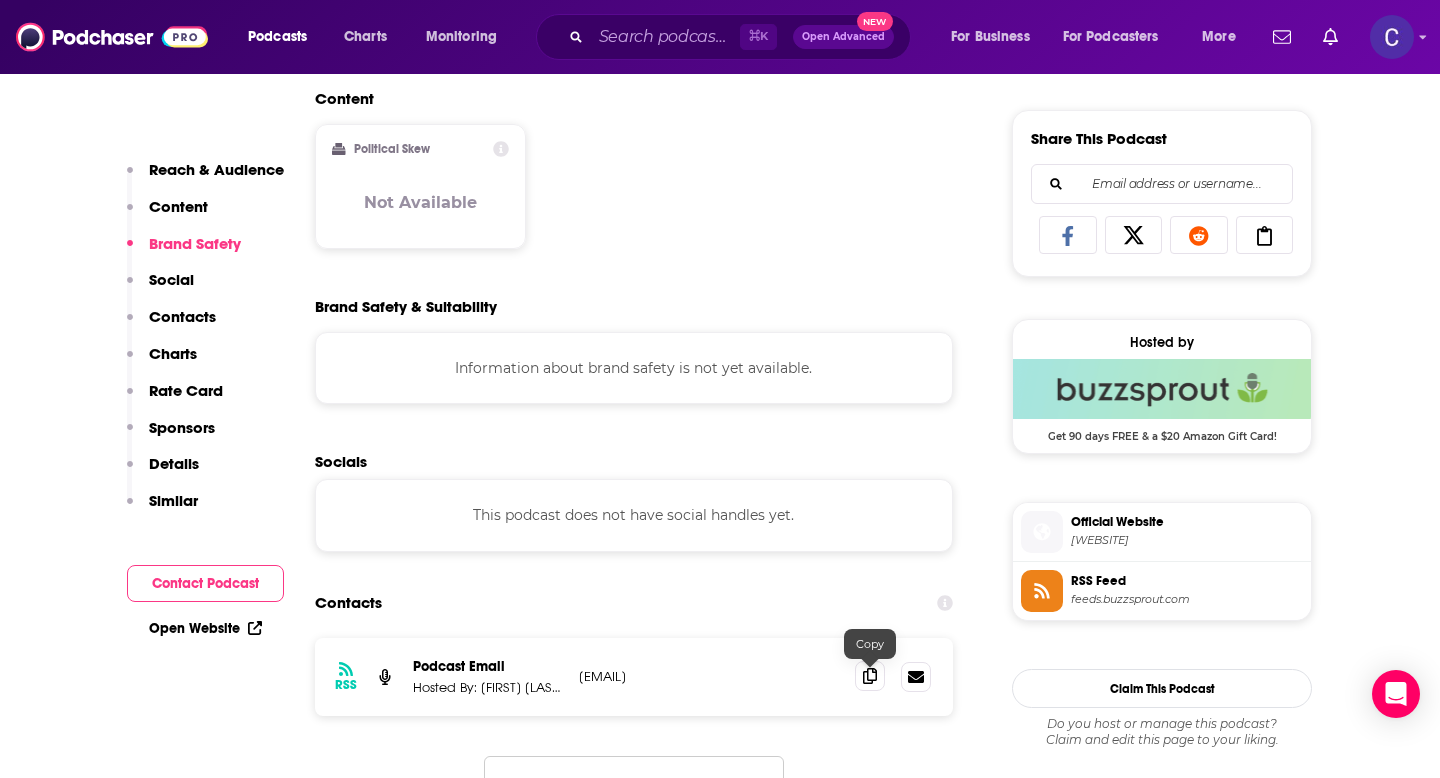click 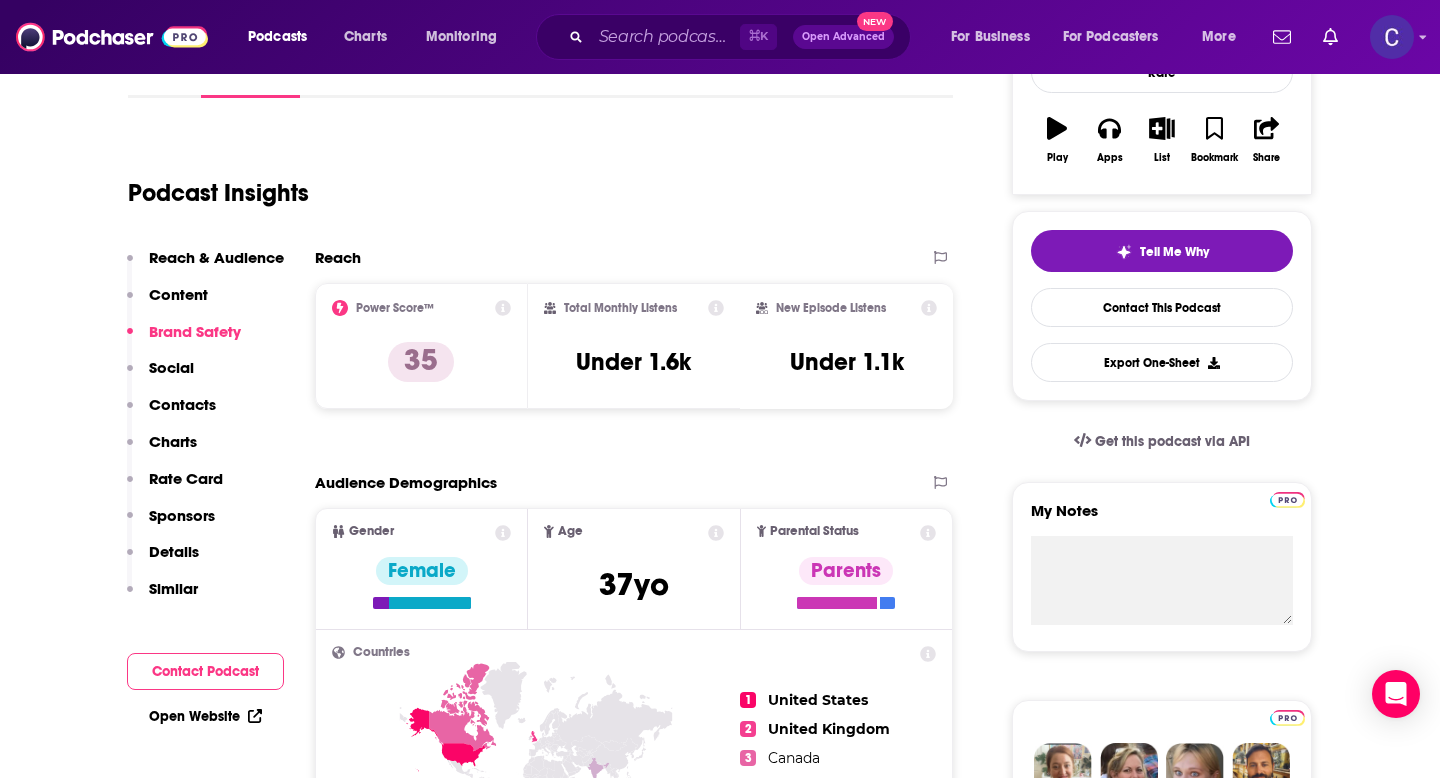 scroll, scrollTop: 0, scrollLeft: 0, axis: both 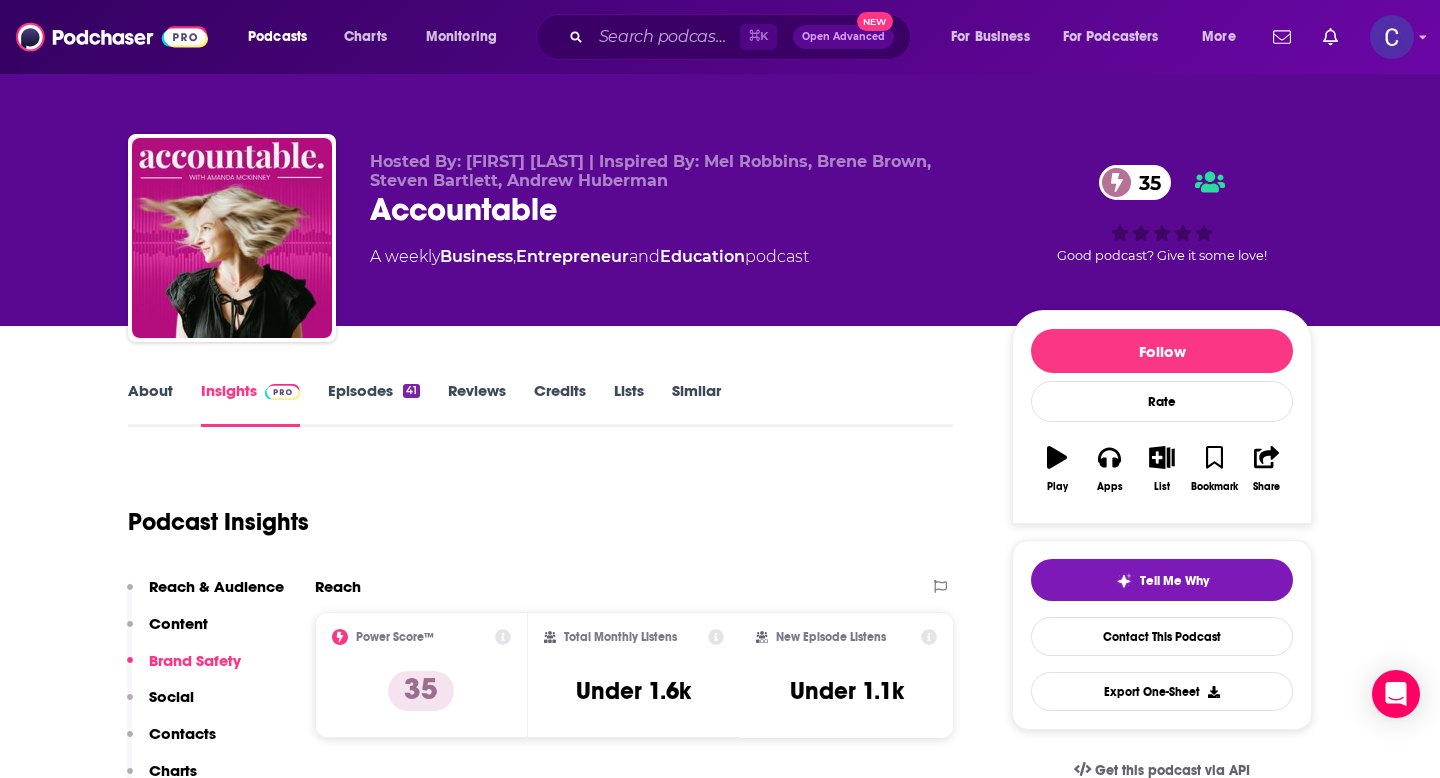 click on "Similar" at bounding box center [696, 404] 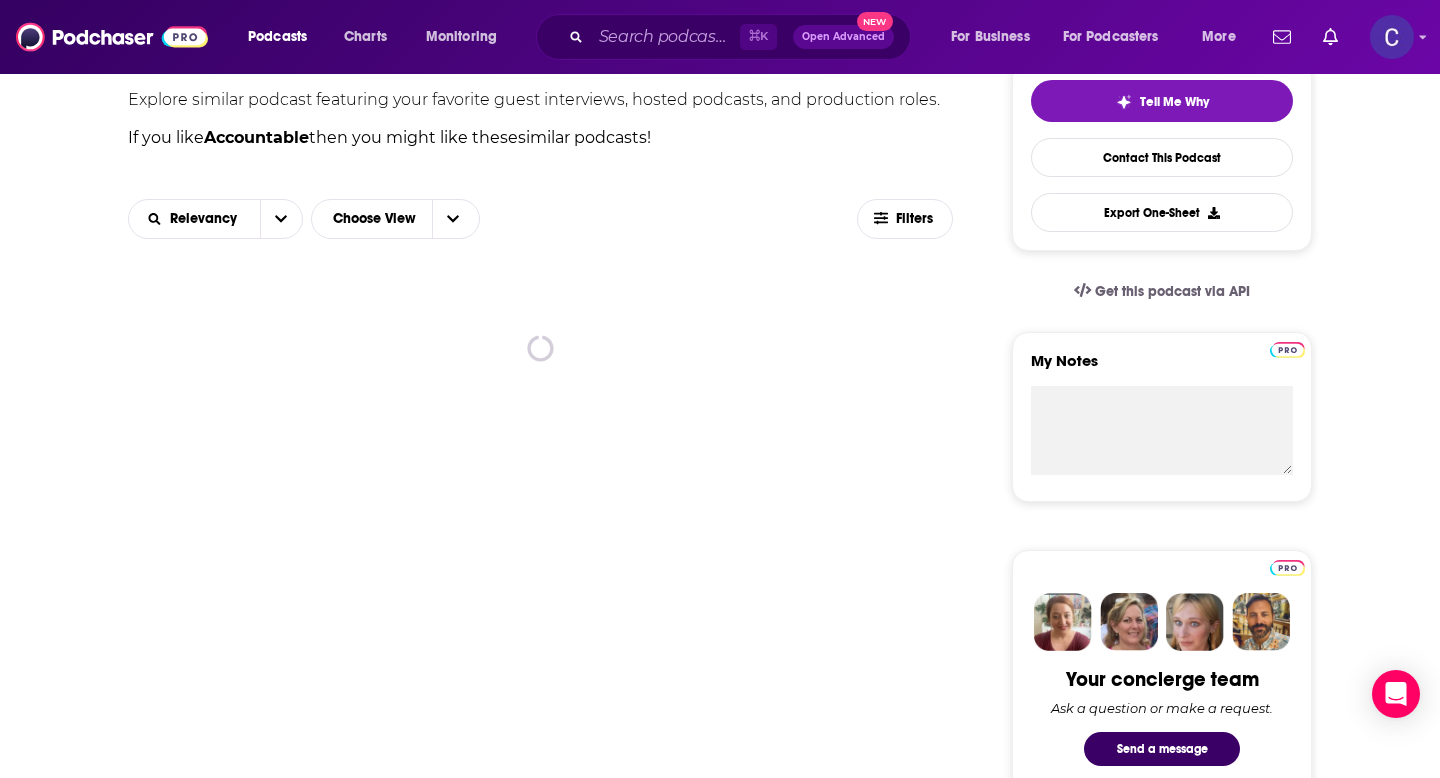 scroll, scrollTop: 480, scrollLeft: 0, axis: vertical 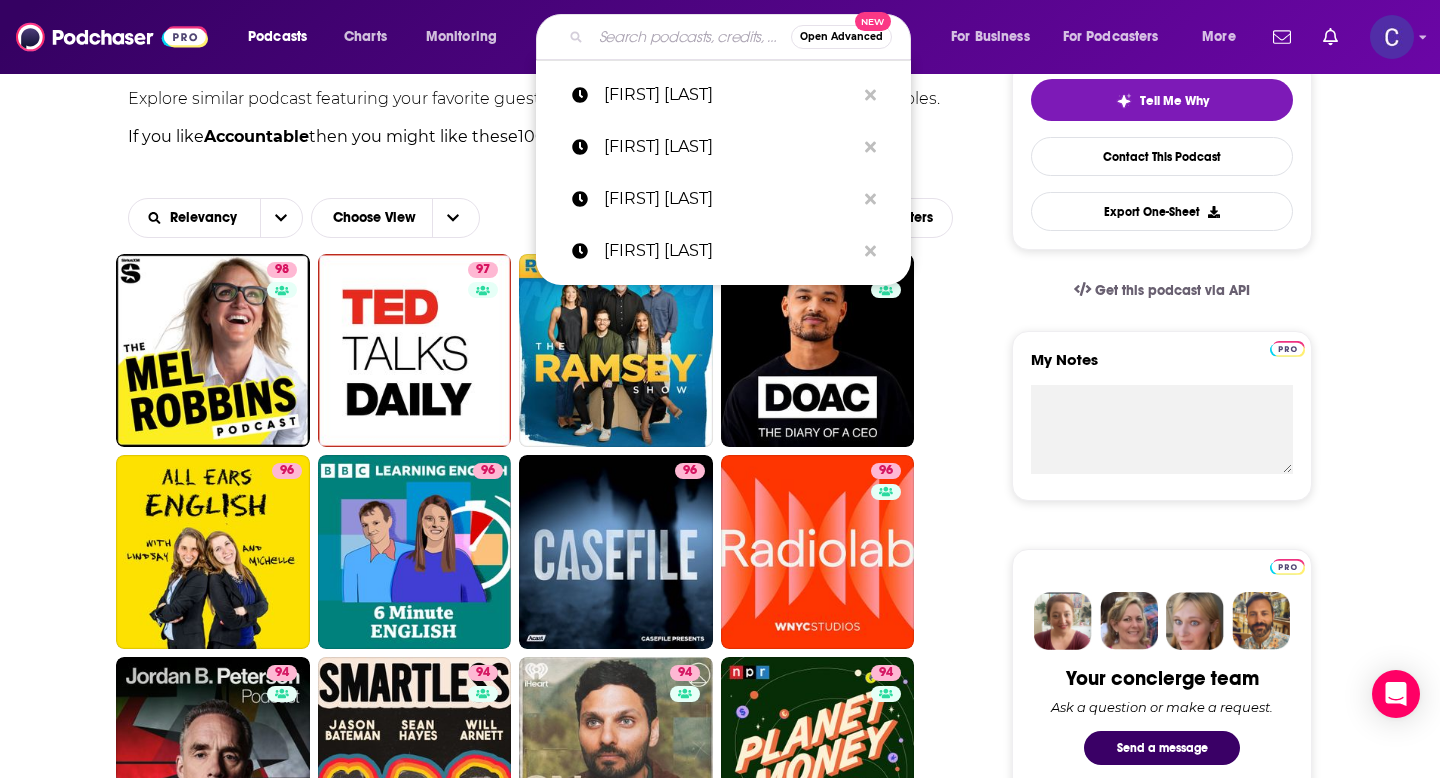 click at bounding box center [691, 37] 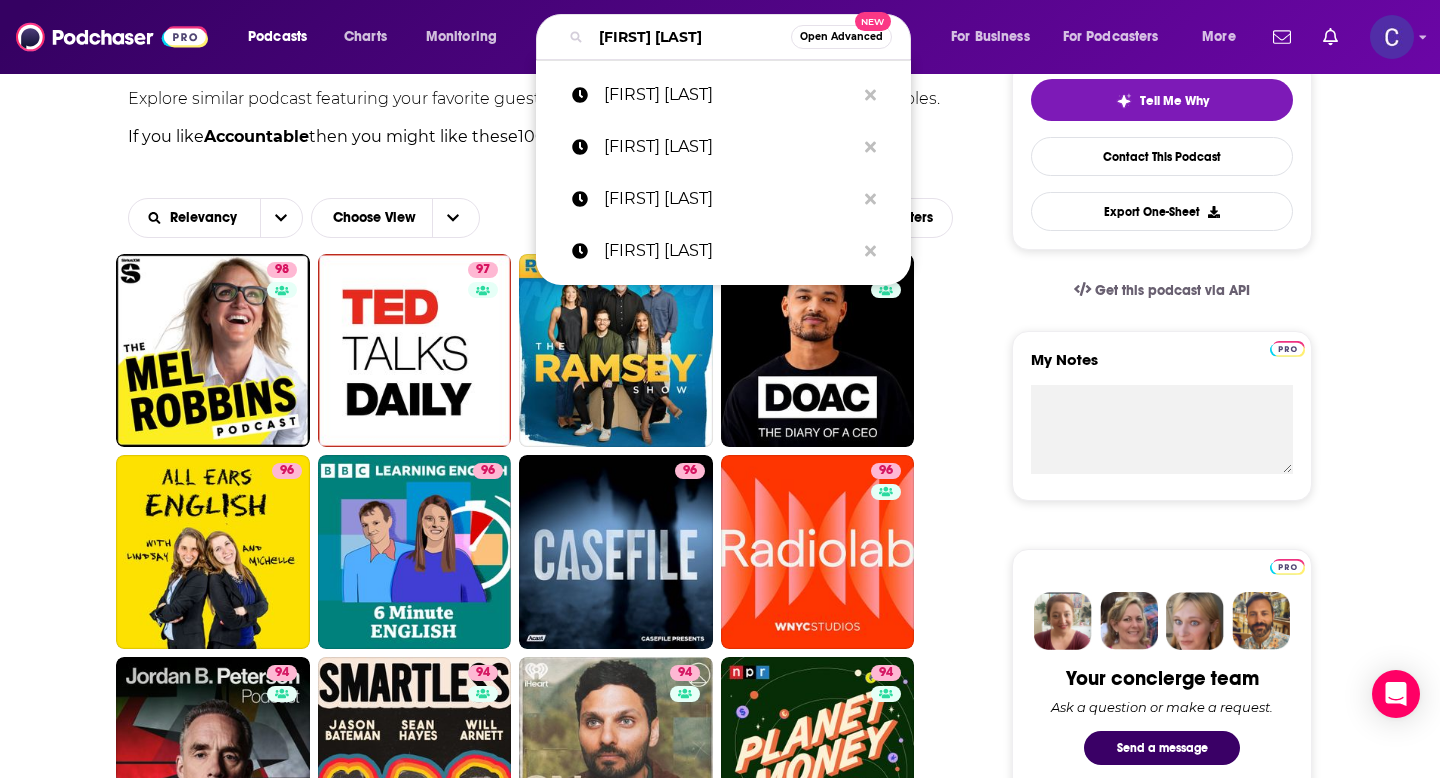 scroll, scrollTop: 0, scrollLeft: 0, axis: both 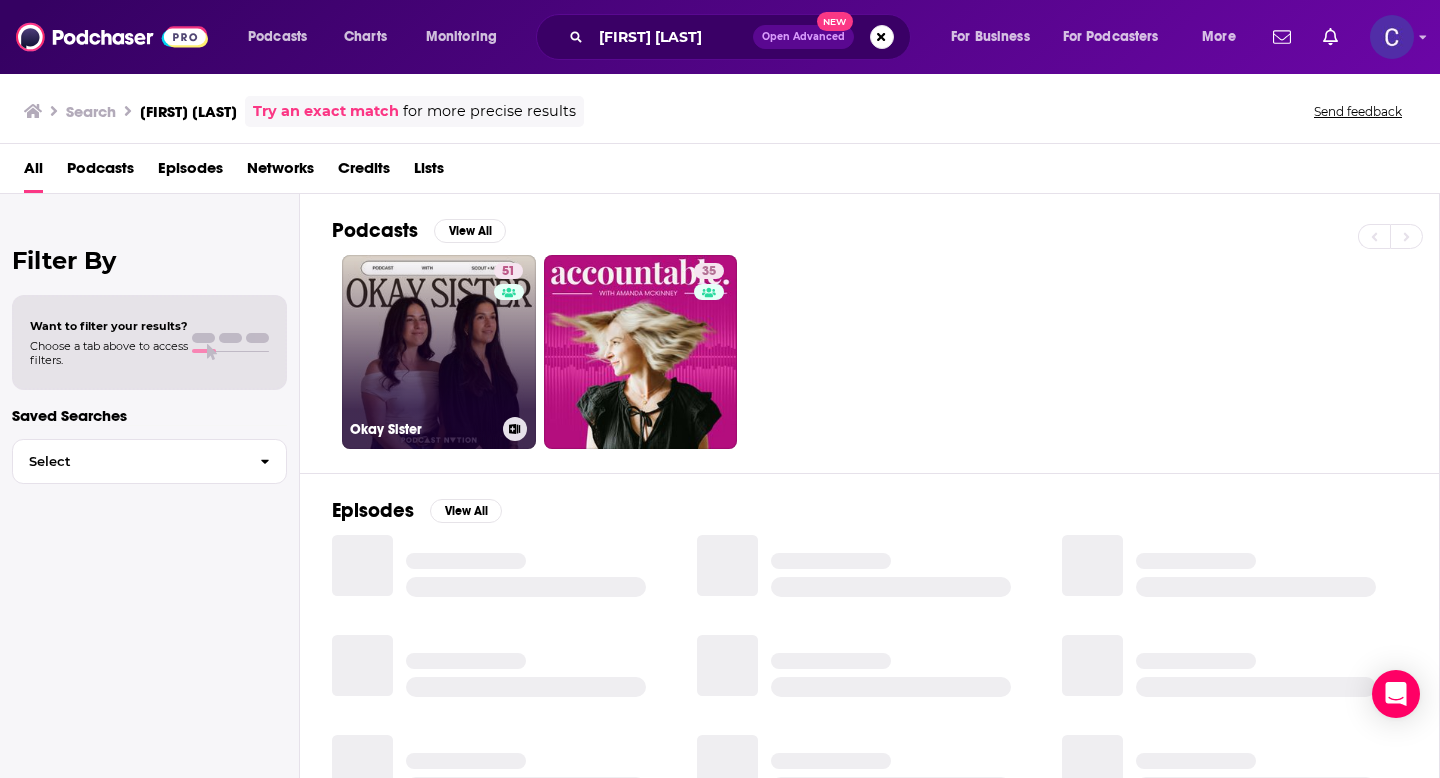 click on "51 Okay Sister" at bounding box center [439, 352] 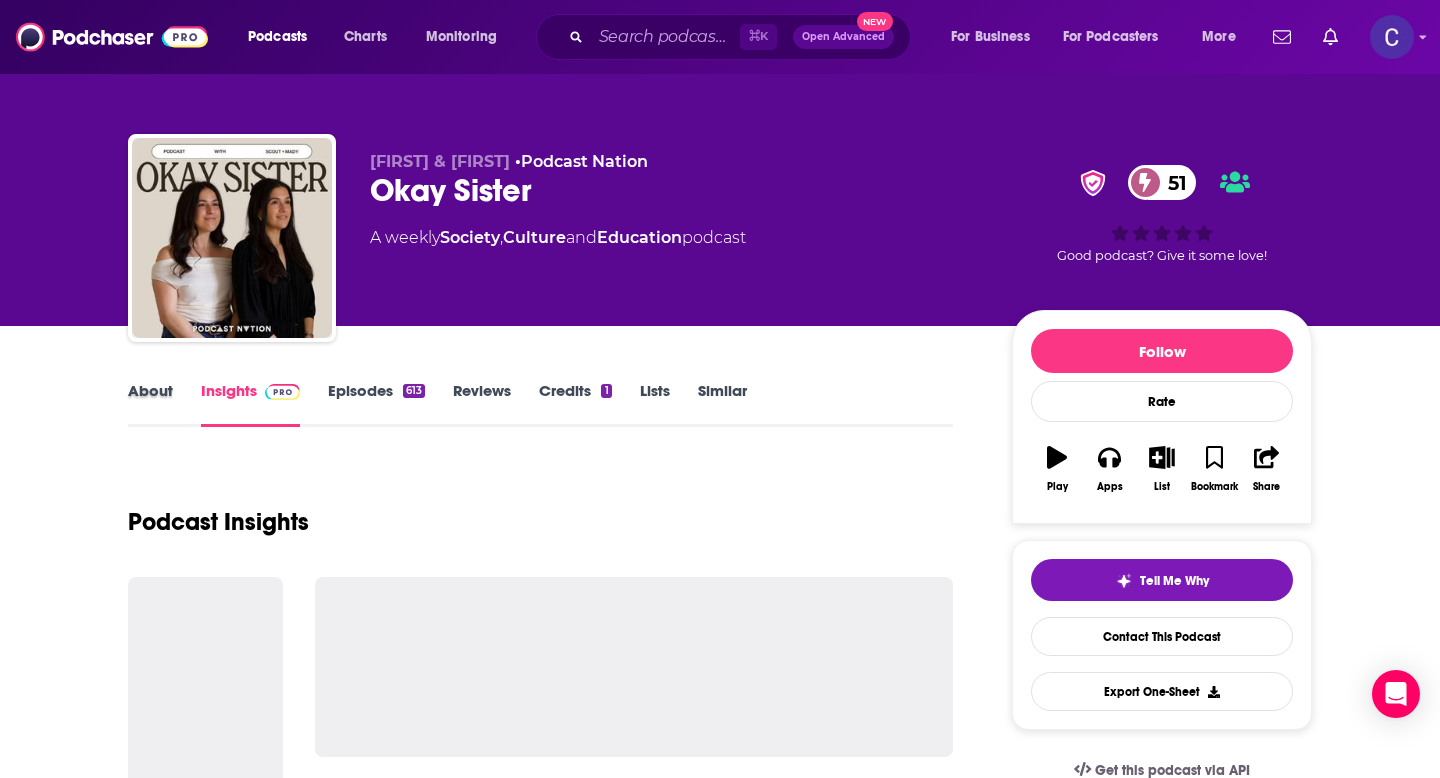 click on "About" at bounding box center (164, 404) 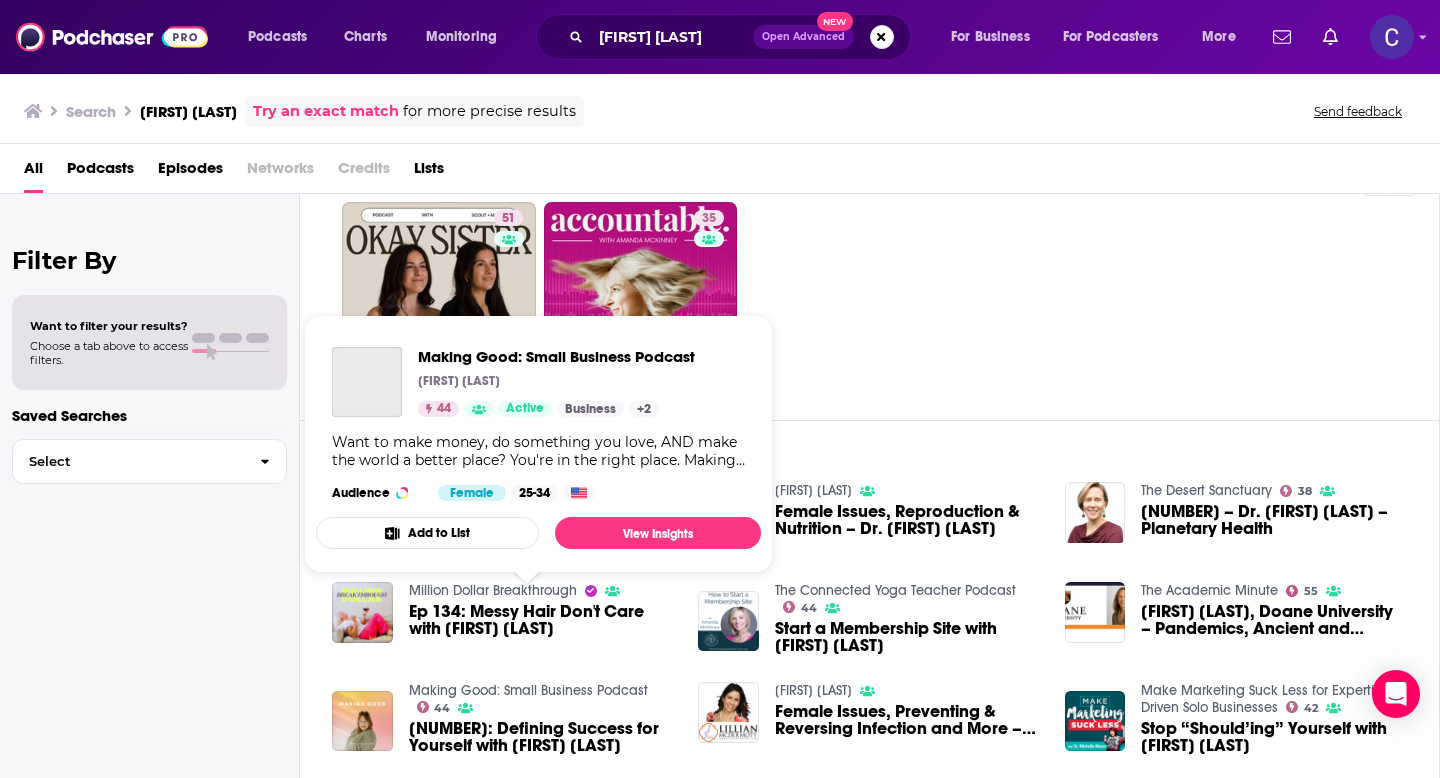scroll, scrollTop: 205, scrollLeft: 0, axis: vertical 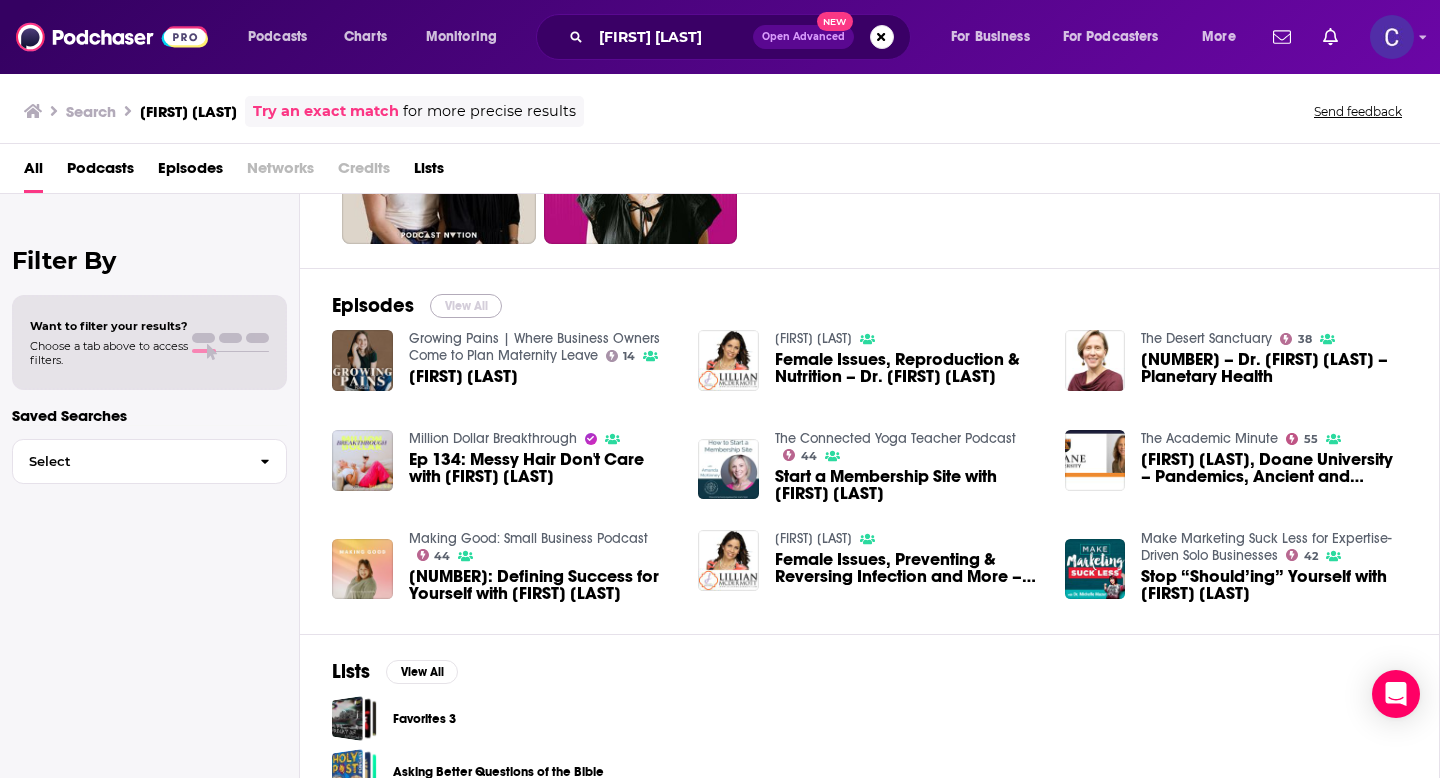 click on "View All" at bounding box center (466, 306) 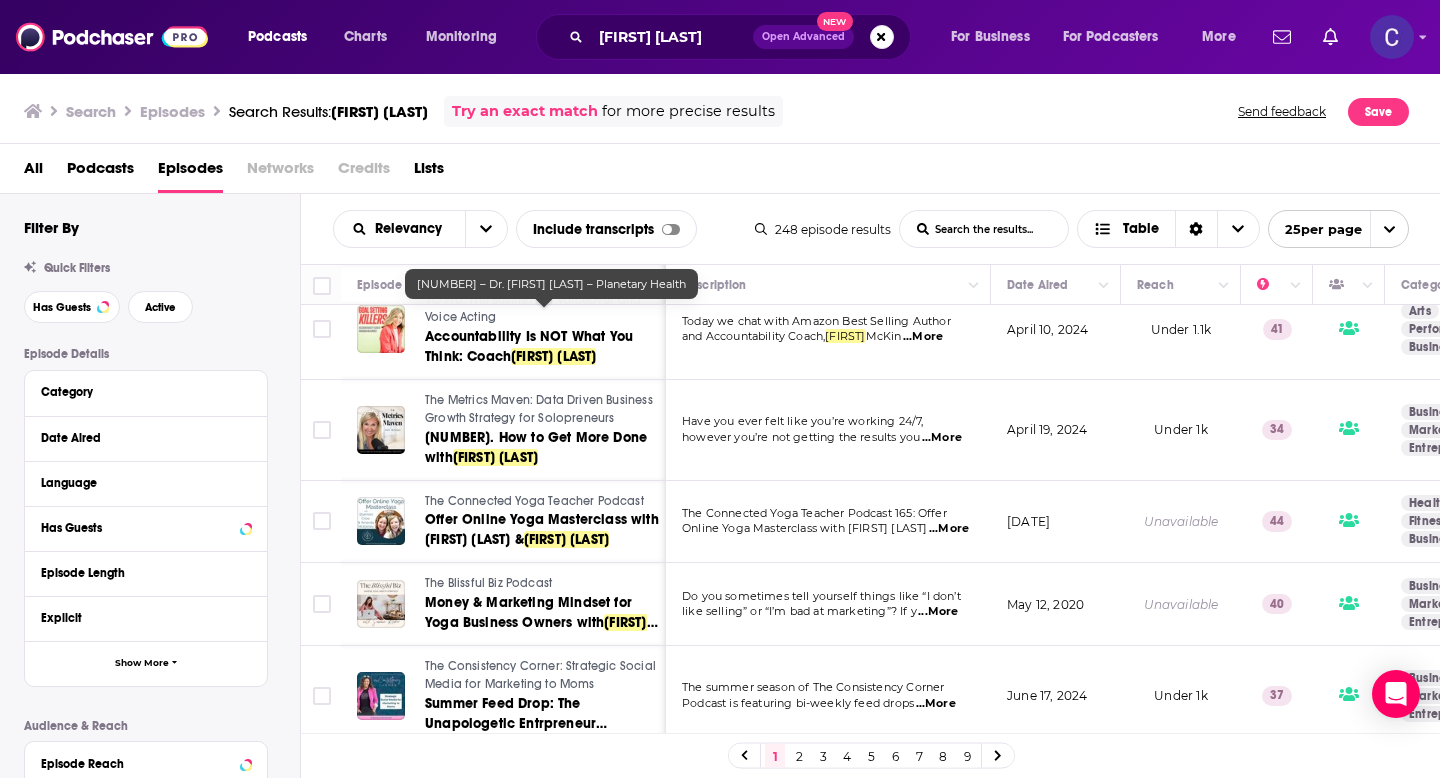 scroll, scrollTop: 1422, scrollLeft: 0, axis: vertical 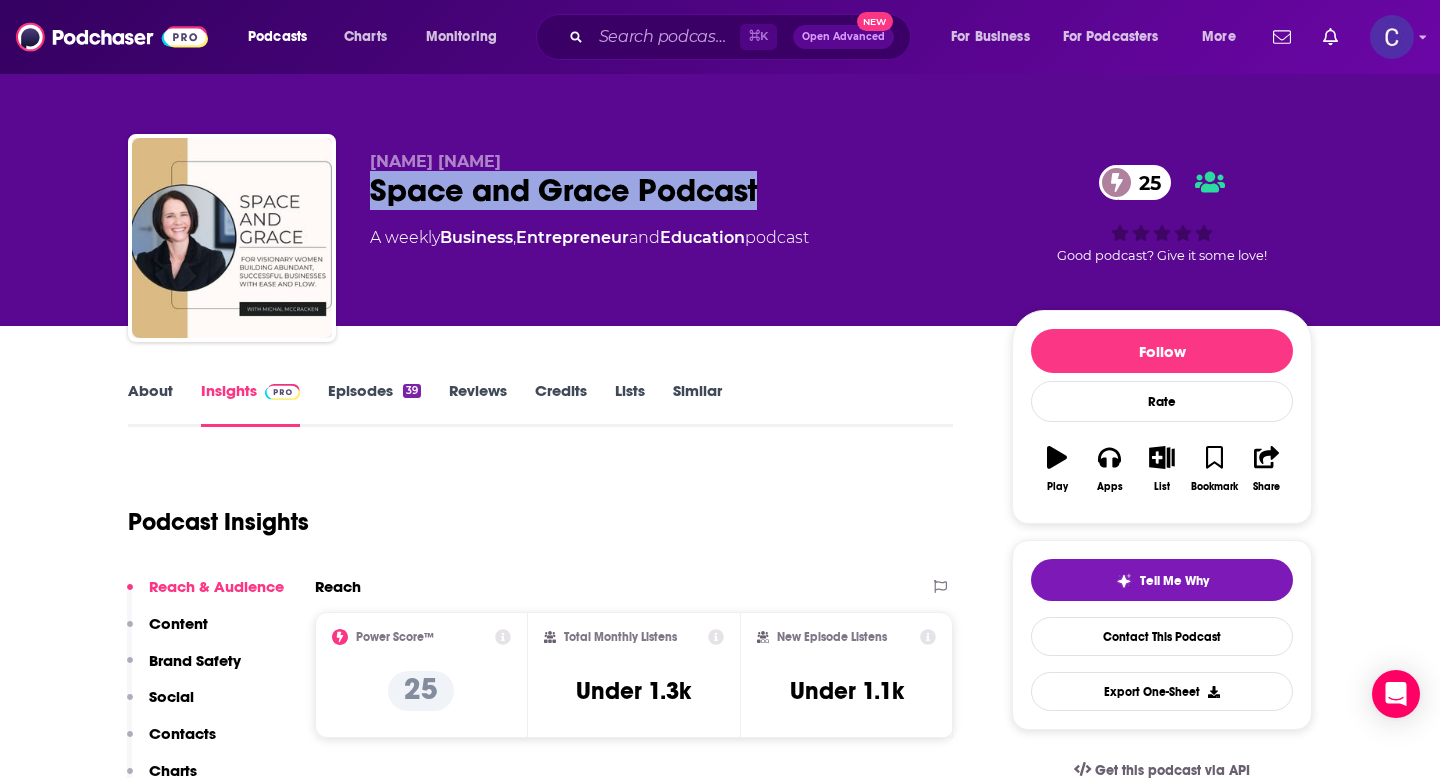 drag, startPoint x: 368, startPoint y: 201, endPoint x: 869, endPoint y: 204, distance: 501.00897 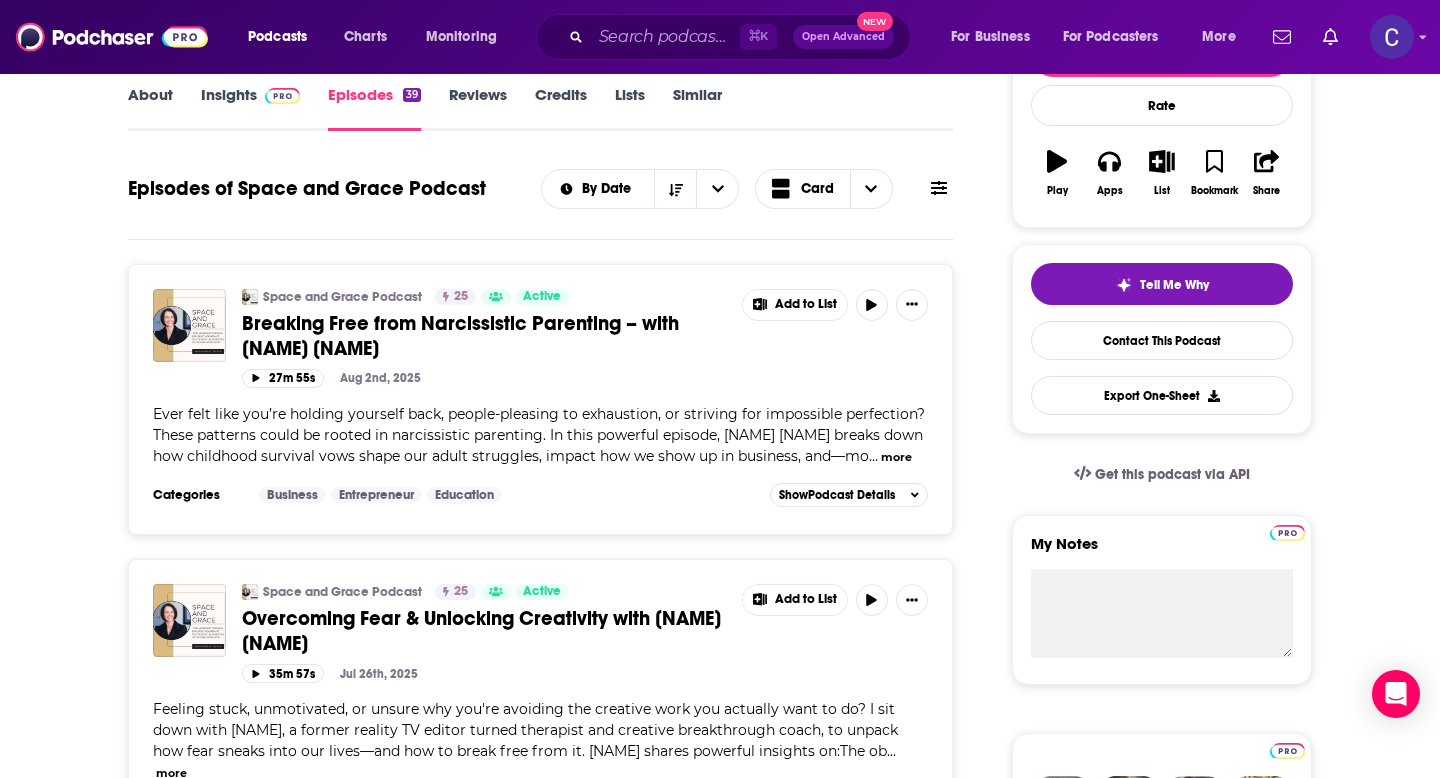 scroll, scrollTop: 0, scrollLeft: 0, axis: both 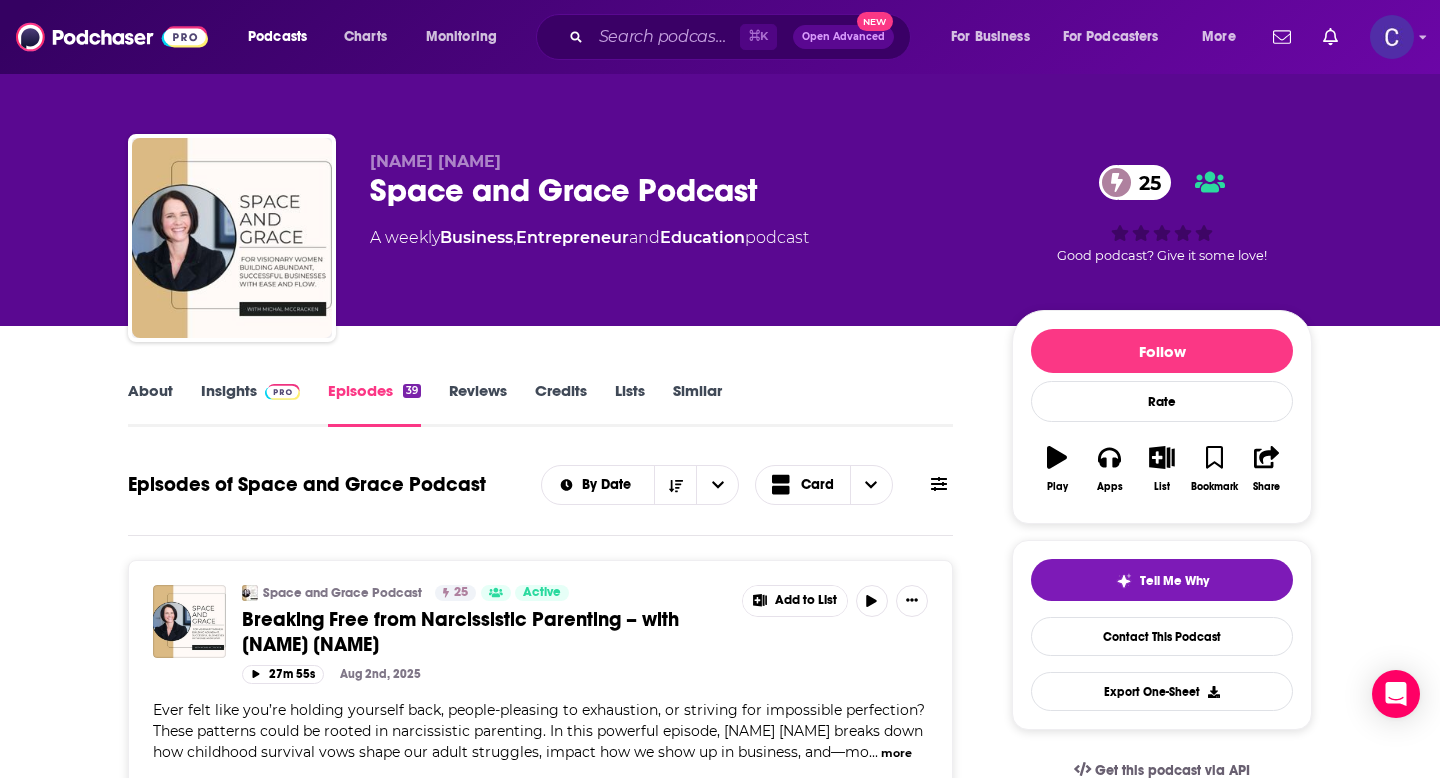 drag, startPoint x: 367, startPoint y: 155, endPoint x: 529, endPoint y: 155, distance: 162 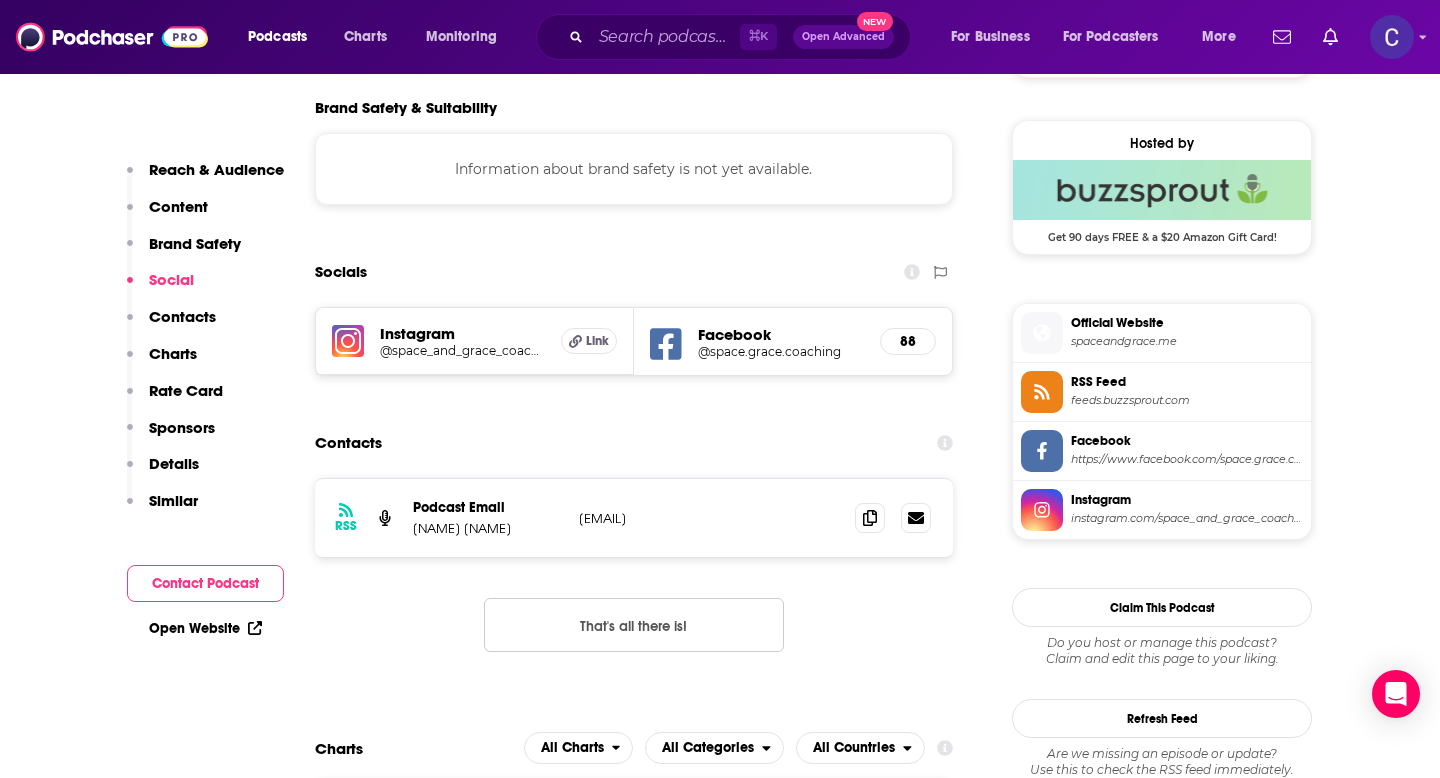 scroll, scrollTop: 1419, scrollLeft: 0, axis: vertical 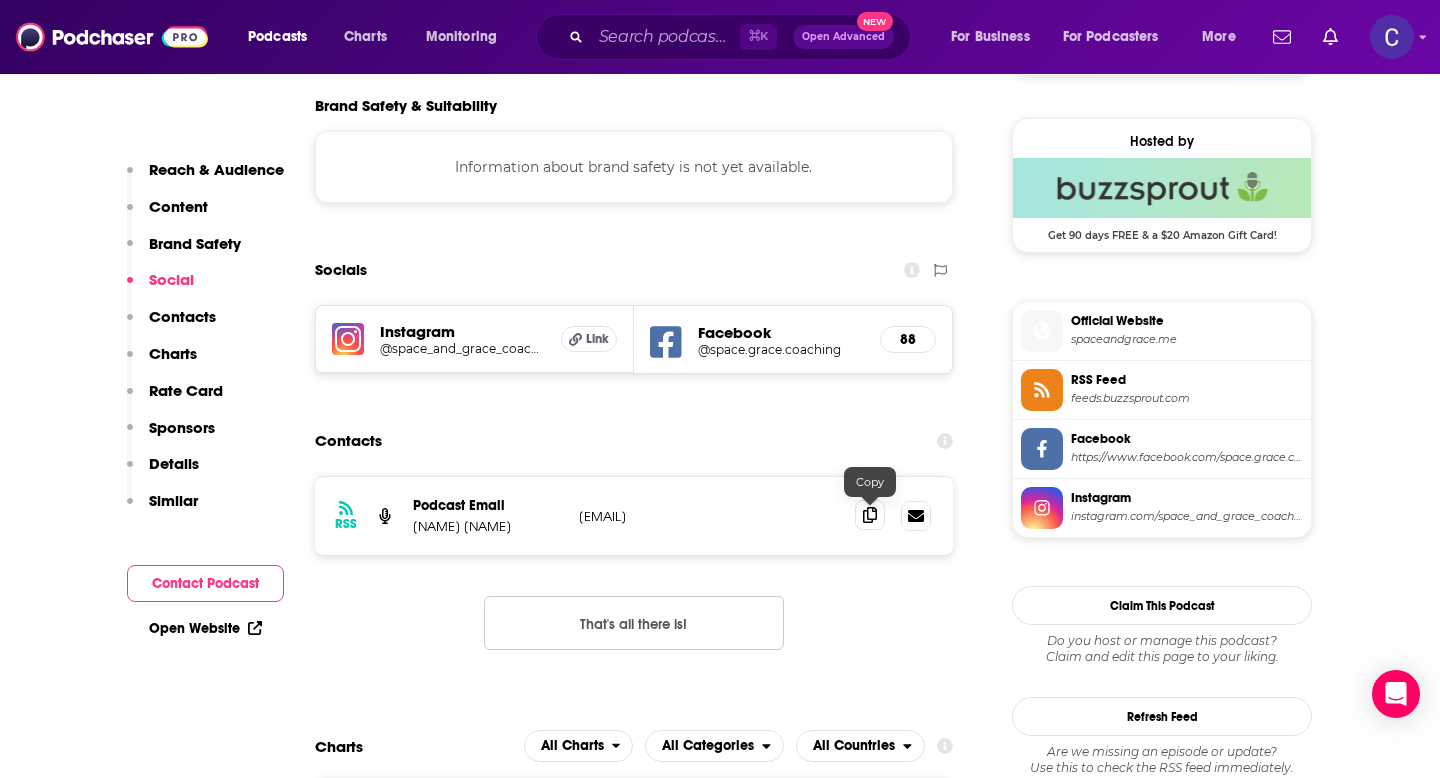 click at bounding box center [870, 515] 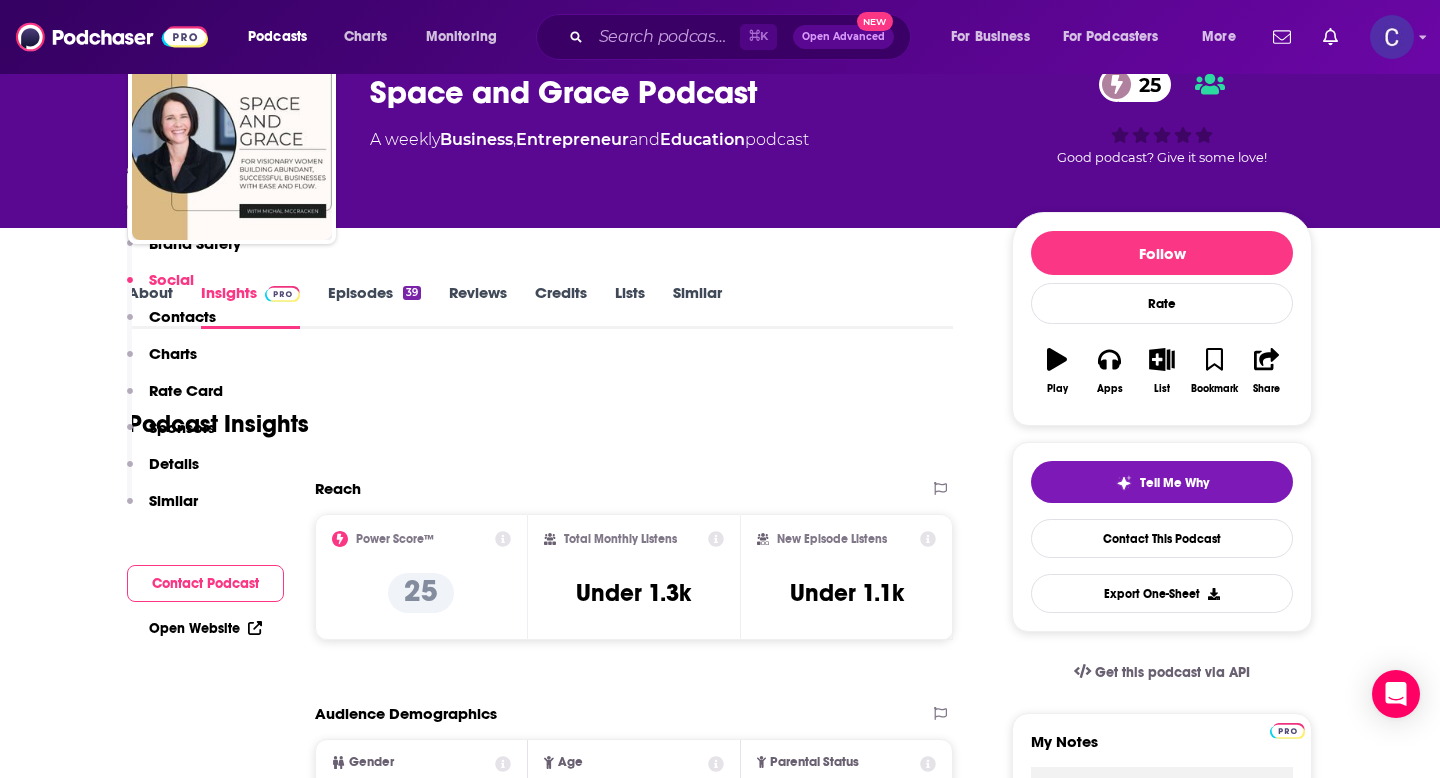 scroll, scrollTop: 0, scrollLeft: 0, axis: both 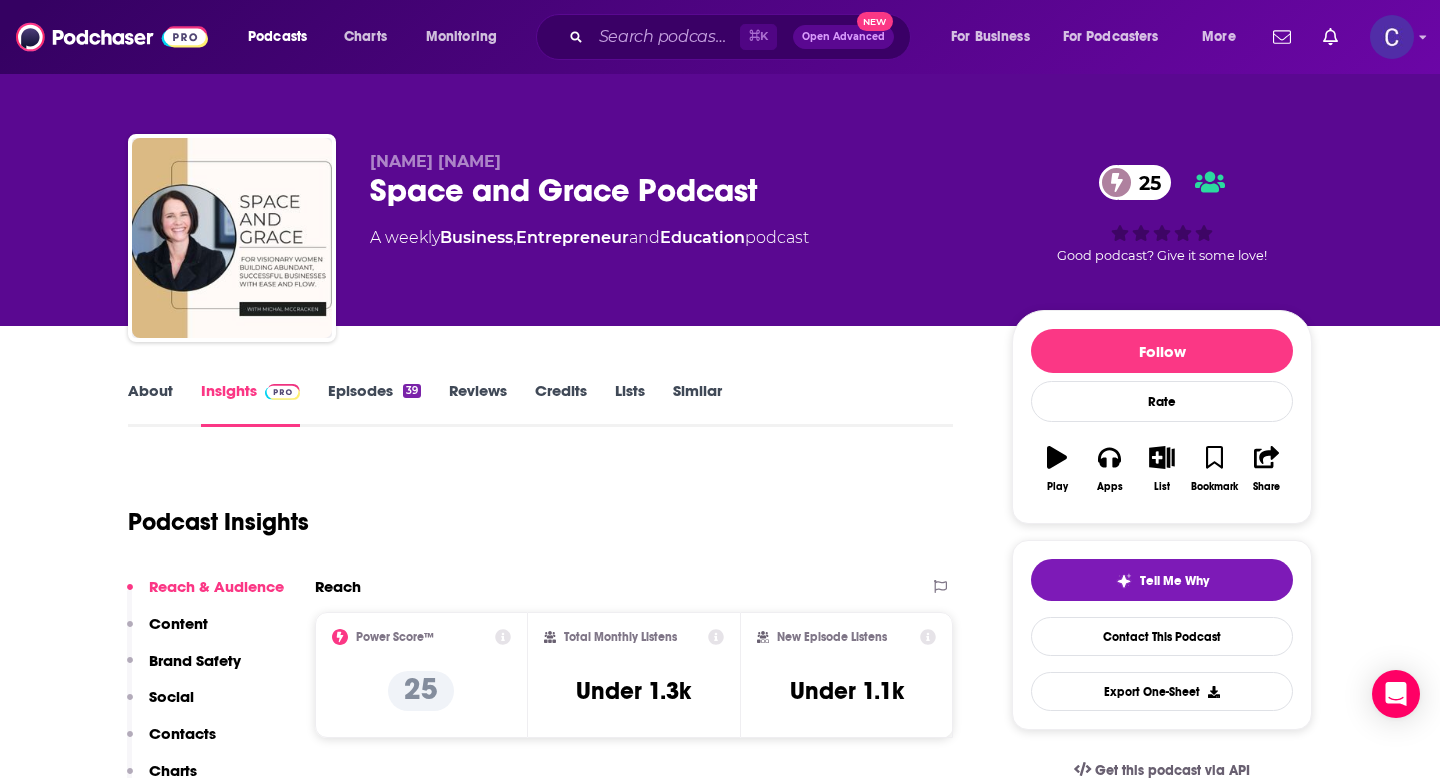 click on "Similar" at bounding box center [697, 404] 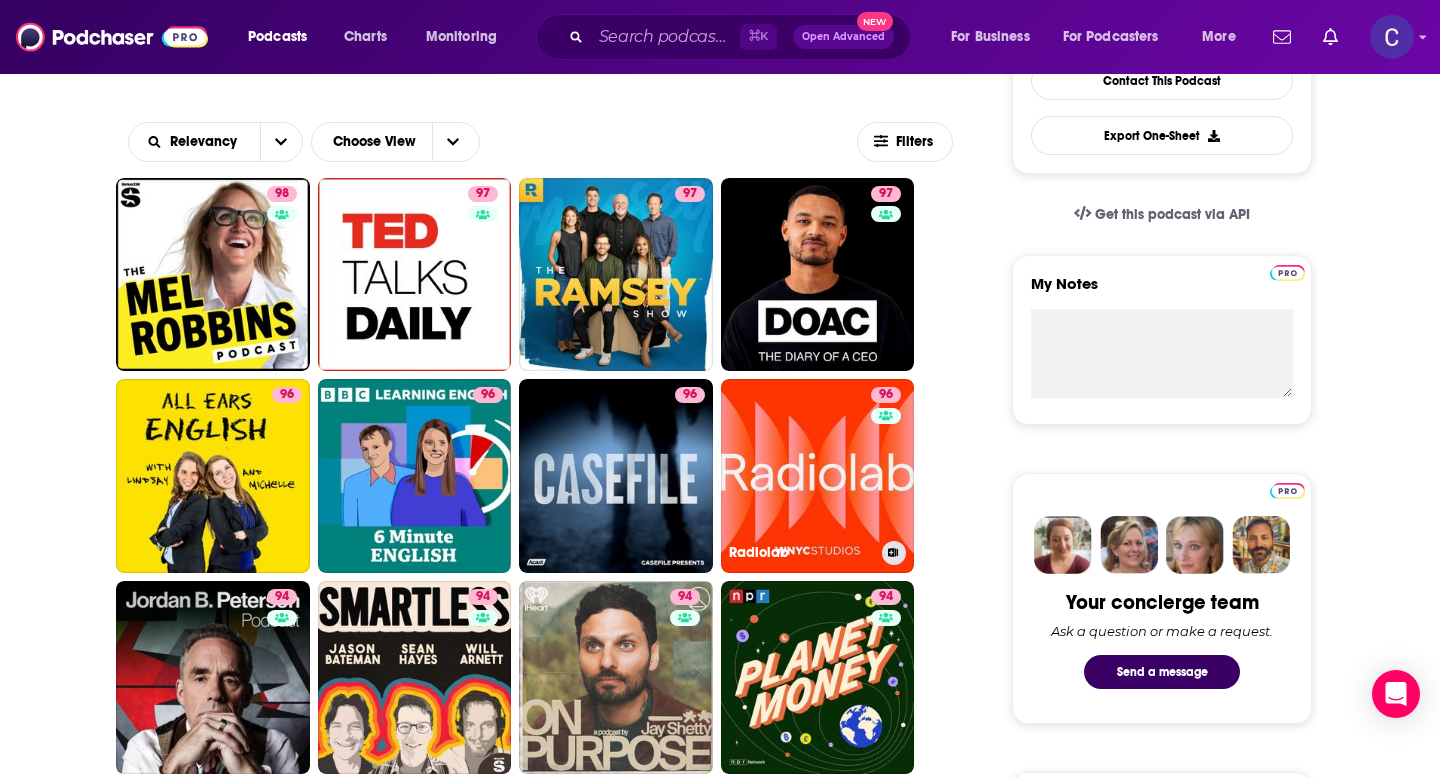scroll, scrollTop: 571, scrollLeft: 0, axis: vertical 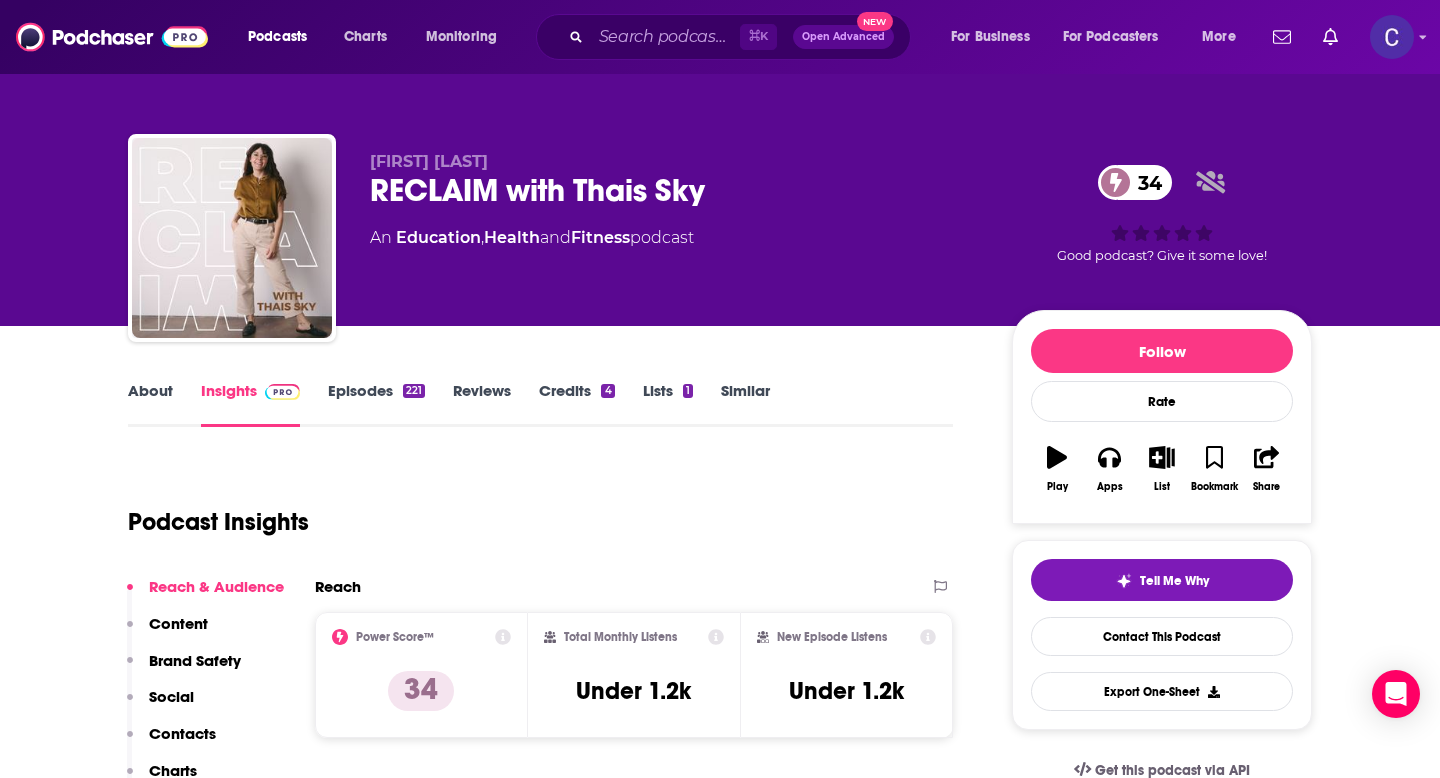 click on "About Insights Episodes 221 Reviews Credits 4 Lists 1 Similar" at bounding box center [540, 402] 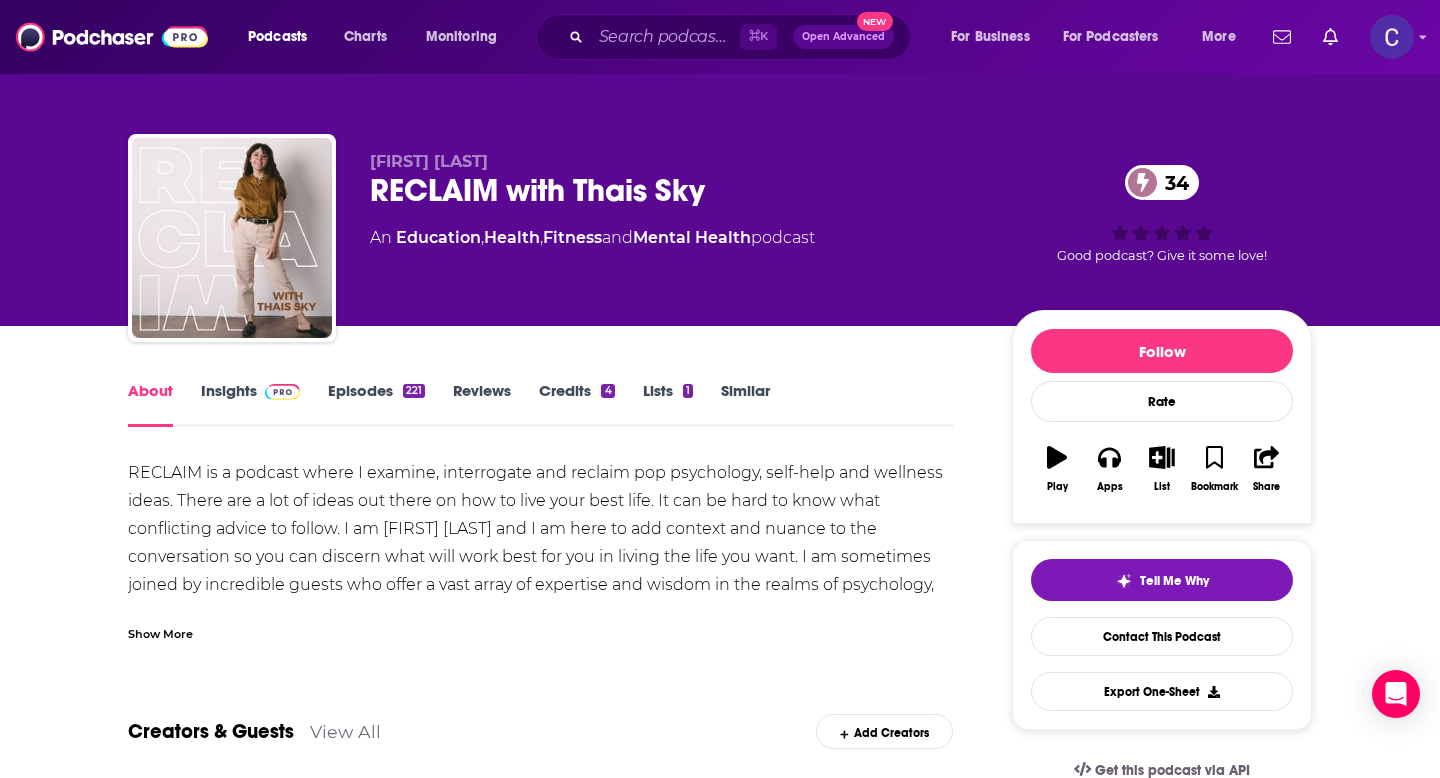 click on "Episodes 221" at bounding box center [376, 404] 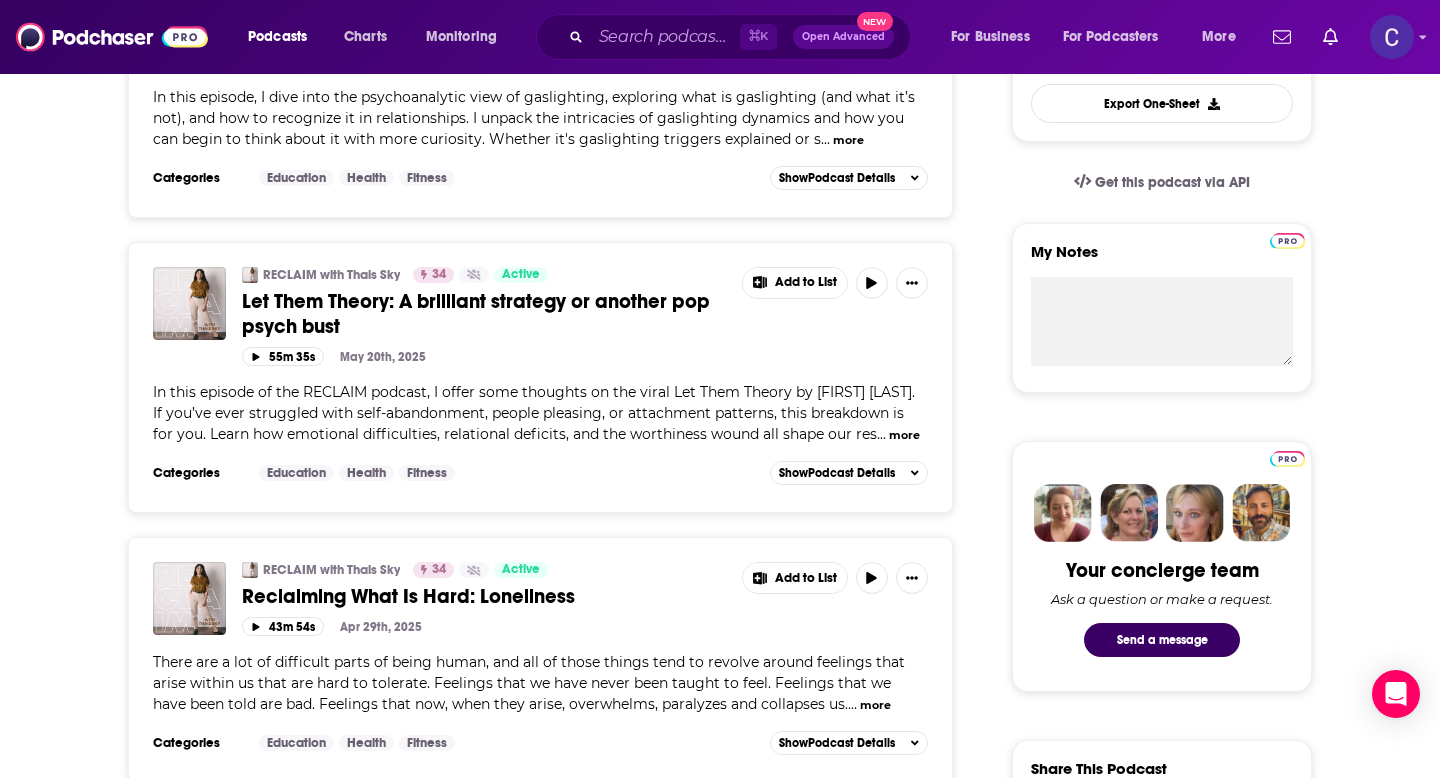 scroll, scrollTop: 0, scrollLeft: 0, axis: both 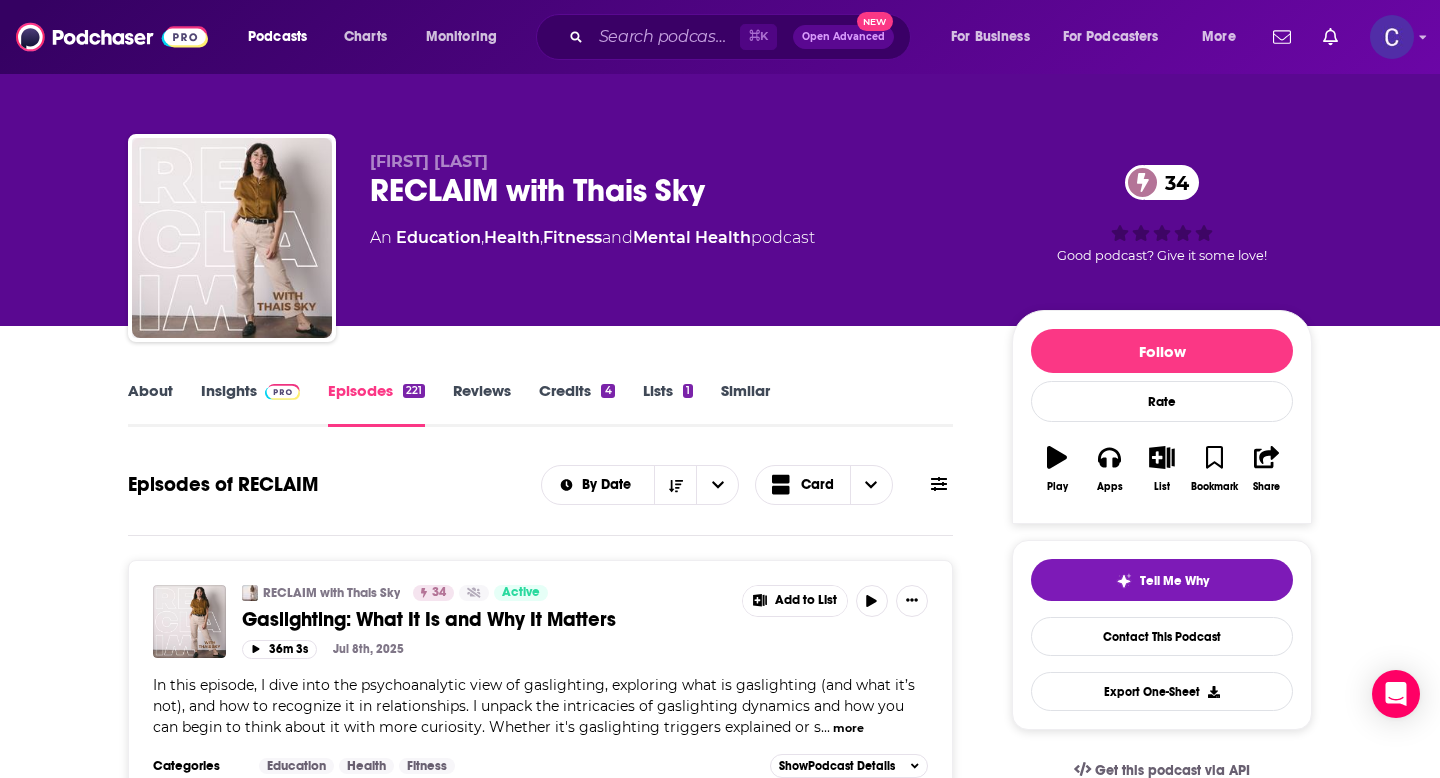 click on "About Insights Episodes 221 Reviews Credits 4 Lists 1 Similar" at bounding box center (540, 402) 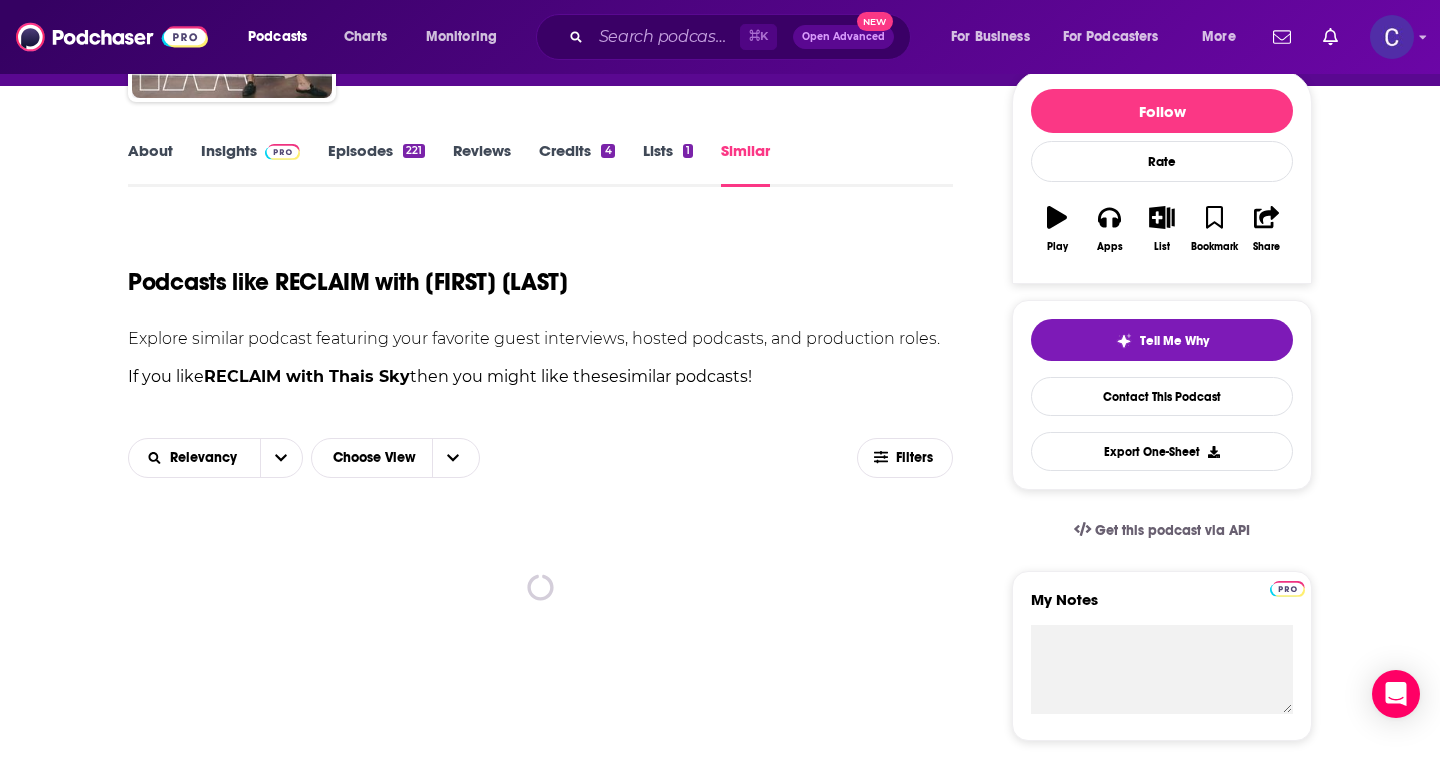scroll, scrollTop: 321, scrollLeft: 0, axis: vertical 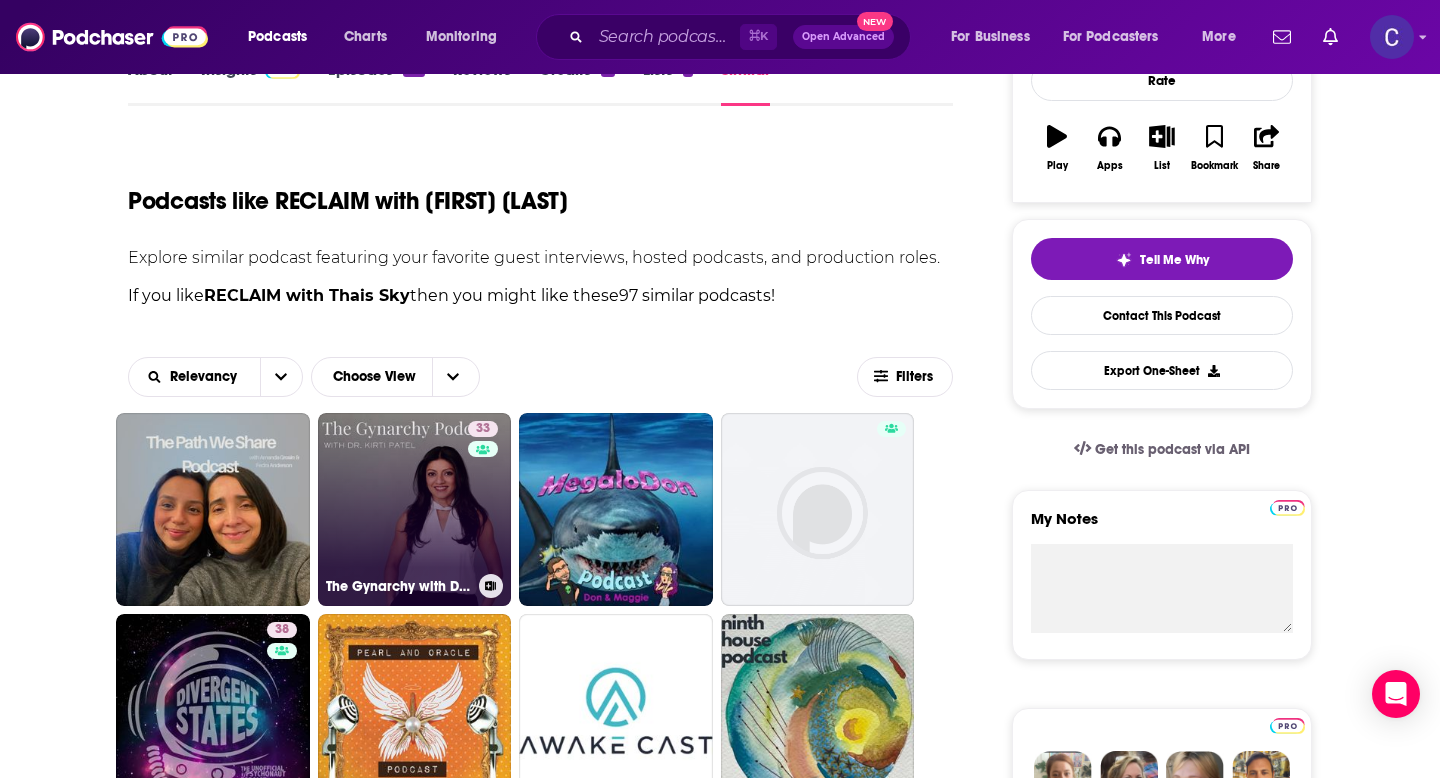 click on "33 The Gynarchy with Dr. Kirti Patel" at bounding box center [415, 510] 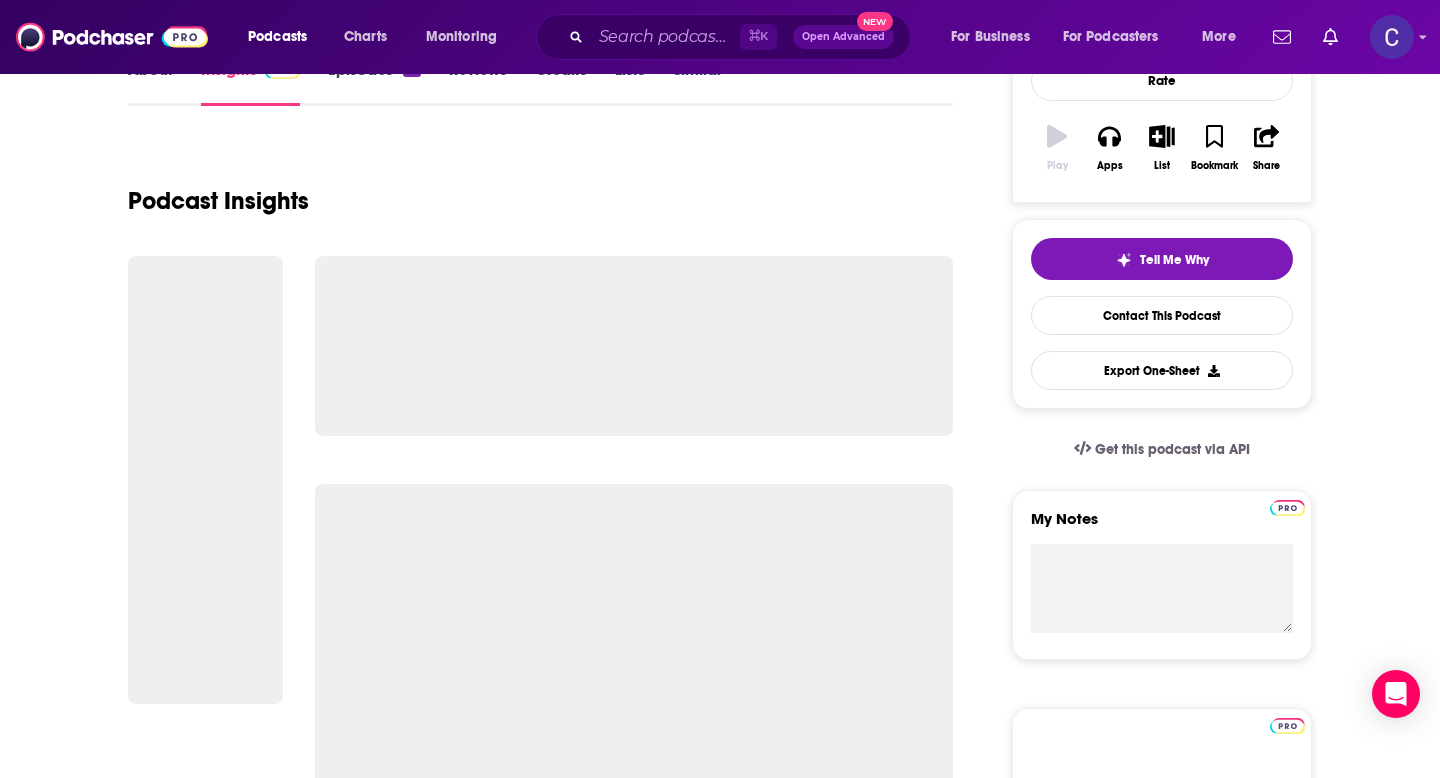 scroll, scrollTop: 0, scrollLeft: 0, axis: both 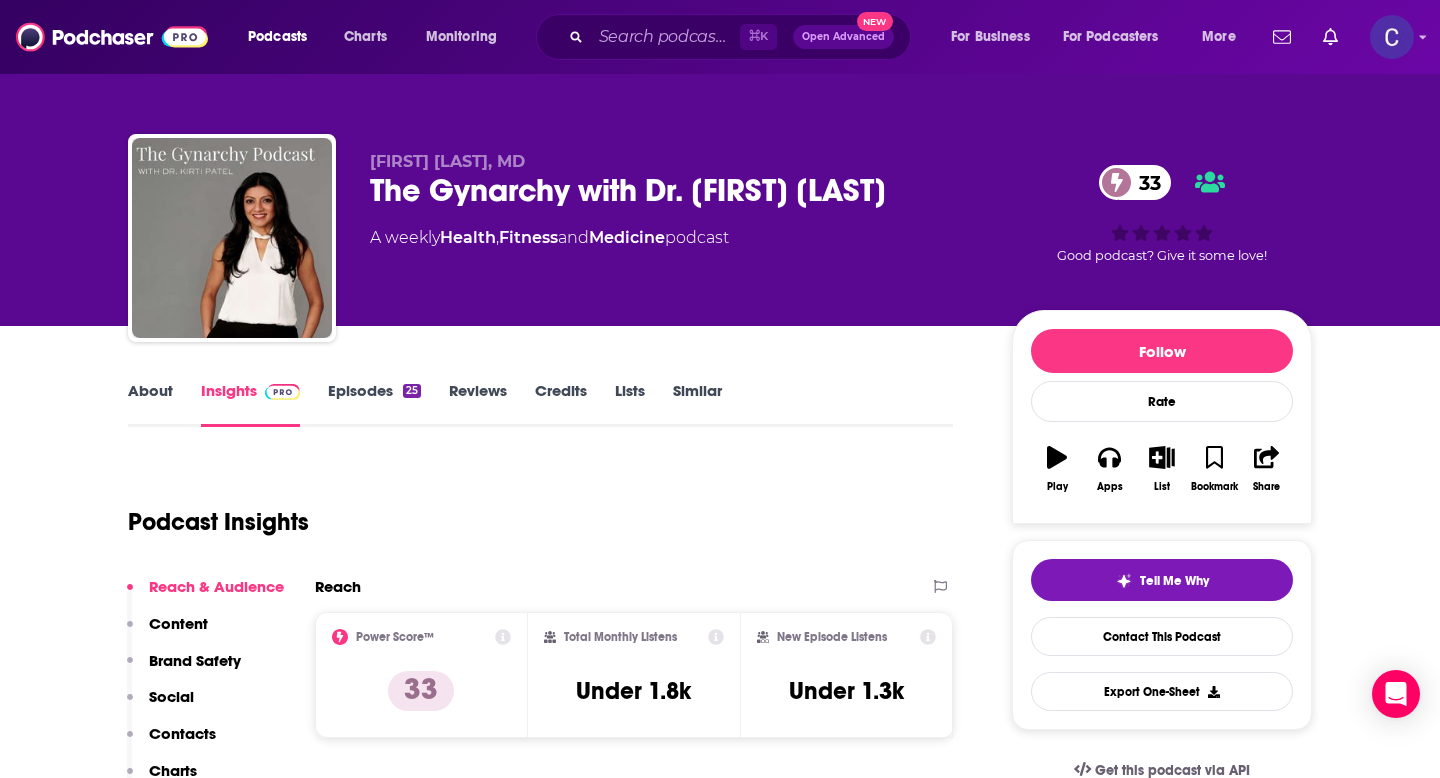 click on "About" at bounding box center (150, 404) 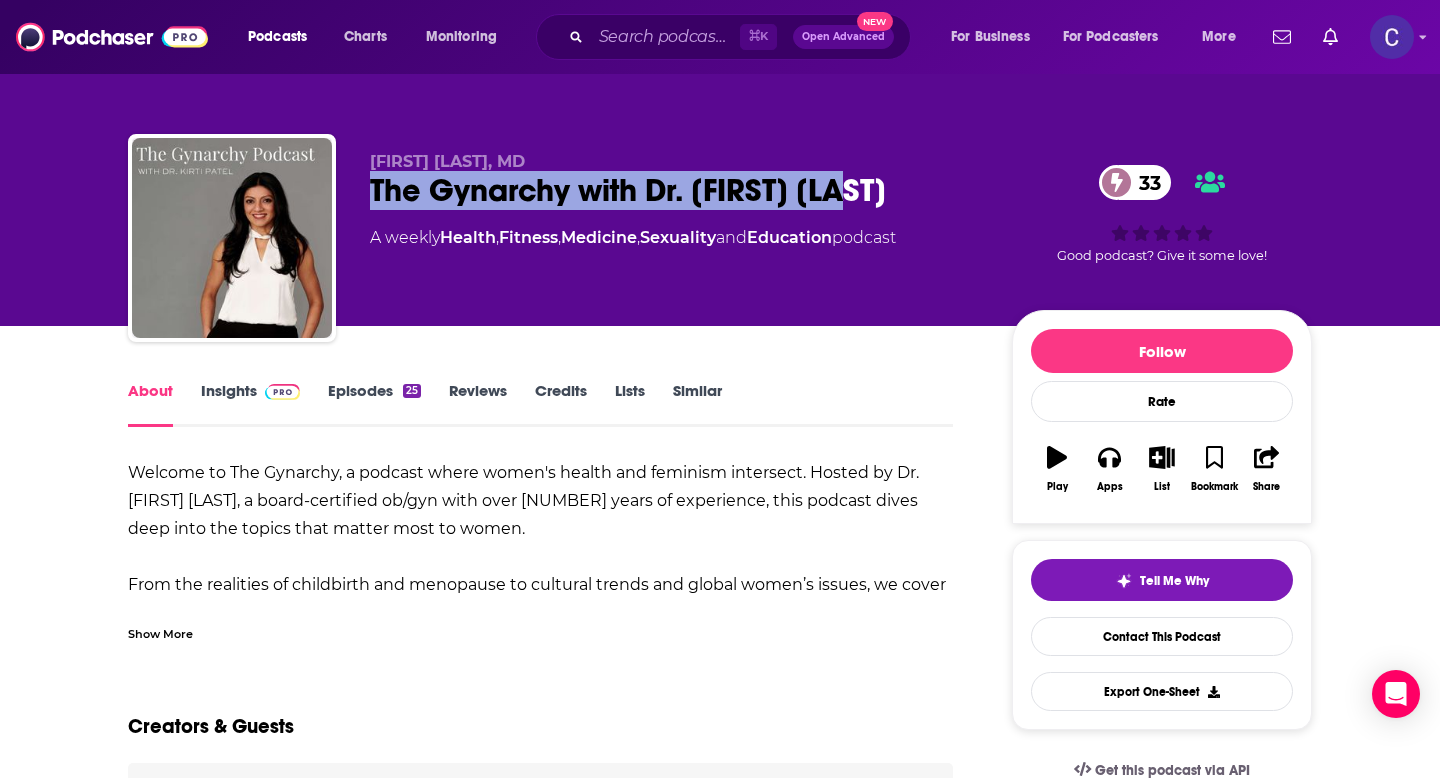 drag, startPoint x: 374, startPoint y: 192, endPoint x: 865, endPoint y: 192, distance: 491 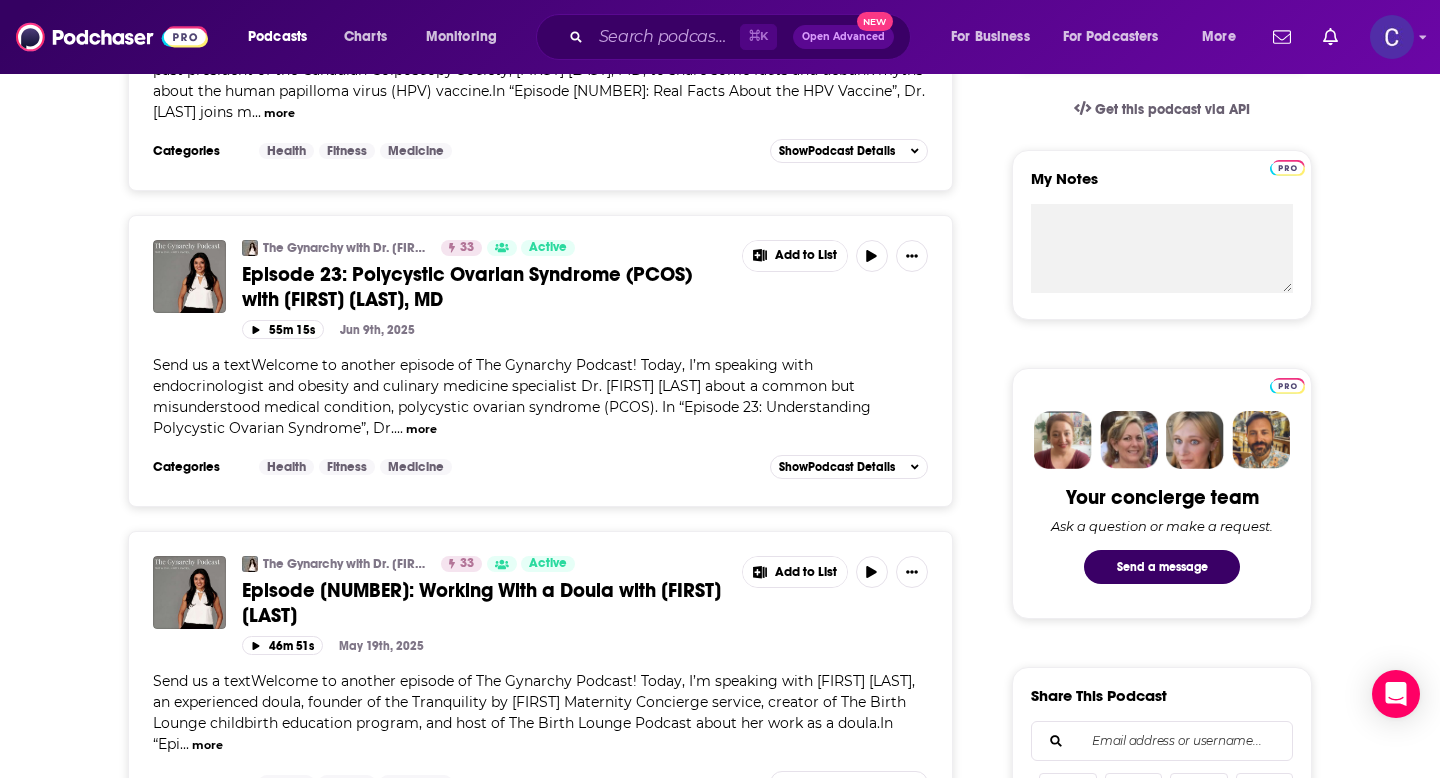 scroll, scrollTop: 0, scrollLeft: 0, axis: both 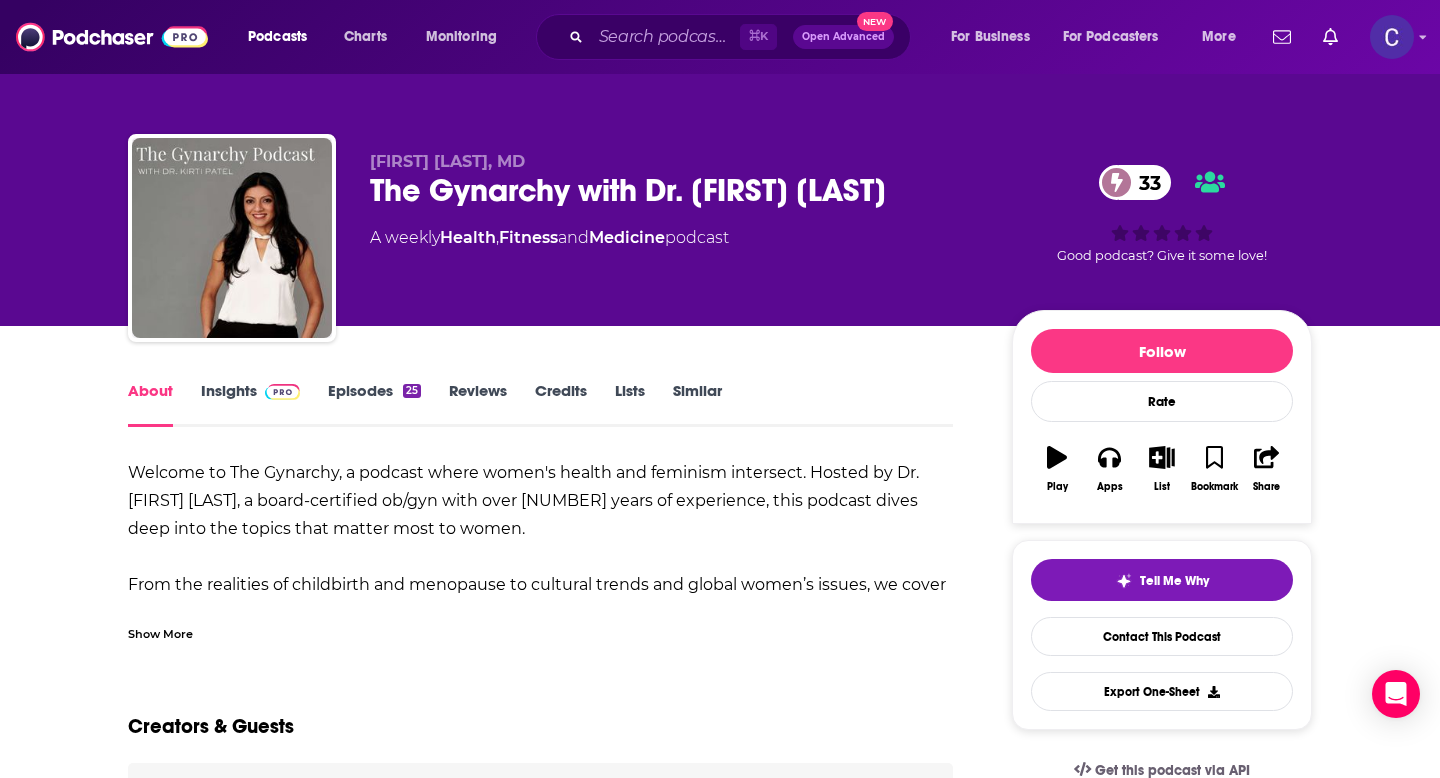click on "Similar" at bounding box center [697, 404] 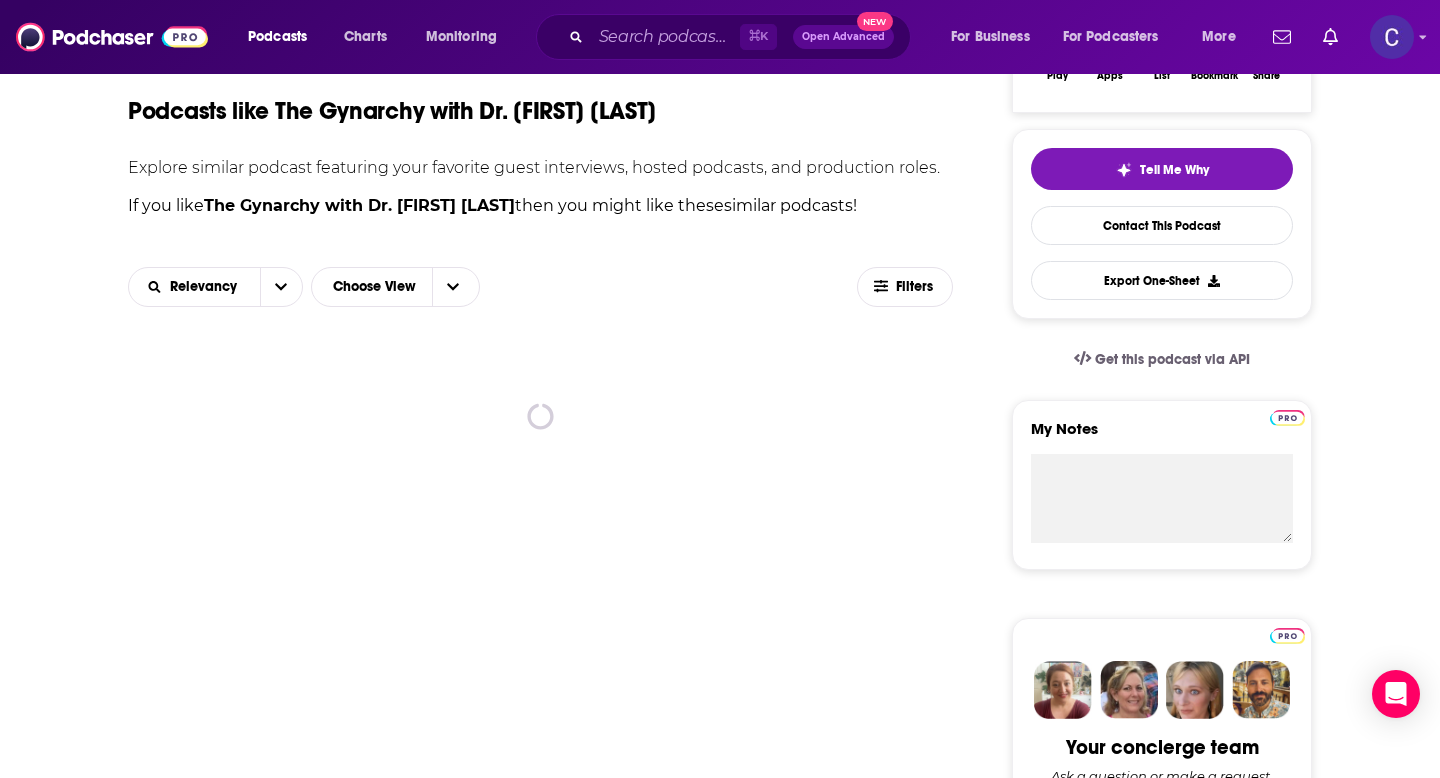 scroll, scrollTop: 412, scrollLeft: 0, axis: vertical 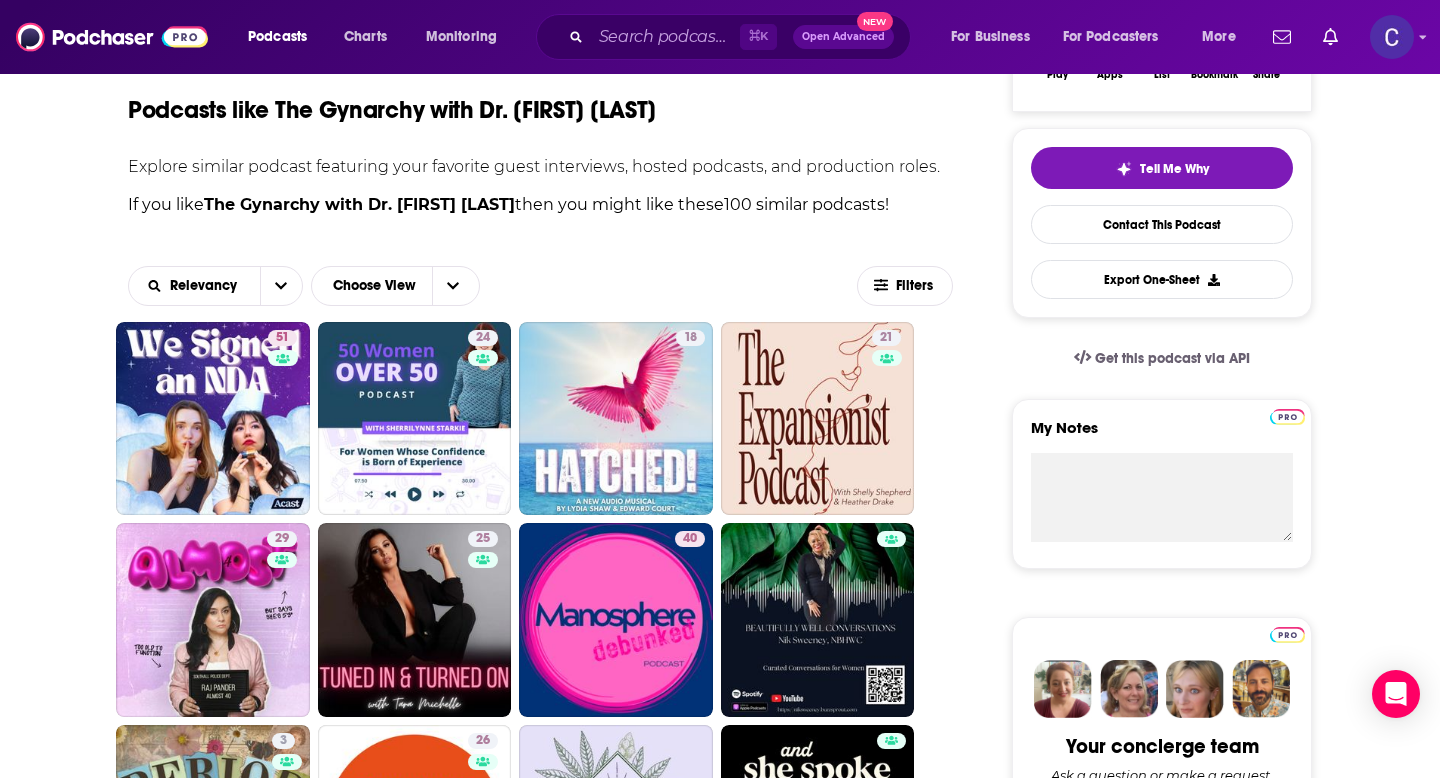 click on "24" at bounding box center (415, 419) 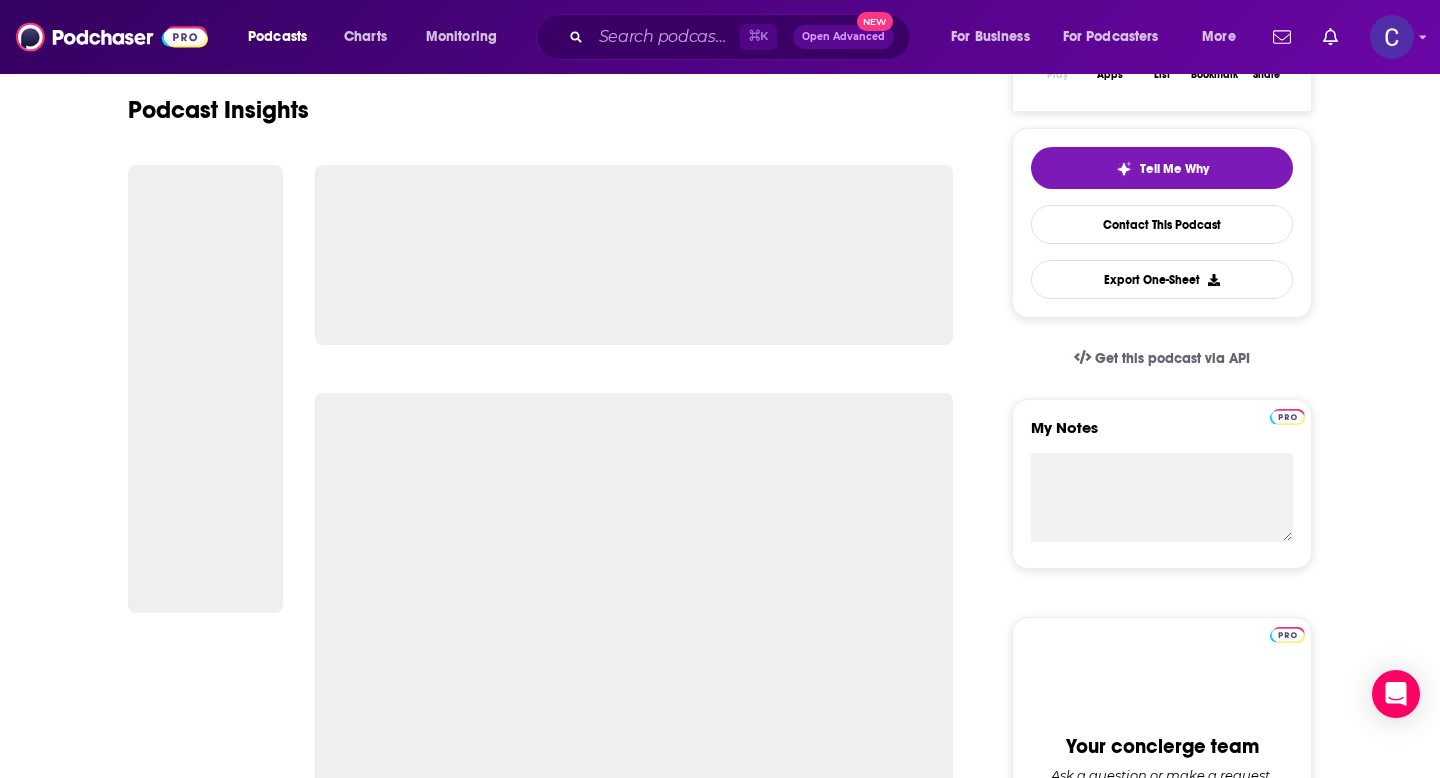 scroll, scrollTop: 0, scrollLeft: 0, axis: both 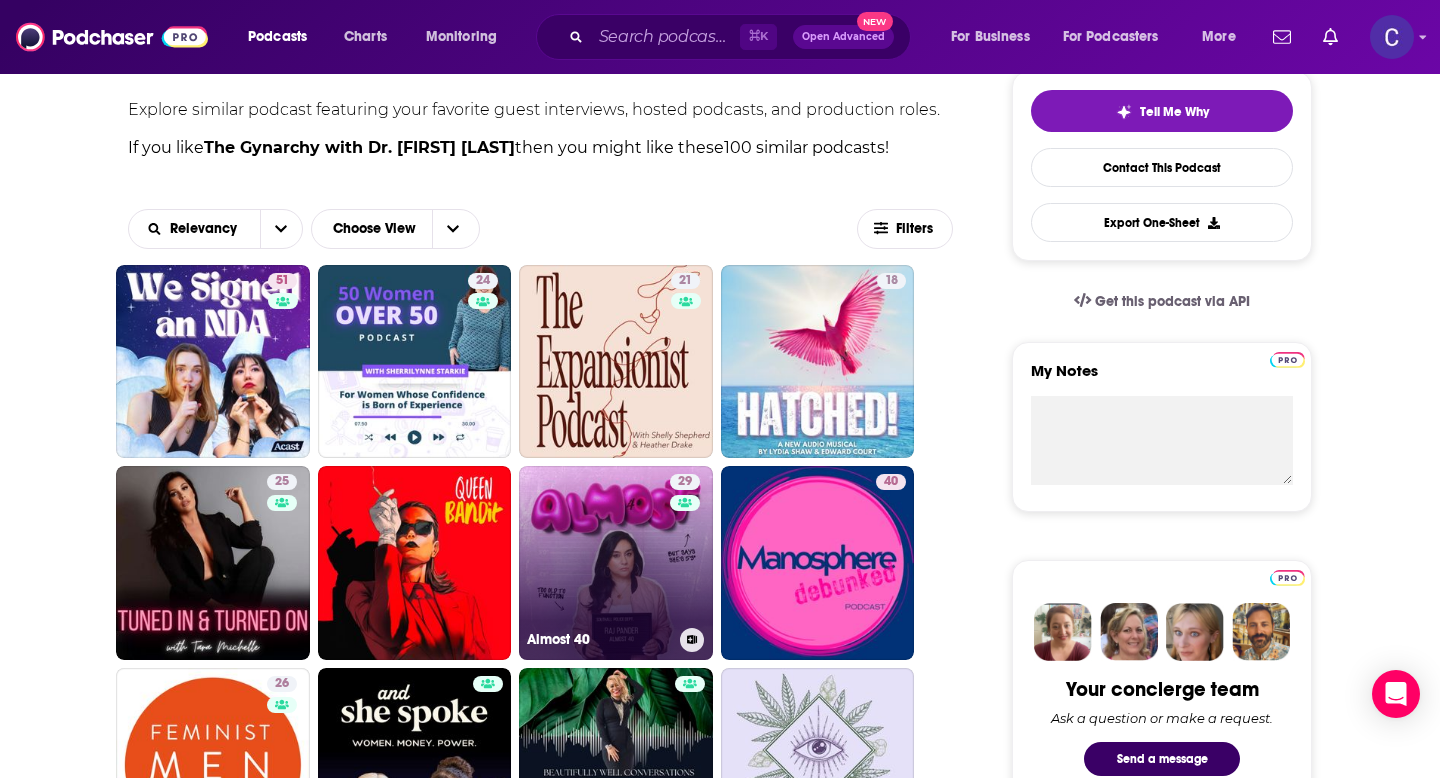click on "29 Almost 40" at bounding box center [616, 563] 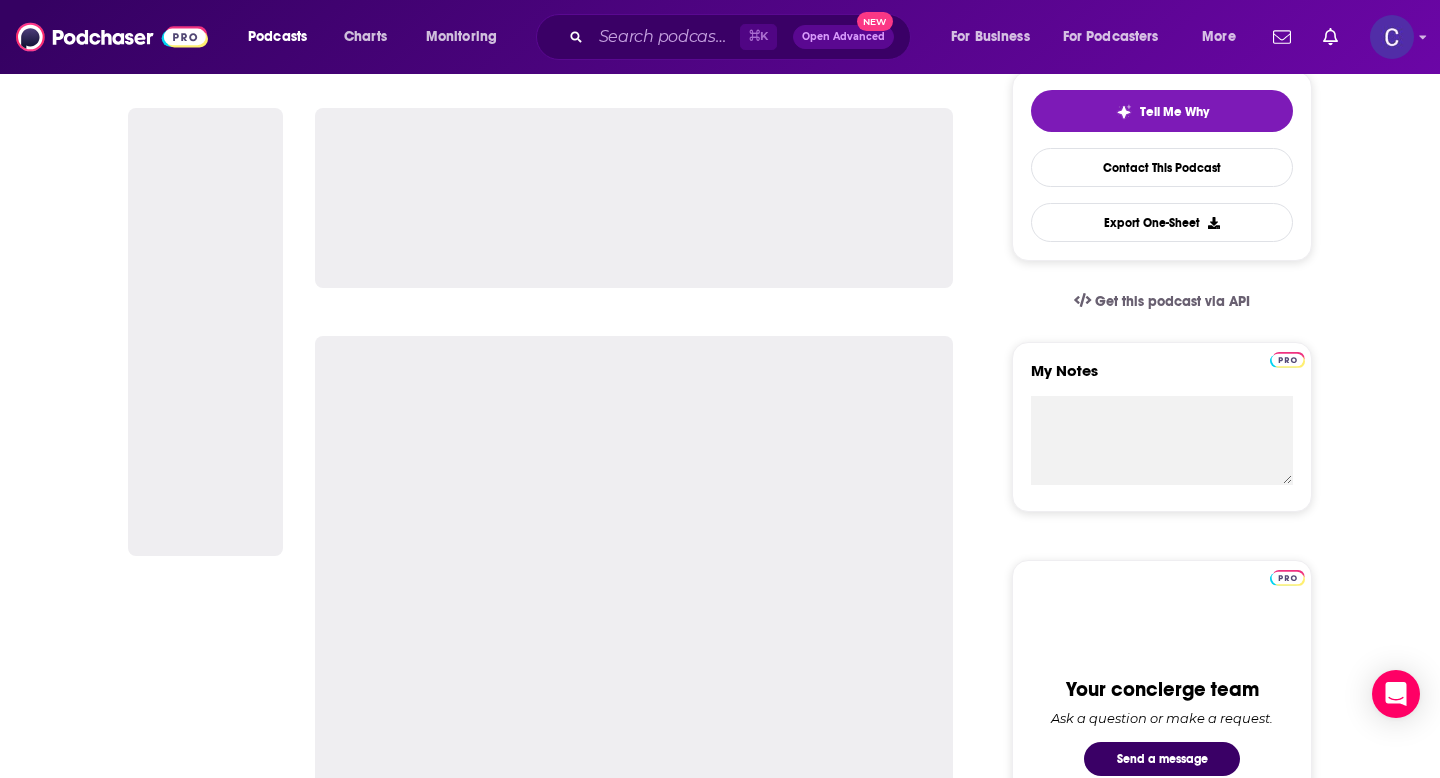 scroll, scrollTop: 0, scrollLeft: 0, axis: both 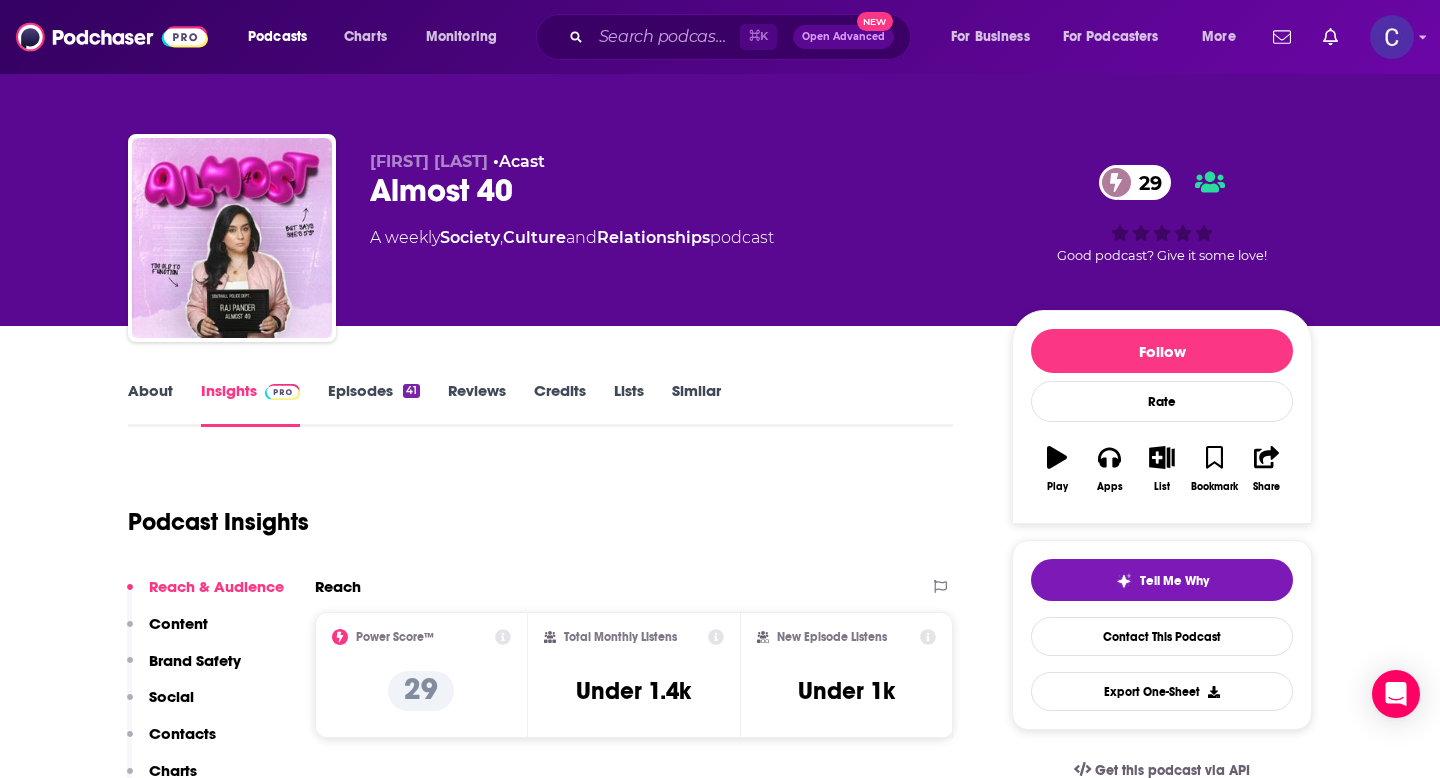 click on "Episodes 41" at bounding box center [374, 404] 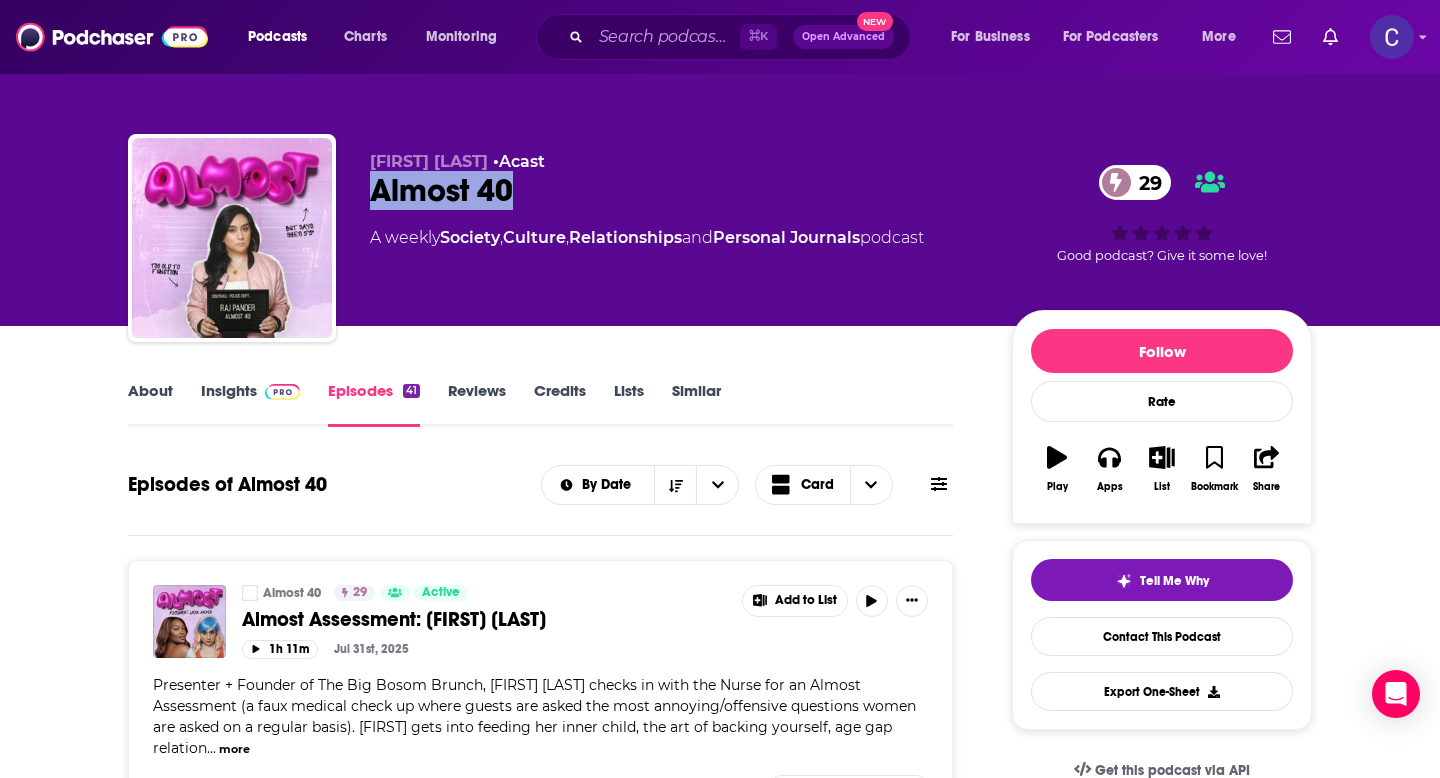 drag, startPoint x: 371, startPoint y: 197, endPoint x: 555, endPoint y: 197, distance: 184 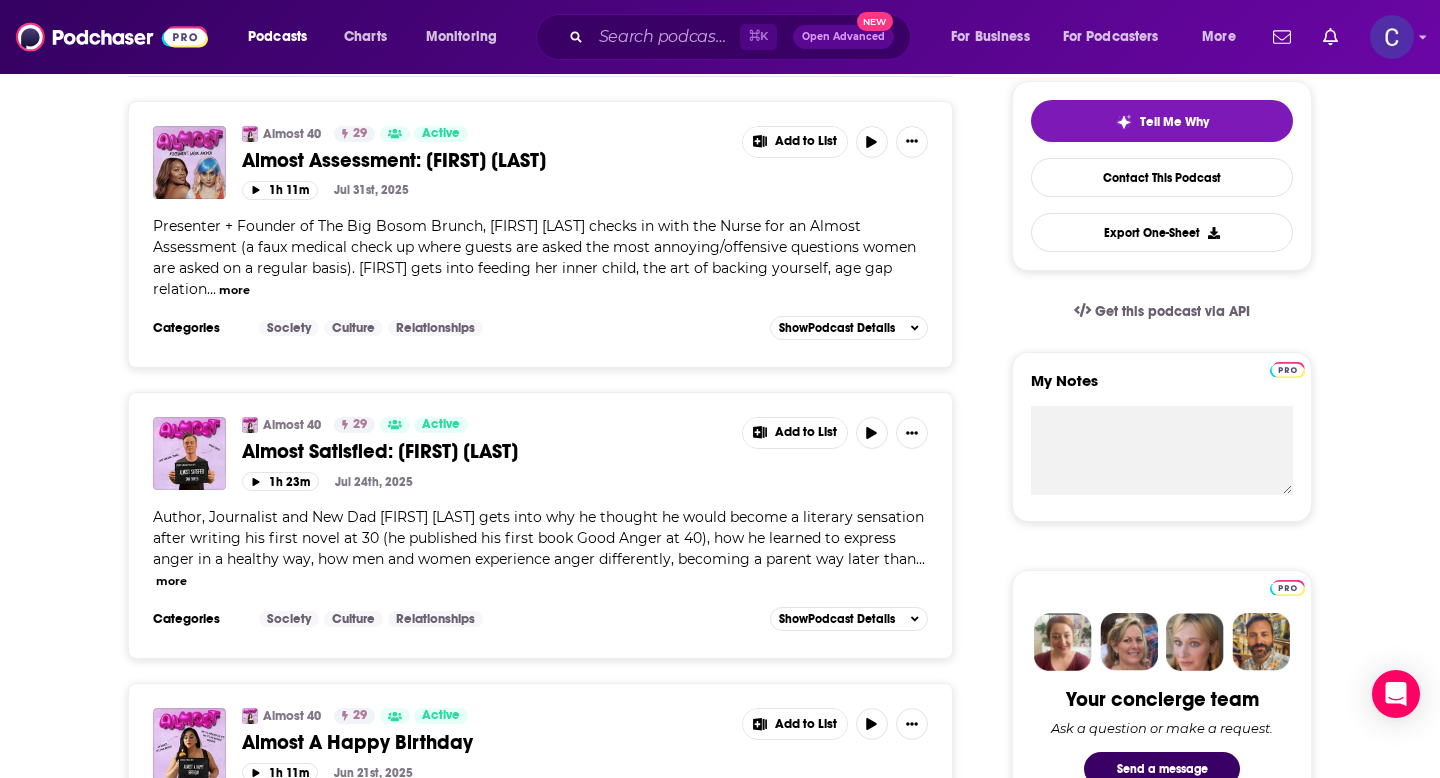 scroll, scrollTop: 0, scrollLeft: 0, axis: both 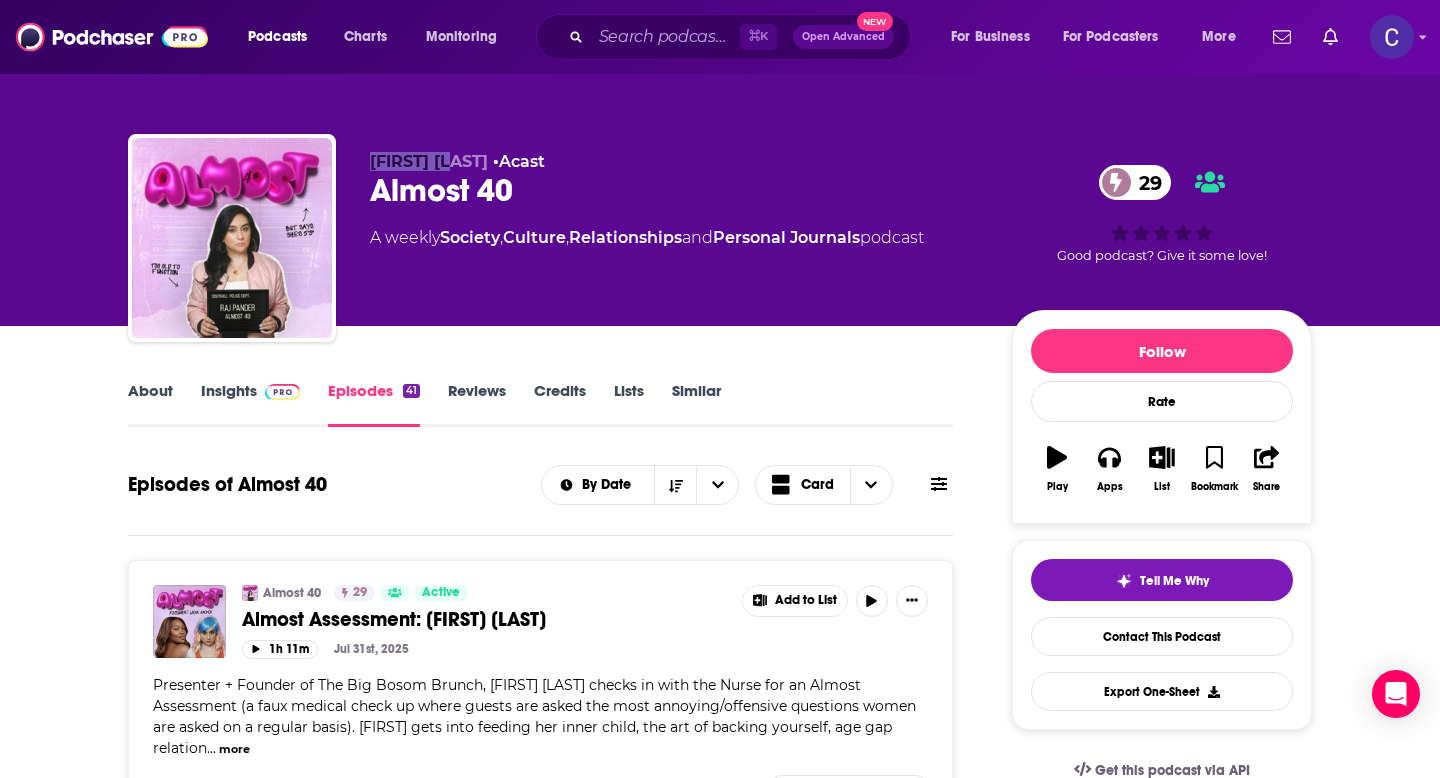 drag, startPoint x: 367, startPoint y: 163, endPoint x: 460, endPoint y: 167, distance: 93.08598 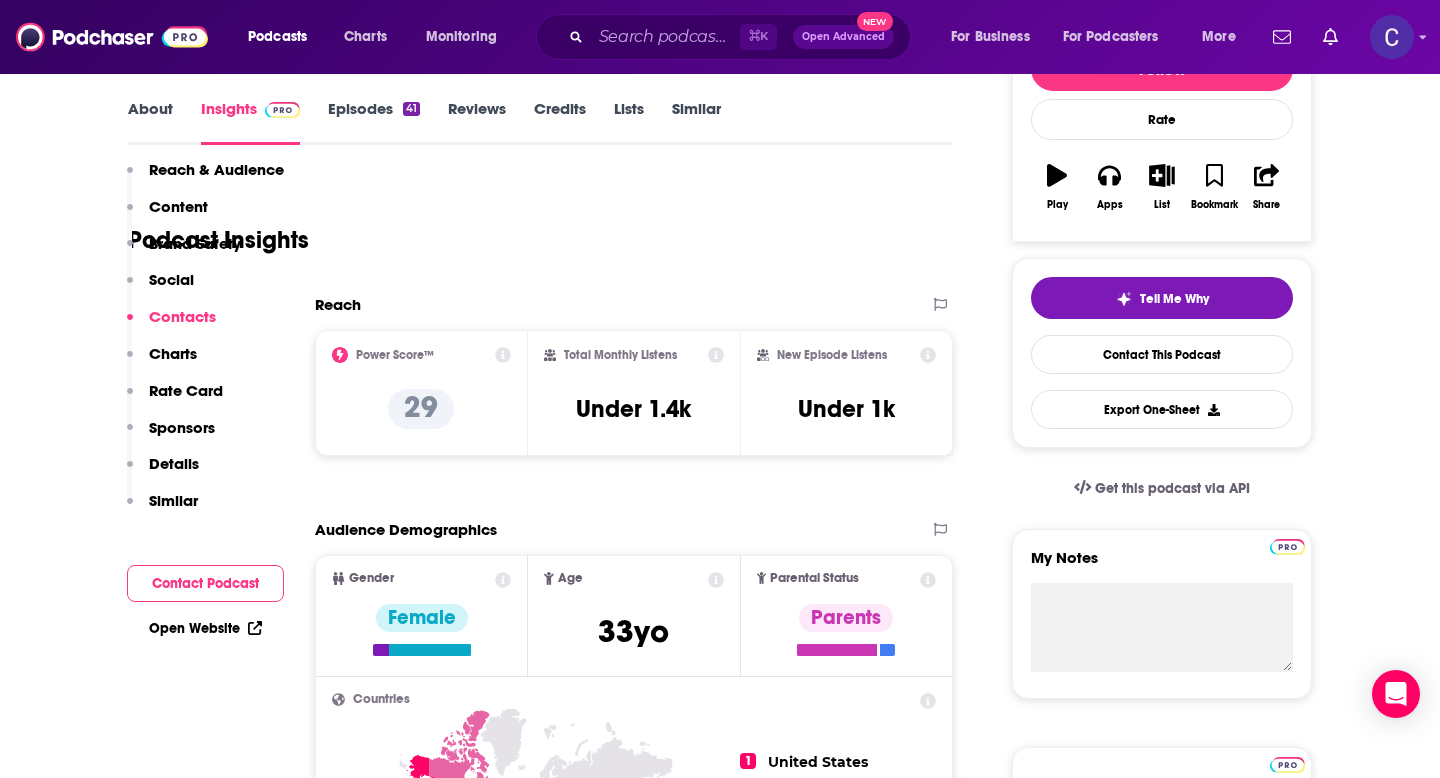 scroll, scrollTop: 0, scrollLeft: 0, axis: both 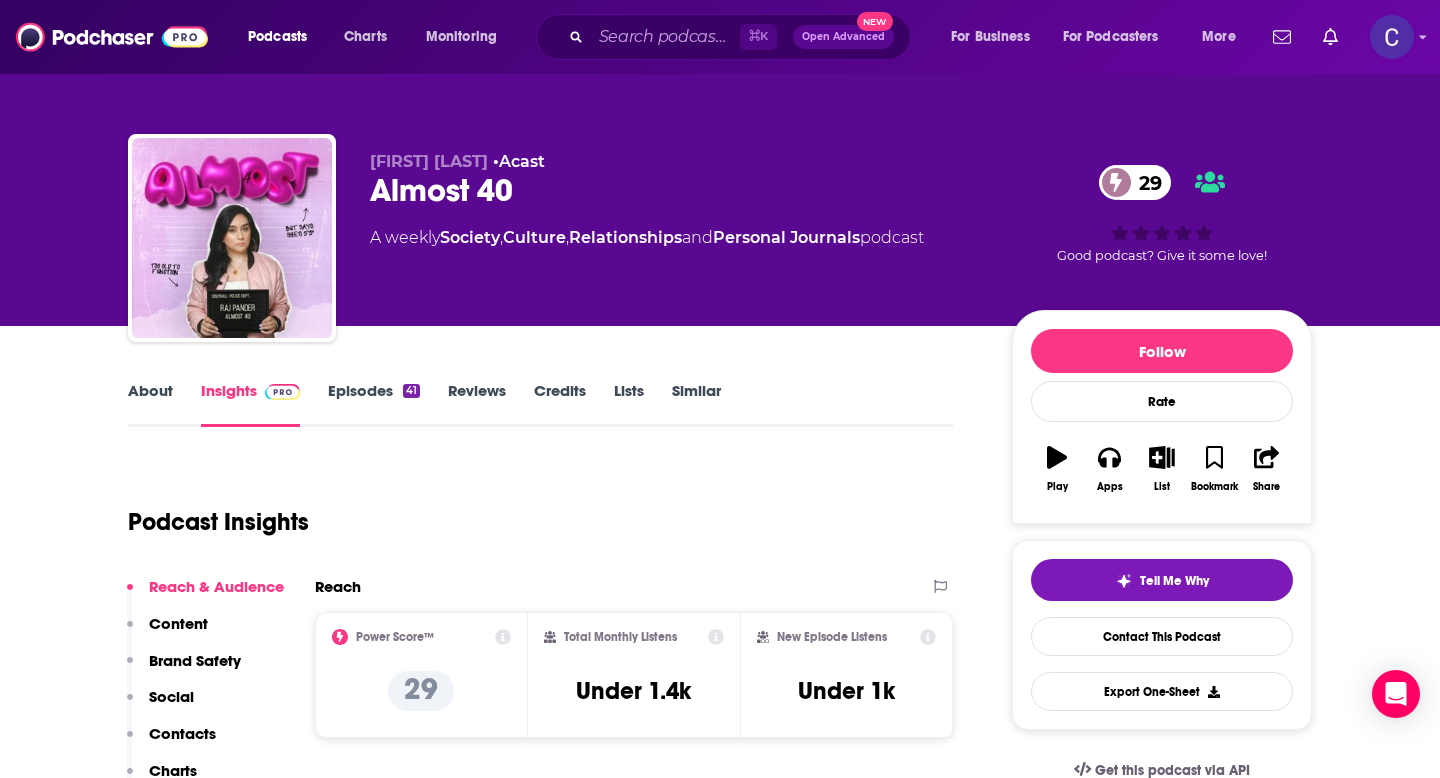 click on "Similar" at bounding box center (696, 404) 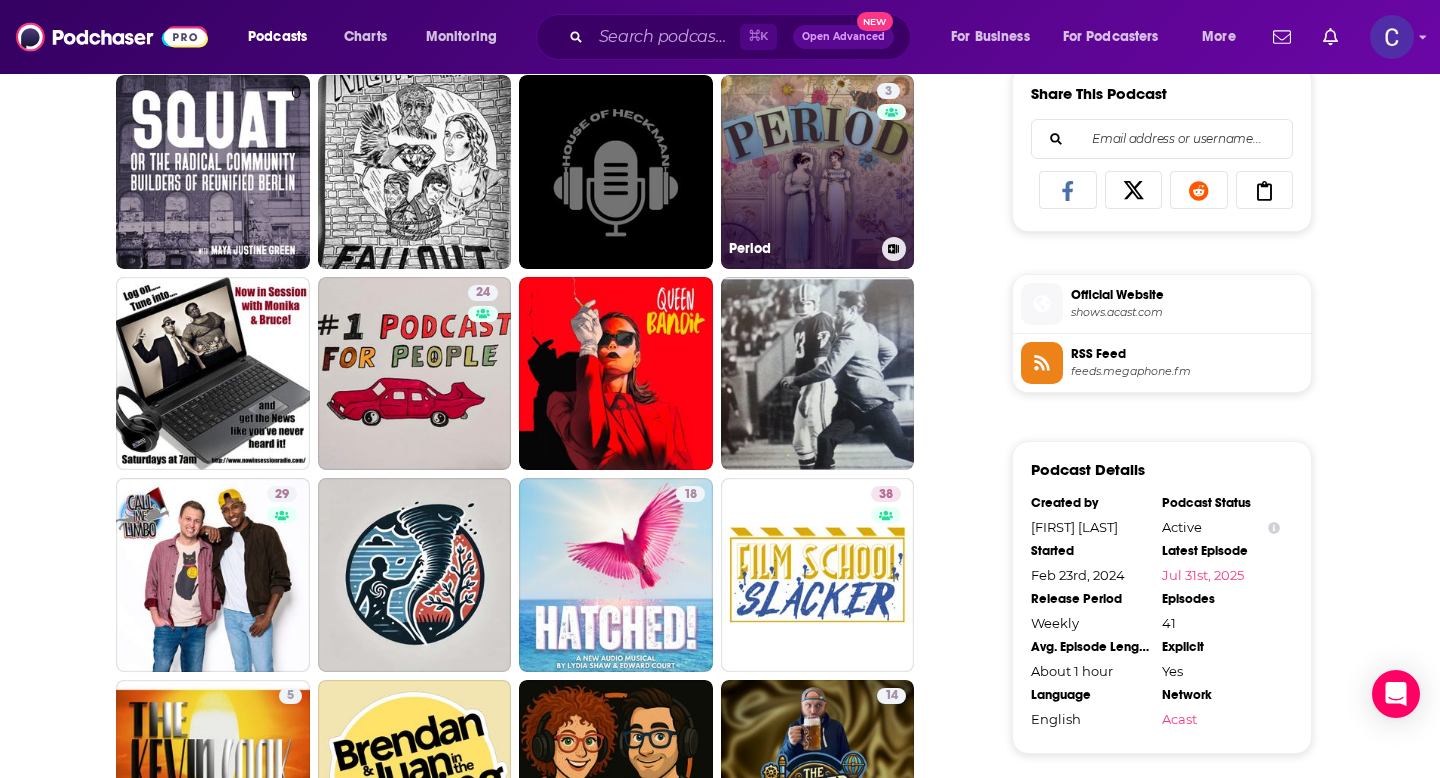 scroll, scrollTop: 1391, scrollLeft: 0, axis: vertical 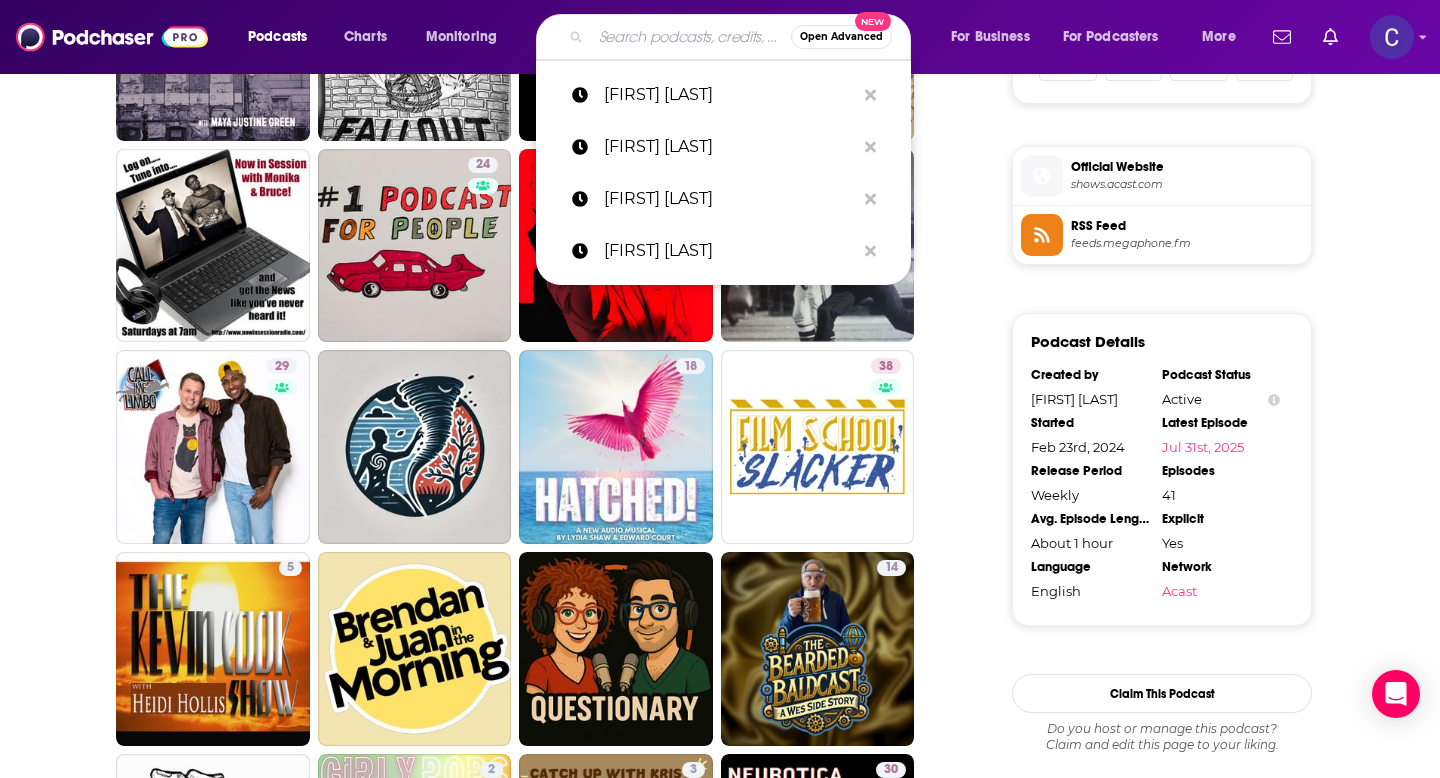 click at bounding box center (691, 37) 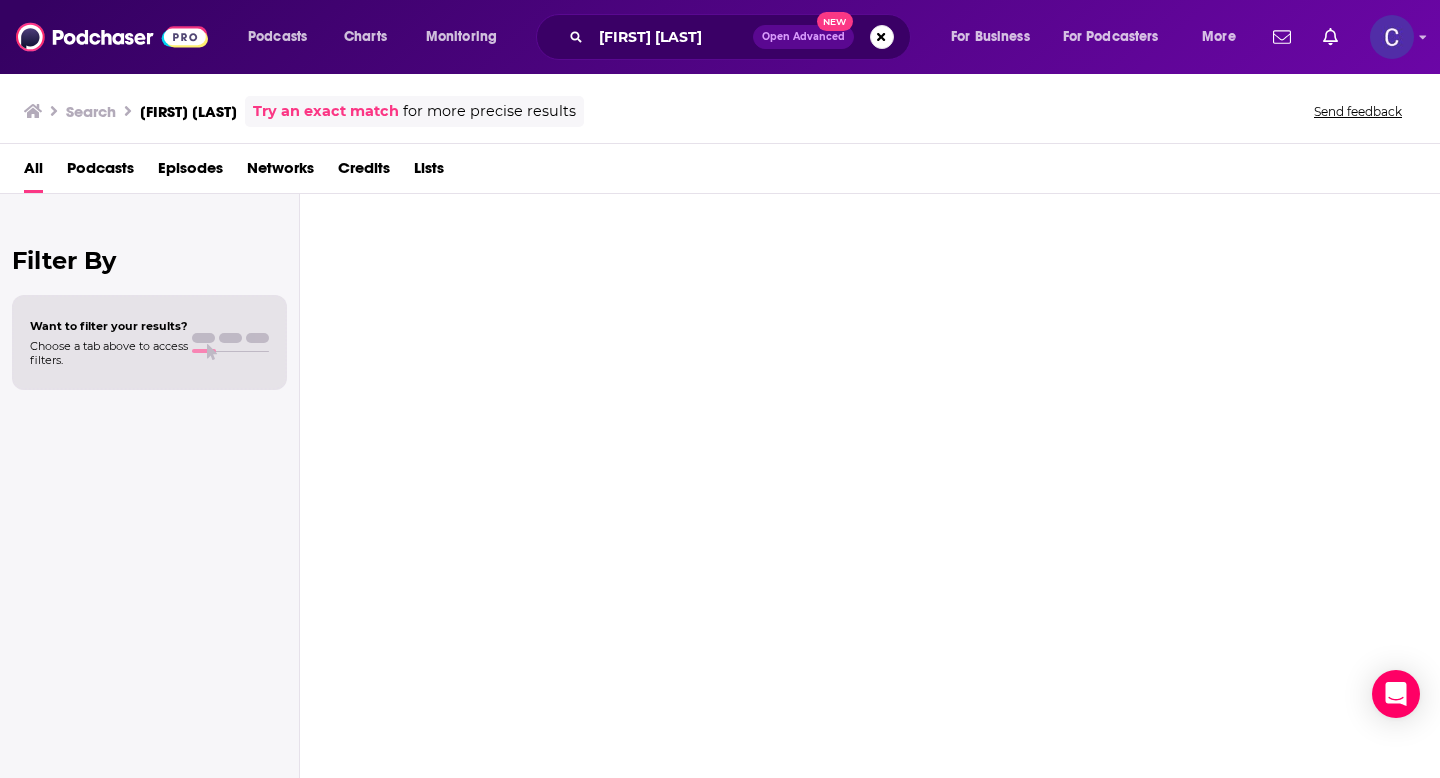 scroll, scrollTop: 0, scrollLeft: 0, axis: both 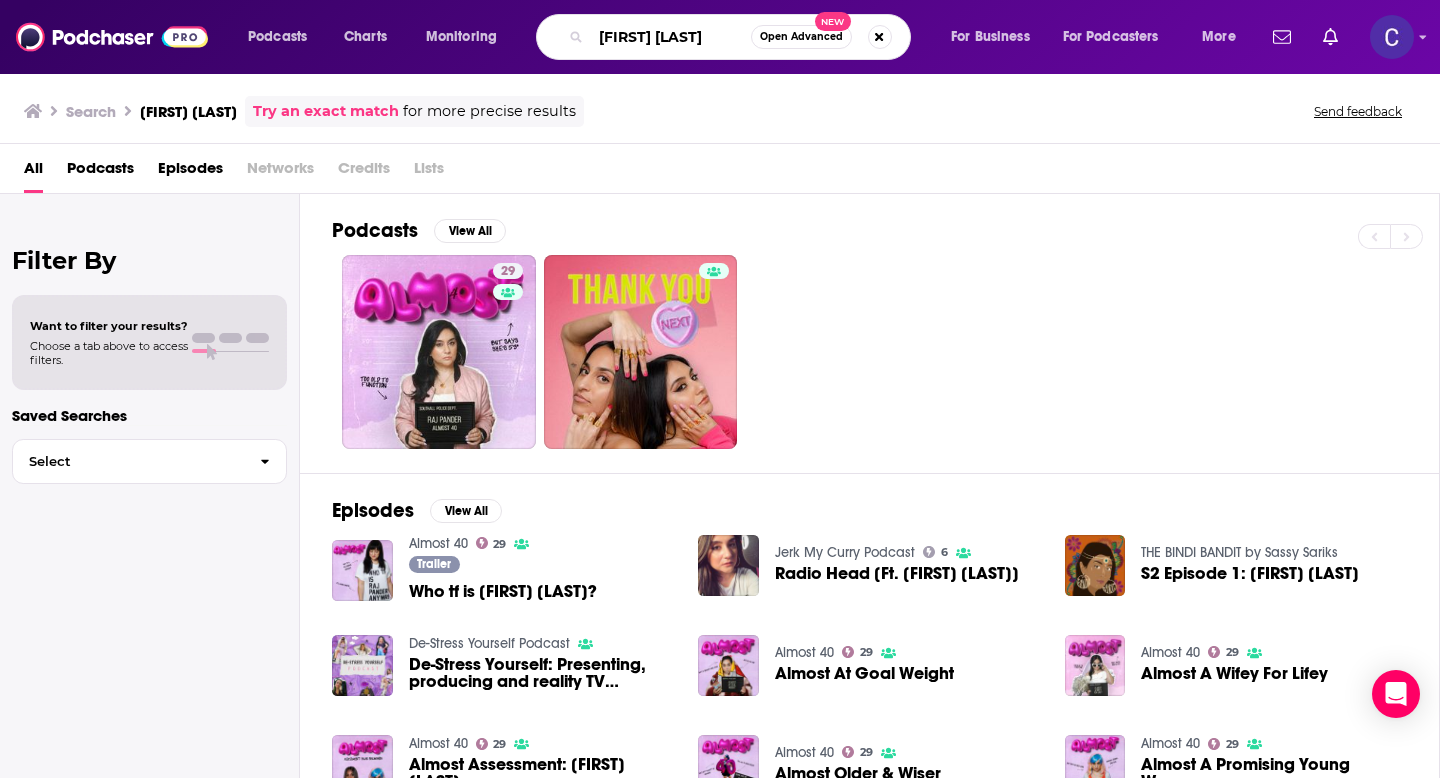 drag, startPoint x: 690, startPoint y: 31, endPoint x: 517, endPoint y: 31, distance: 173 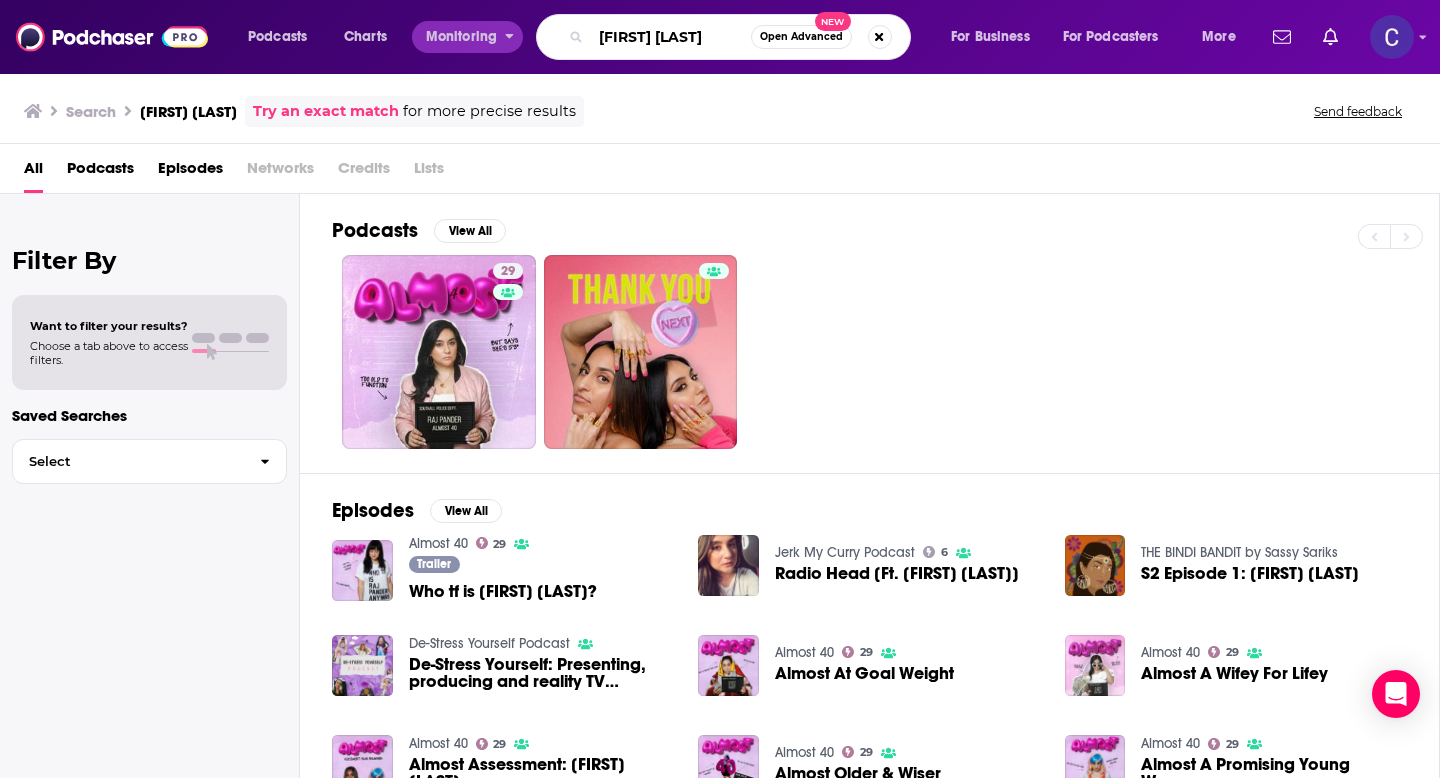 paste on "Marianne Pestana LLC" 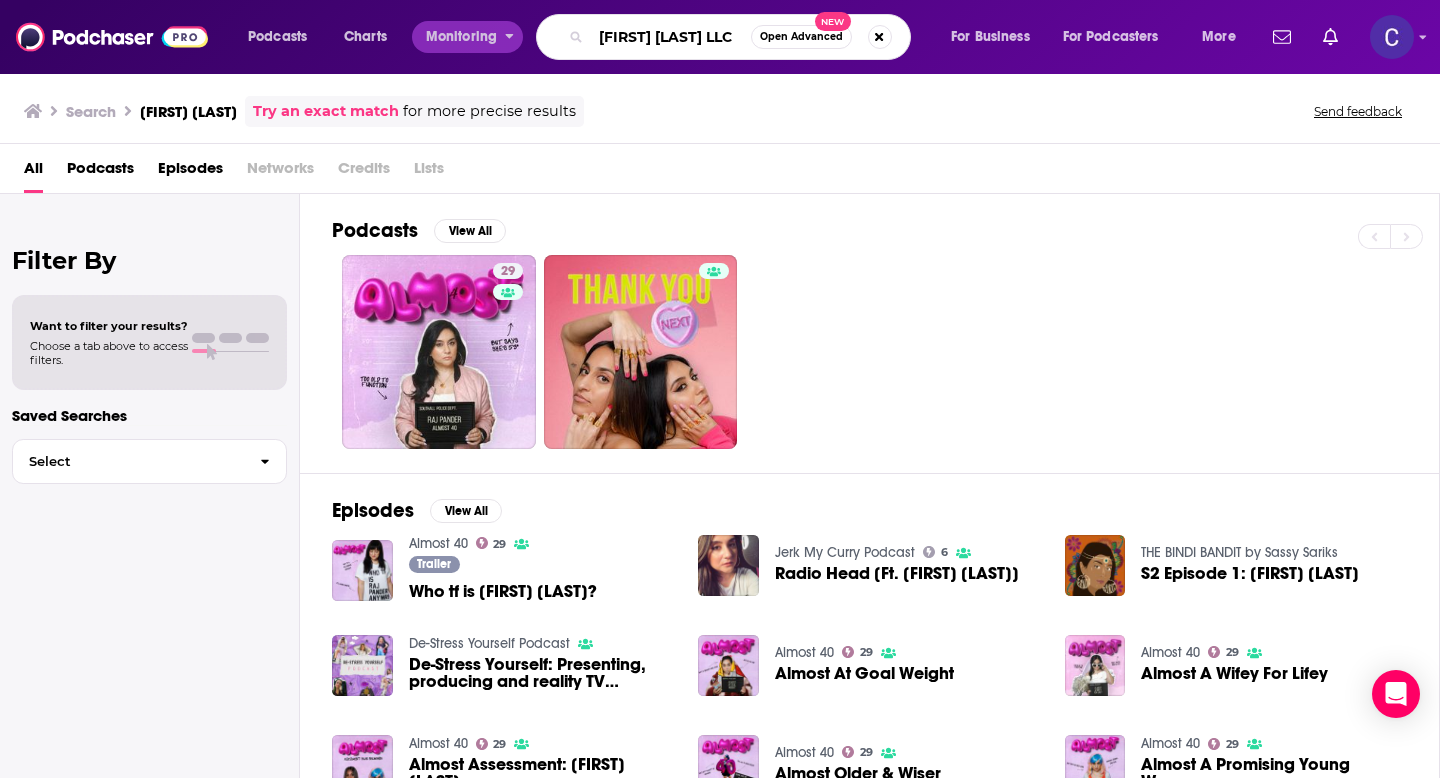 scroll, scrollTop: 0, scrollLeft: 21, axis: horizontal 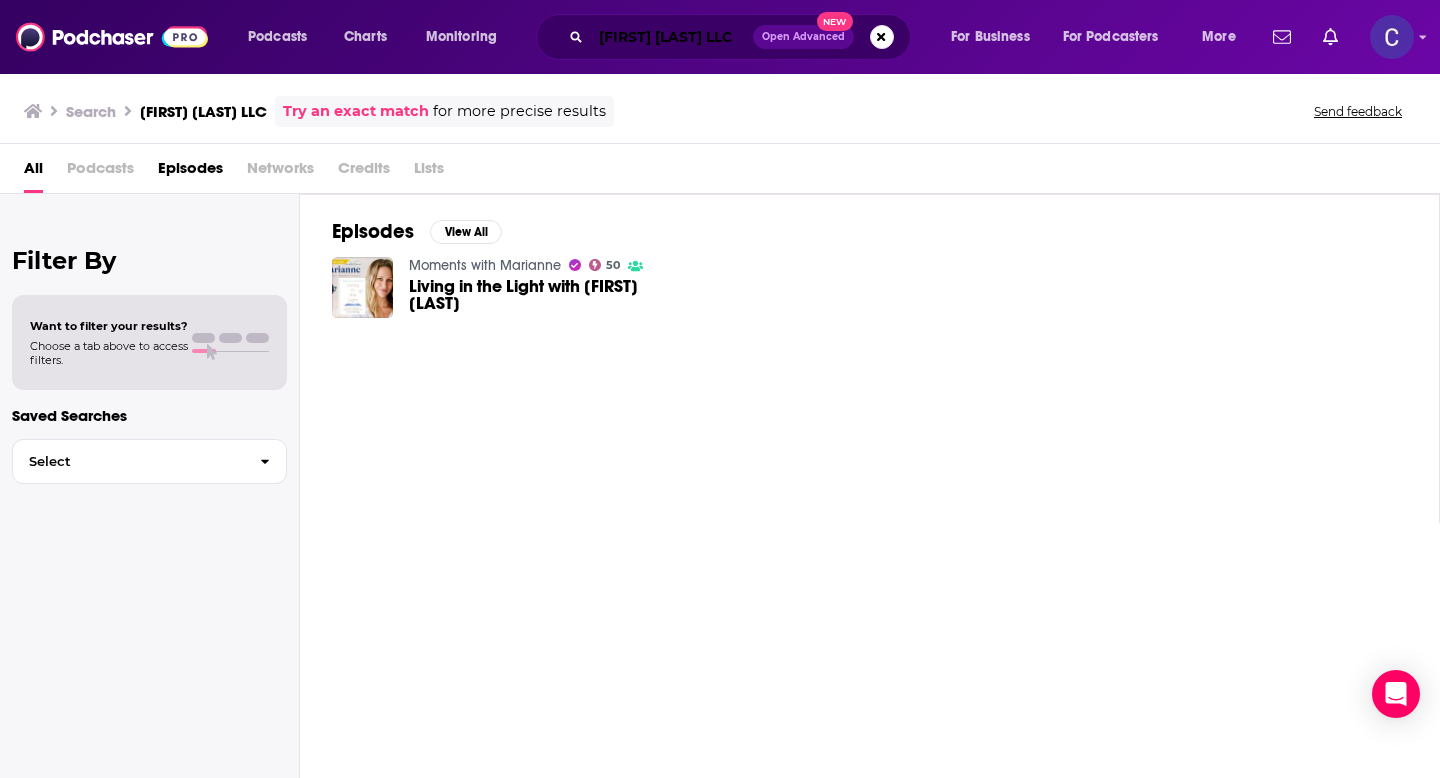 click on "Marianne Pestana LLC" at bounding box center [672, 37] 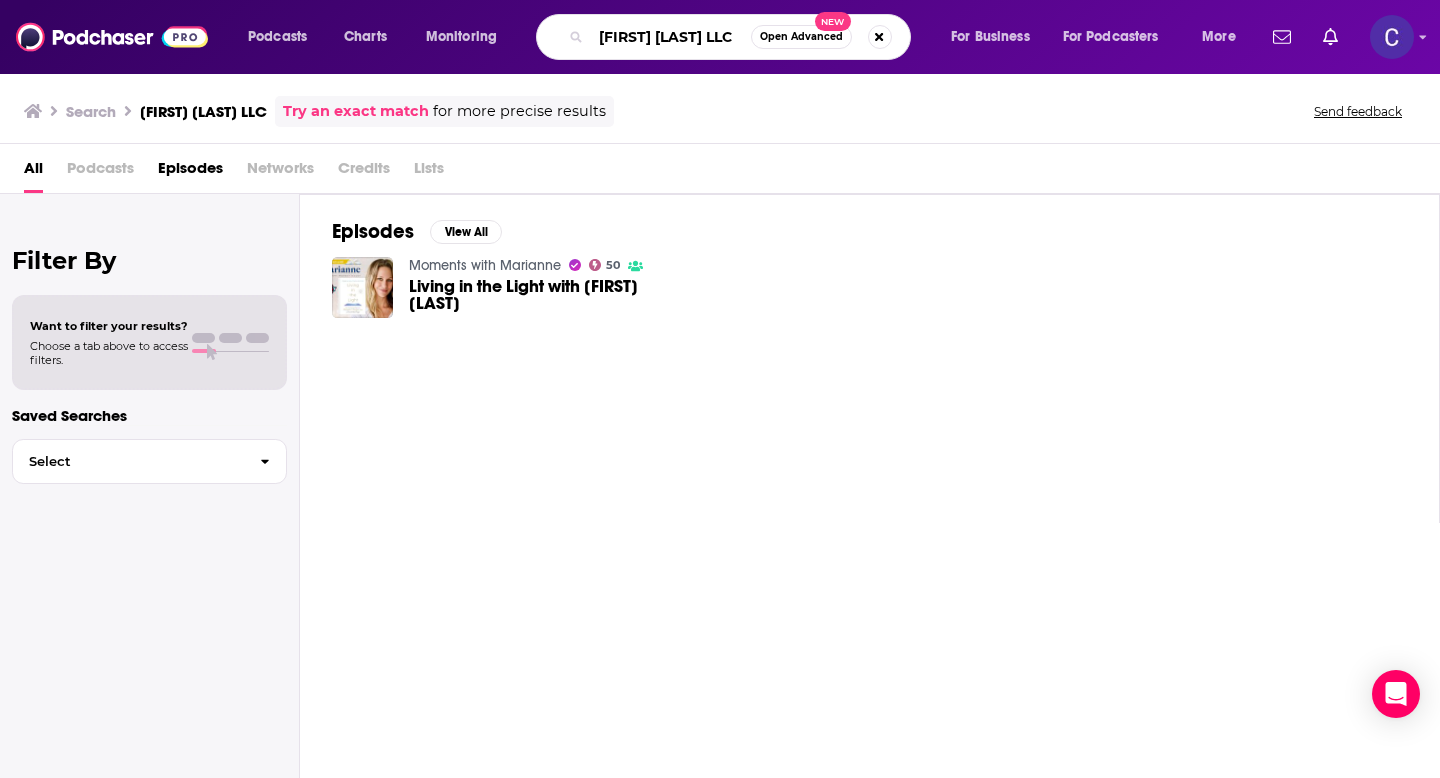 scroll, scrollTop: 0, scrollLeft: 21, axis: horizontal 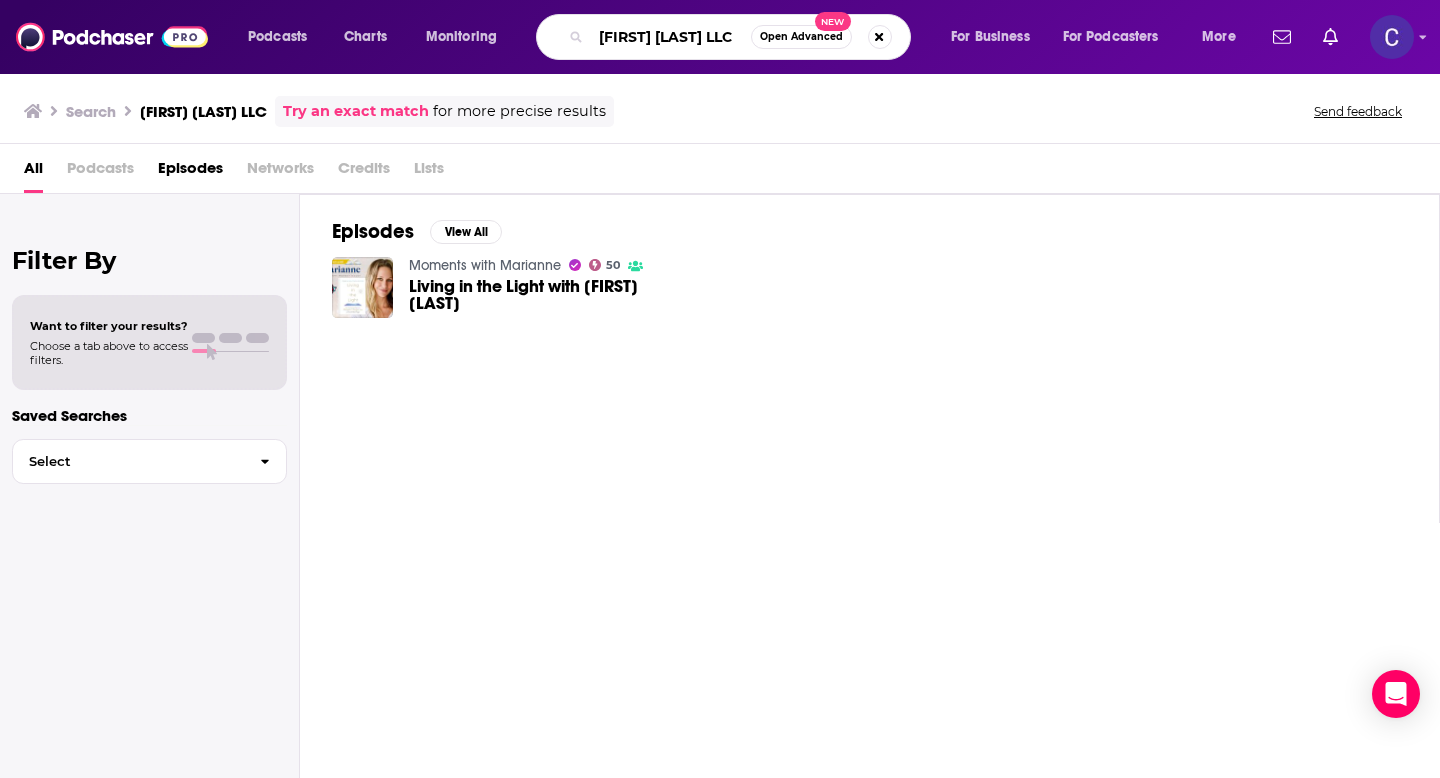 click on "Marianne Pestana LLC" at bounding box center (671, 37) 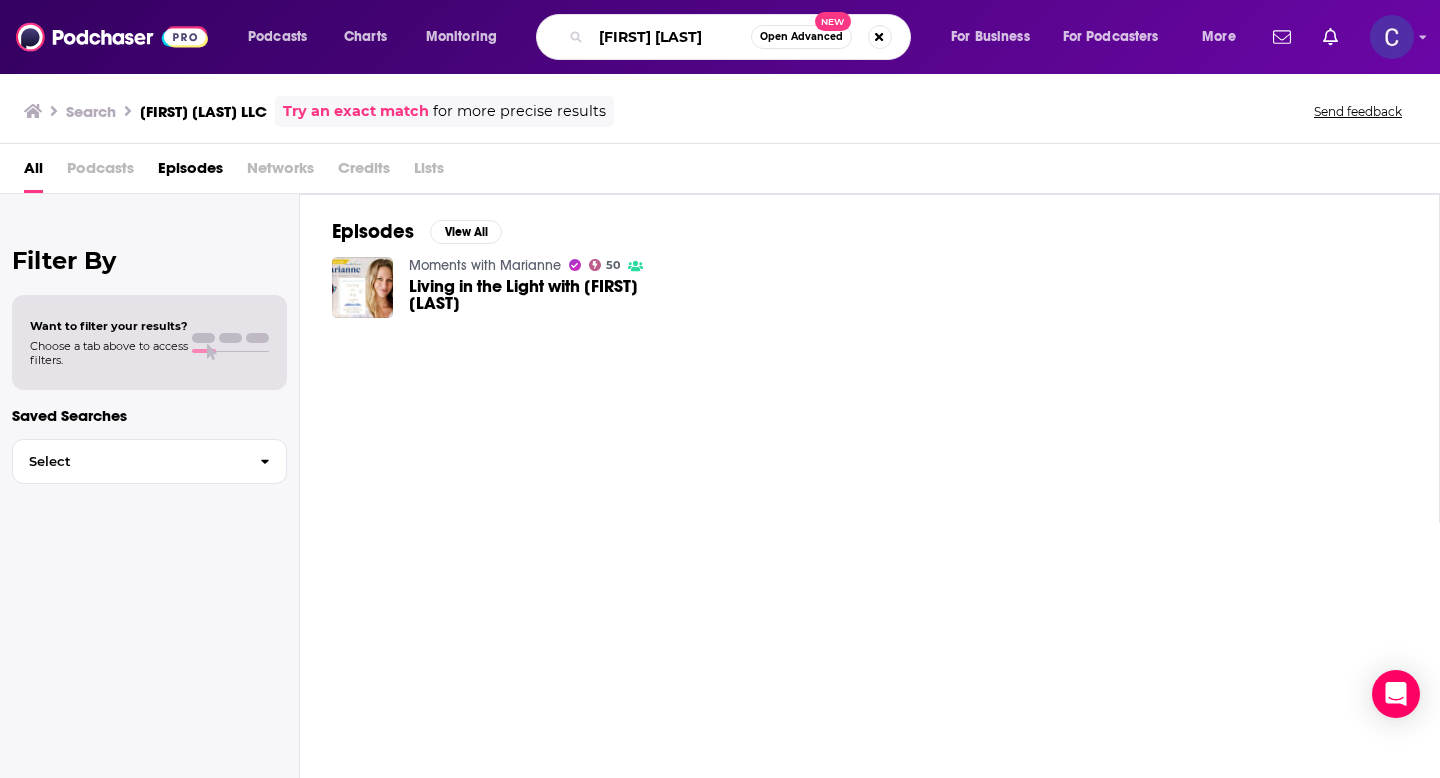 scroll, scrollTop: 0, scrollLeft: 0, axis: both 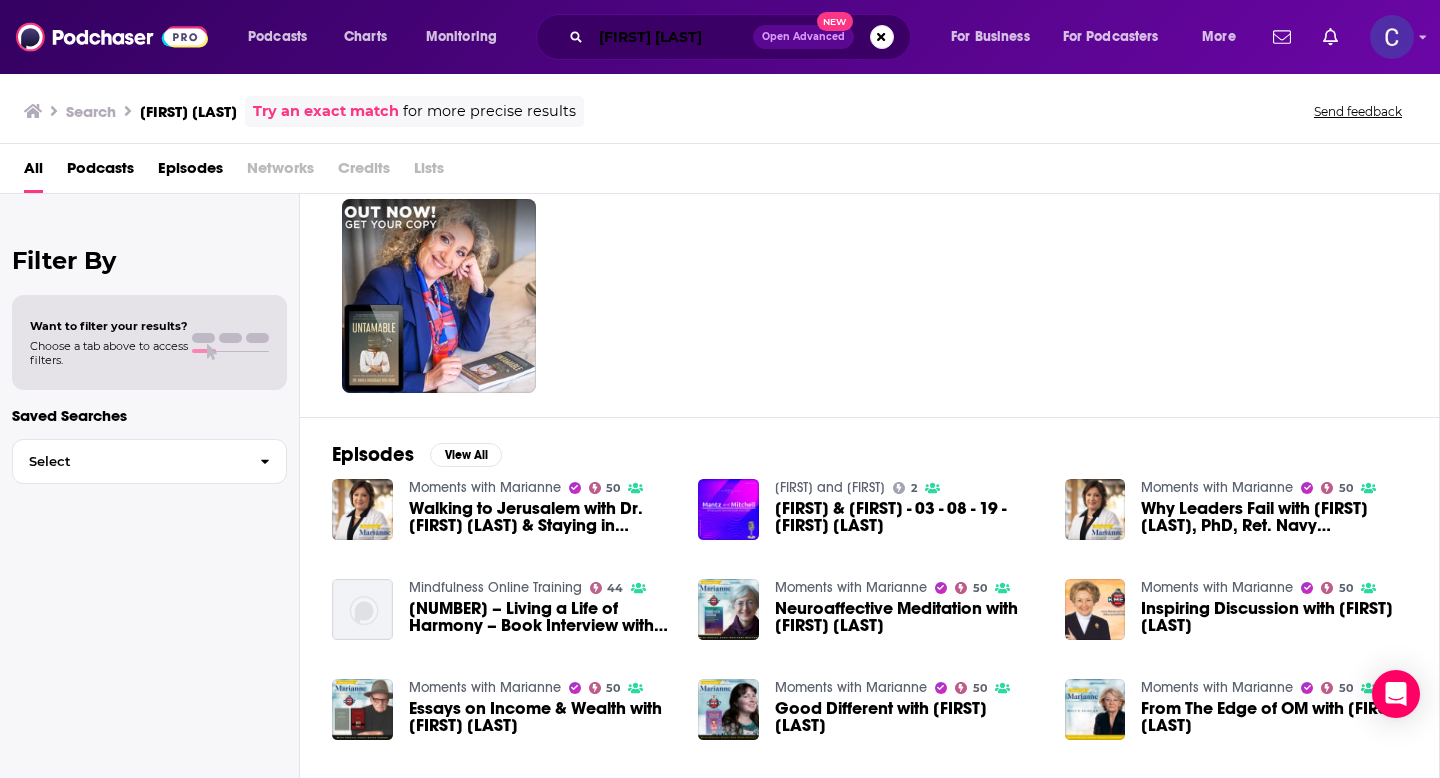 click on "Marianne Pestana" at bounding box center (672, 37) 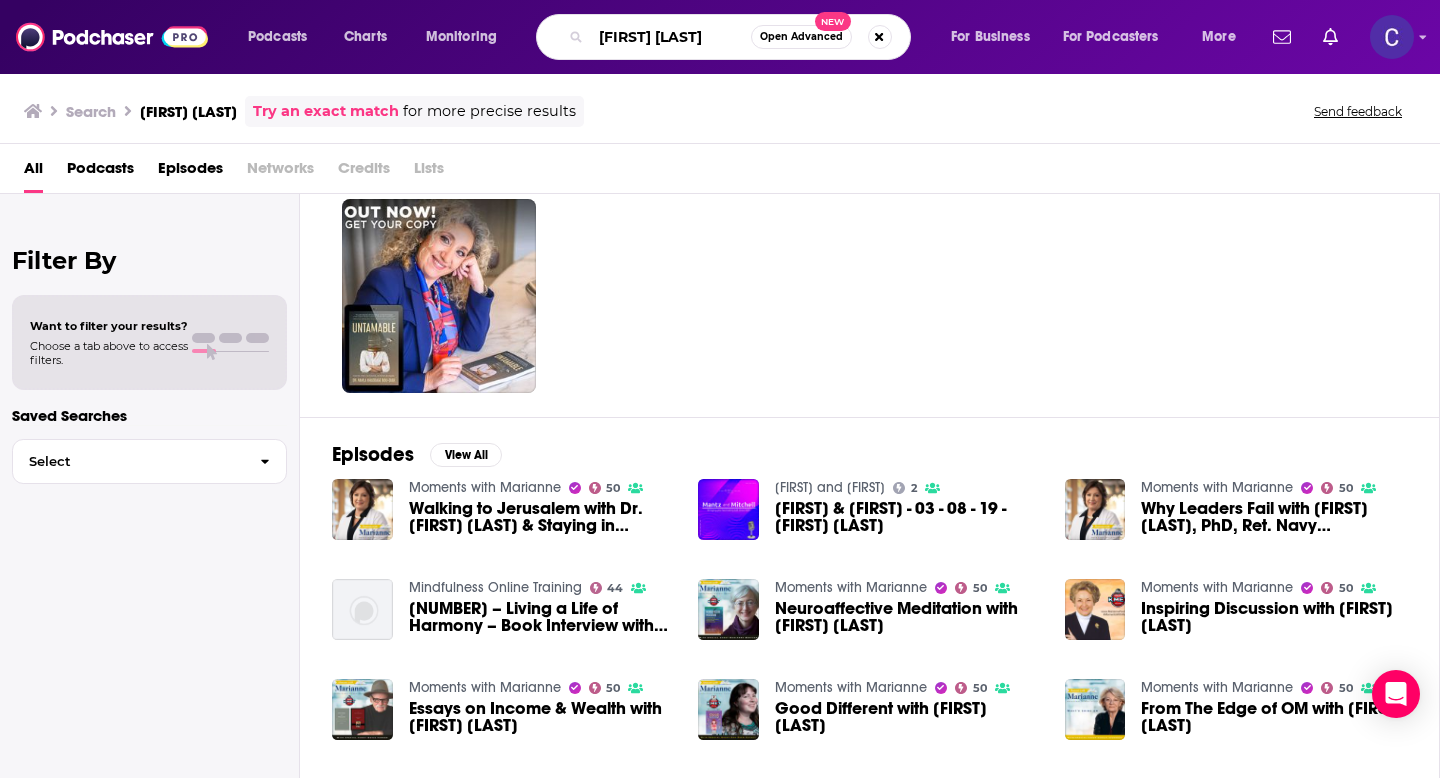 drag, startPoint x: 734, startPoint y: 42, endPoint x: 493, endPoint y: 42, distance: 241 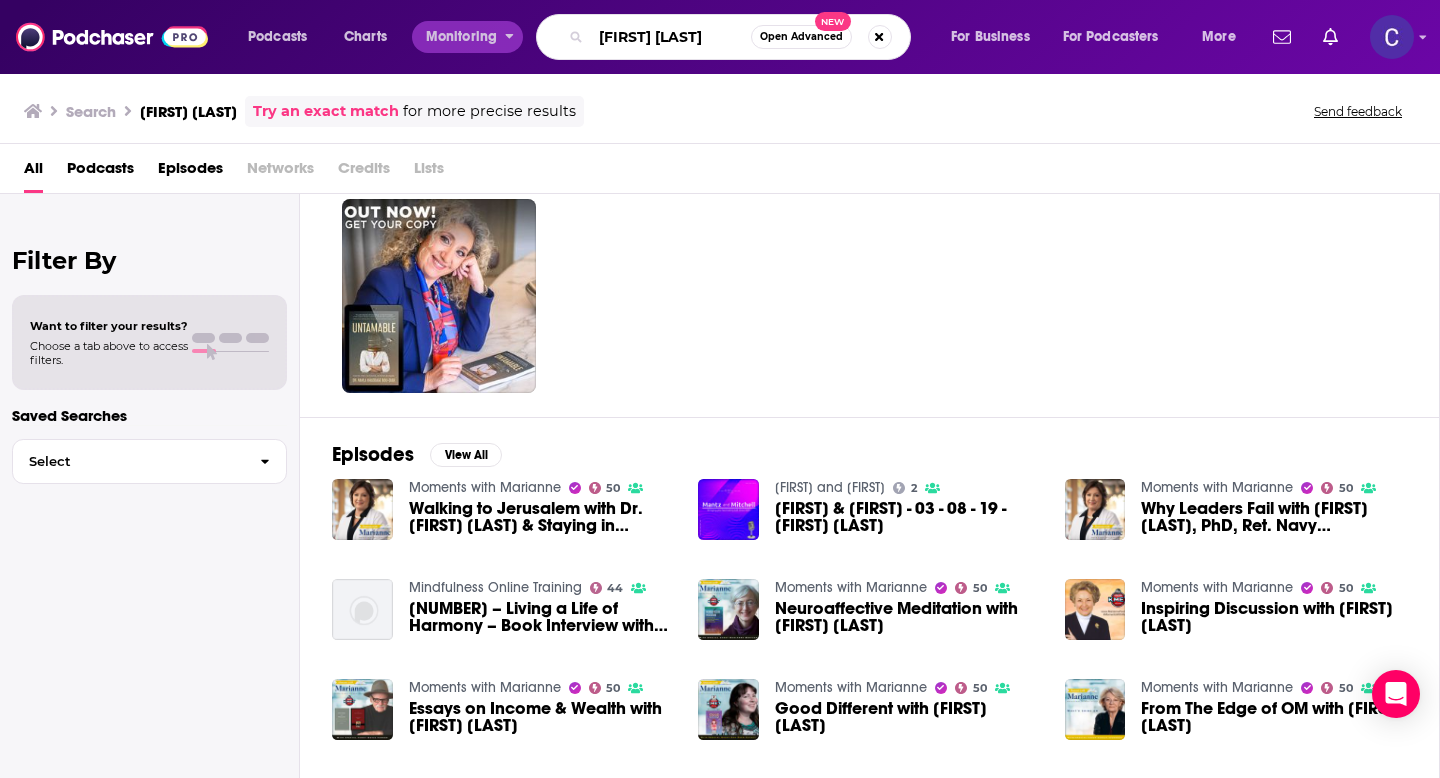 paste on "Kevin English" 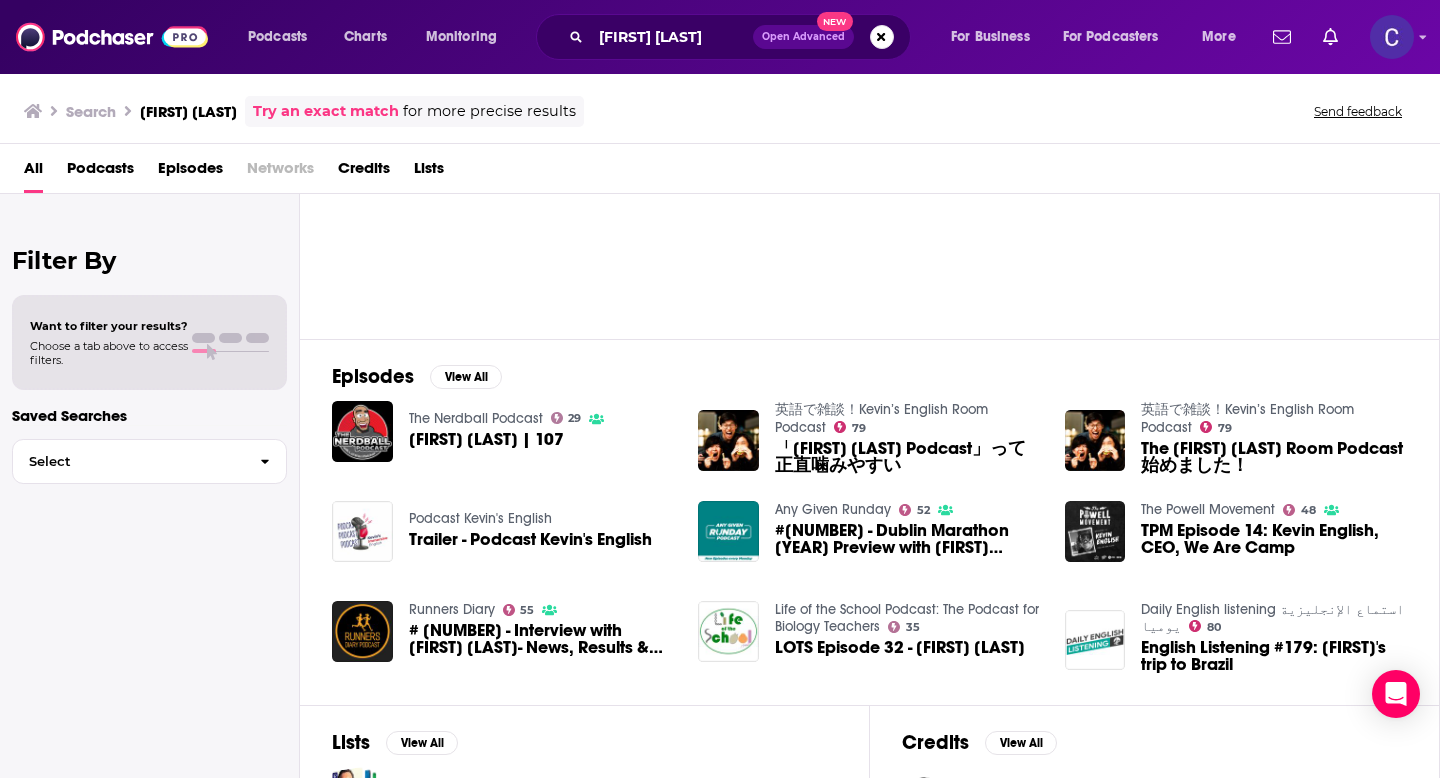 scroll, scrollTop: 133, scrollLeft: 0, axis: vertical 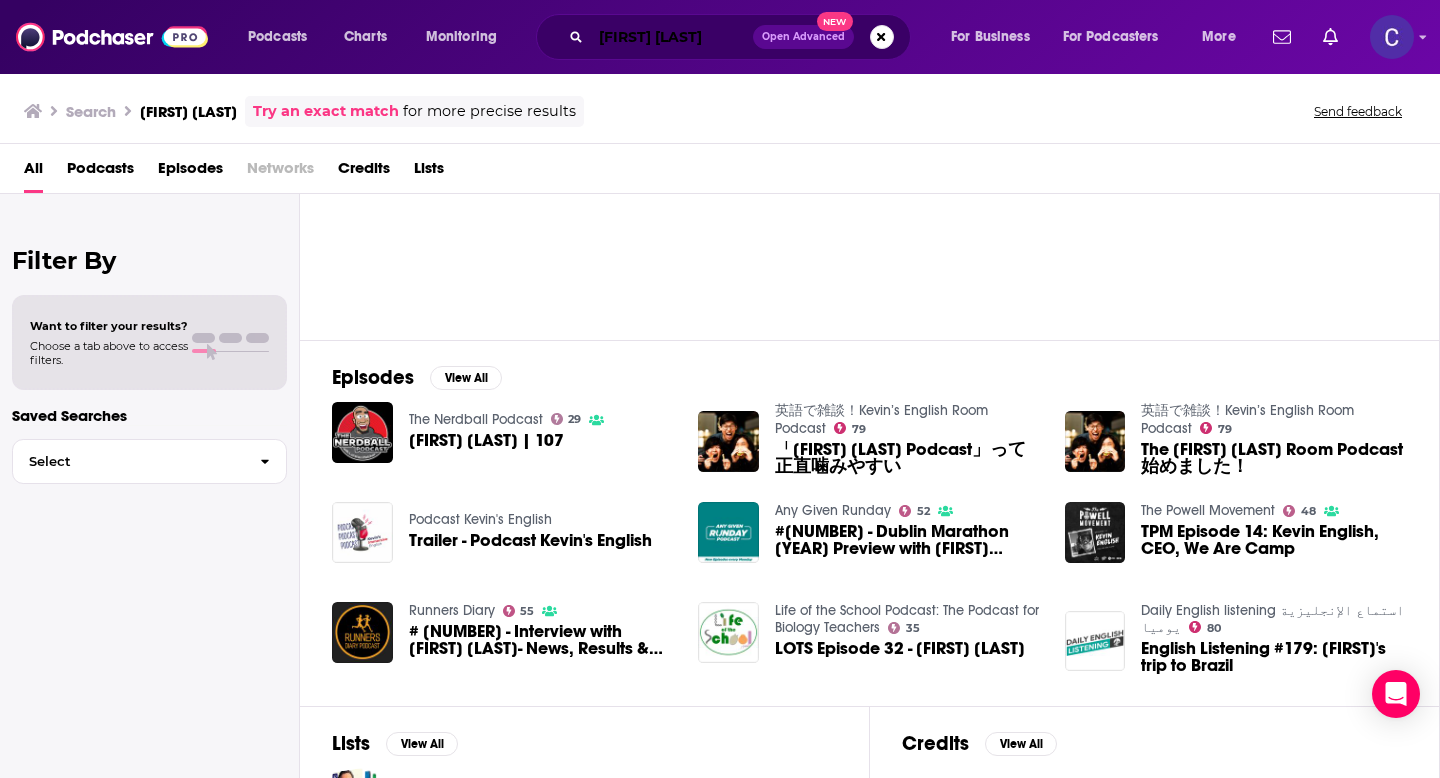 drag, startPoint x: 704, startPoint y: 44, endPoint x: 574, endPoint y: 41, distance: 130.0346 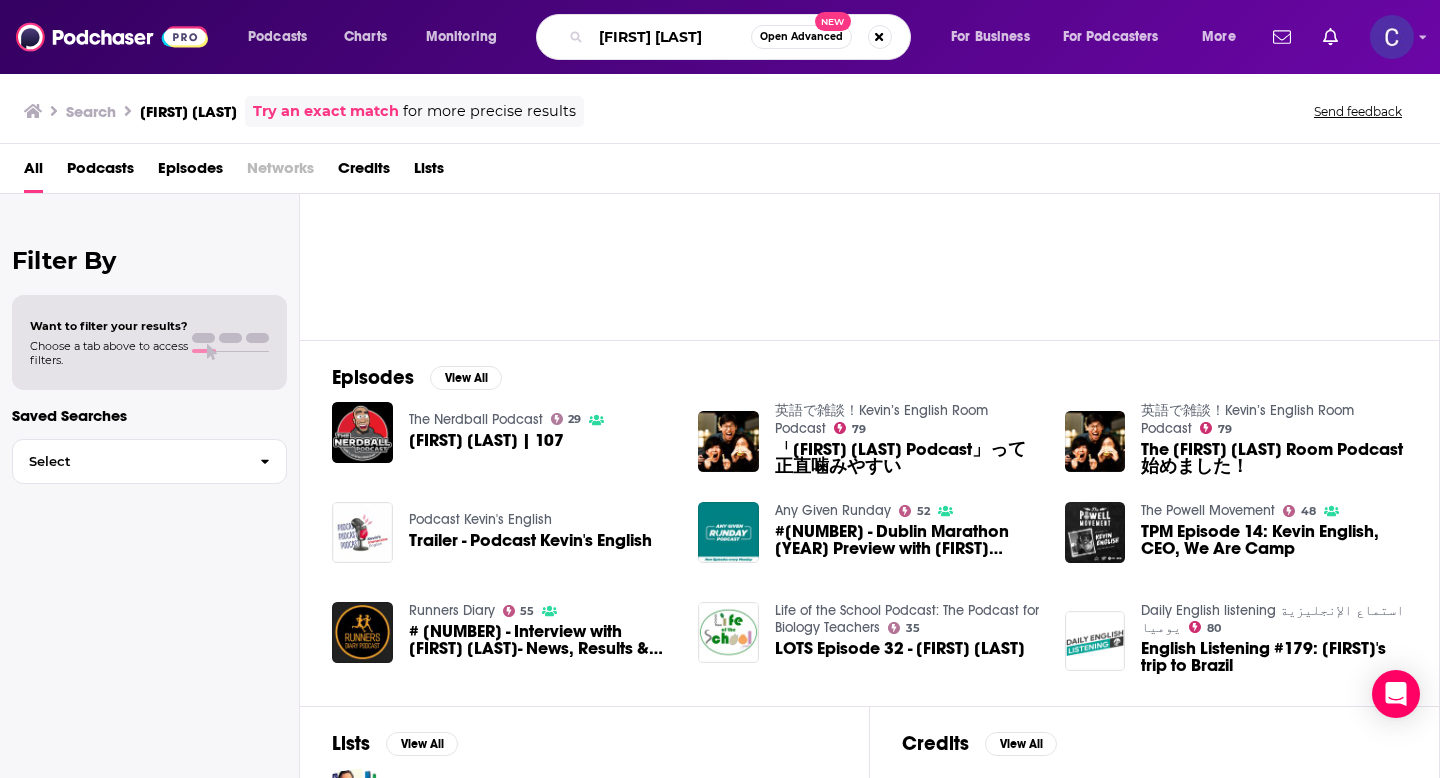 paste on "The Over 50 Health & Wellness Podcast" 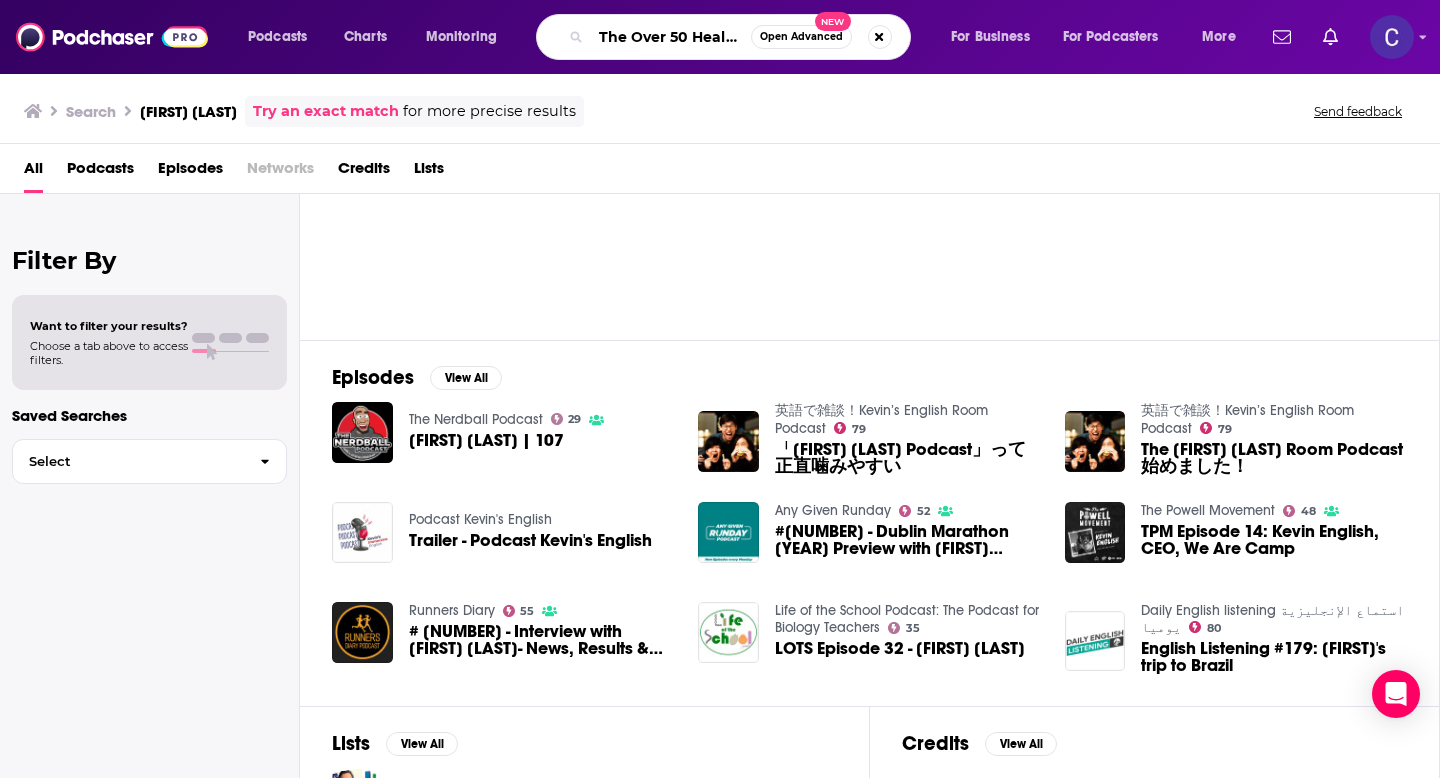 scroll, scrollTop: 0, scrollLeft: 146, axis: horizontal 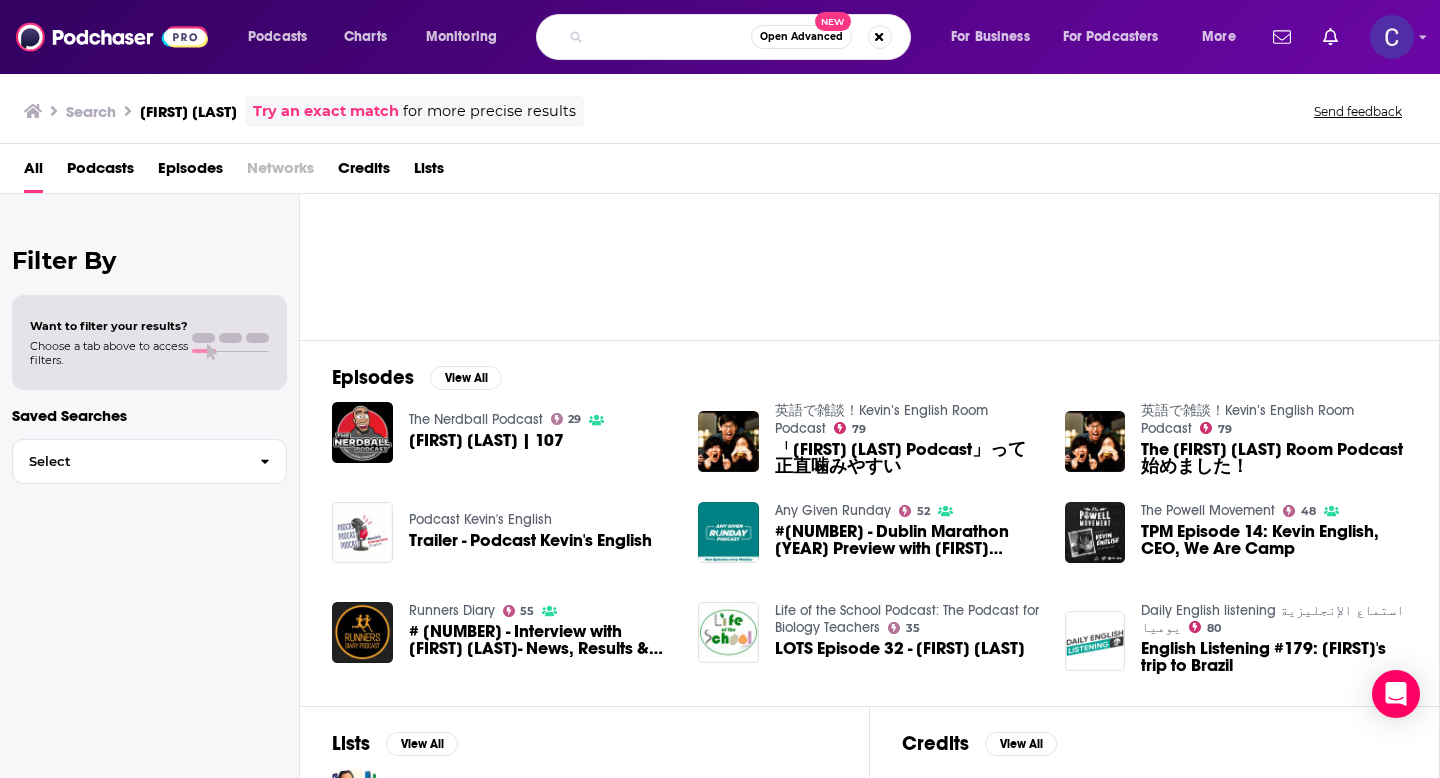 type on "The Over 50 Health & Wellness Podcast" 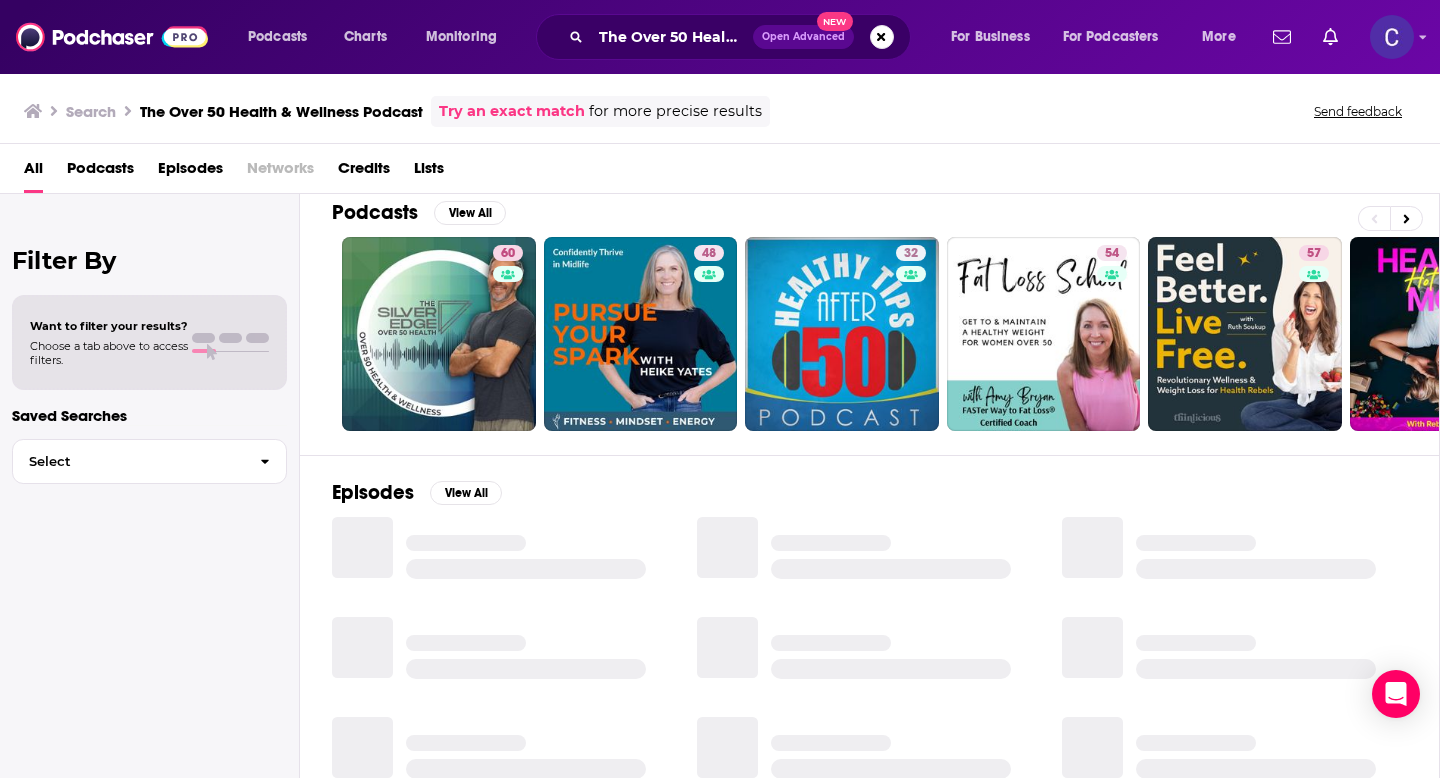 scroll, scrollTop: 22, scrollLeft: 0, axis: vertical 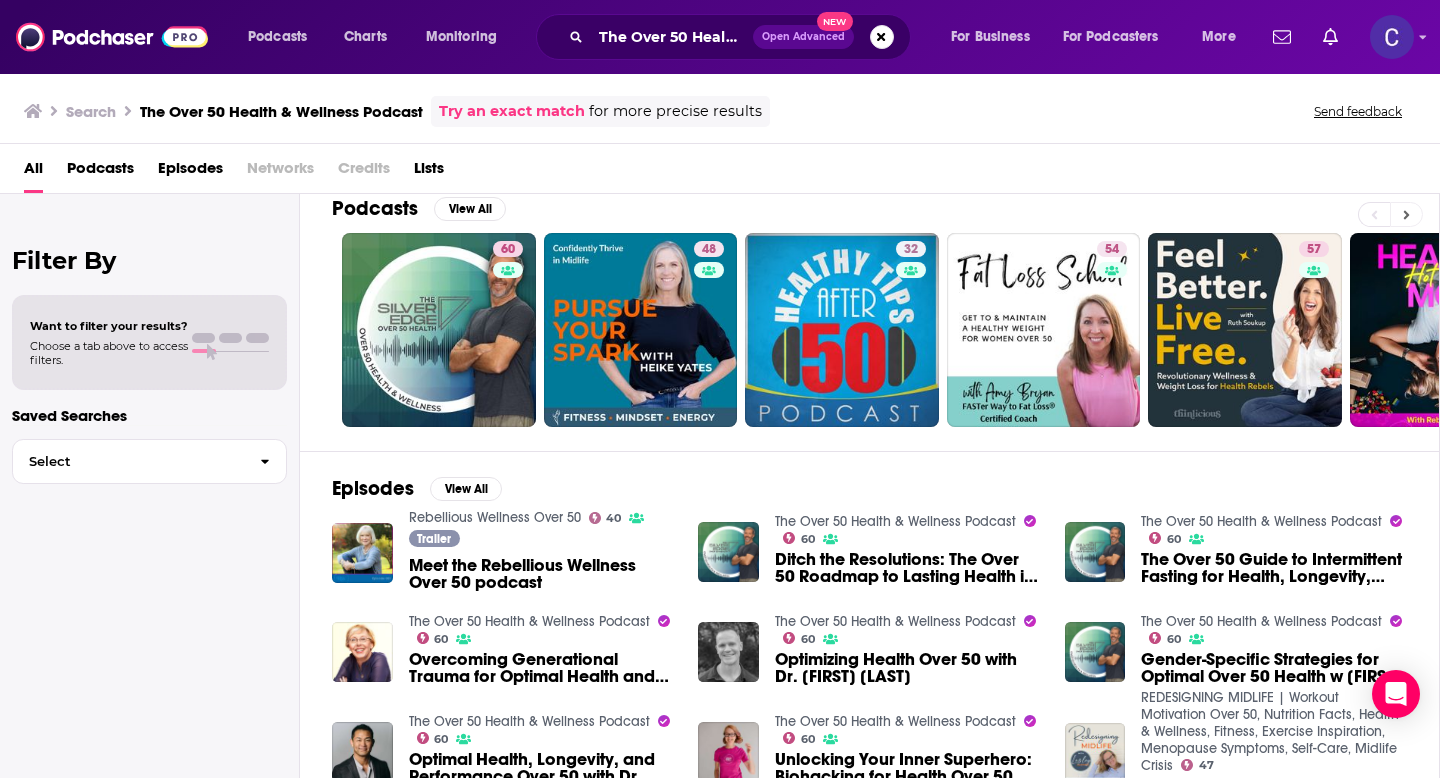 click 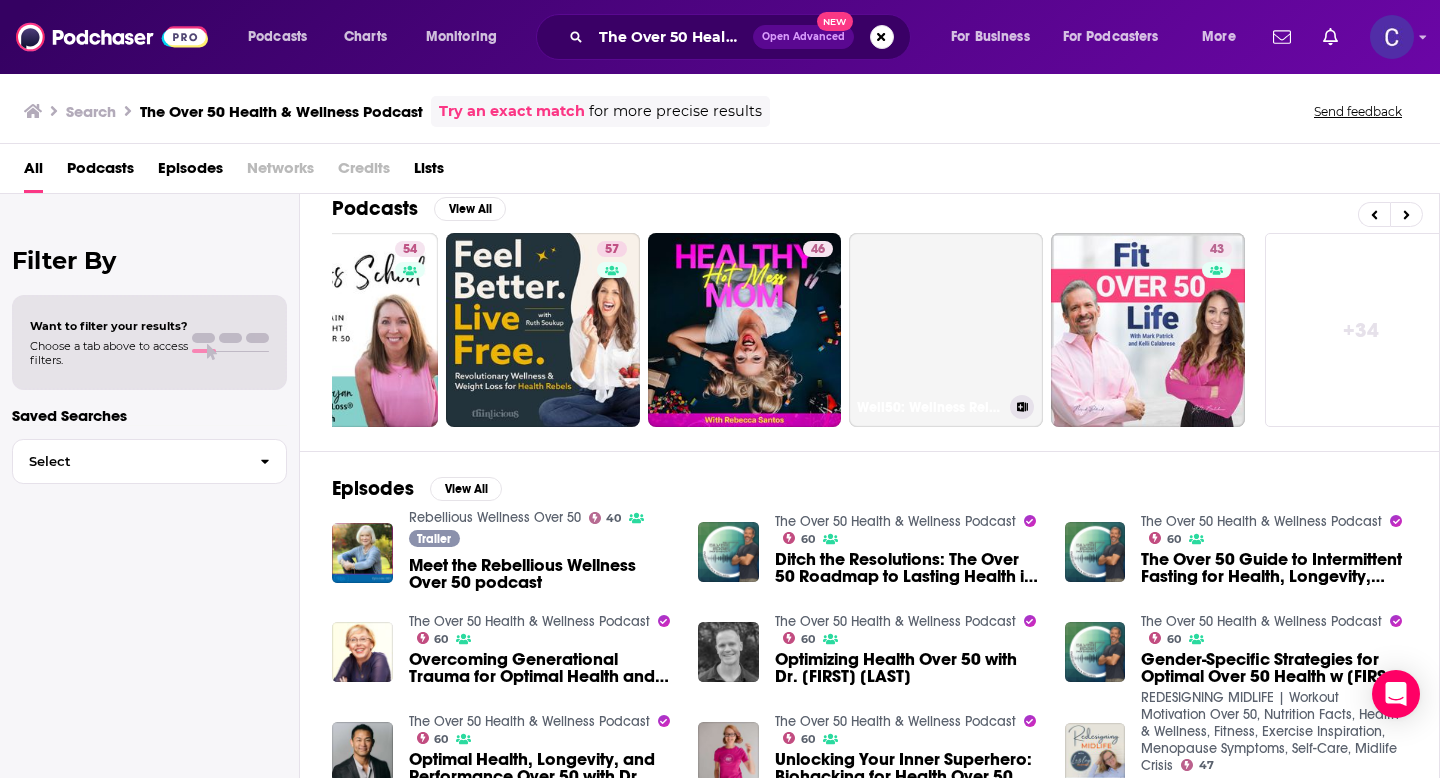 scroll, scrollTop: 0, scrollLeft: 729, axis: horizontal 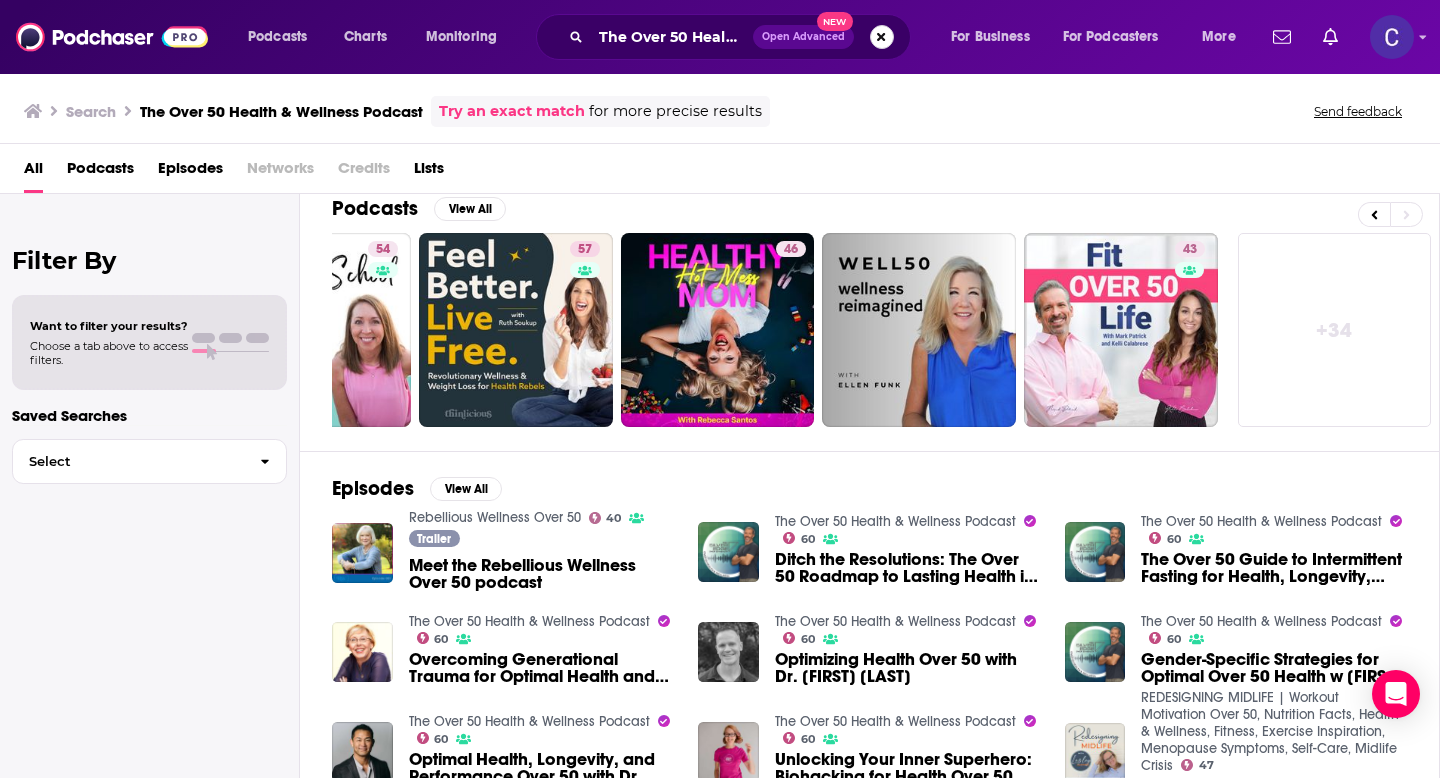 click at bounding box center (882, 37) 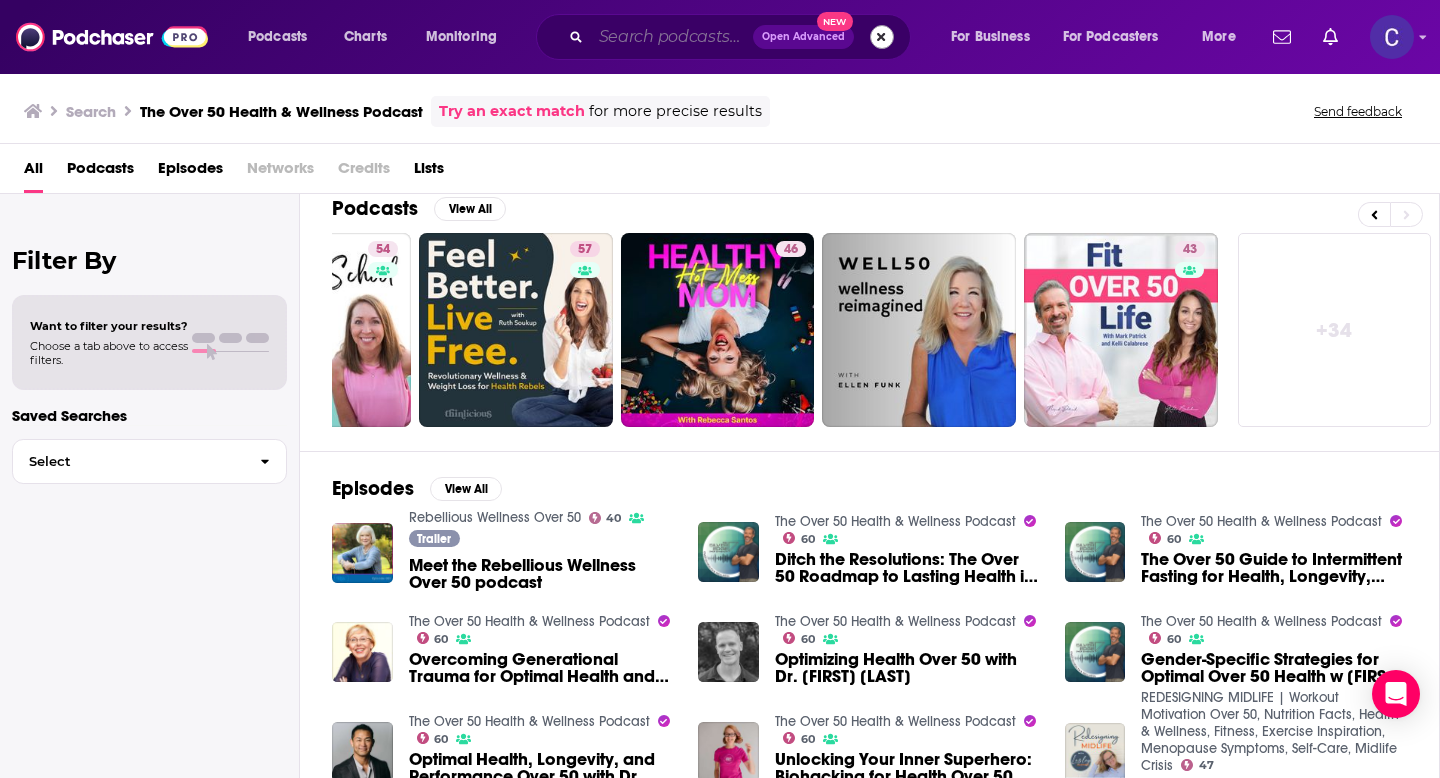 scroll, scrollTop: 0, scrollLeft: 0, axis: both 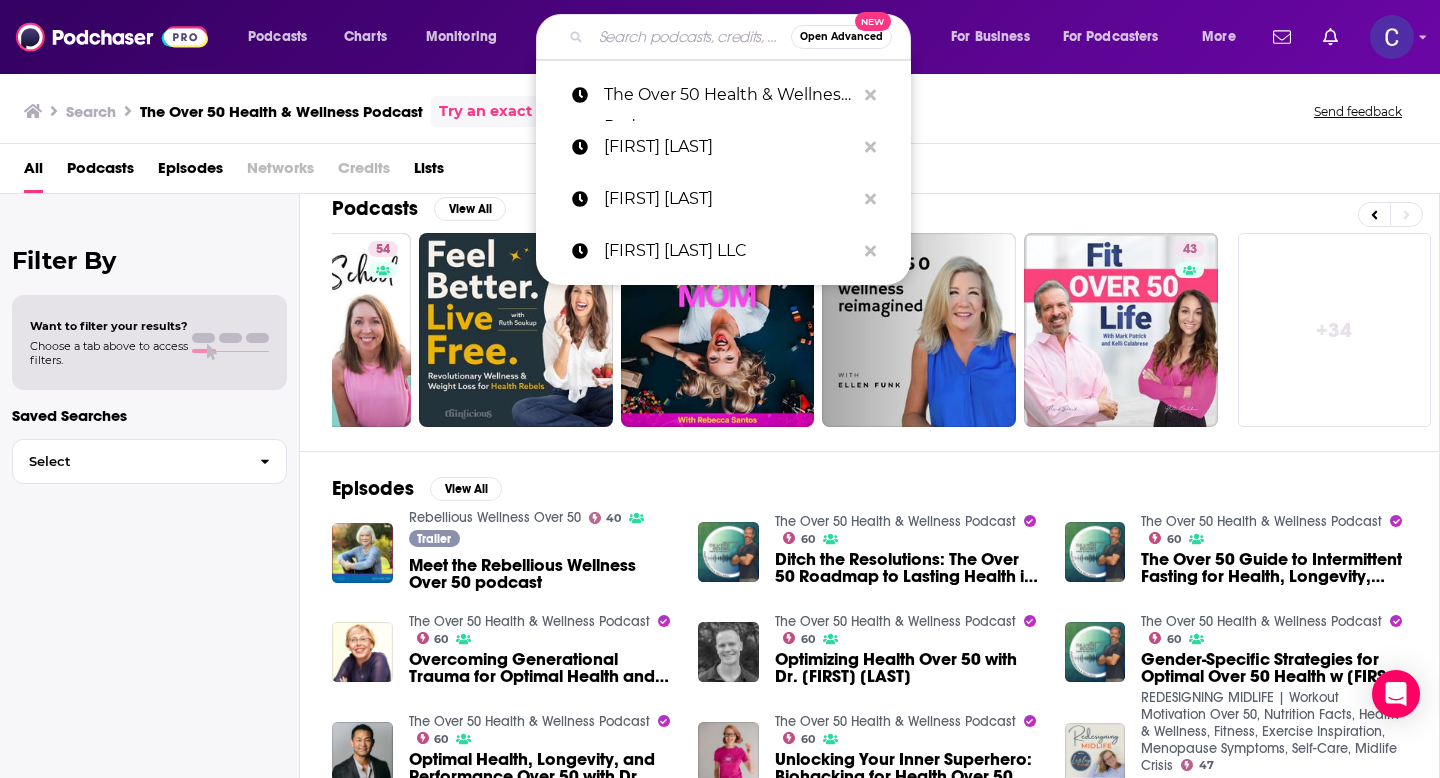 click at bounding box center [691, 37] 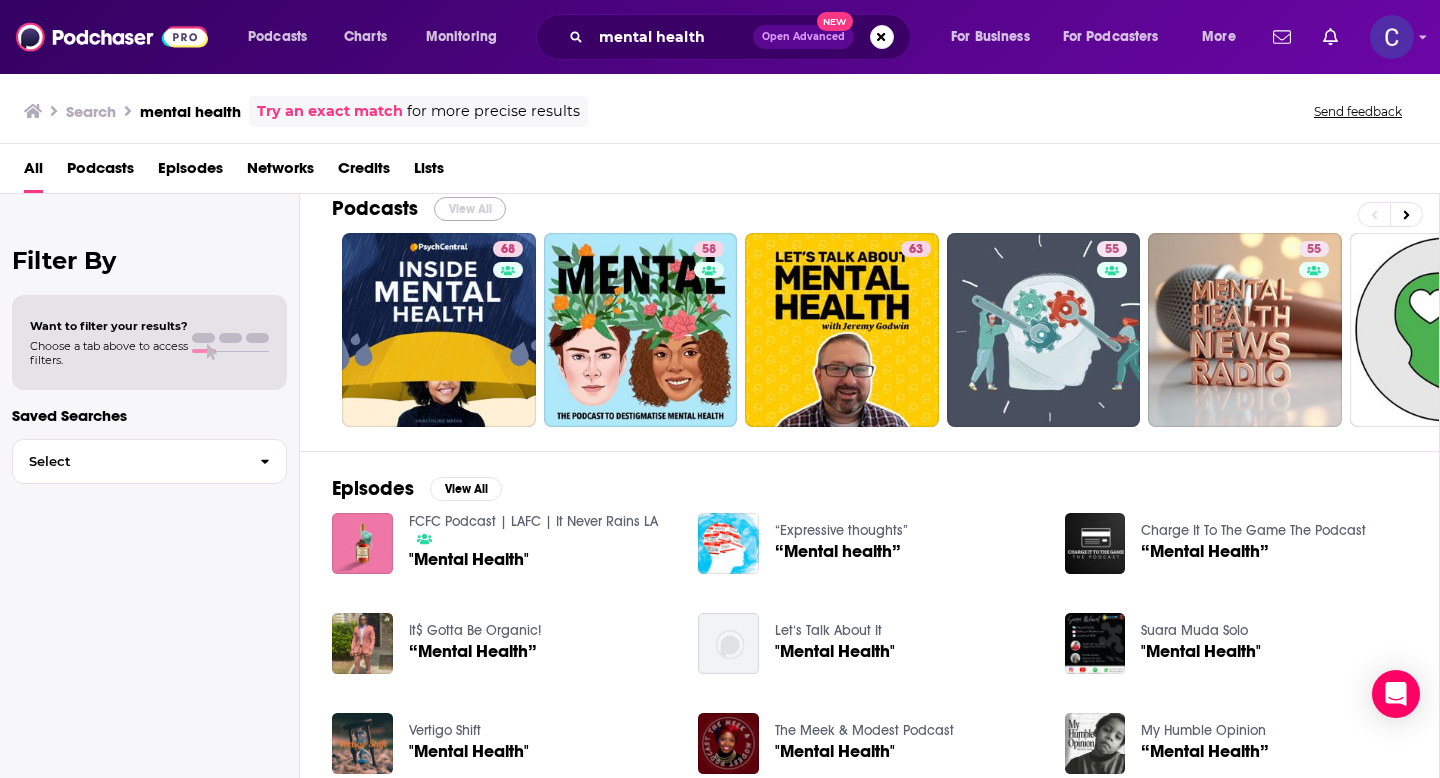 click on "View All" at bounding box center (470, 209) 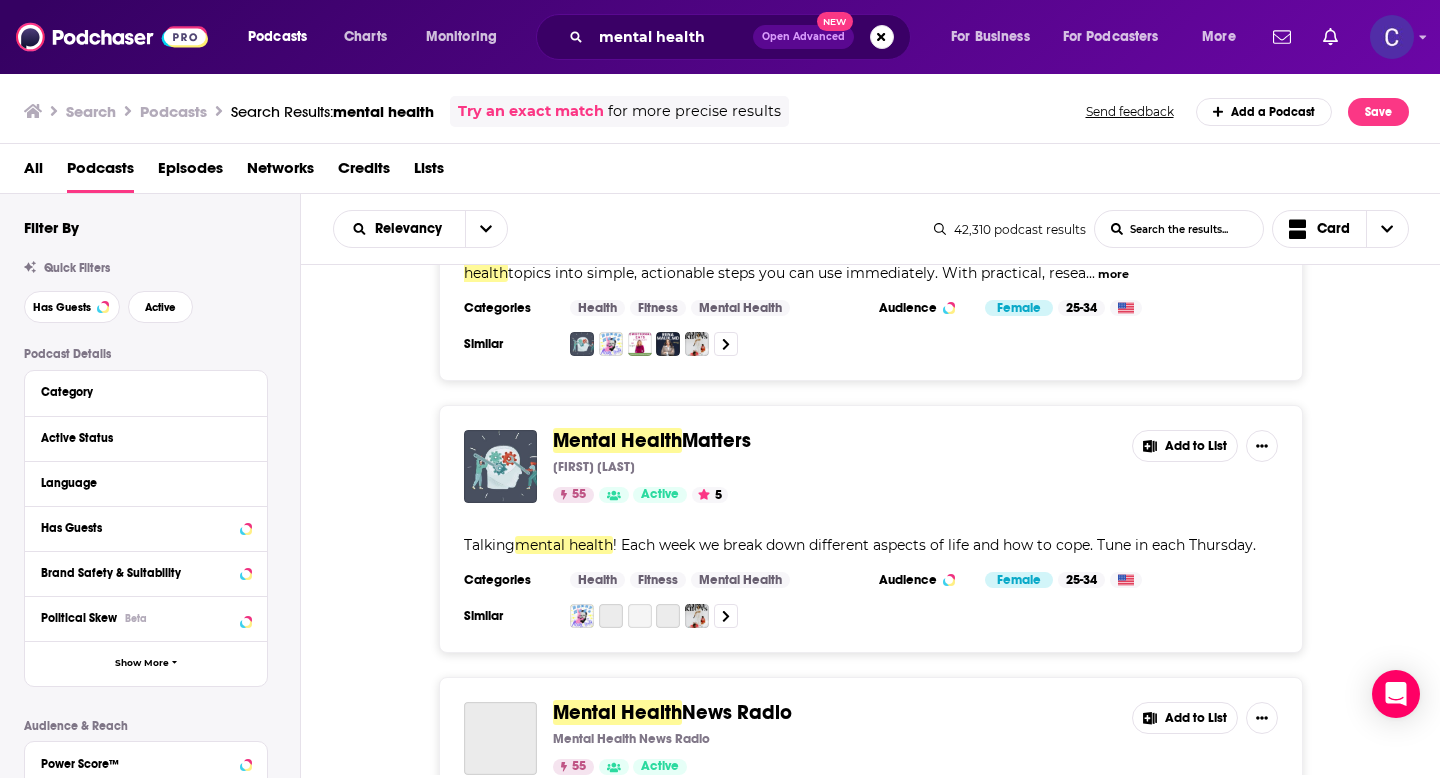 scroll, scrollTop: 895, scrollLeft: 0, axis: vertical 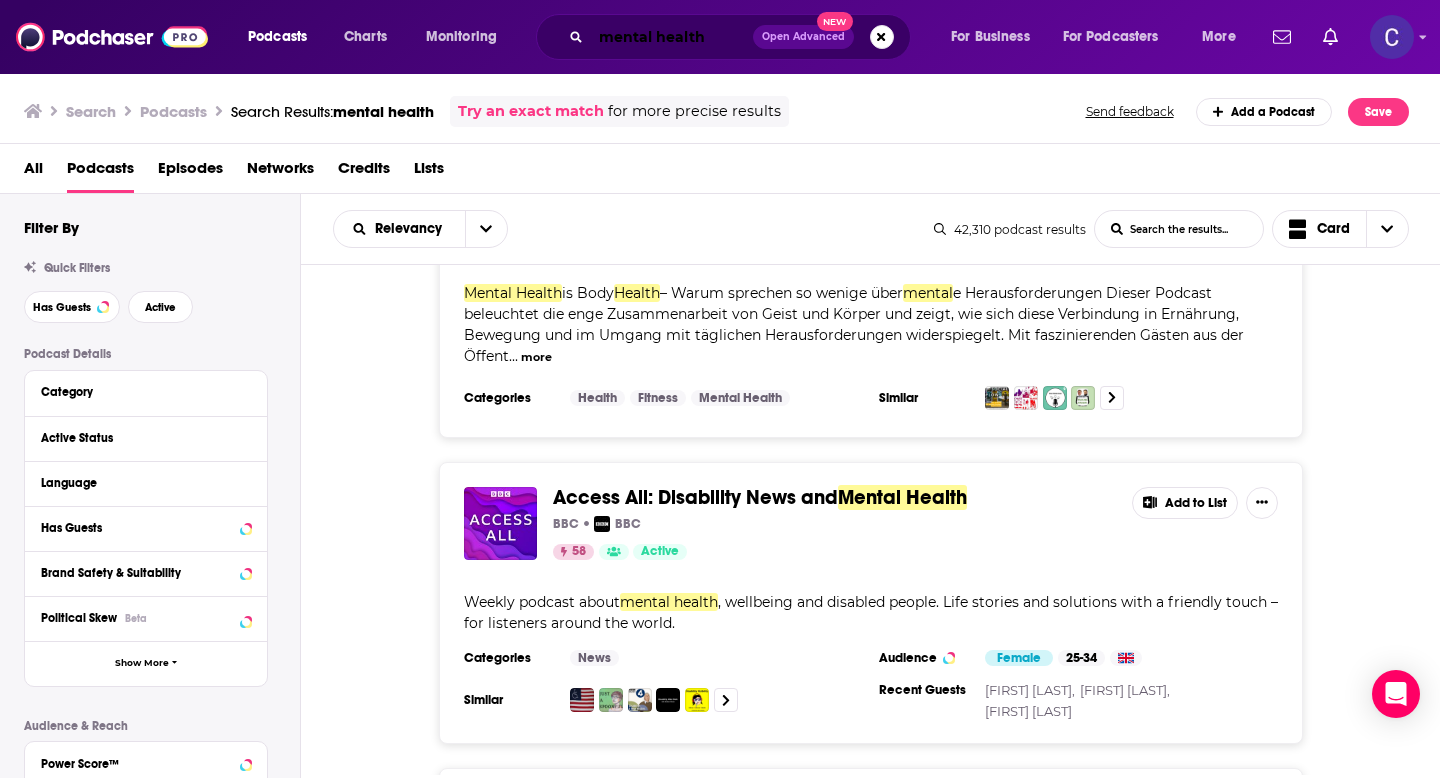 click on "mental health" at bounding box center [672, 37] 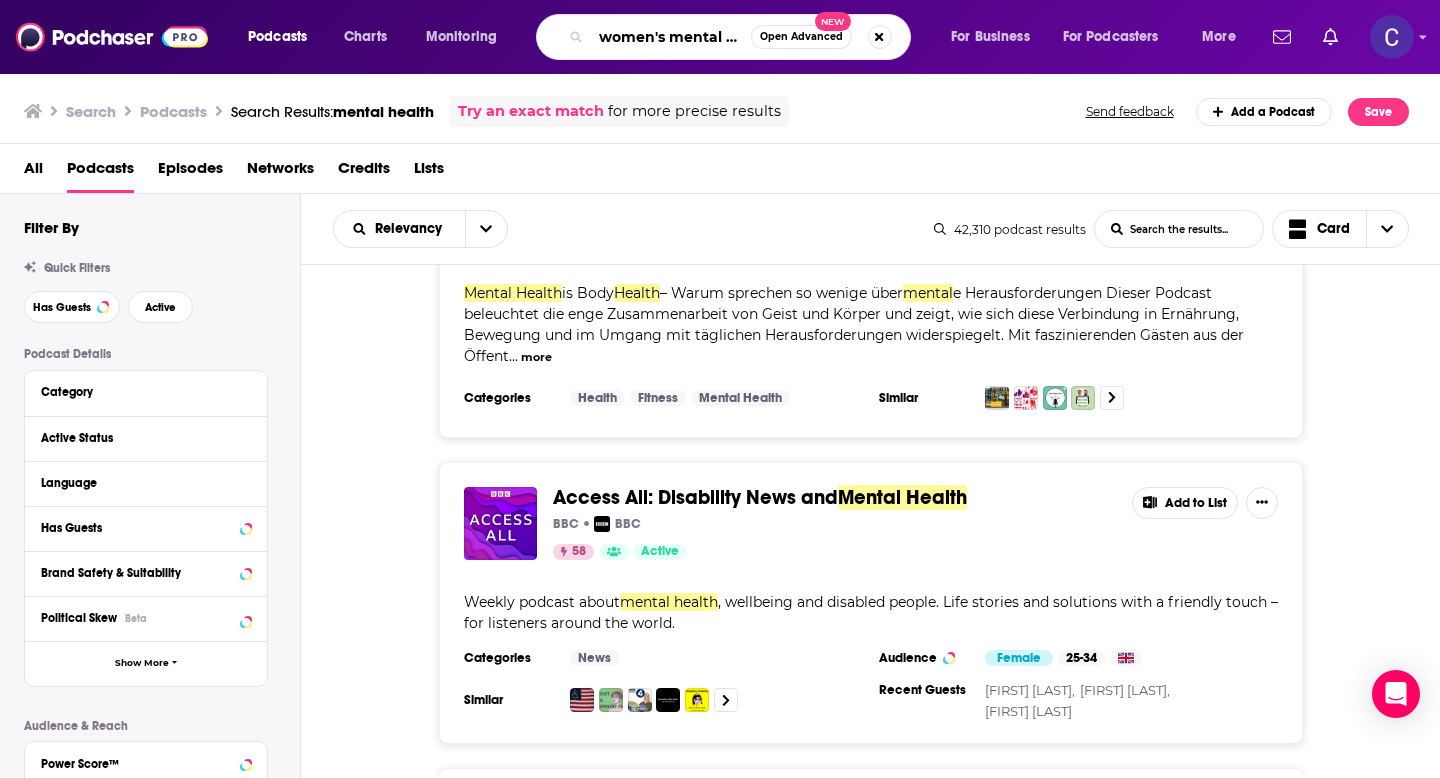 type on "women's mental health" 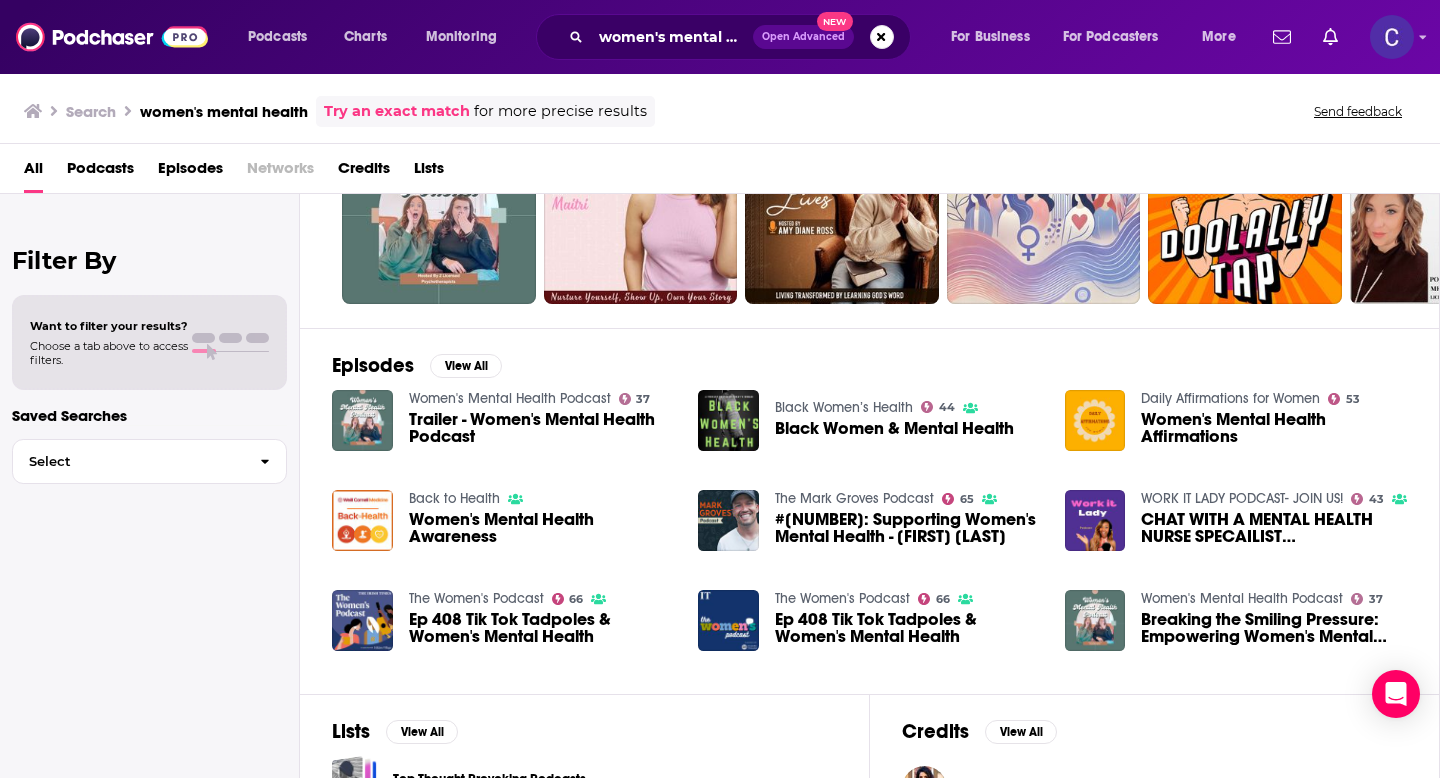 scroll, scrollTop: 199, scrollLeft: 0, axis: vertical 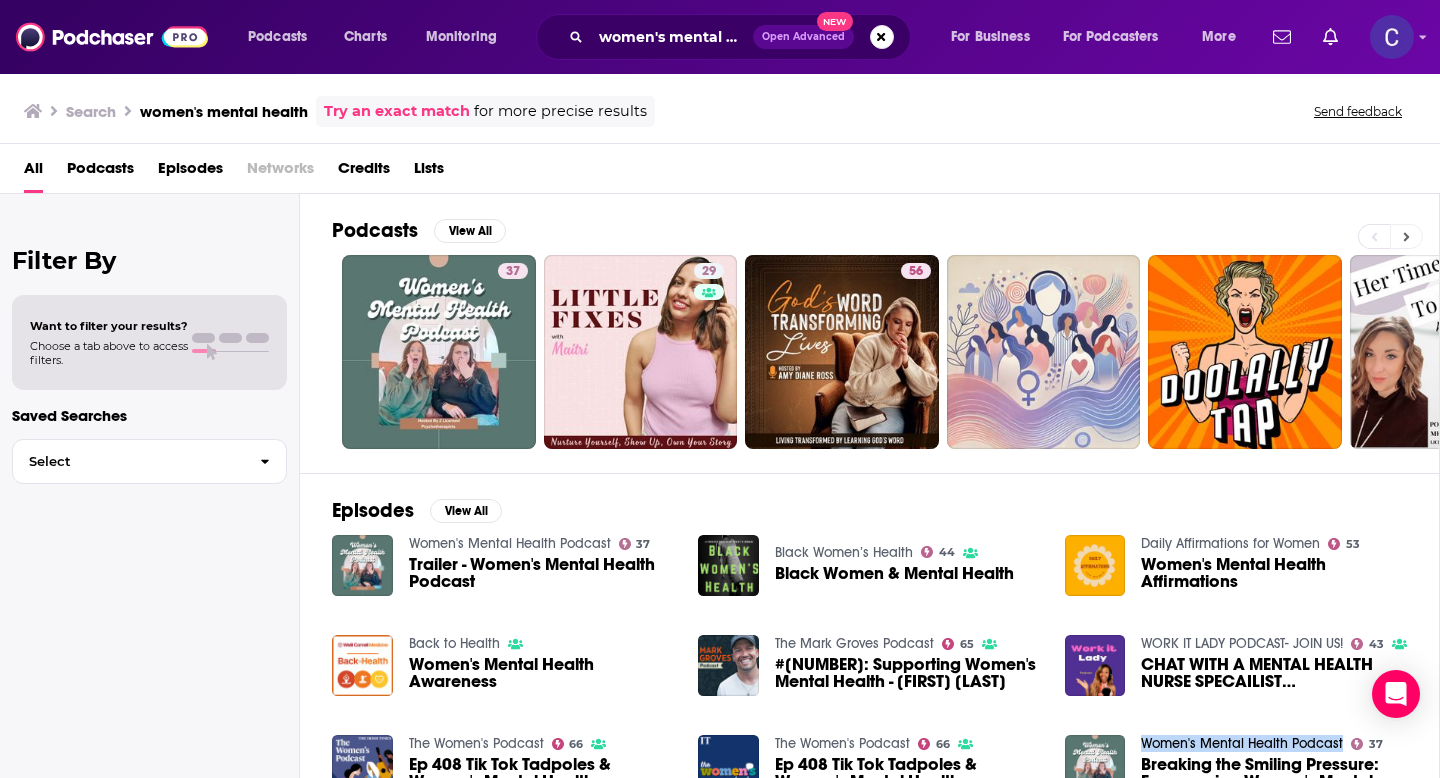 click at bounding box center [1406, 236] 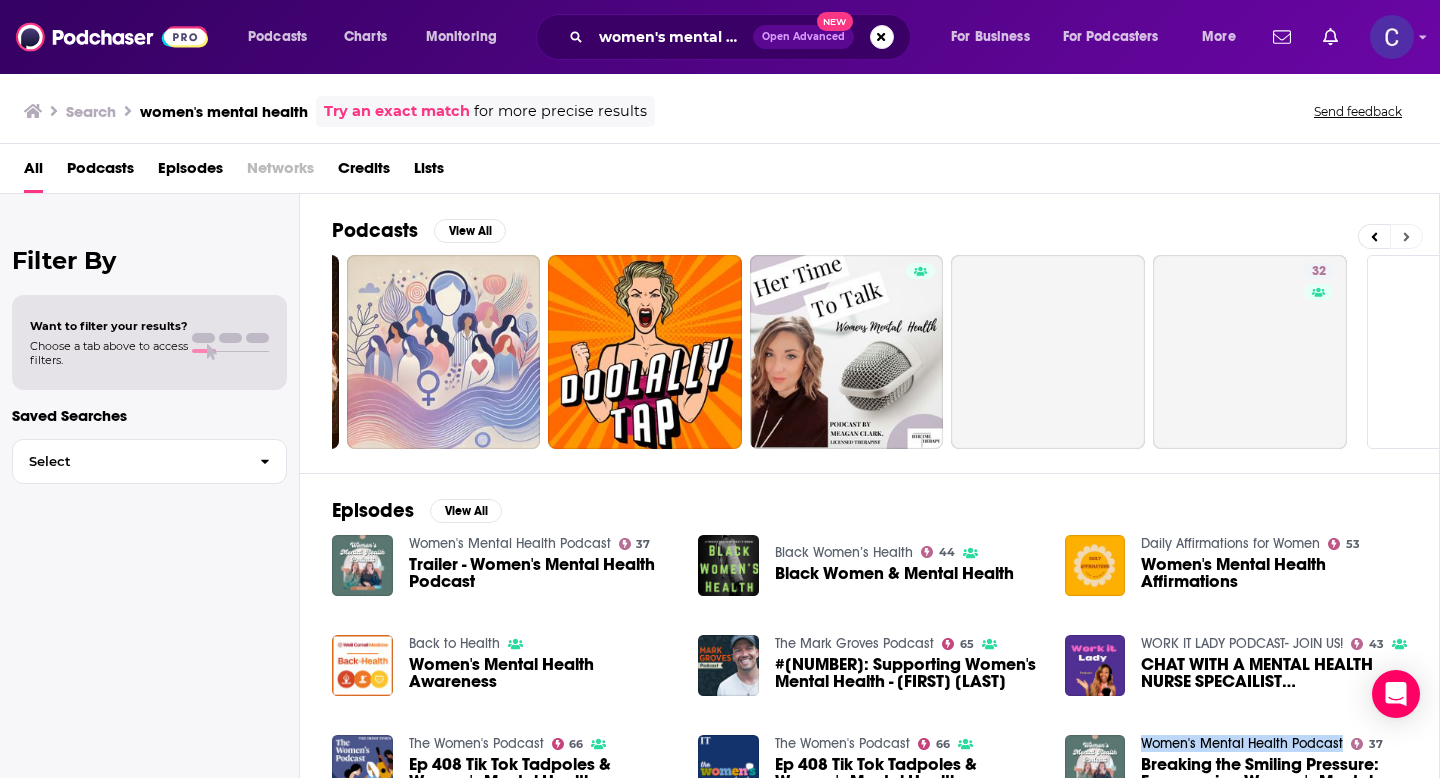 scroll, scrollTop: 0, scrollLeft: 729, axis: horizontal 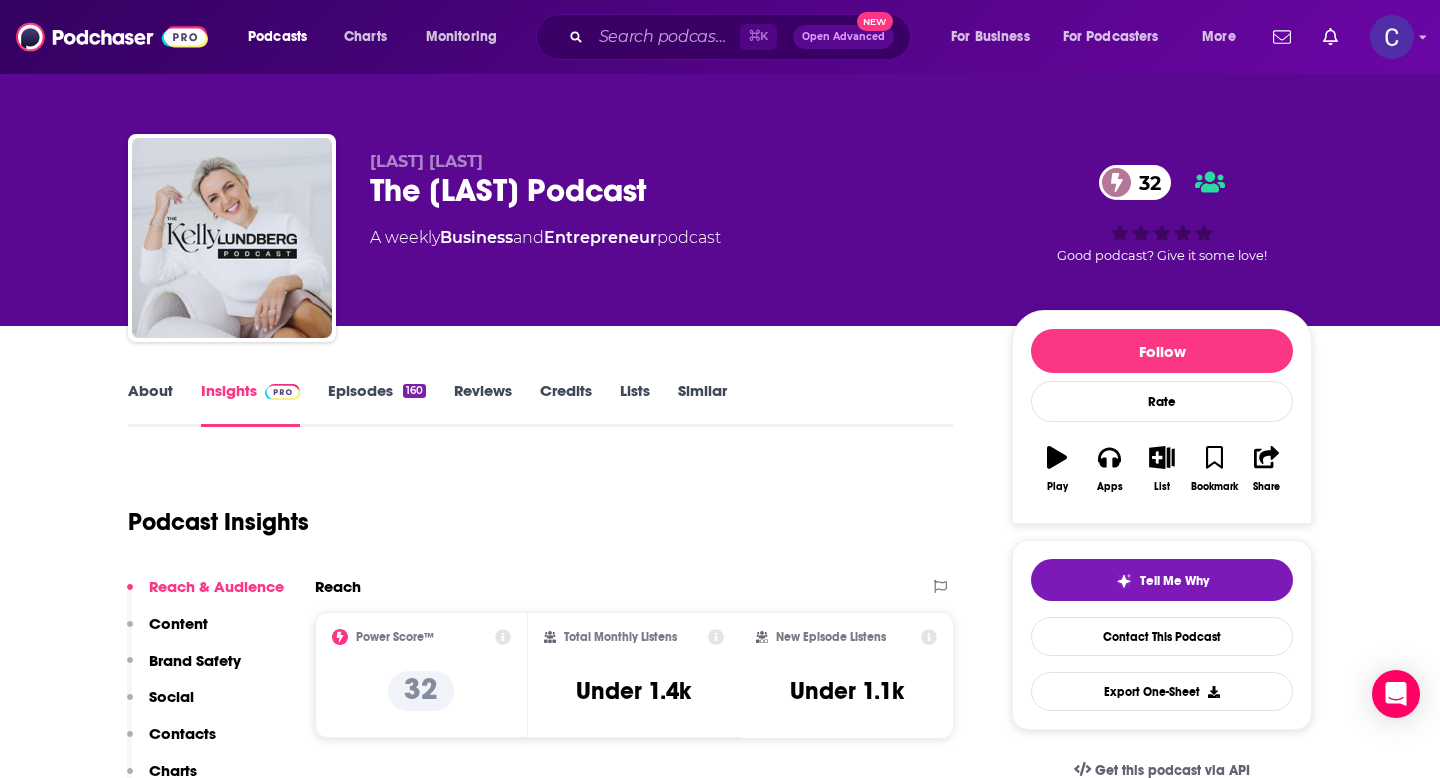 click on "About" at bounding box center (150, 404) 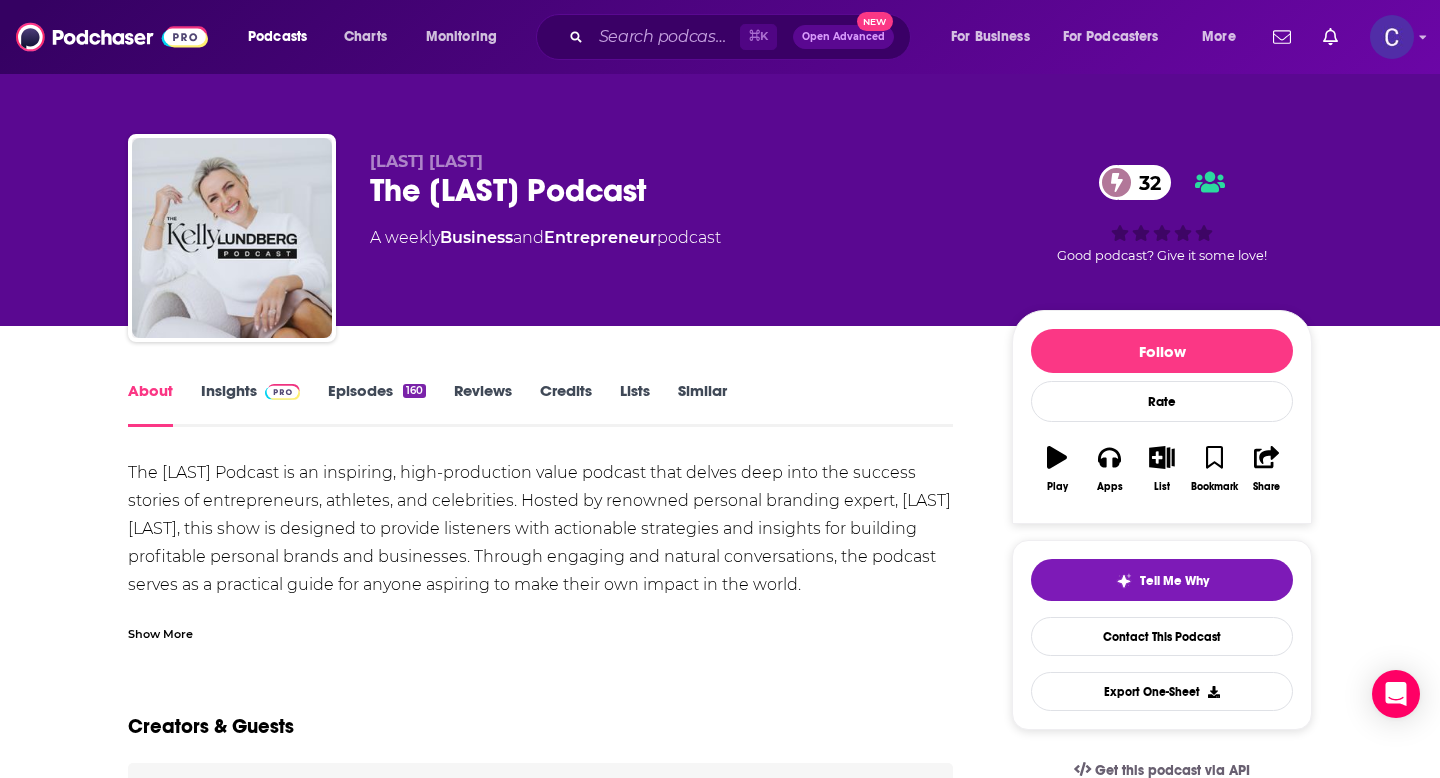 click on "Show More" at bounding box center (160, 632) 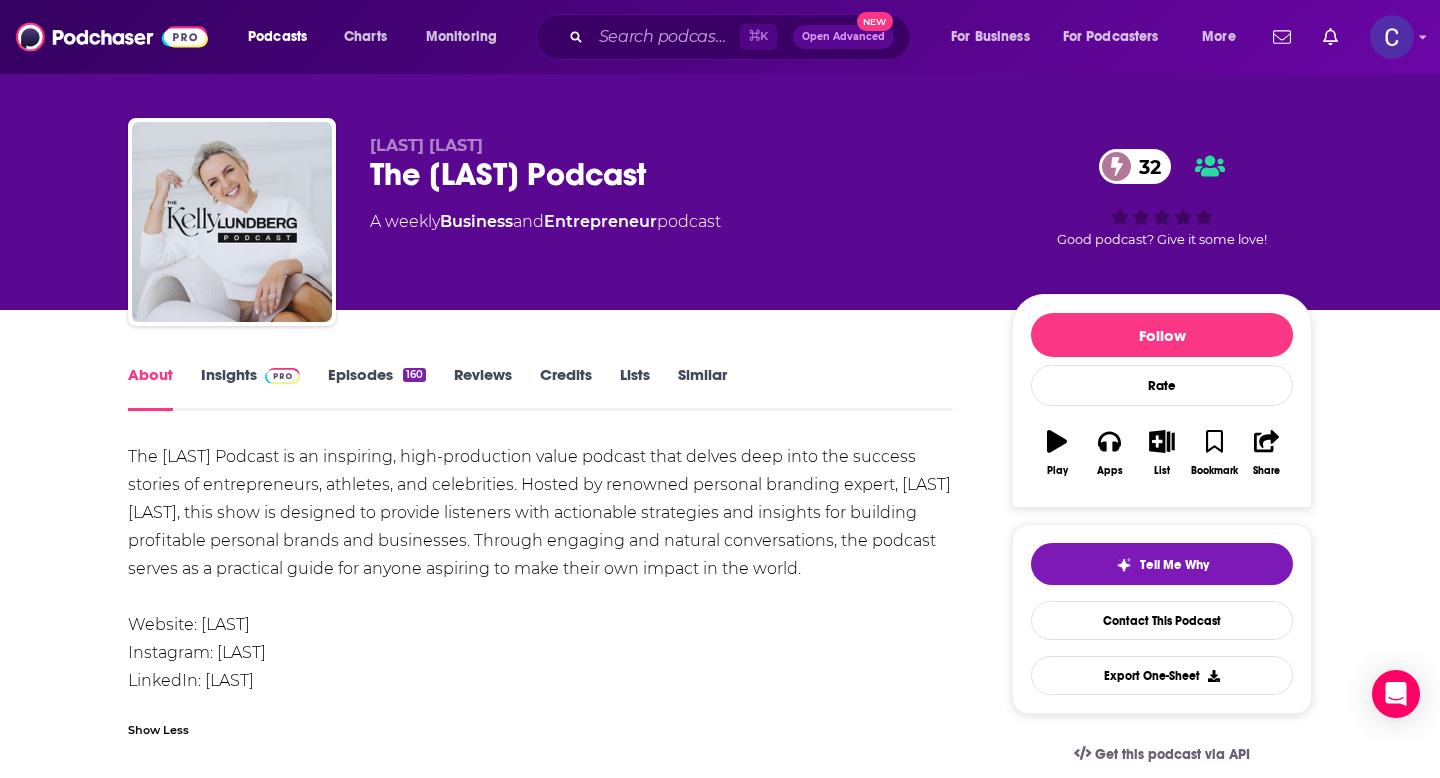 scroll, scrollTop: 17, scrollLeft: 0, axis: vertical 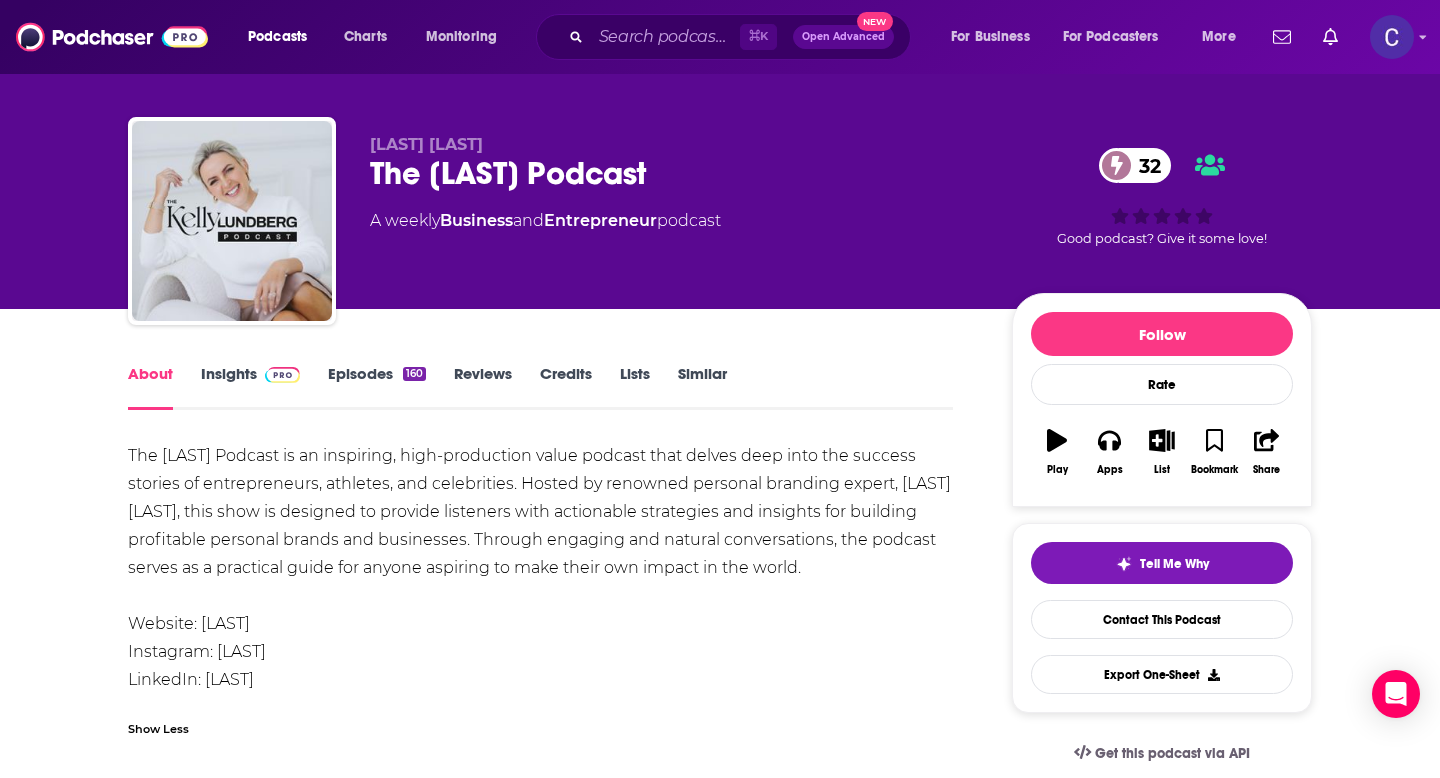 click on "Episodes 160" at bounding box center (377, 387) 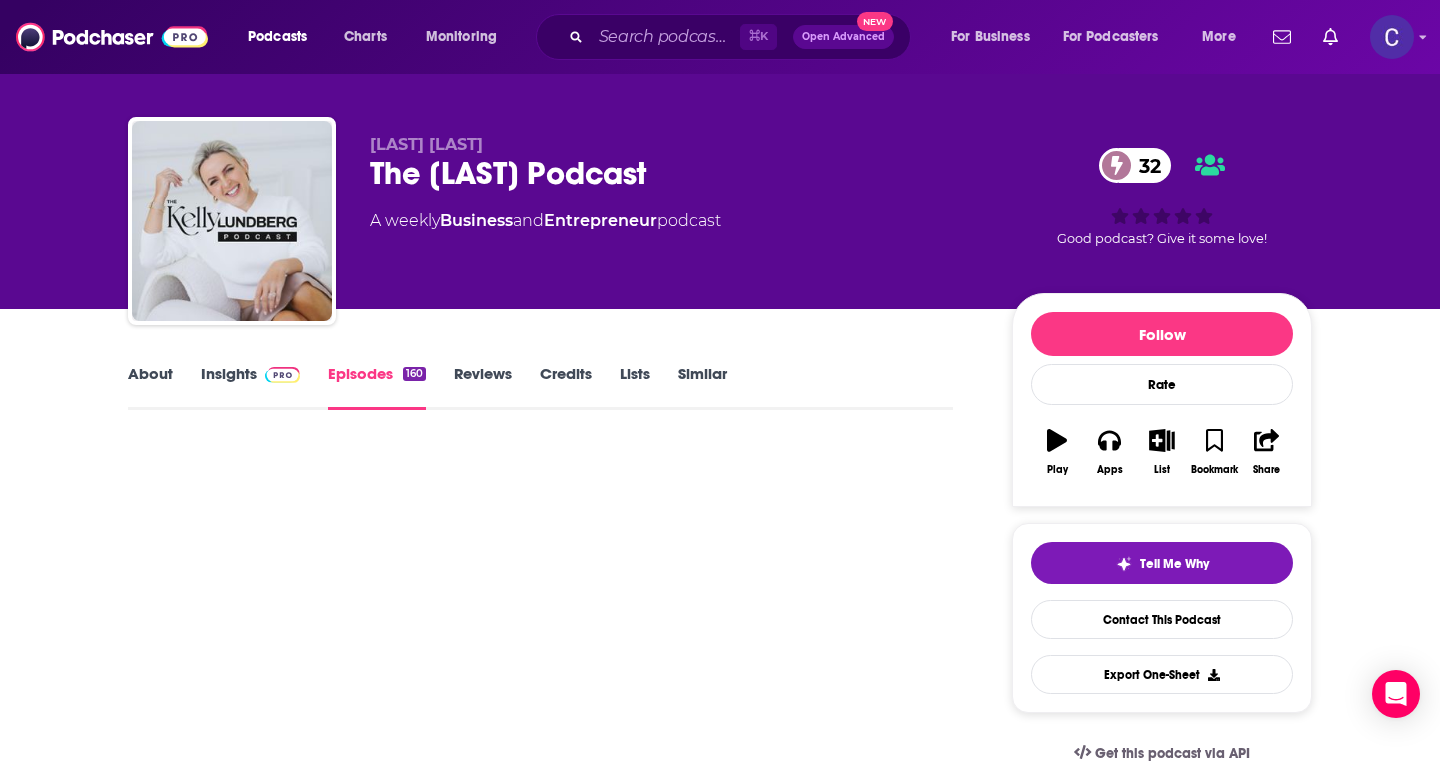 scroll, scrollTop: 0, scrollLeft: 0, axis: both 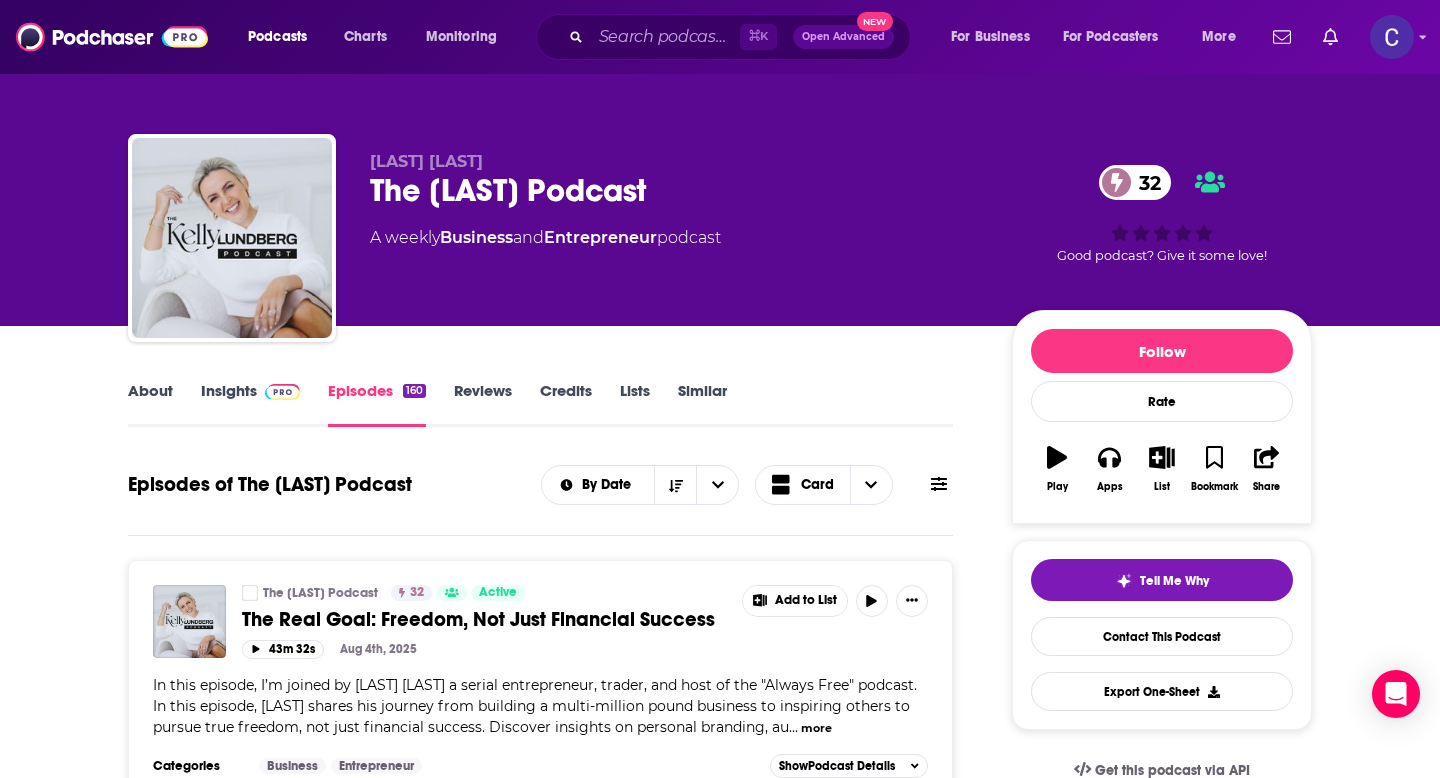 click on "About Insights Episodes 160 Reviews Credits Lists Similar Episodes of The Kelly Lundberg Podcast By Date Card The Kelly Lundberg Podcast 32 Active The Real Goal: Freedom, Not Just Financial Success Add to List 43m 32s  Aug 4th, 2025 In this episode, I’m joined by Jason Graystone a serial entrepreneur, trader, and host of the "Always Free" podcast. In this episode, Jason shares his journey from building a multi-million pound business to inspiring others to pursue true freedom, not just financial success. Discover insights on personal branding, au ... more Categories Business Entrepreneur Add to List Show  Podcast Details The Kelly Lundberg Podcast 32 Active What Journalists REALLY Want: Media Secrets from Gulf News Entertainment Editor Add to List 32m 54s  Jul 18th, 2025 ... more Categories Business Entrepreneur Add to List Show  Podcast Details The Kelly Lundberg Podcast 32 Active The Luxury Creator's Playbook with Isabella Garofanellu Add to List 19m 46s  Jul 4th, 2025 ... more Categories Business Show 32" at bounding box center [720, 4105] 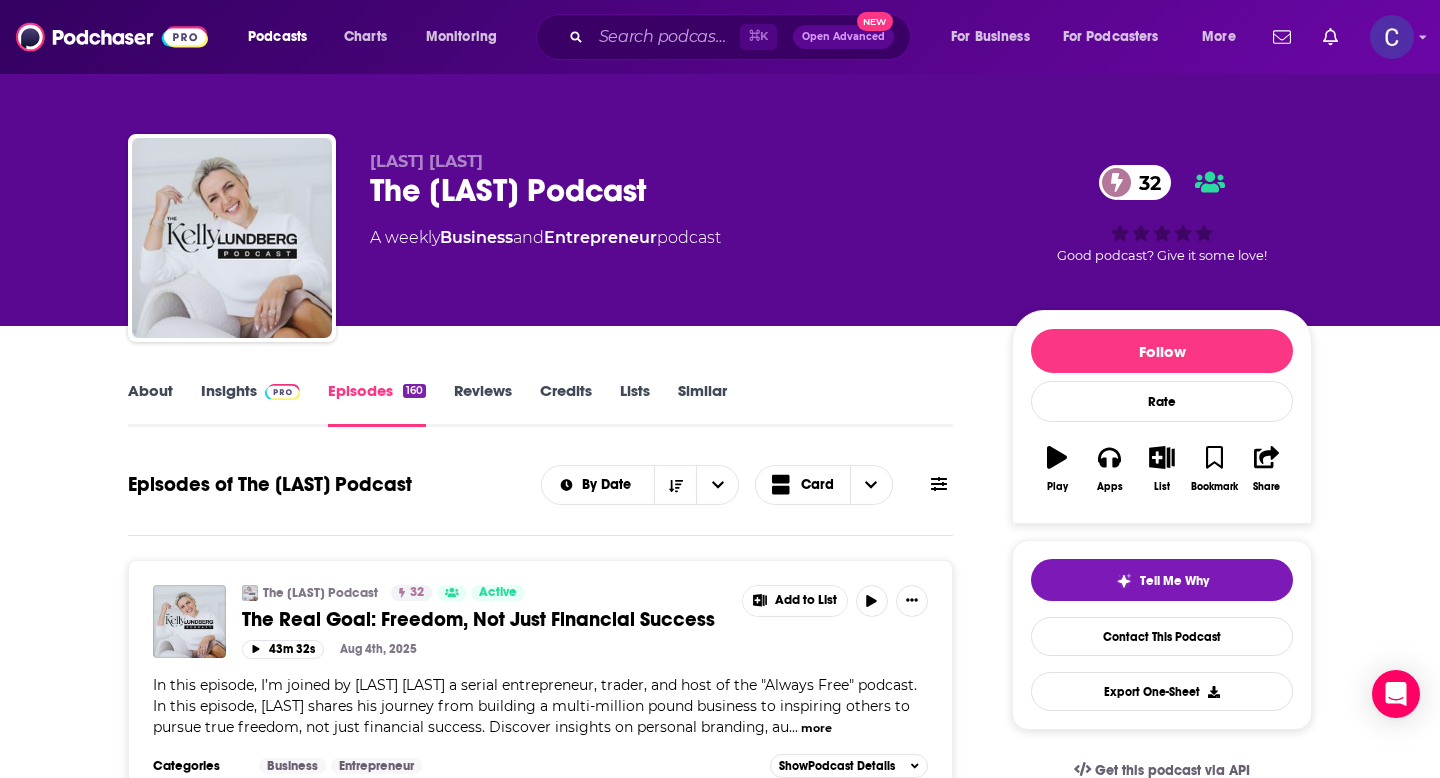 click on "Similar" at bounding box center [702, 404] 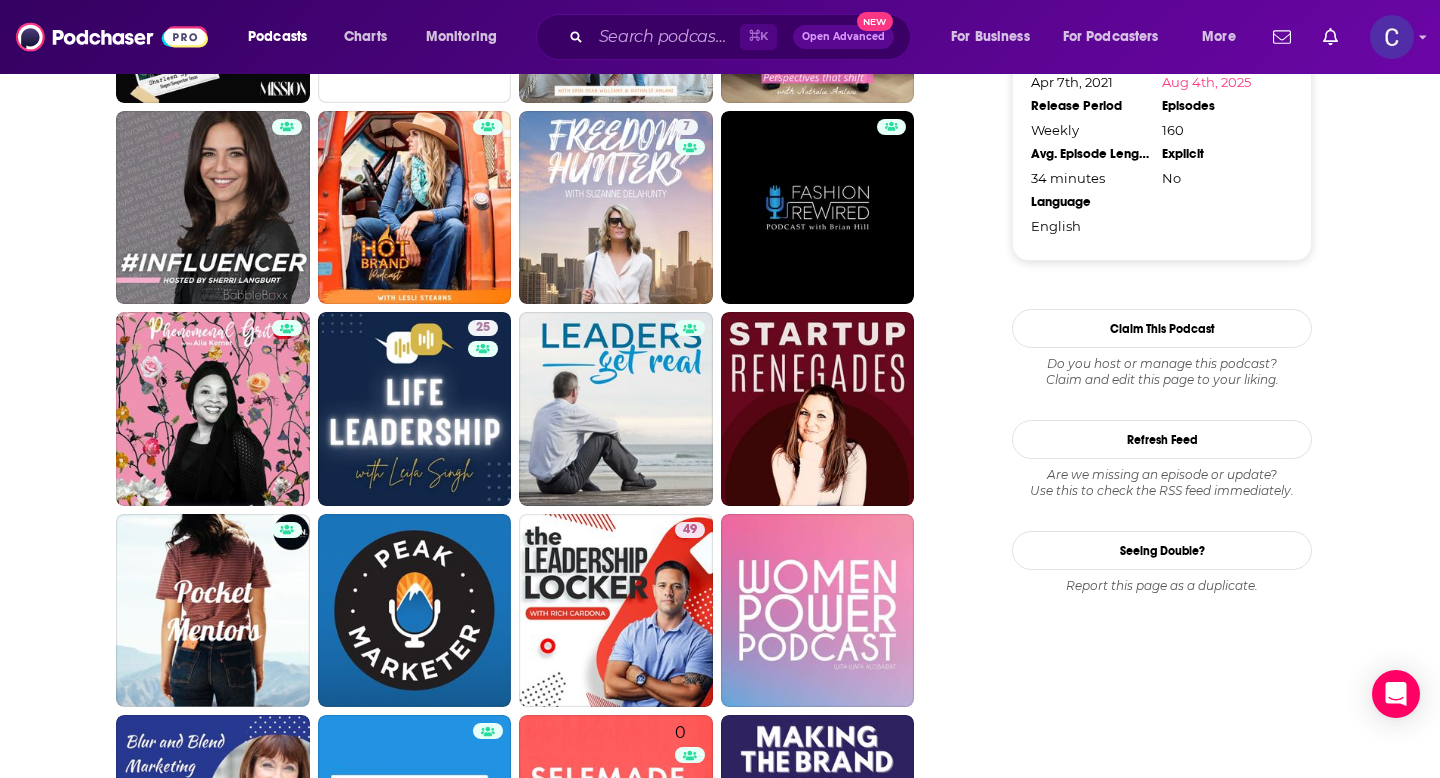 scroll, scrollTop: 2036, scrollLeft: 0, axis: vertical 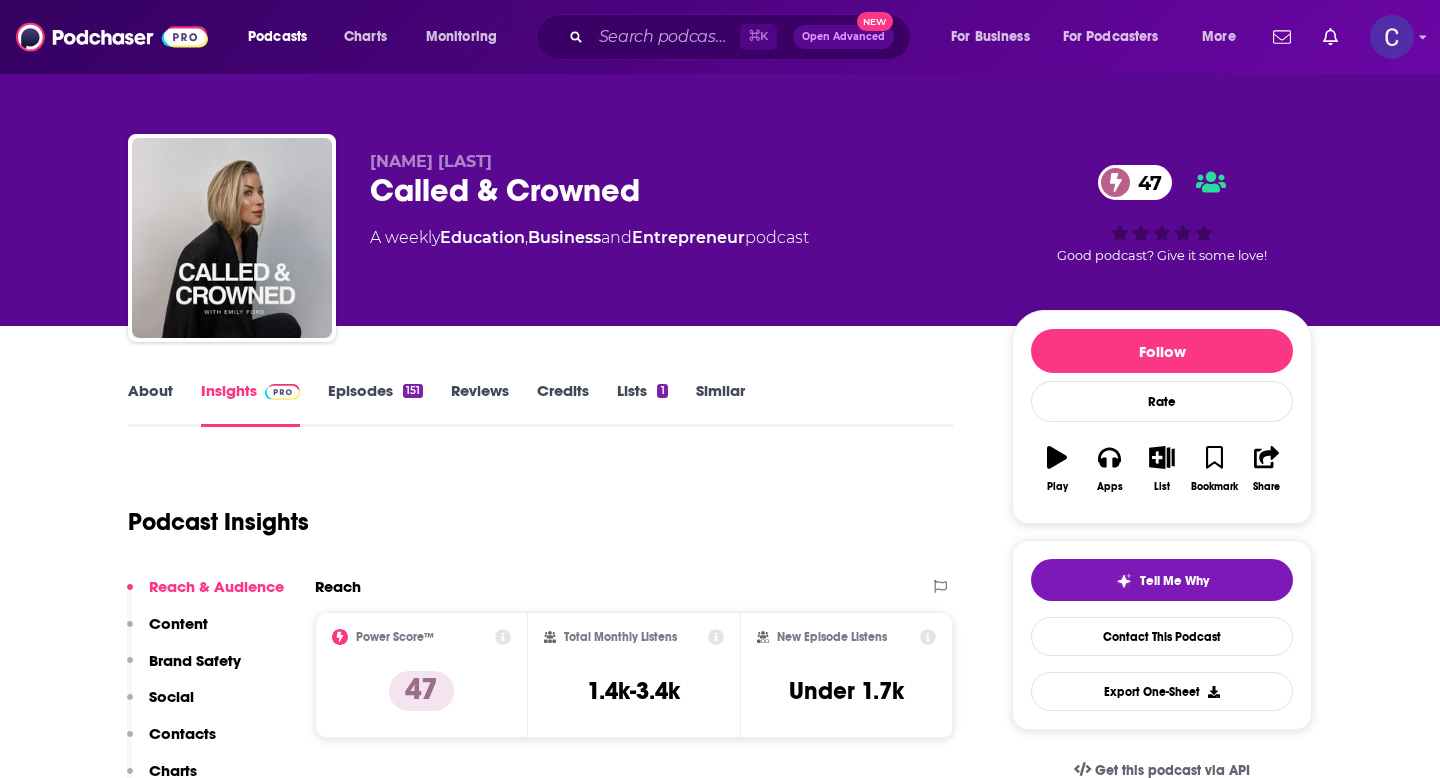 click on "About" at bounding box center (150, 404) 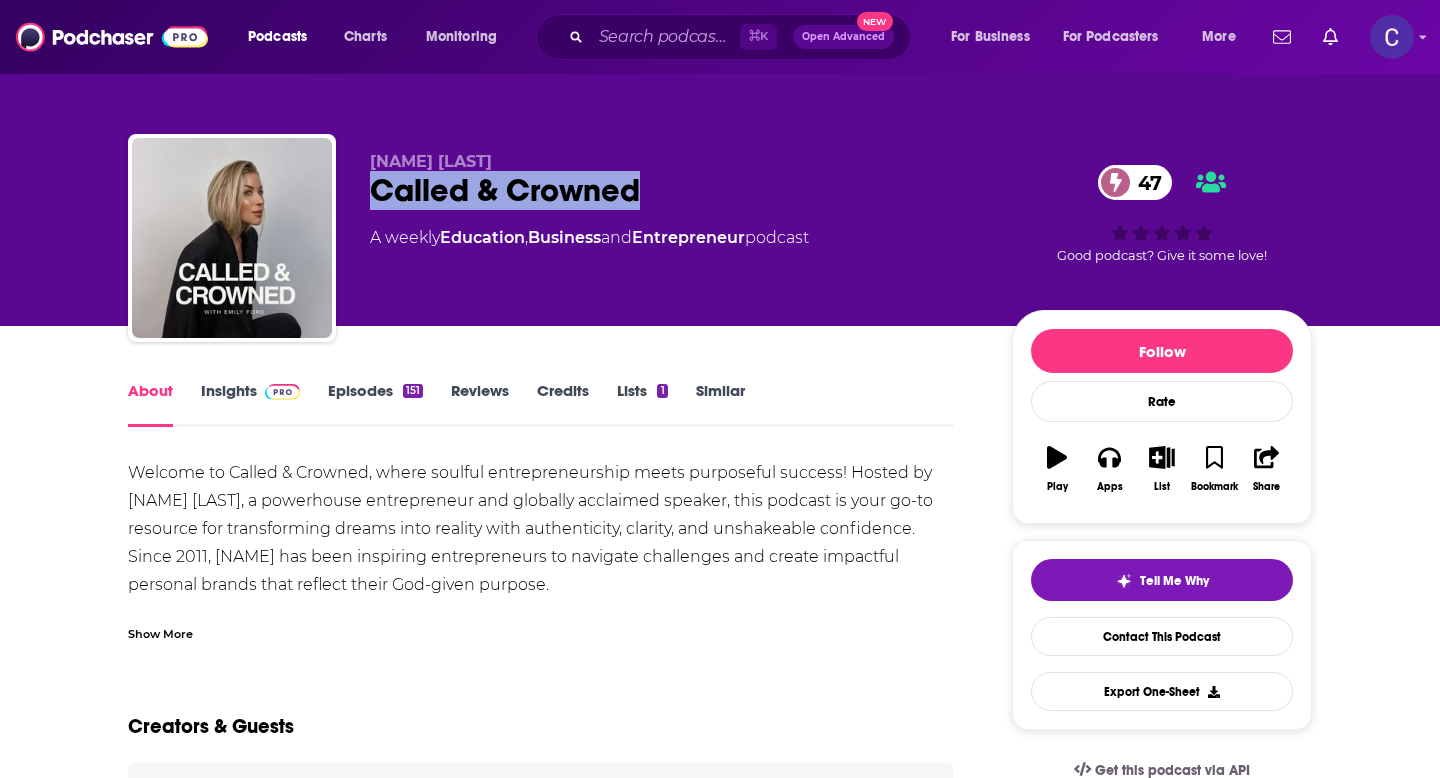 drag, startPoint x: 371, startPoint y: 187, endPoint x: 623, endPoint y: 214, distance: 253.4423 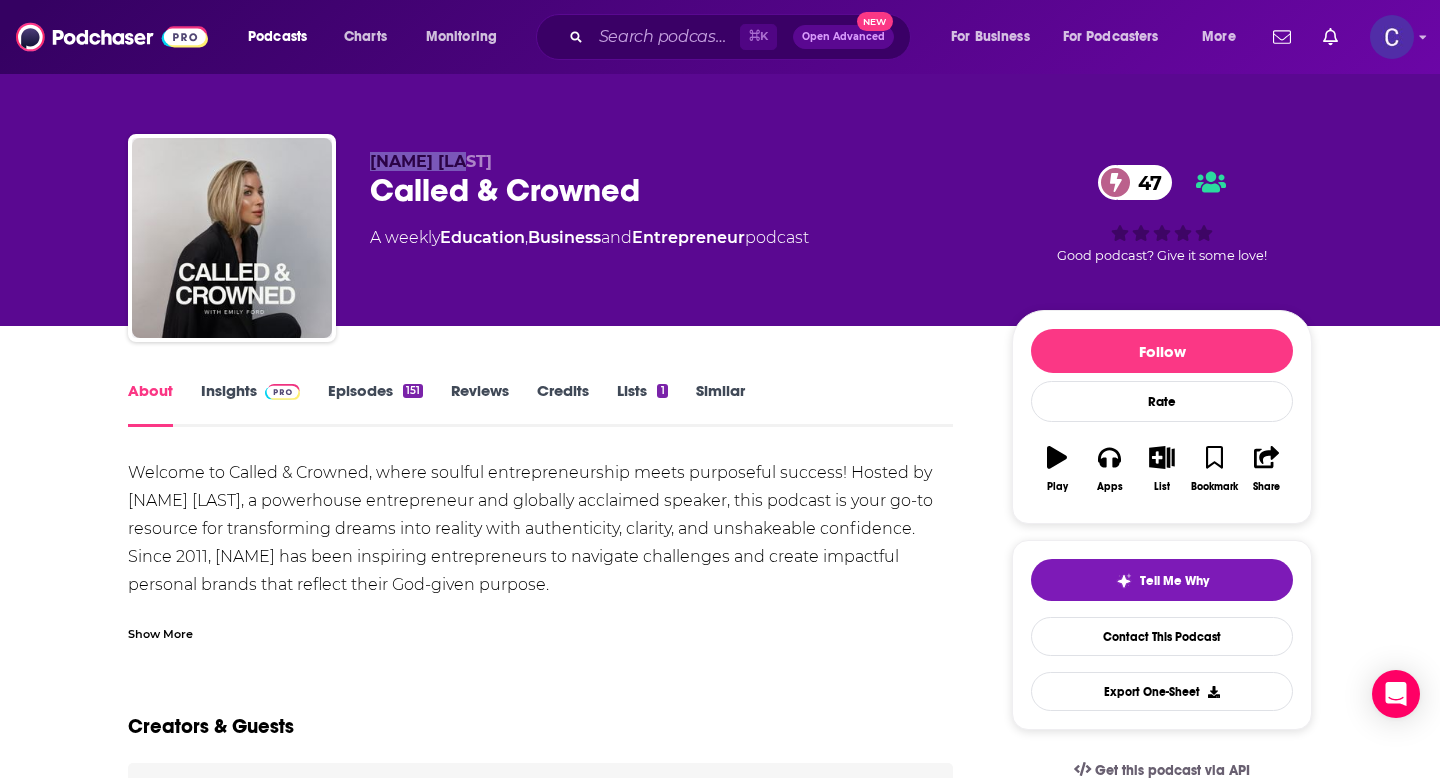 drag, startPoint x: 372, startPoint y: 154, endPoint x: 525, endPoint y: 154, distance: 153 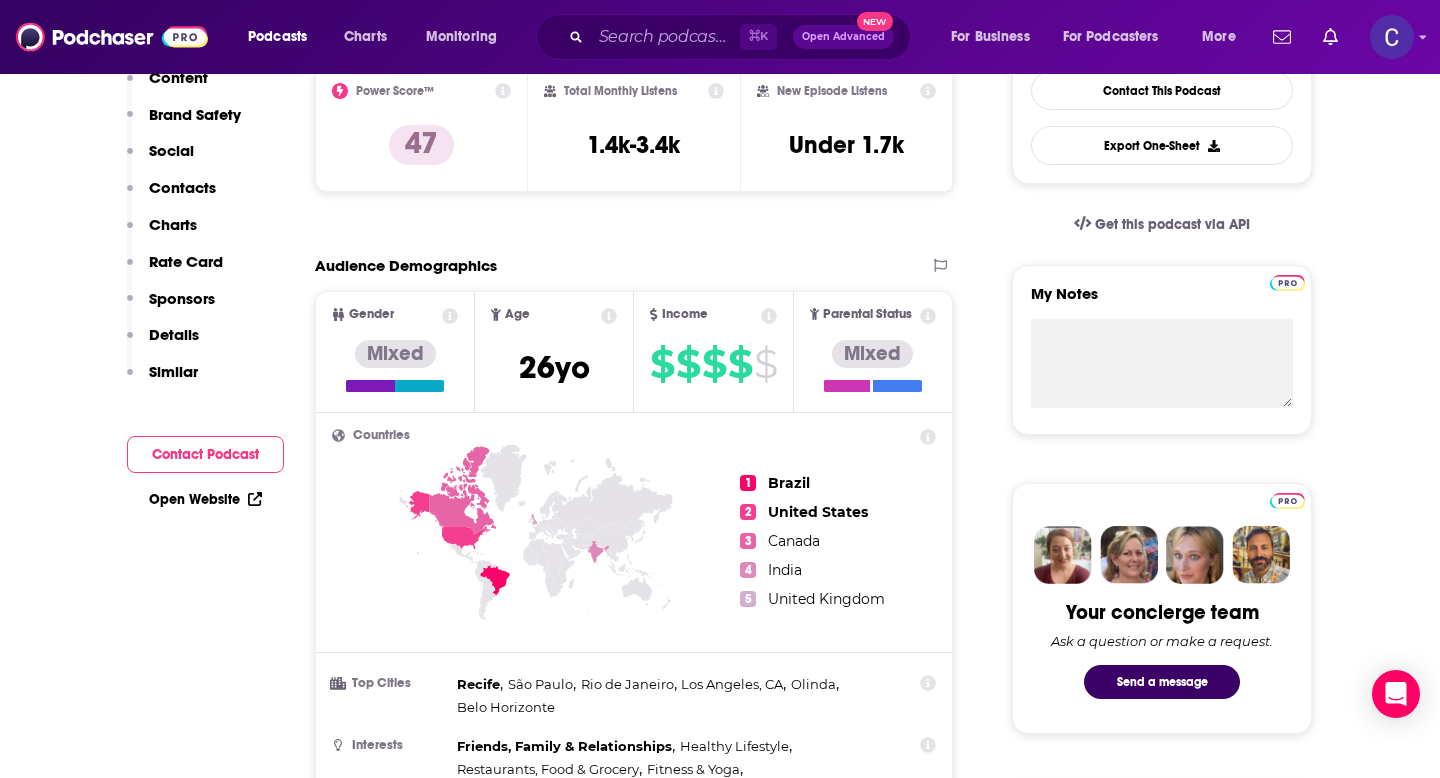 scroll, scrollTop: 0, scrollLeft: 0, axis: both 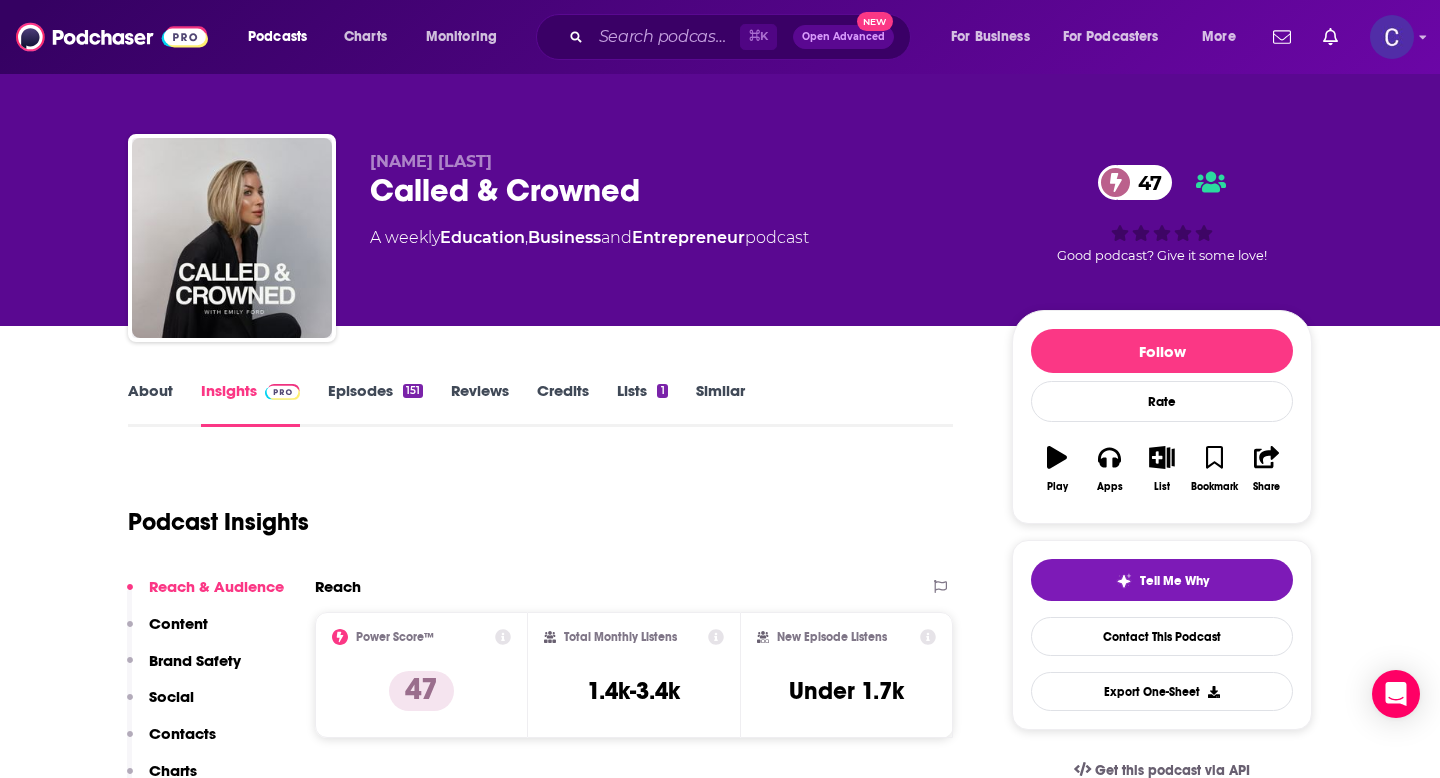 click on "Episodes 151" at bounding box center (375, 404) 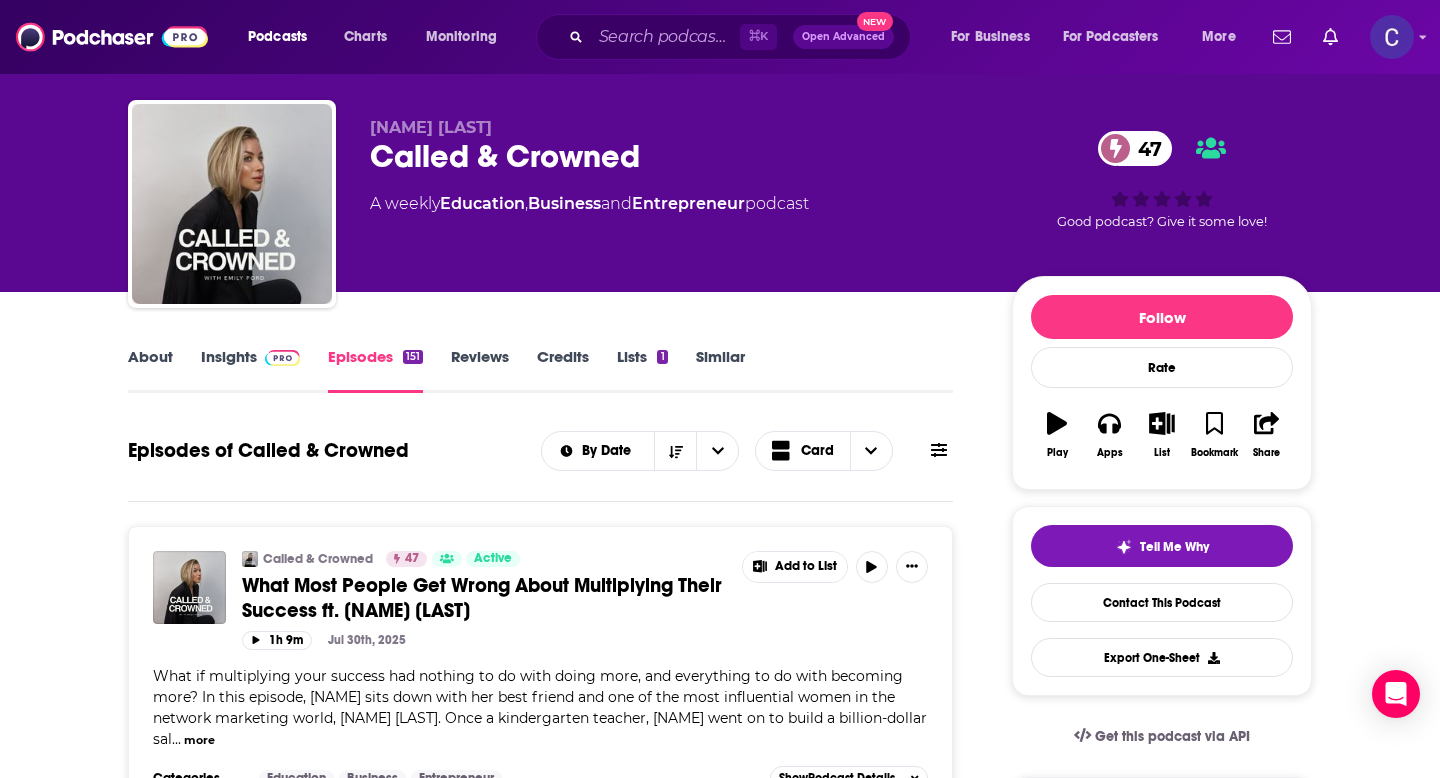 scroll, scrollTop: 0, scrollLeft: 0, axis: both 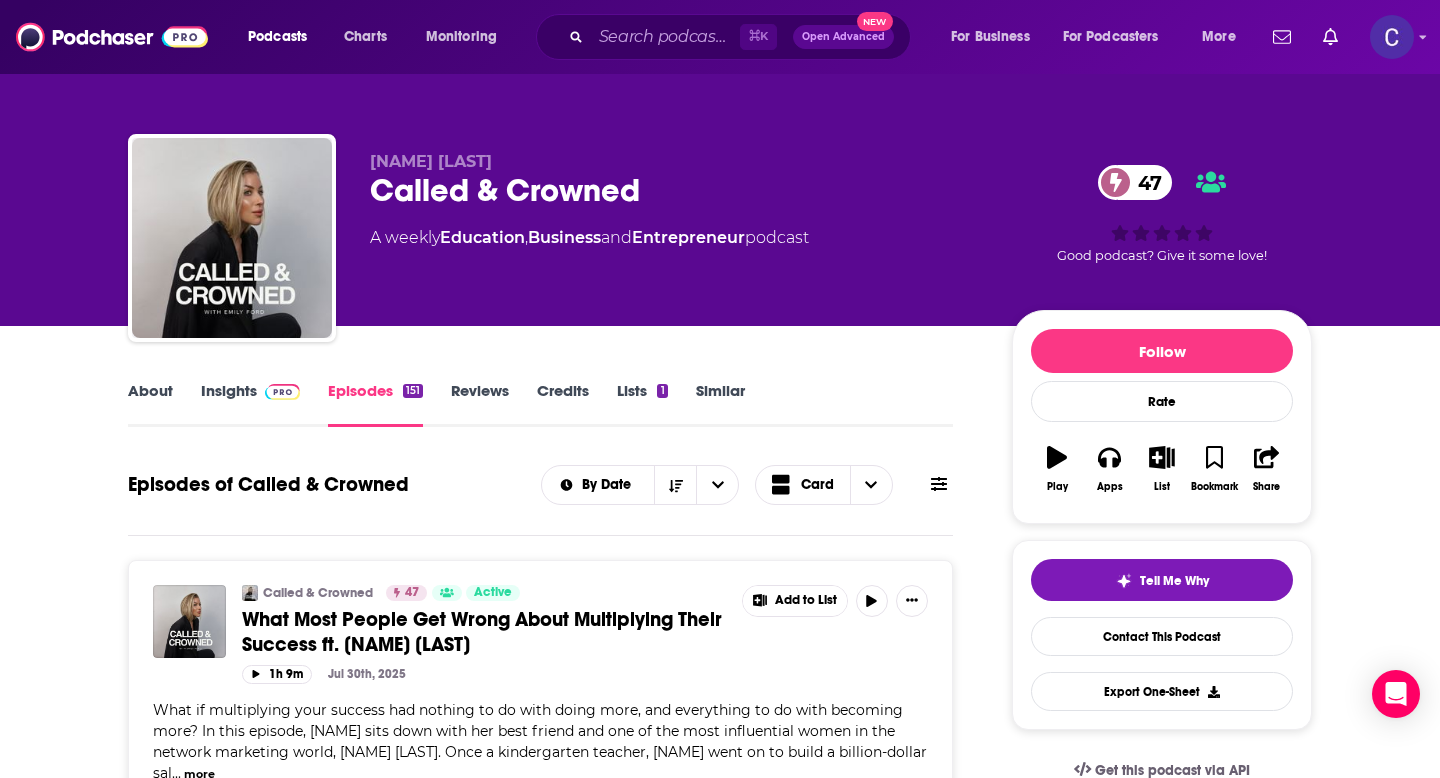 click on "Similar" at bounding box center (720, 404) 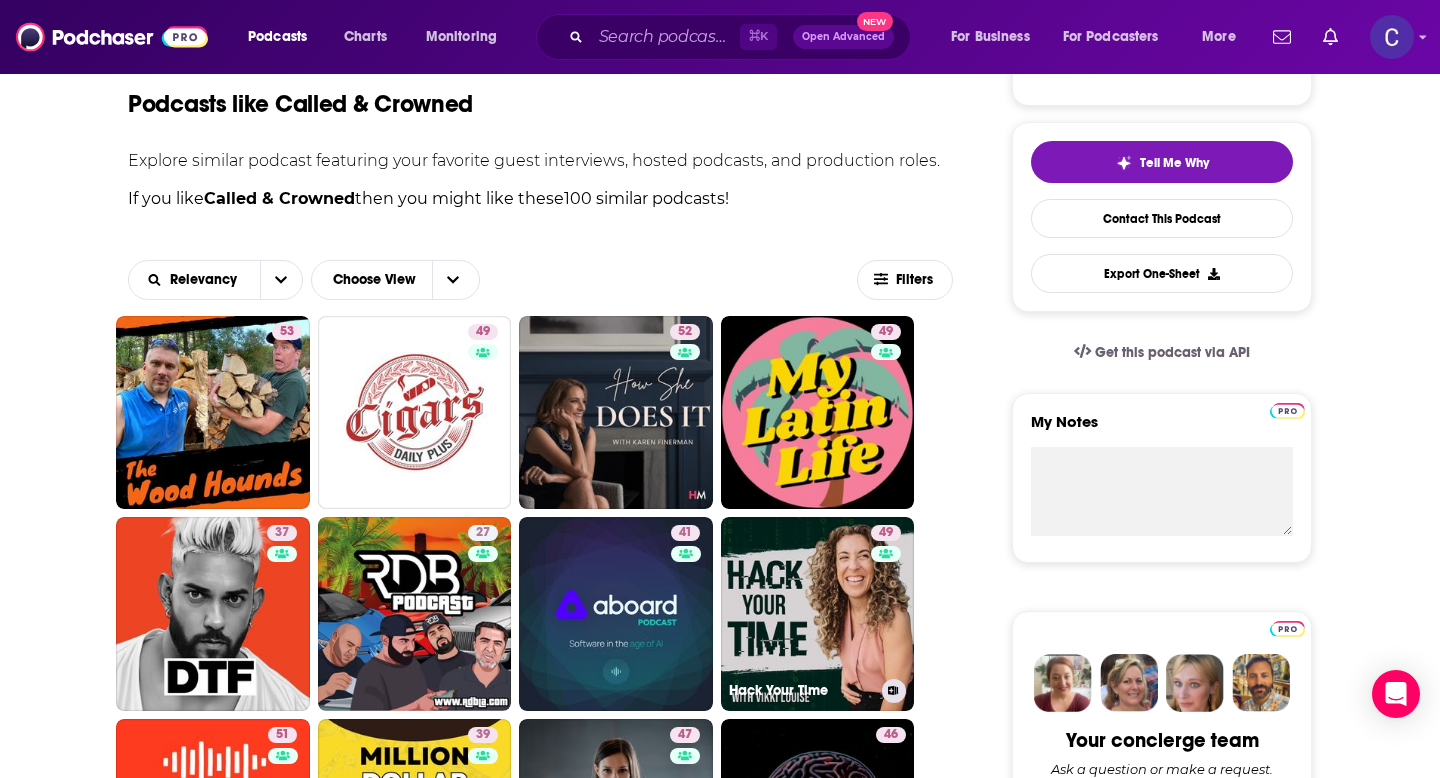 scroll, scrollTop: 420, scrollLeft: 0, axis: vertical 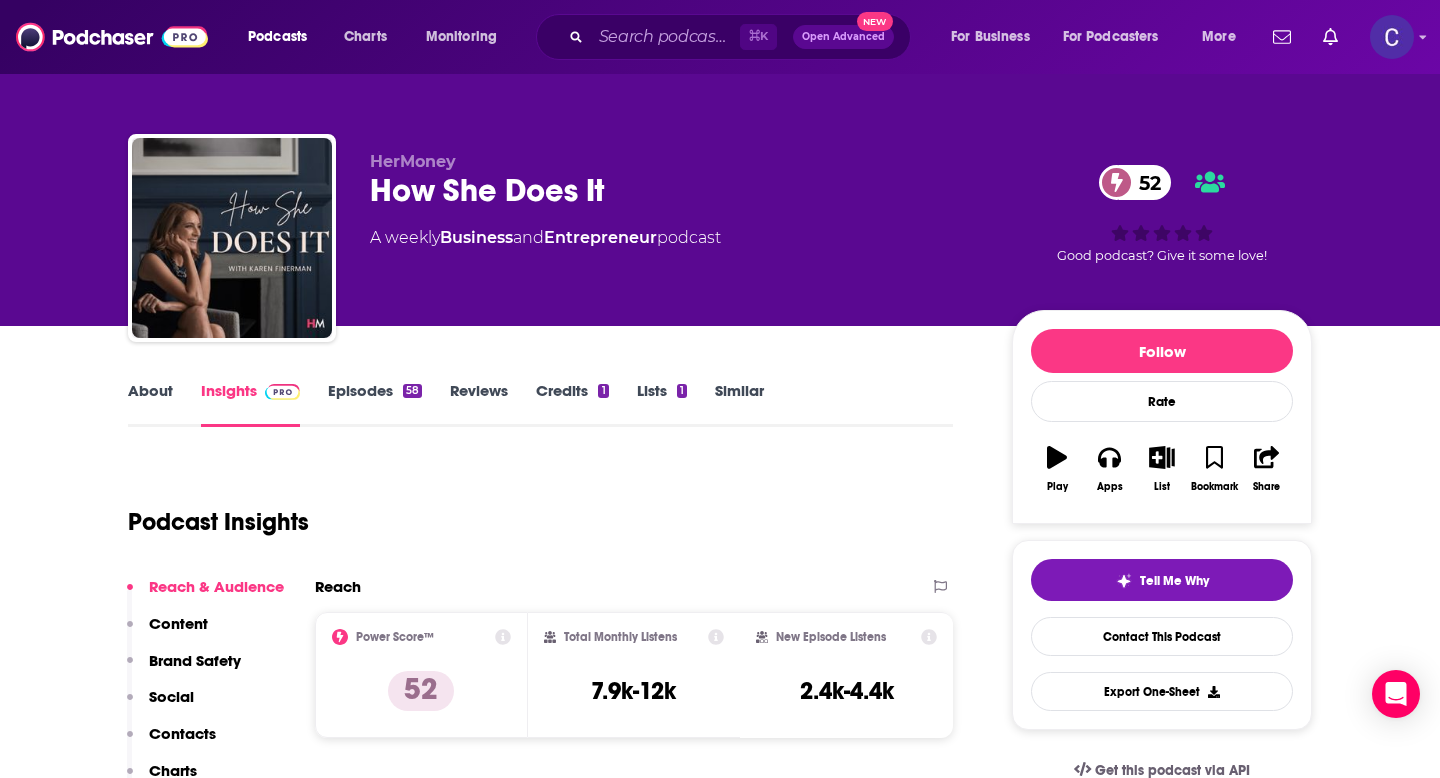 click on "About" at bounding box center (150, 404) 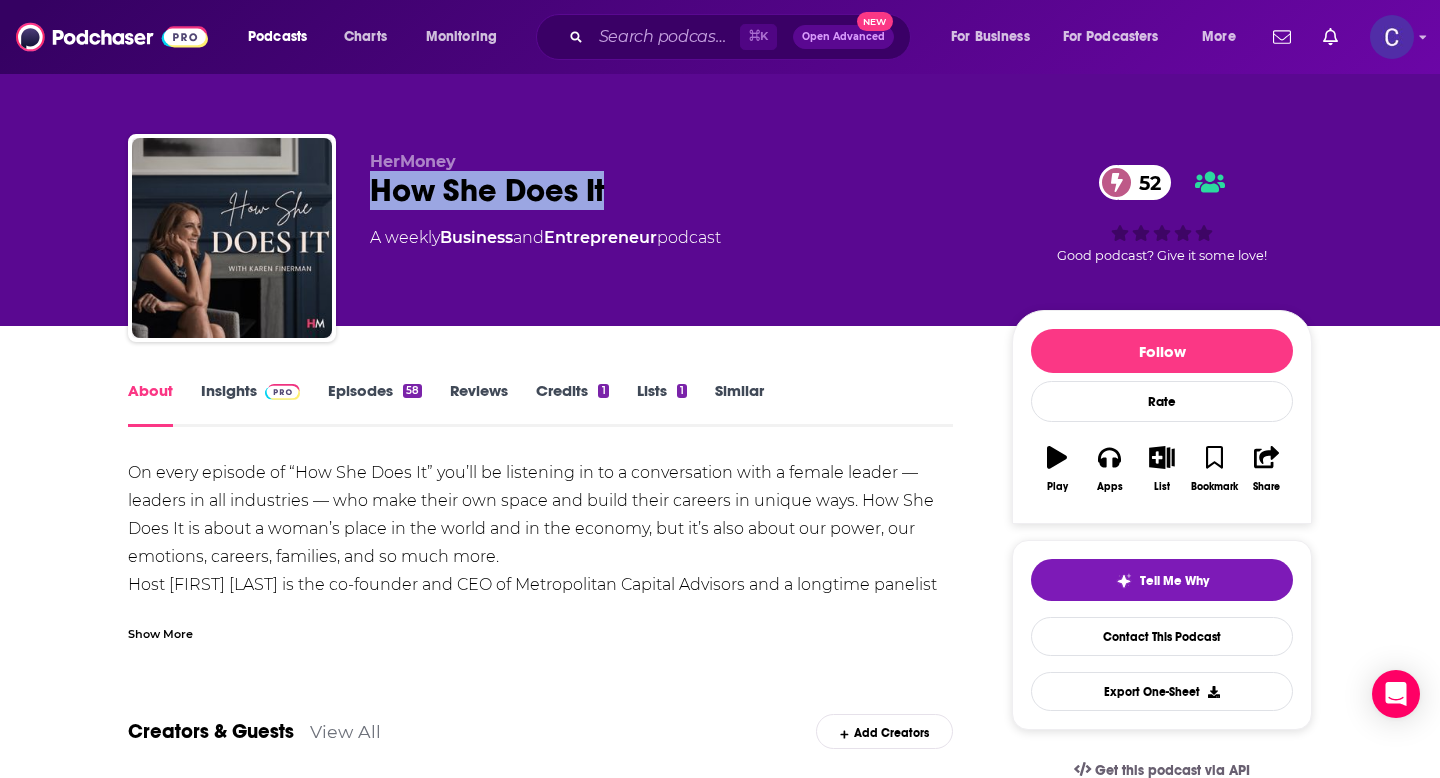 drag, startPoint x: 374, startPoint y: 191, endPoint x: 622, endPoint y: 191, distance: 248 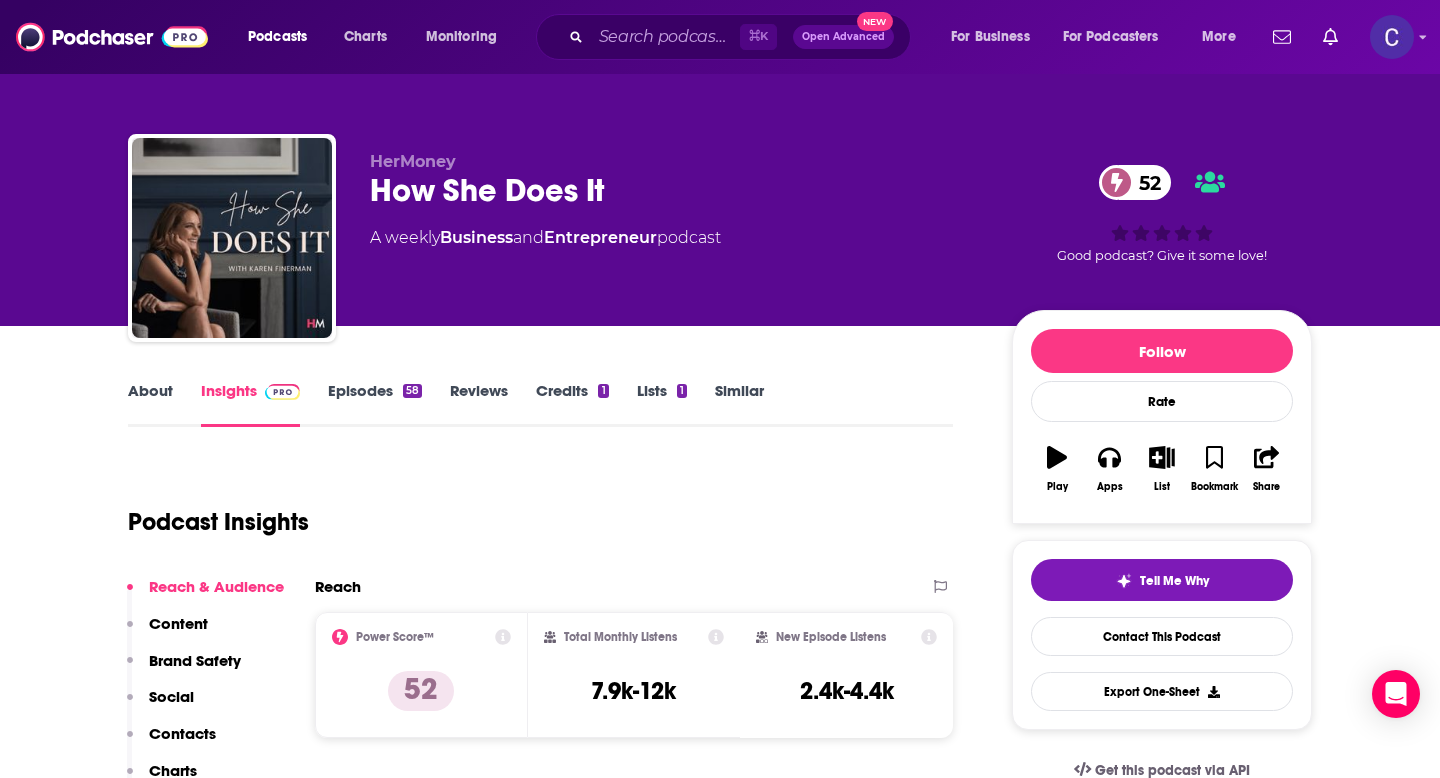 click on "About Insights Episodes 58 Reviews Credits 1 Lists 1 Similar Podcast Insights Reach & Audience Content Brand Safety Social Contacts Charts Rate Card Sponsors Details Similar Contact Podcast Open Website  Reach Power Score™ 52 Total Monthly Listens 7.9k-12k New Episode Listens 2.4k-4.4k Export One-Sheet Audience Demographics Gender Female Age [AGE] yo Parental Status Mixed Countries 1 United States 2 Canada 3 United Kingdom 4 India 5 Australia Education Level Mostly  Higher Education Content Political Skew Low Left Brand Safety & Suitability Information about brand safety is not yet available. Socials Instagram @hsdipodcast 116 Contacts   RSS   Podcast Email HerMoney [EMAIL]@[DOMAIN].com [EMAIL]@[DOMAIN].com That's all there is! Charts All Charts All Categories All Countries This podcast isn't ranking on any Apple or Spotify charts today. Estimated Rate Card Placement Cost Pre -roll Ads played  before an episode . $ 1  -  $ 100 Mid -roll Ads played  during an episode . $ 1  -  $ 100 Post -roll Ads played  . $ 1  -" at bounding box center (720, 5388) 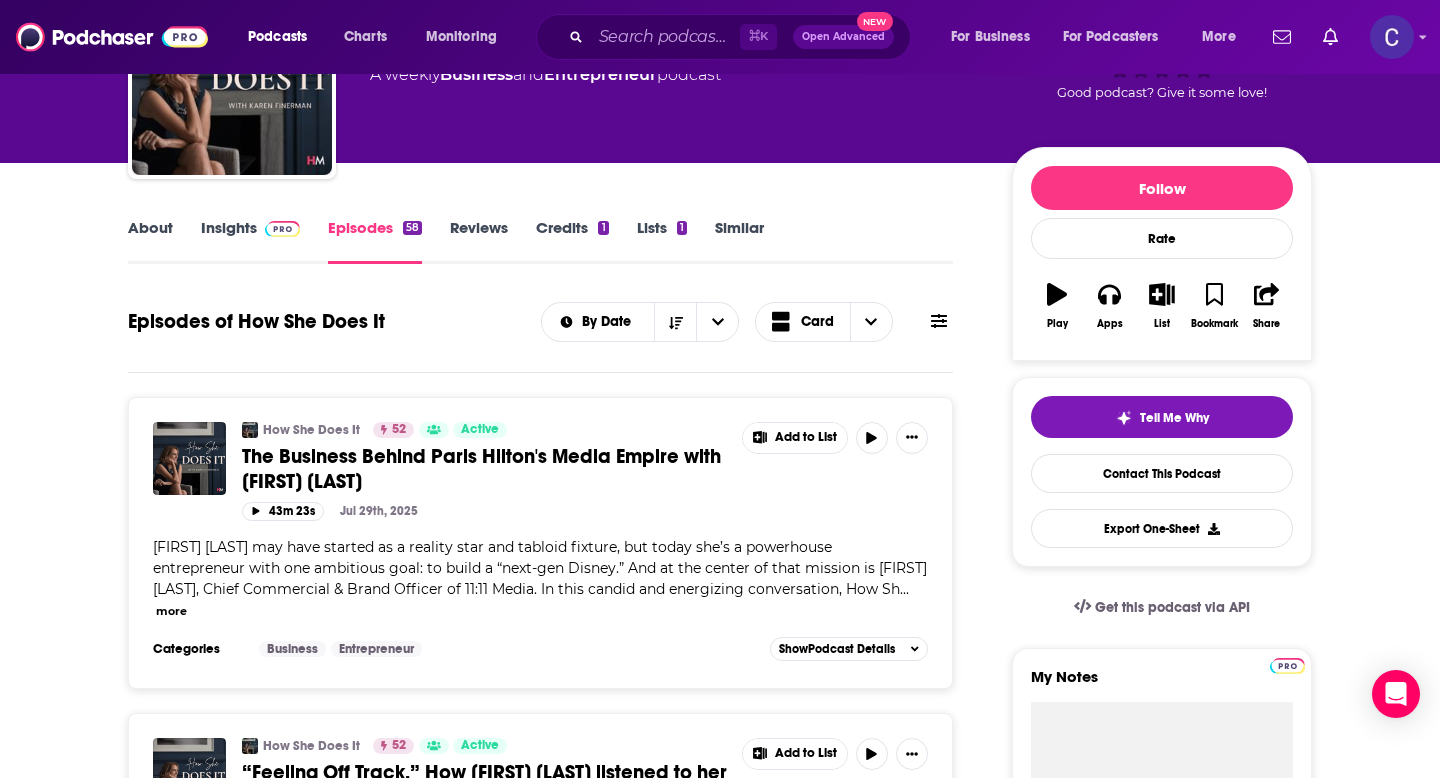 scroll, scrollTop: 140, scrollLeft: 0, axis: vertical 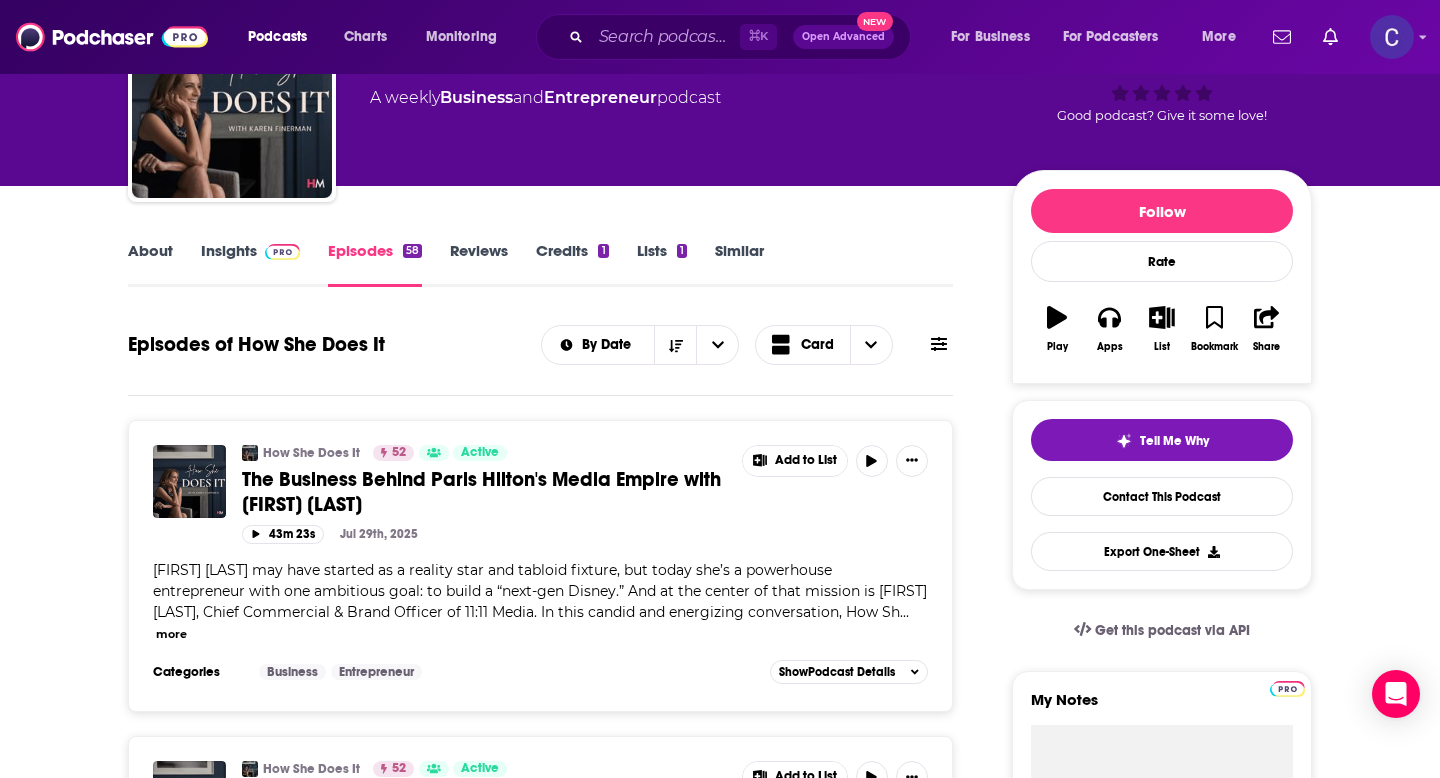 click on "About" at bounding box center [150, 264] 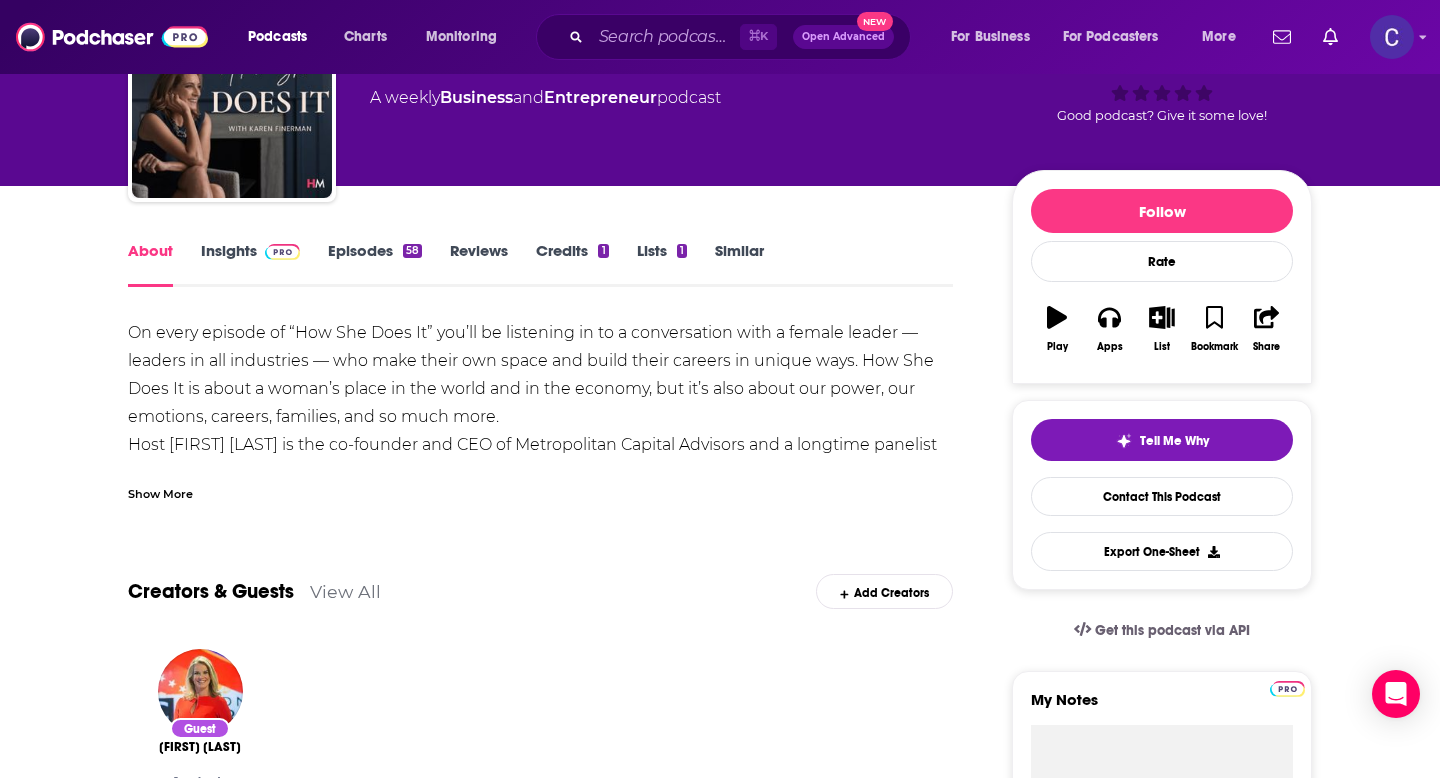 scroll, scrollTop: 0, scrollLeft: 0, axis: both 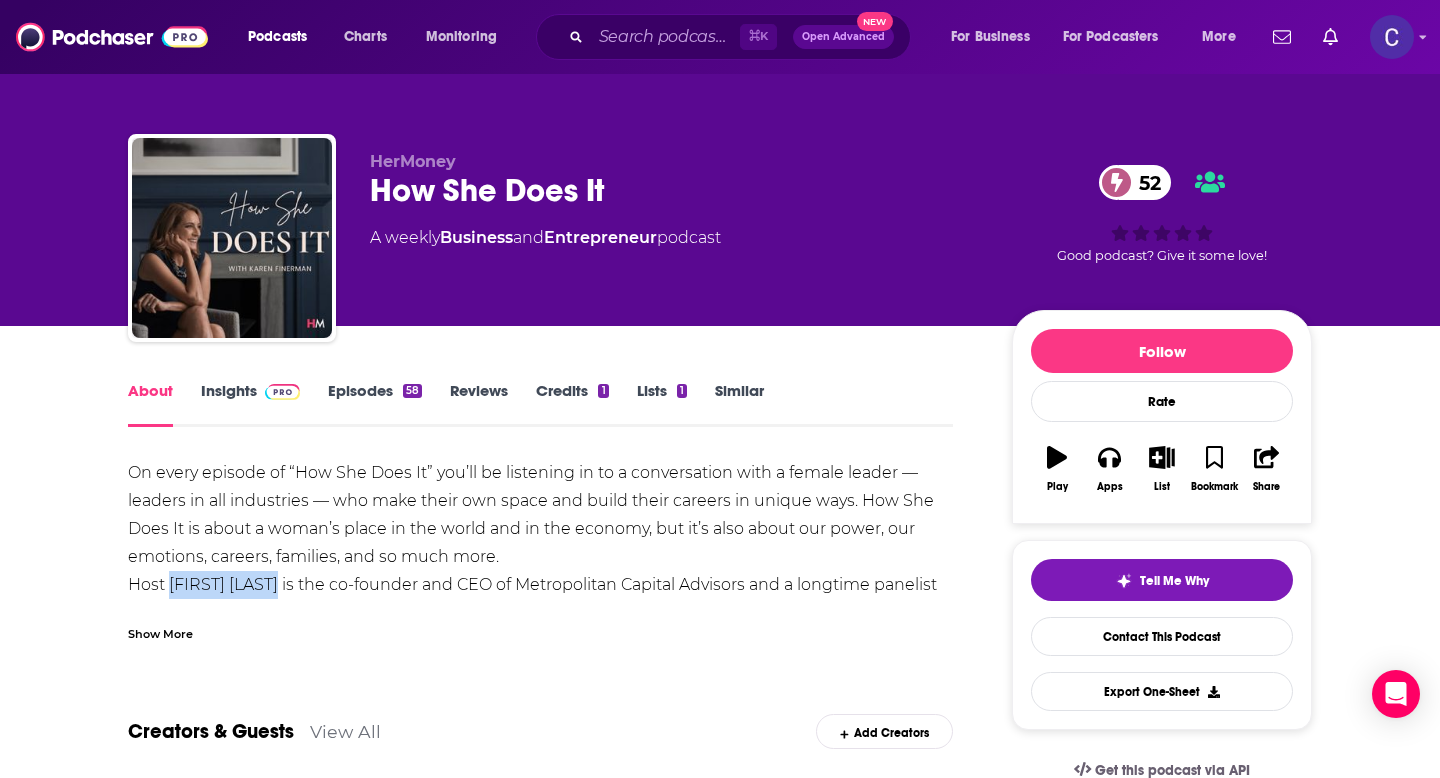 drag, startPoint x: 172, startPoint y: 587, endPoint x: 293, endPoint y: 593, distance: 121.14867 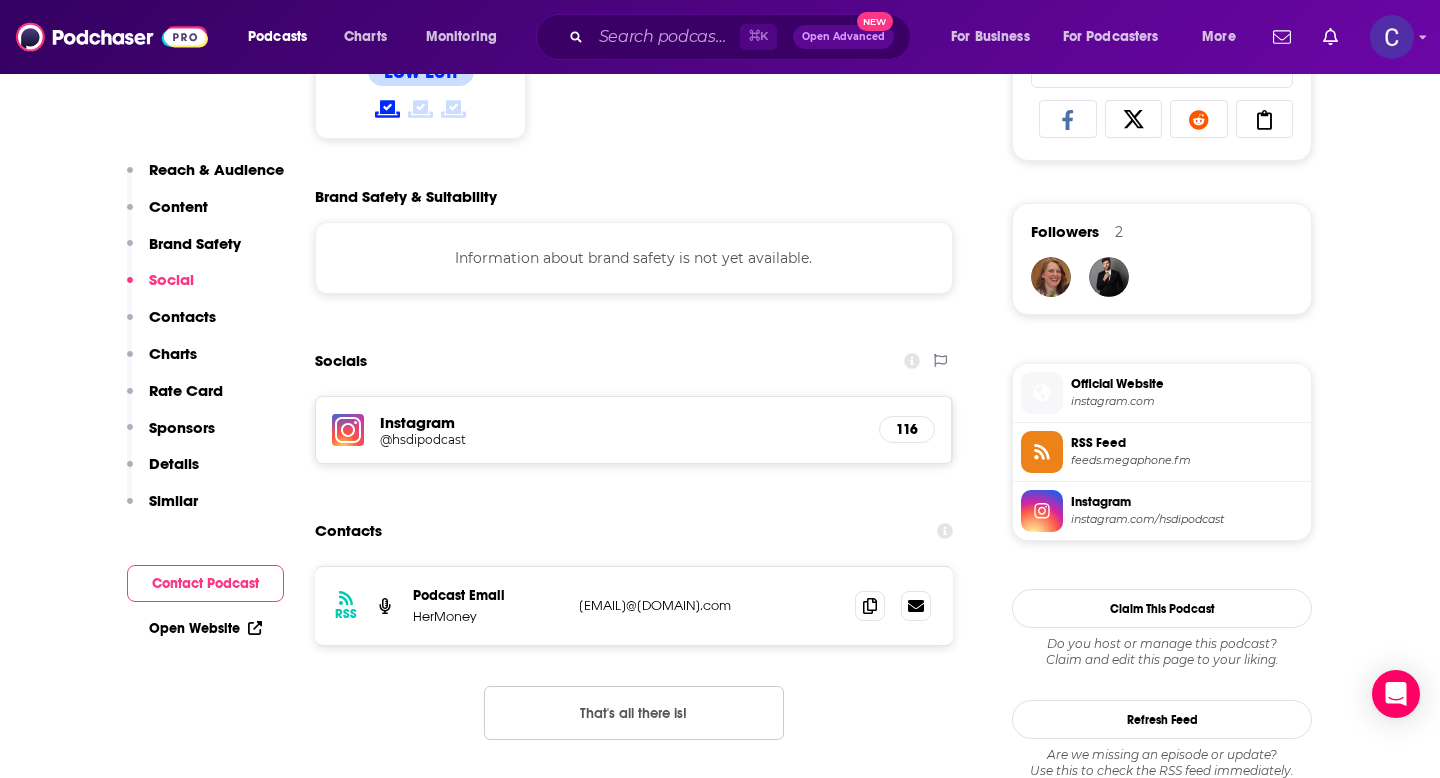 scroll, scrollTop: 1435, scrollLeft: 0, axis: vertical 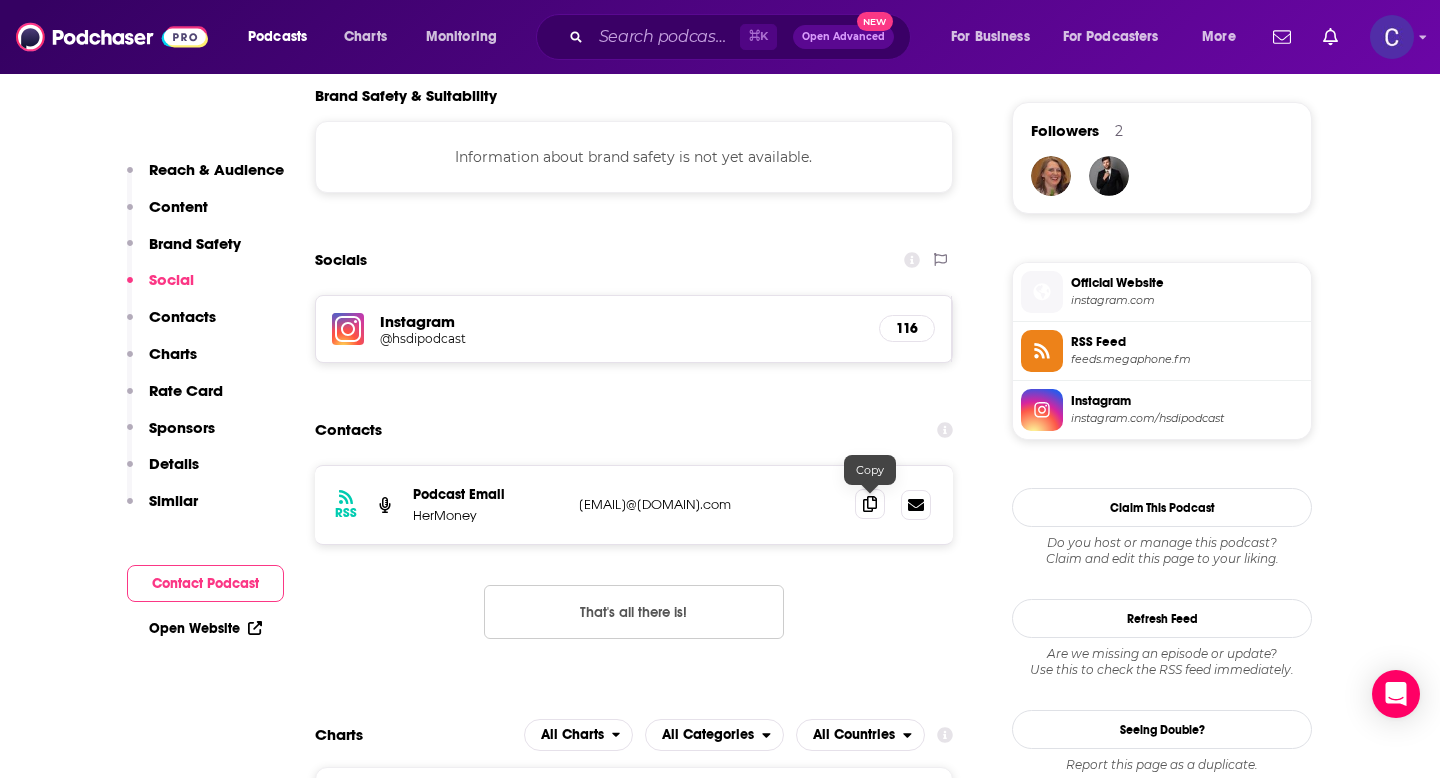 click 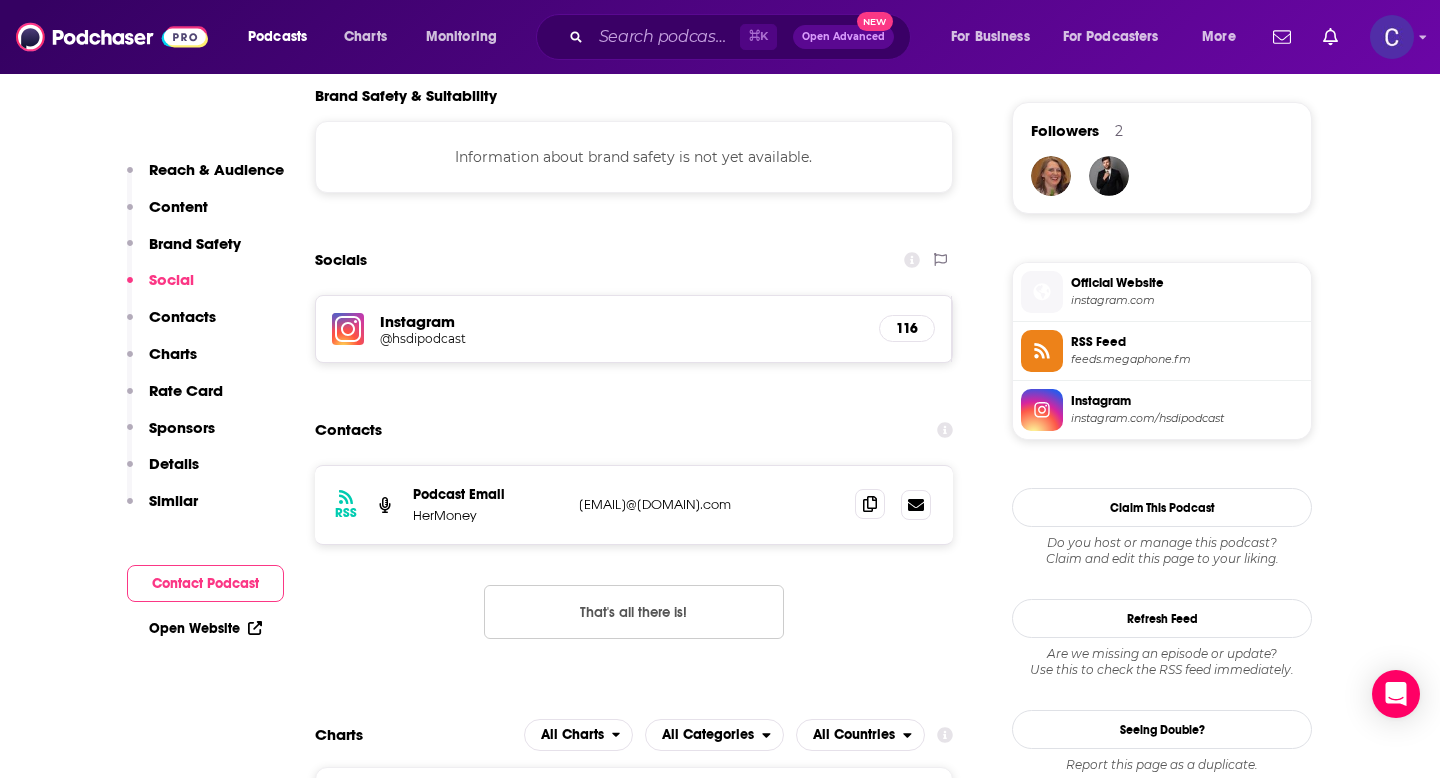 click 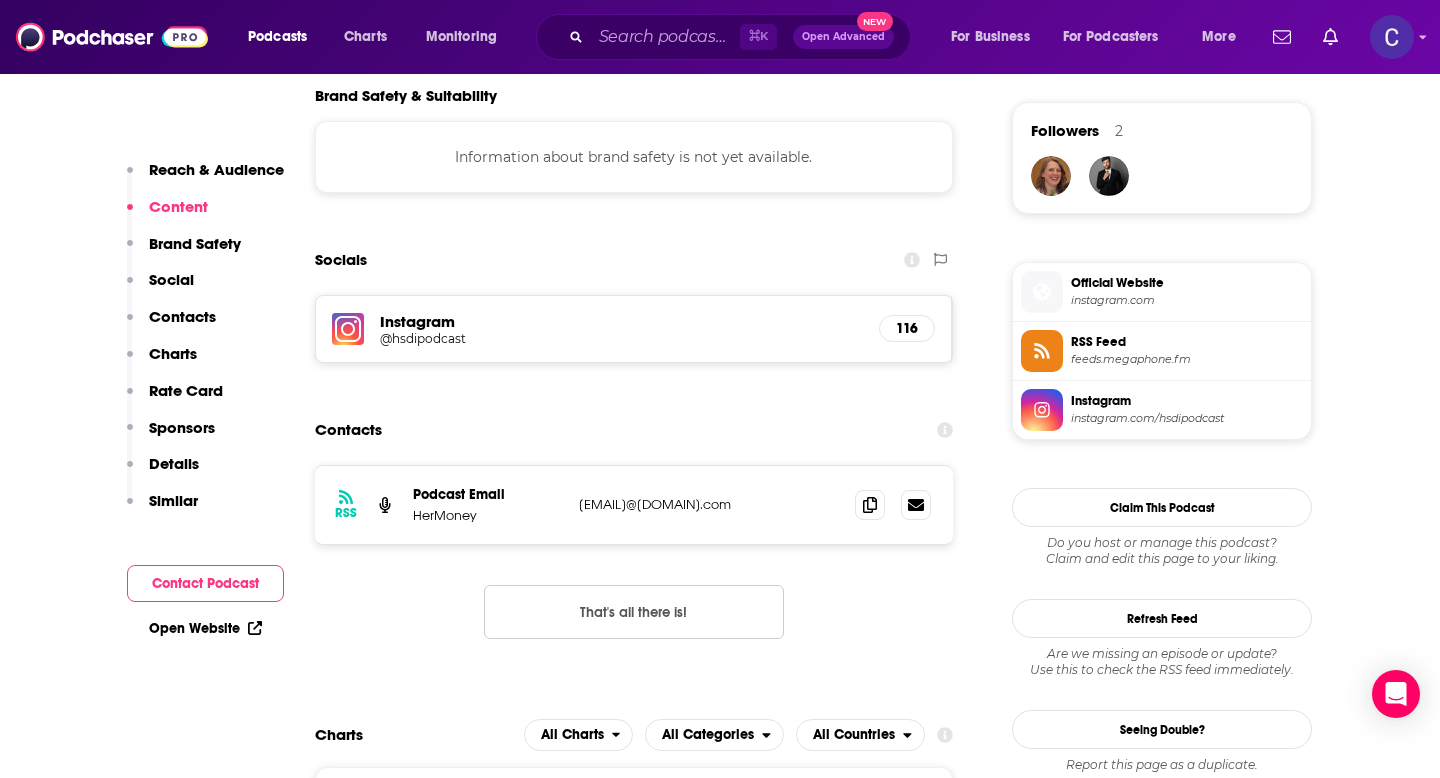 scroll, scrollTop: 0, scrollLeft: 0, axis: both 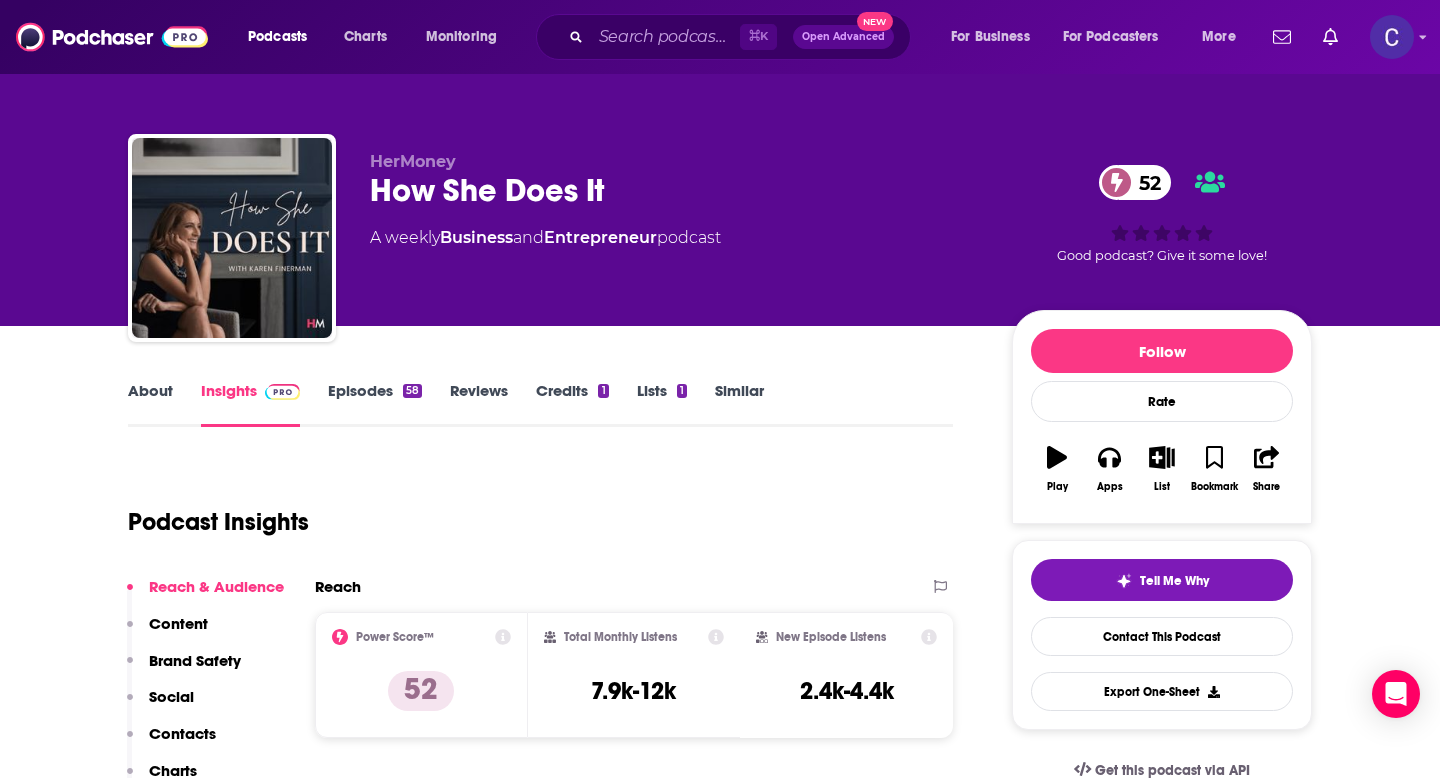 click on "Similar" at bounding box center [739, 404] 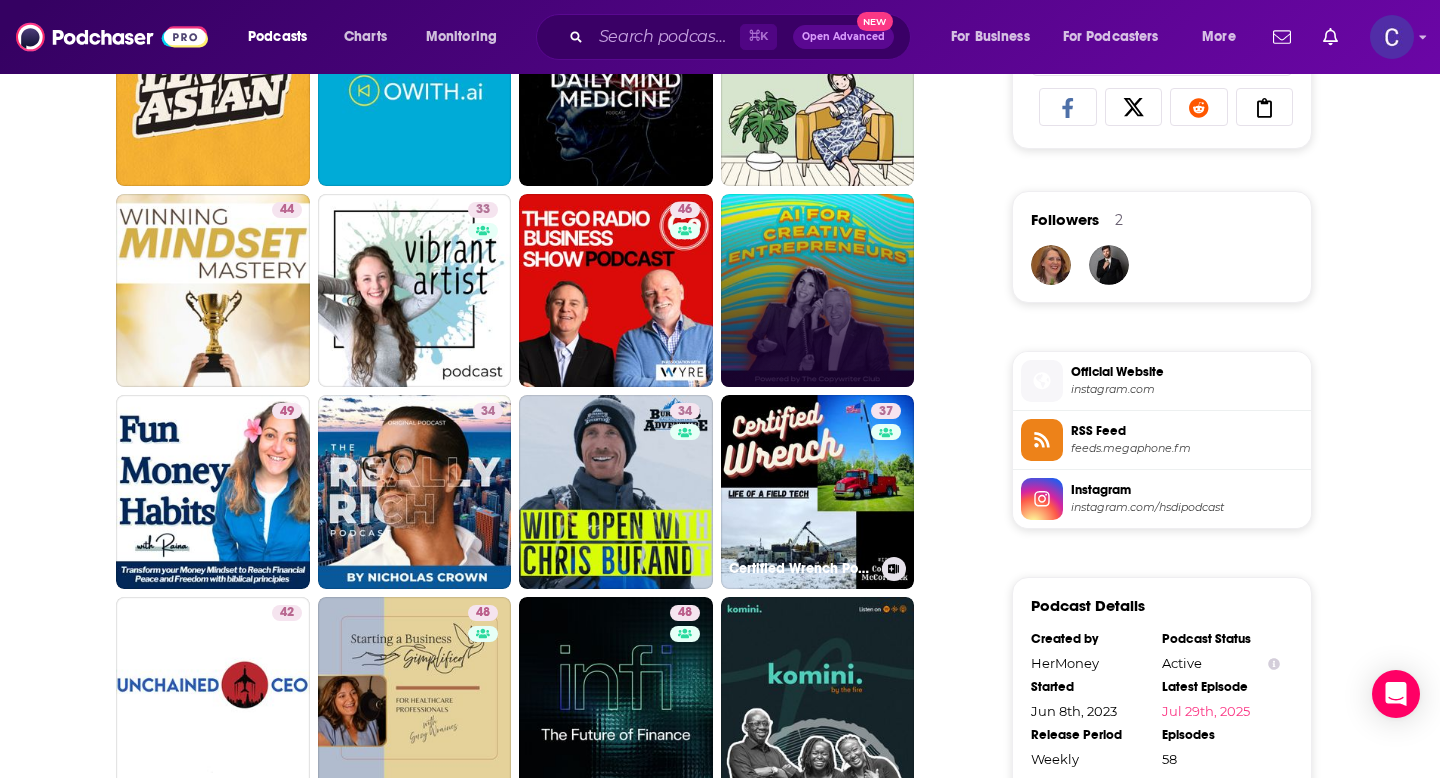 scroll, scrollTop: 1398, scrollLeft: 0, axis: vertical 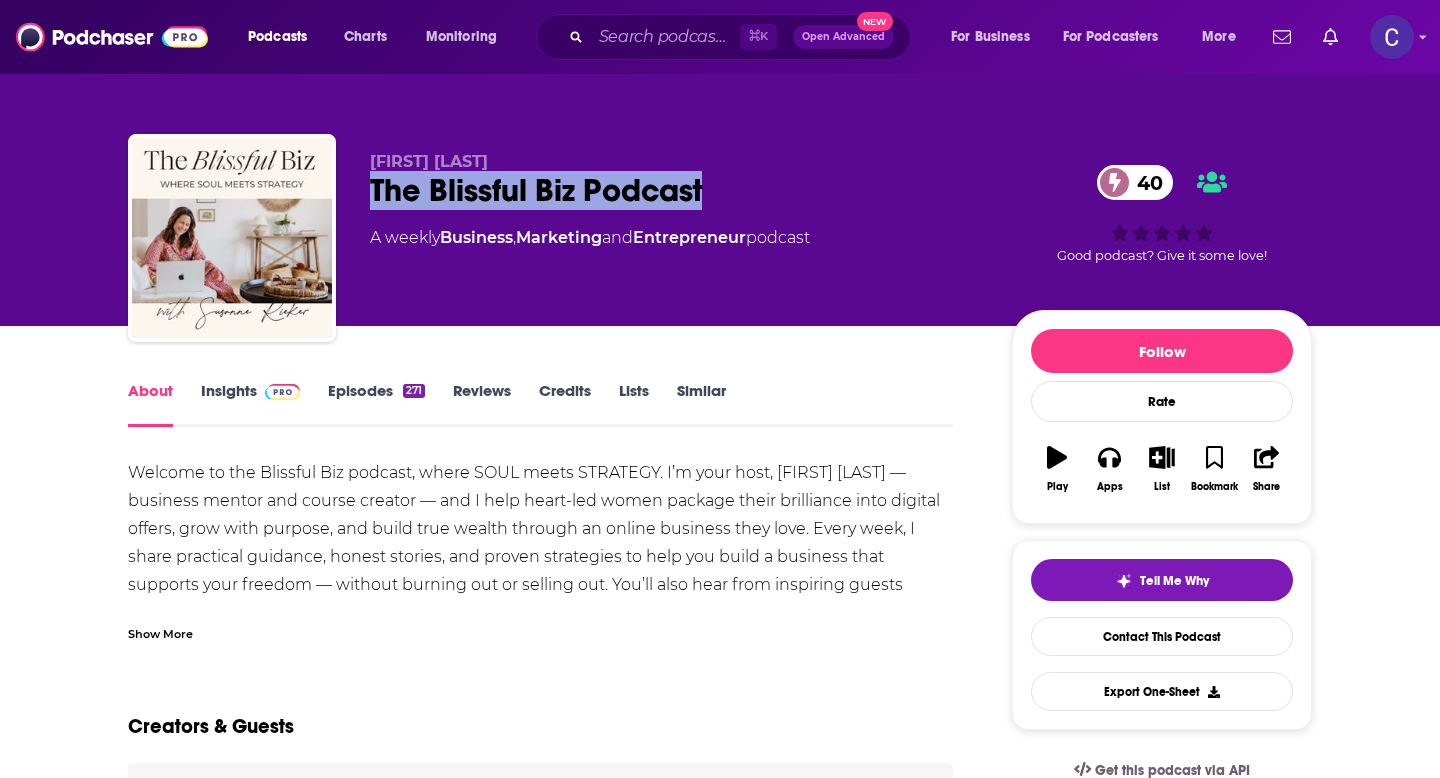 drag, startPoint x: 368, startPoint y: 189, endPoint x: 755, endPoint y: 189, distance: 387 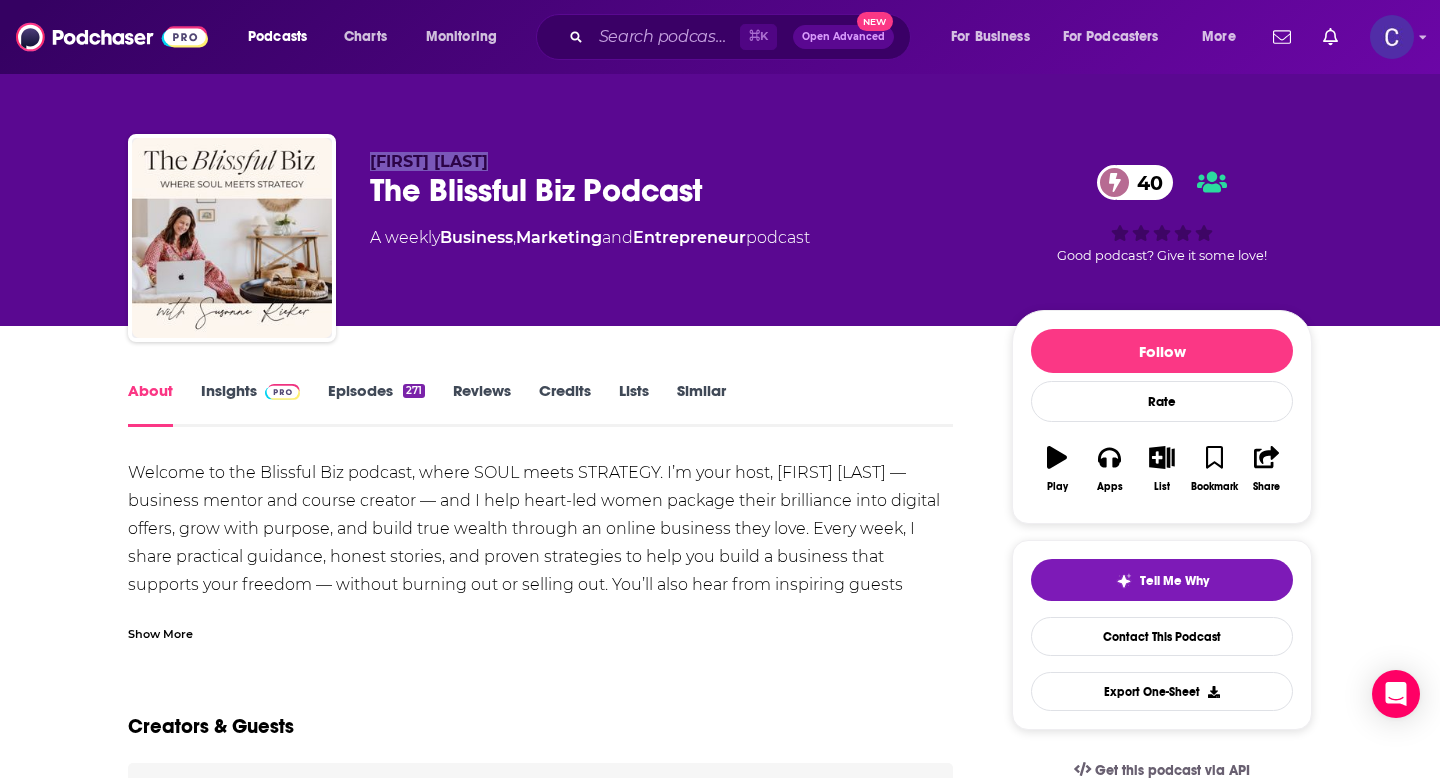 drag, startPoint x: 371, startPoint y: 145, endPoint x: 533, endPoint y: 161, distance: 162.78821 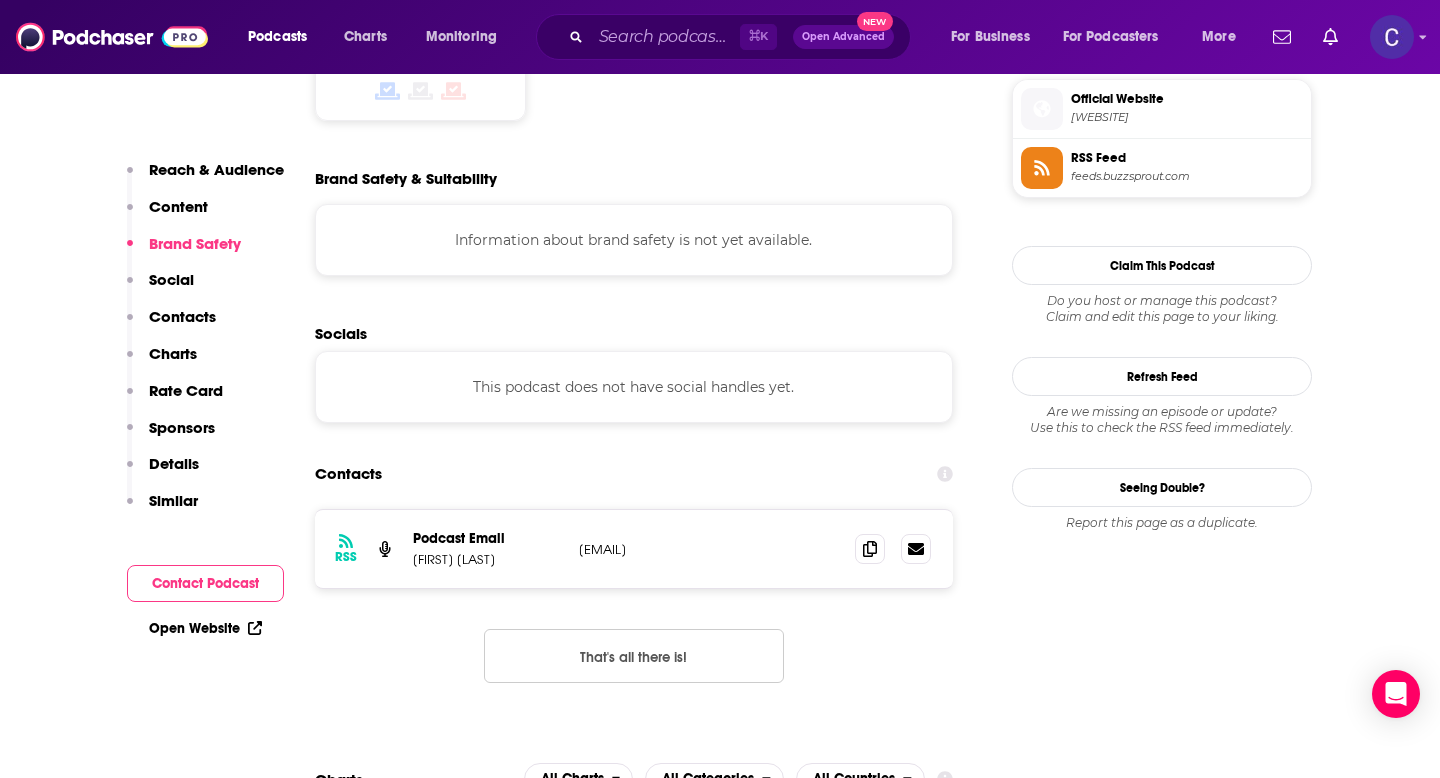 scroll, scrollTop: 1647, scrollLeft: 0, axis: vertical 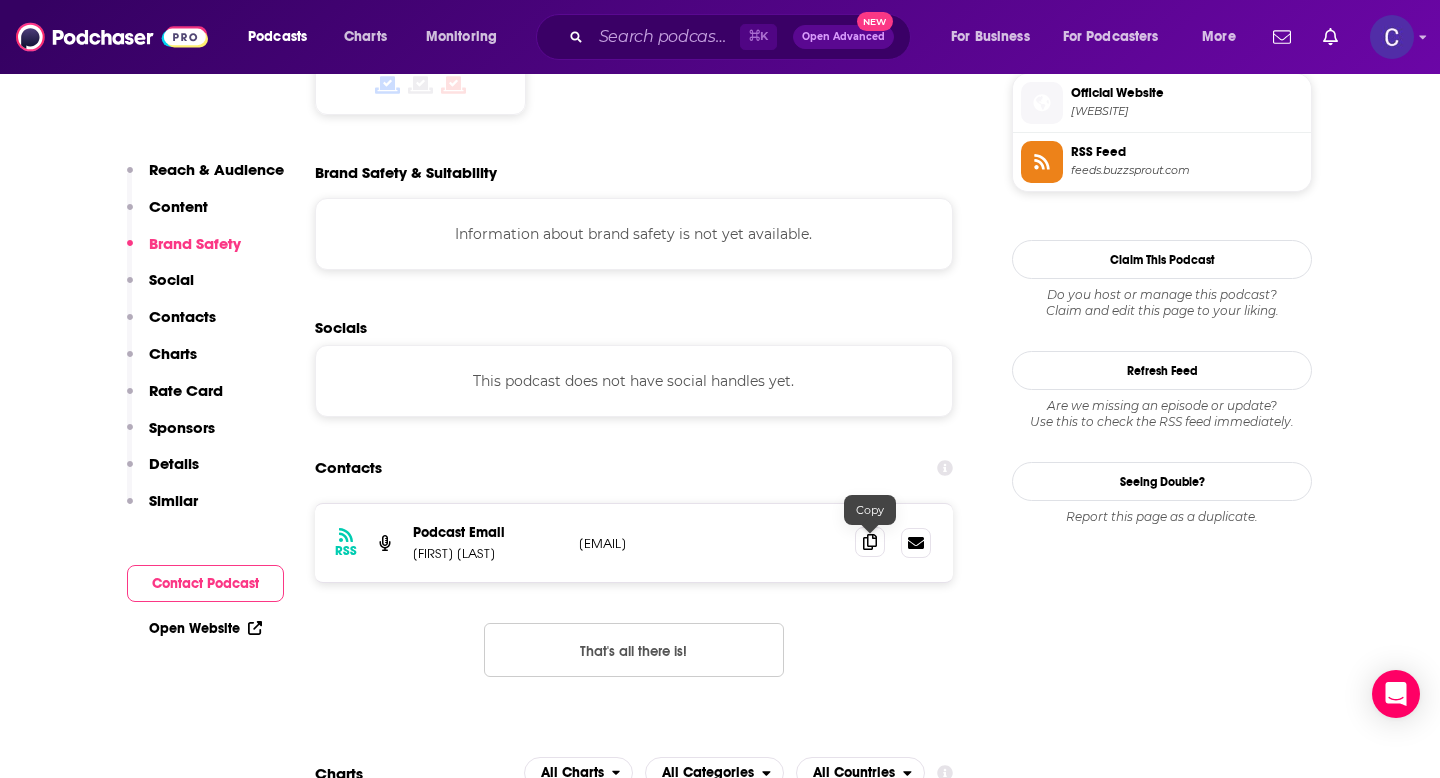 click 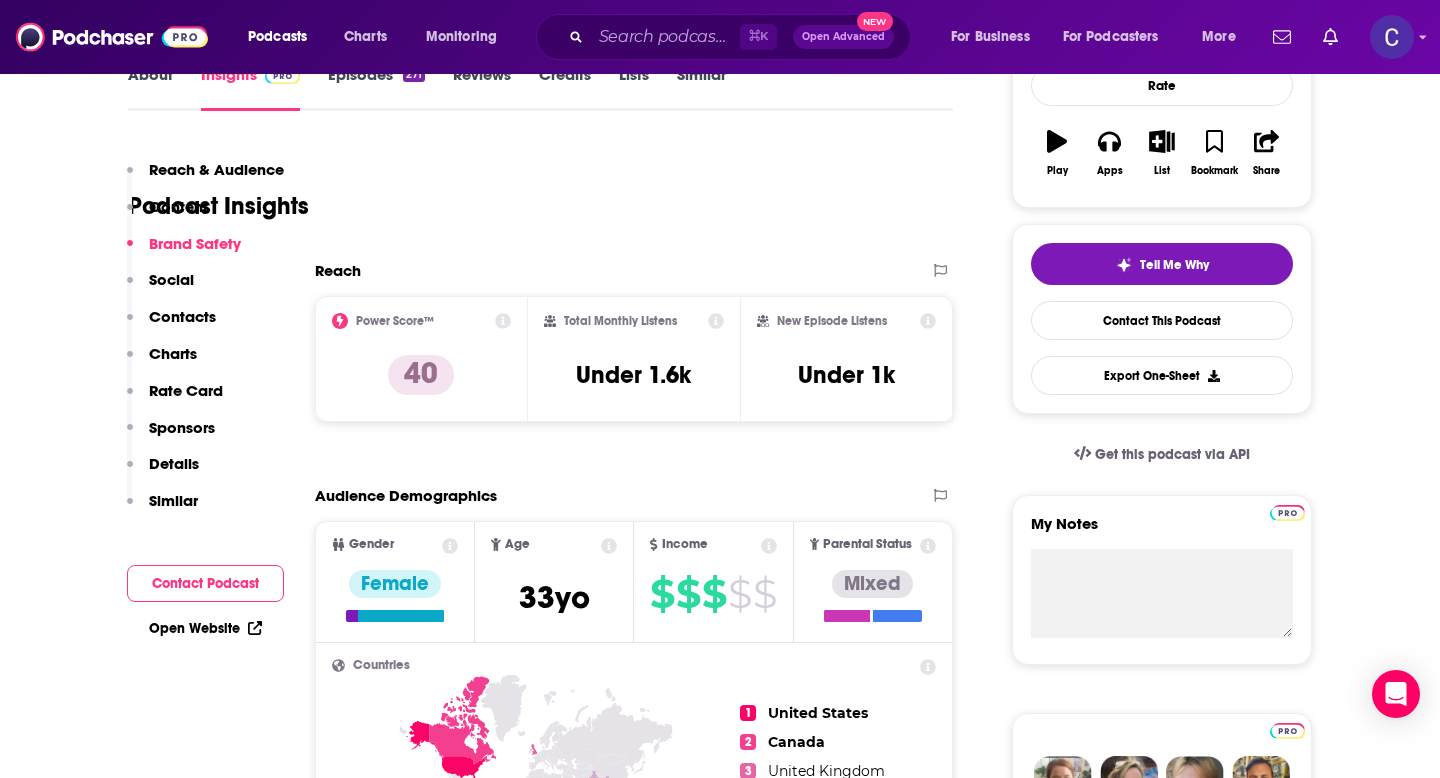 scroll, scrollTop: 0, scrollLeft: 0, axis: both 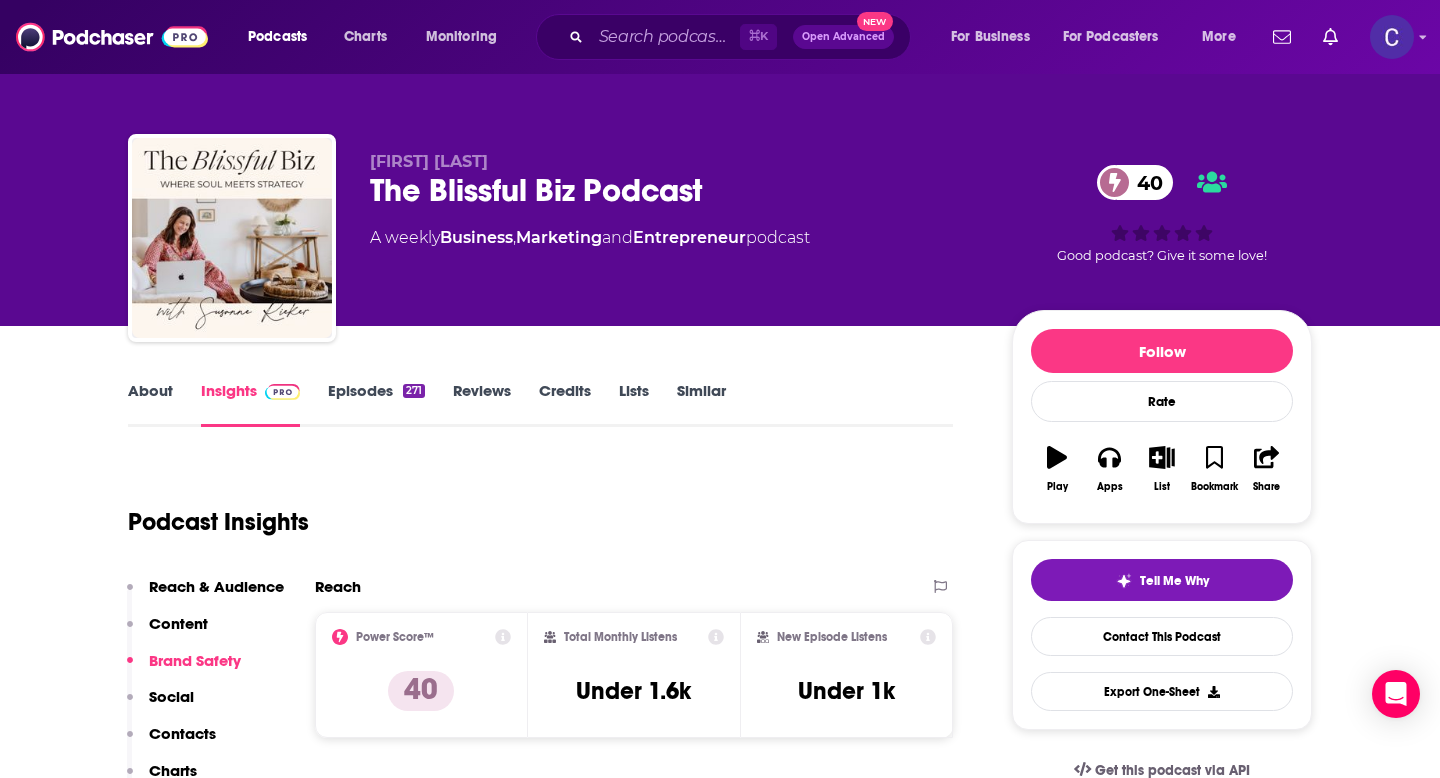 click on "Similar" at bounding box center (701, 404) 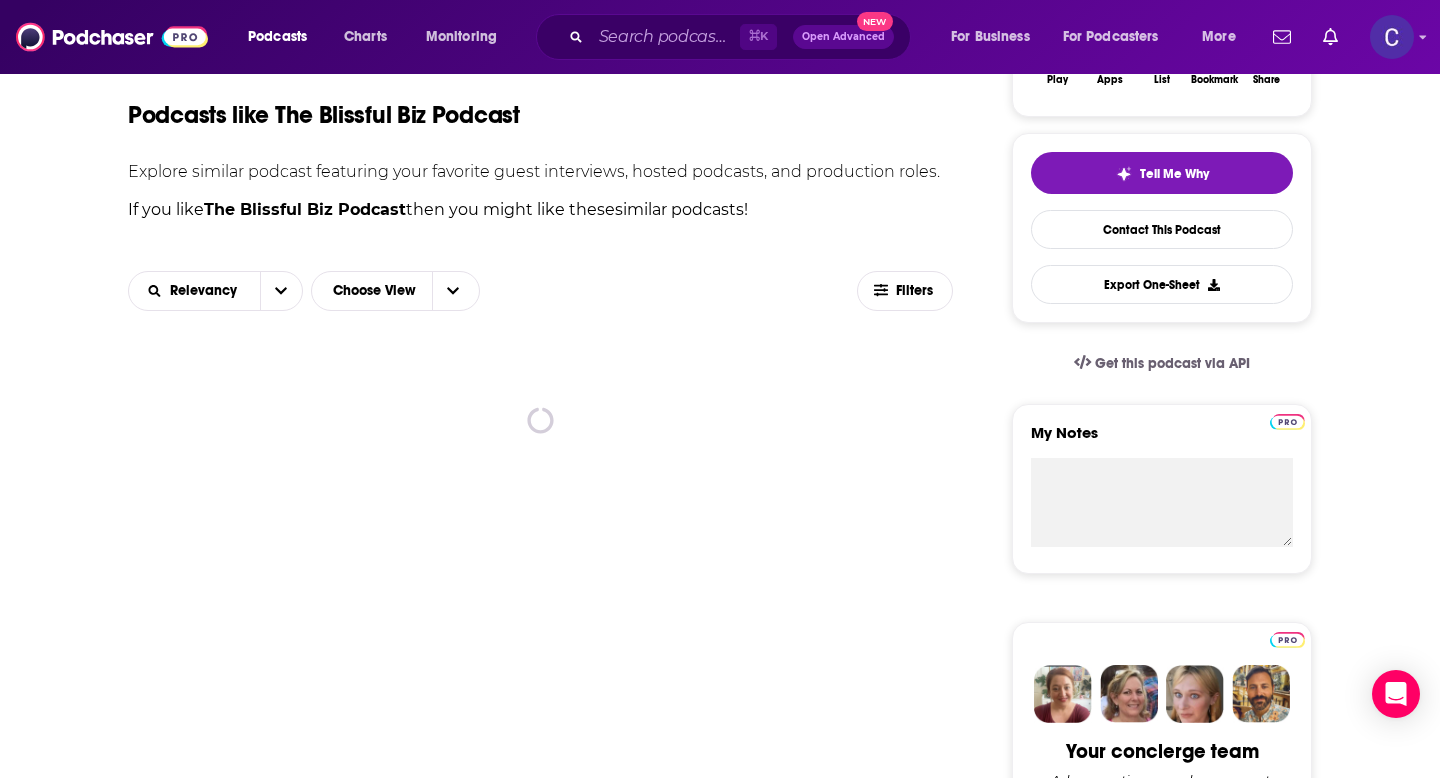 scroll, scrollTop: 412, scrollLeft: 0, axis: vertical 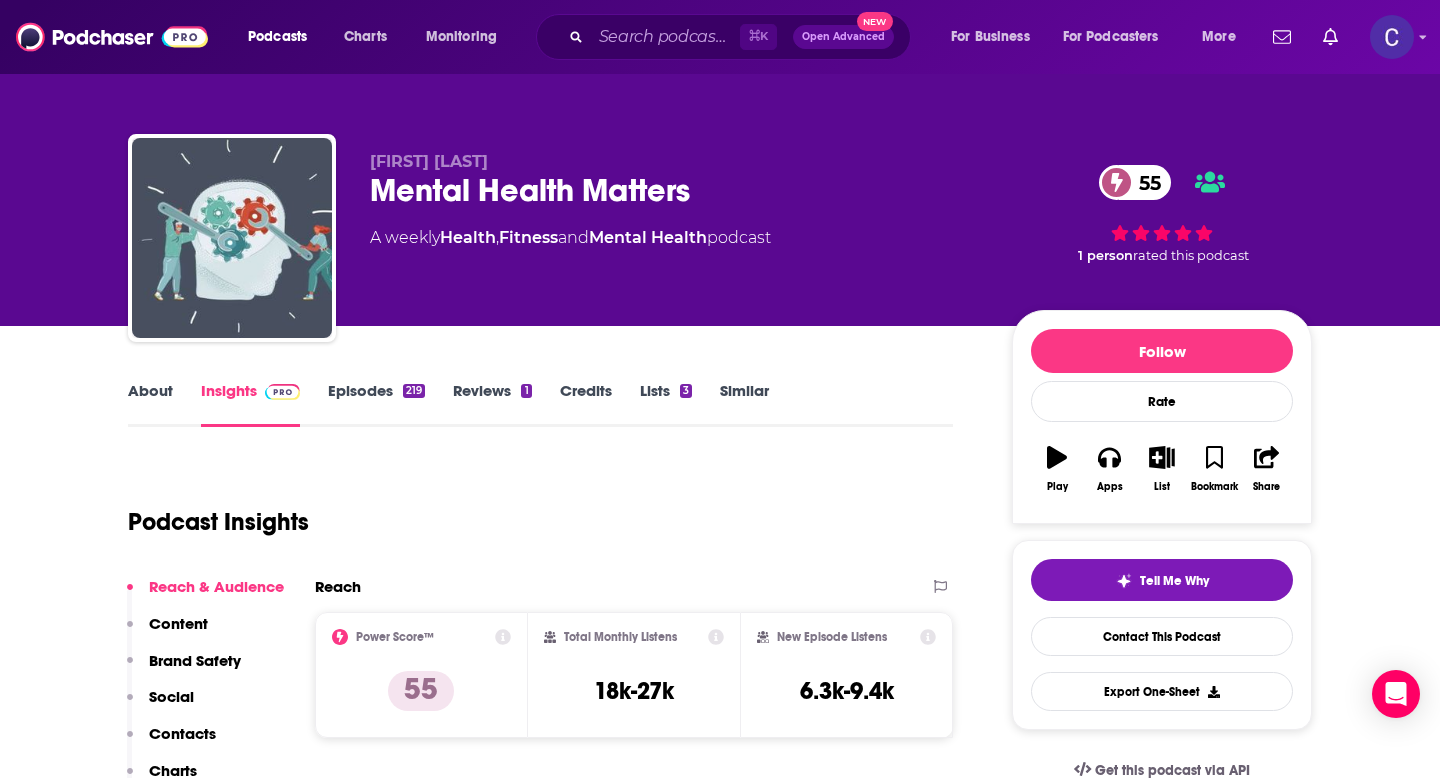 click on "About" at bounding box center [150, 404] 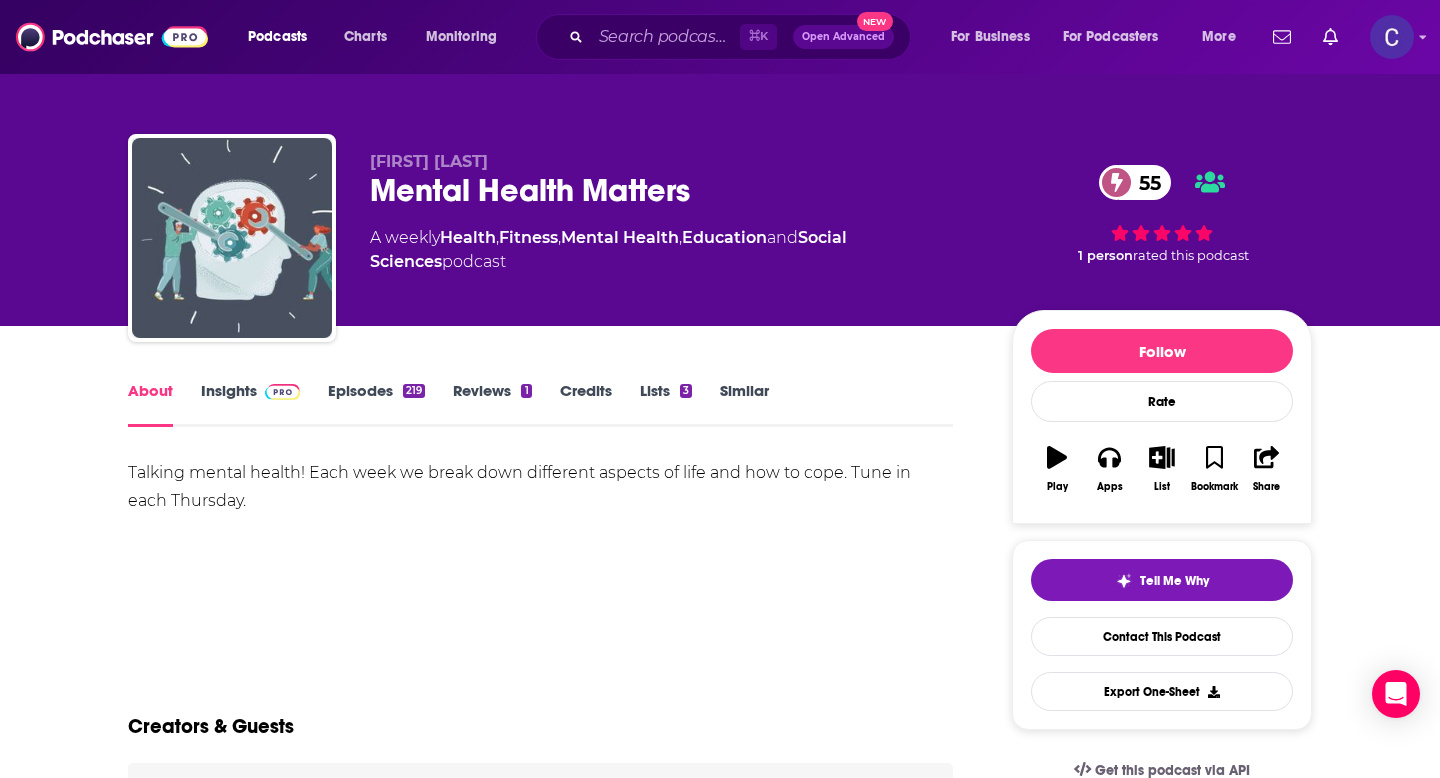 click on "Episodes 219" at bounding box center [376, 404] 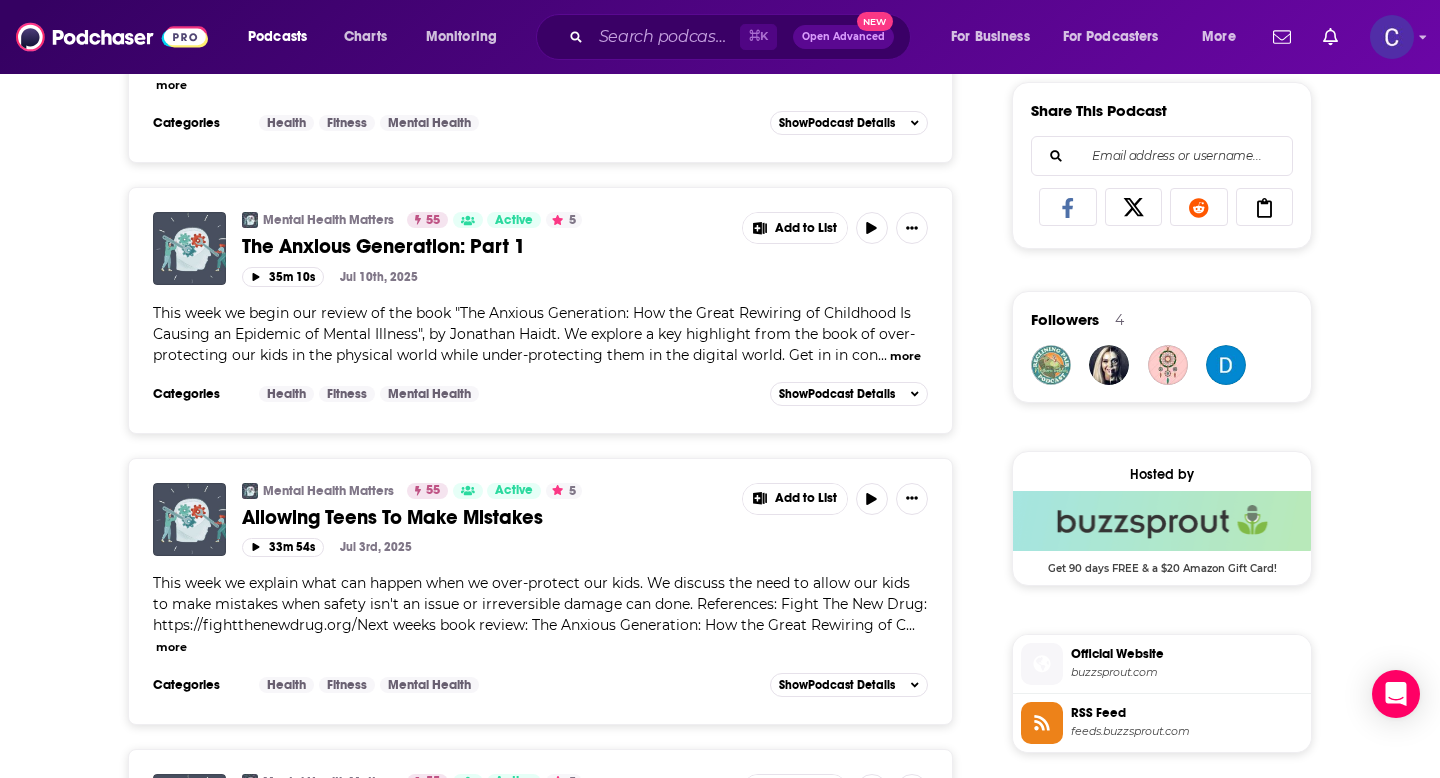 scroll, scrollTop: 0, scrollLeft: 0, axis: both 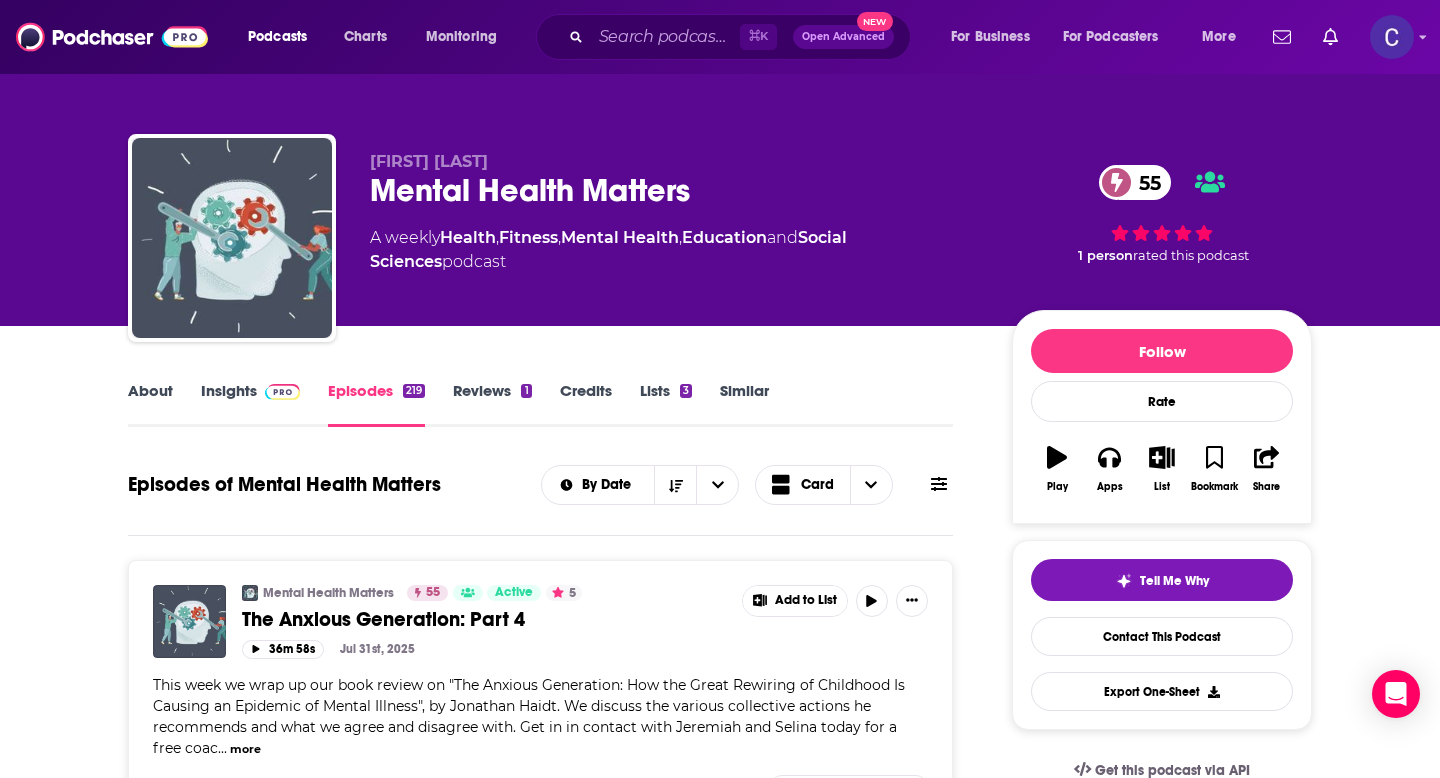 click on "Similar" at bounding box center [744, 404] 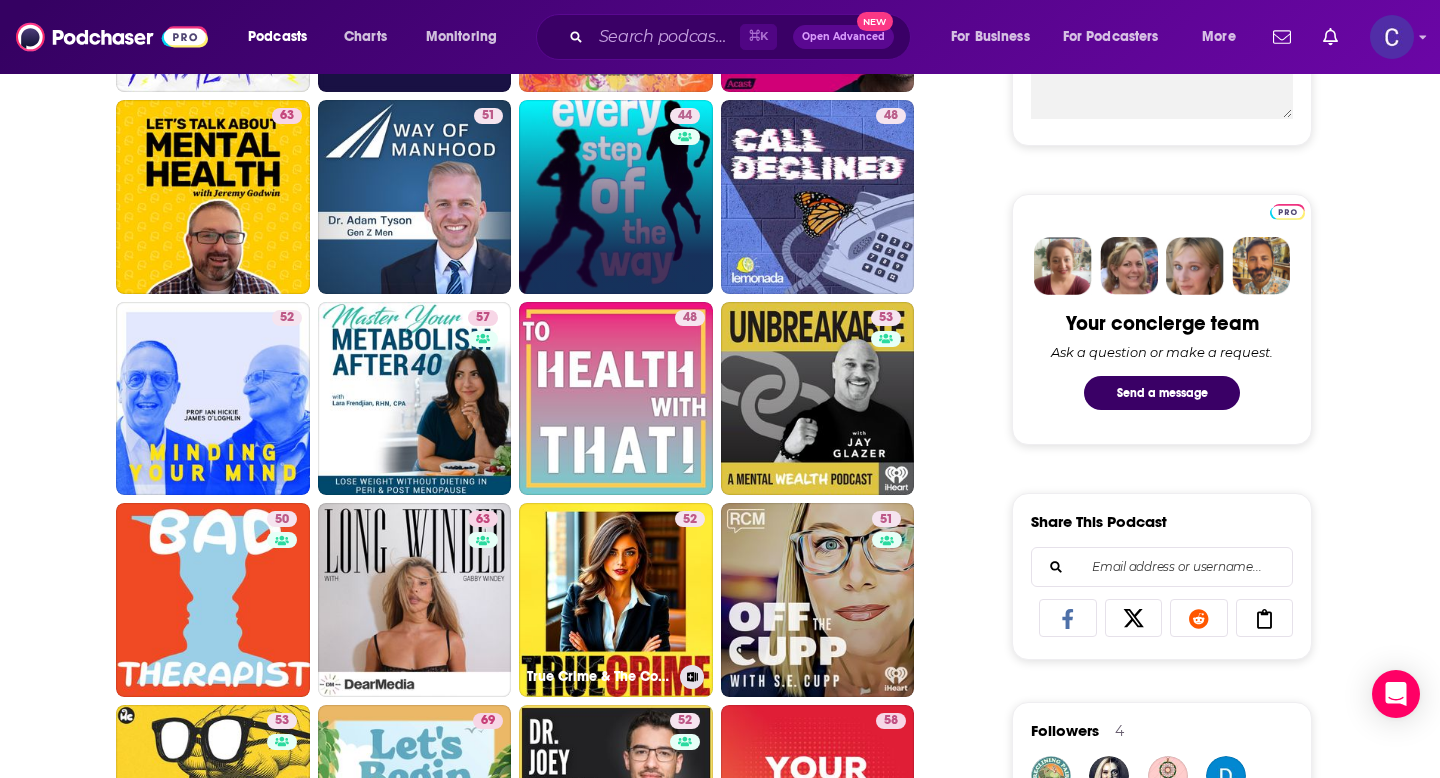scroll, scrollTop: 908, scrollLeft: 0, axis: vertical 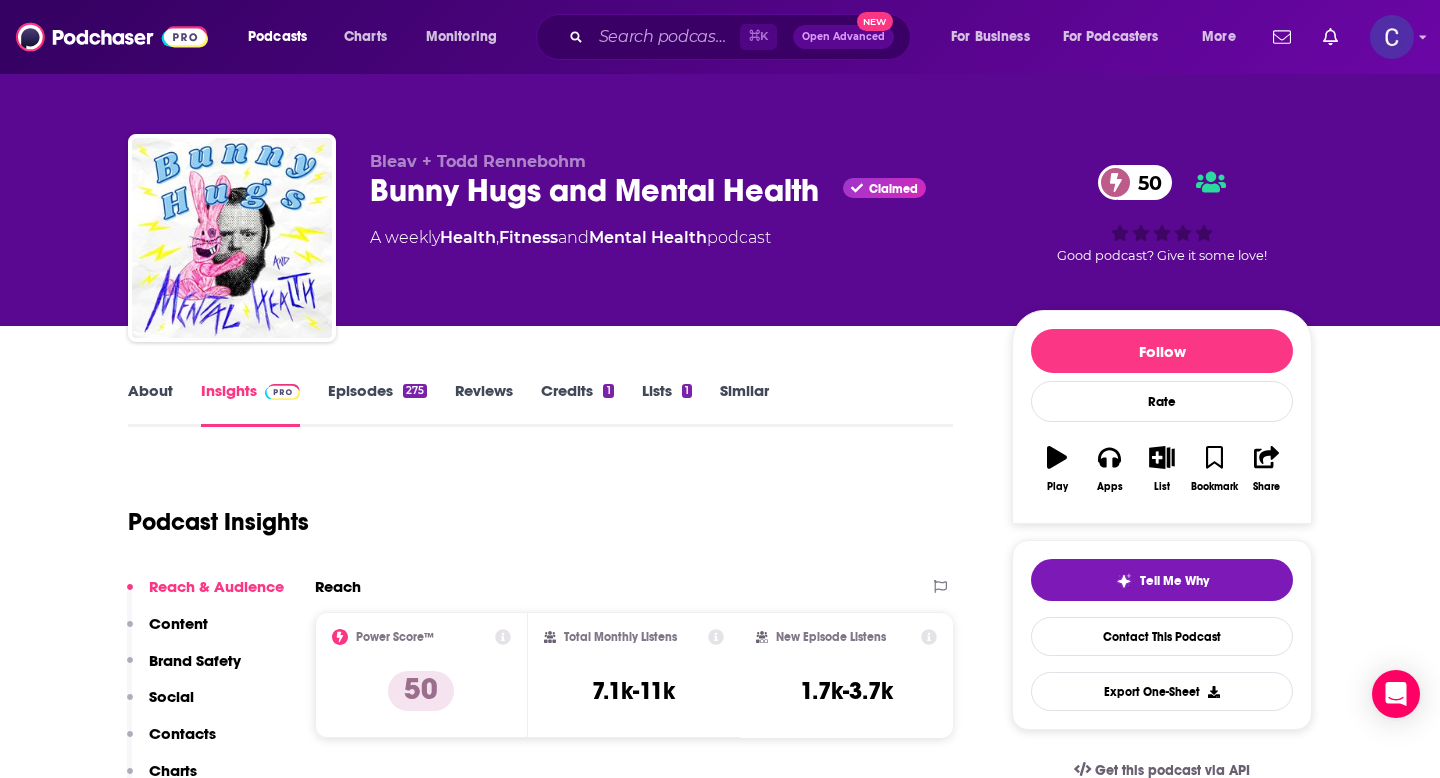 click on "About" at bounding box center [150, 404] 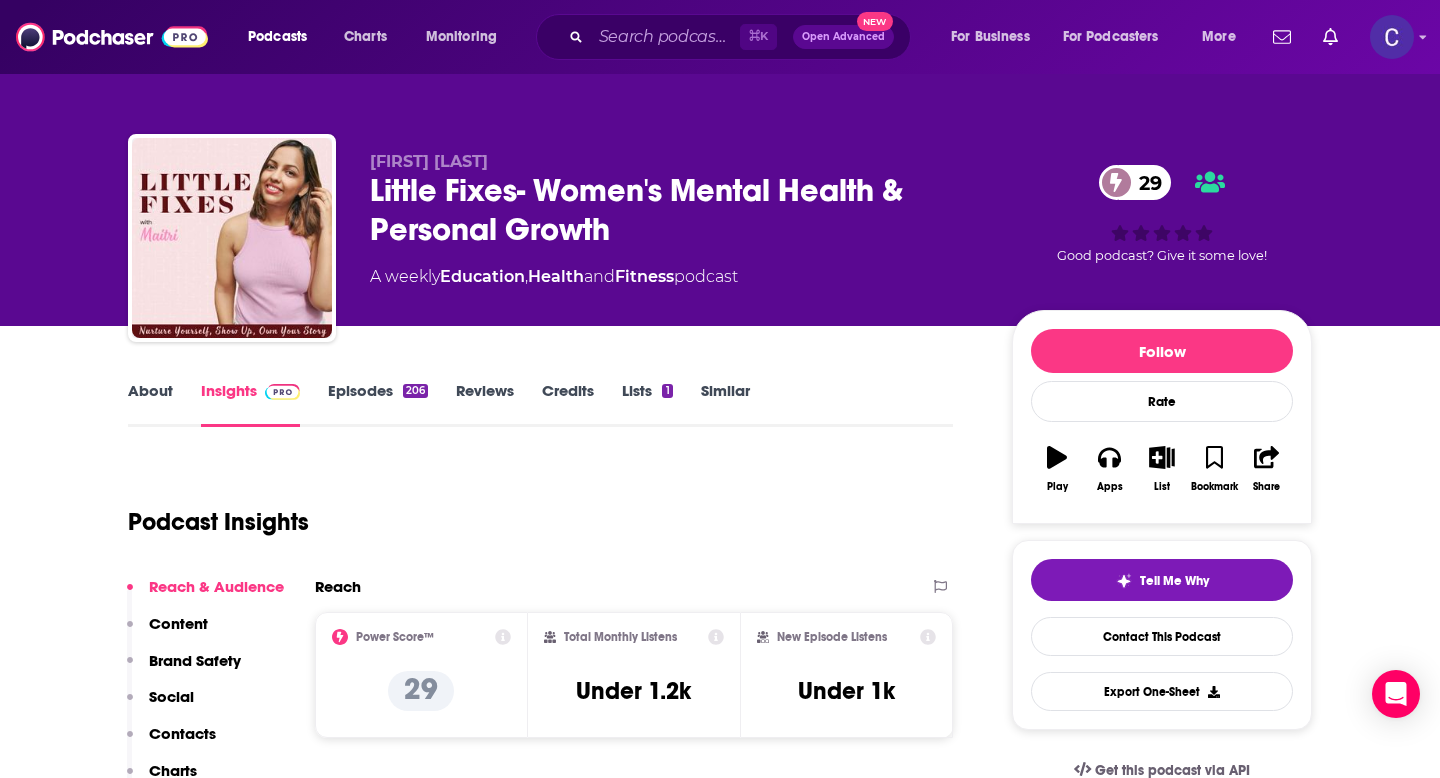scroll, scrollTop: 0, scrollLeft: 0, axis: both 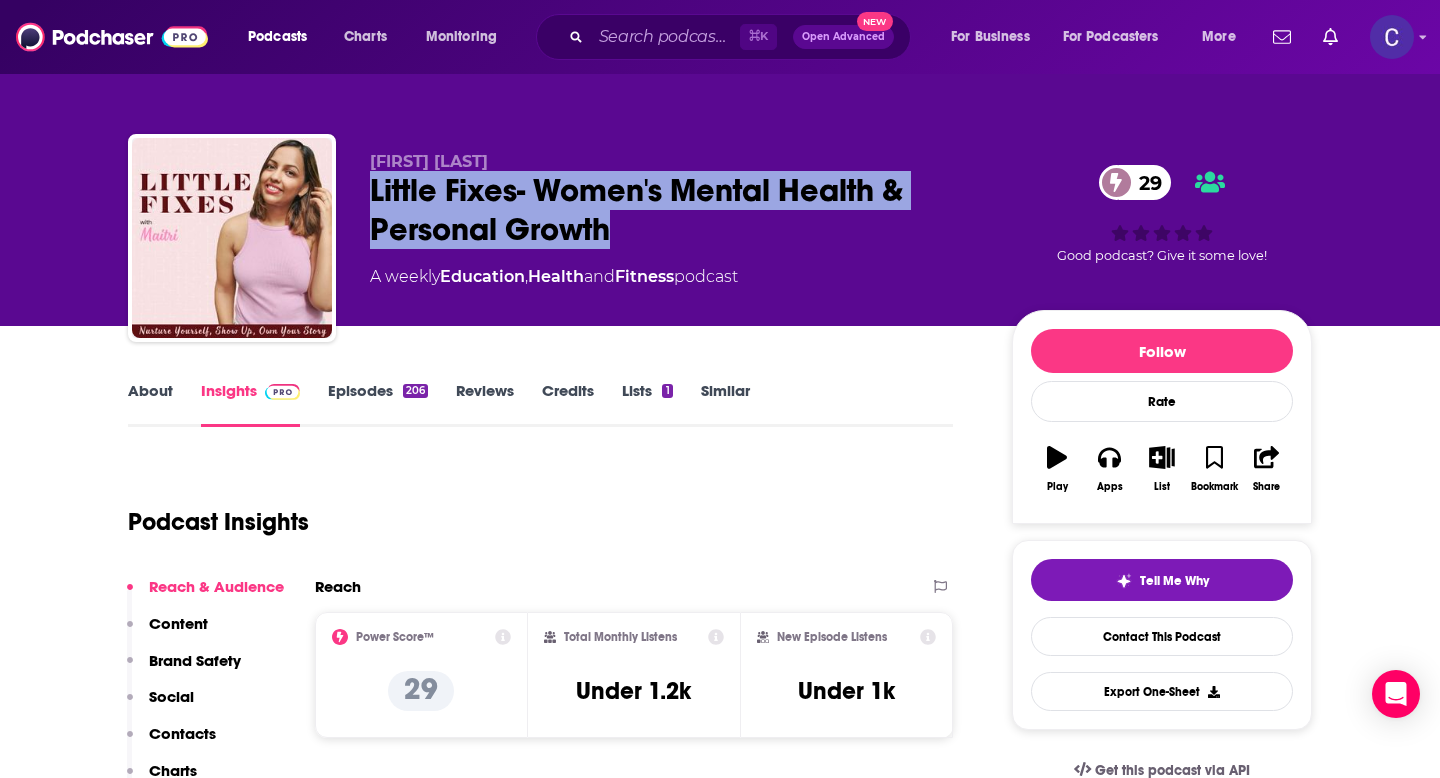 drag, startPoint x: 658, startPoint y: 230, endPoint x: 361, endPoint y: 204, distance: 298.13586 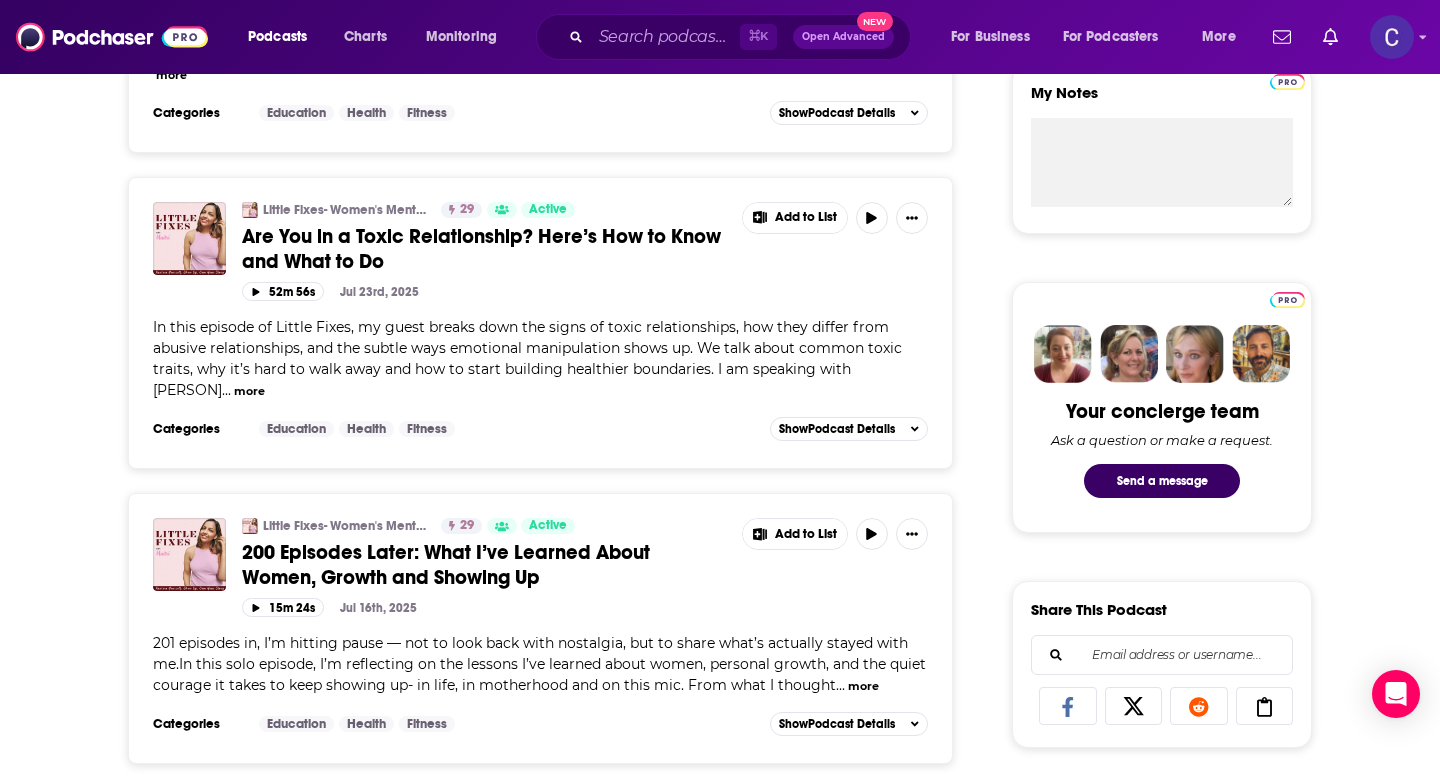 scroll, scrollTop: 0, scrollLeft: 0, axis: both 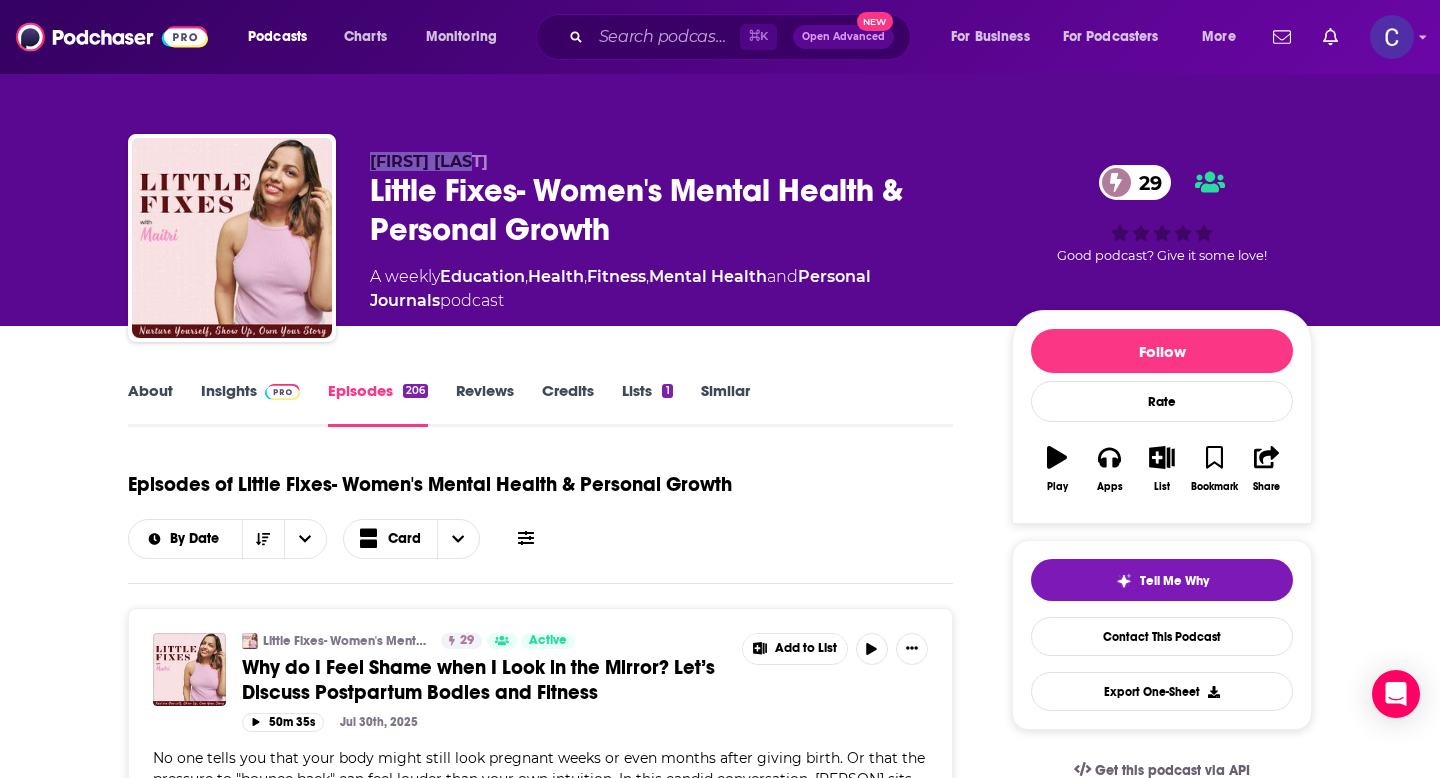 drag, startPoint x: 370, startPoint y: 161, endPoint x: 589, endPoint y: 160, distance: 219.00229 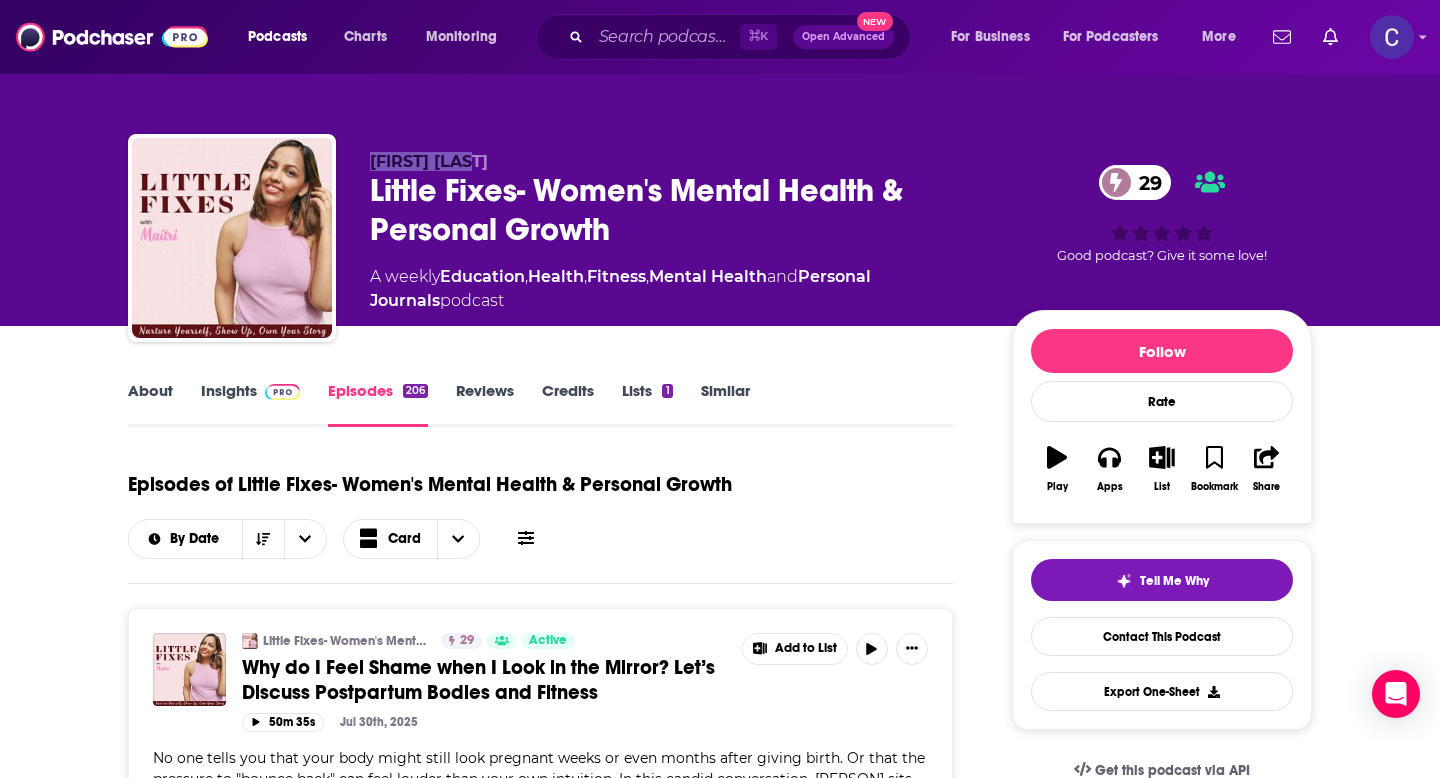 click on "Insights" at bounding box center (250, 404) 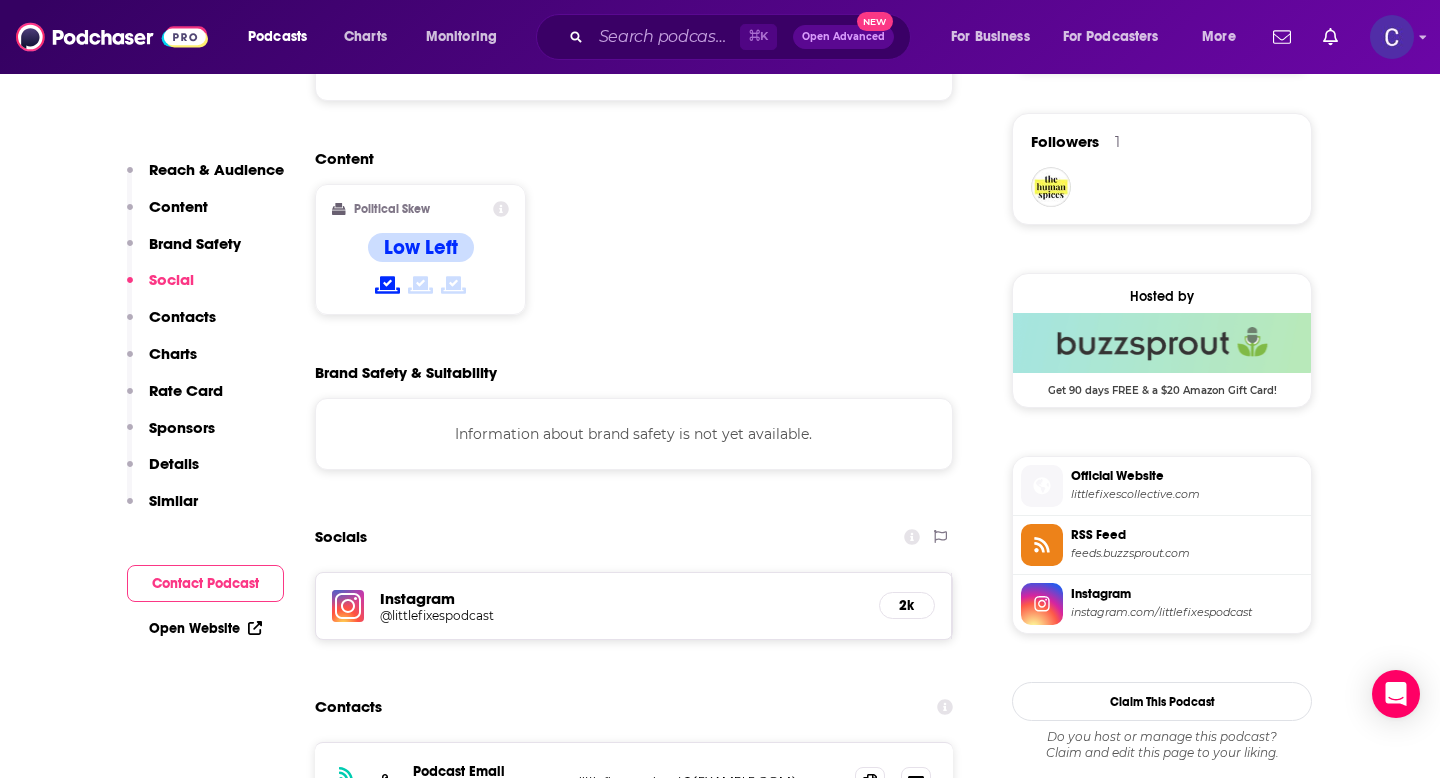 scroll, scrollTop: 1575, scrollLeft: 0, axis: vertical 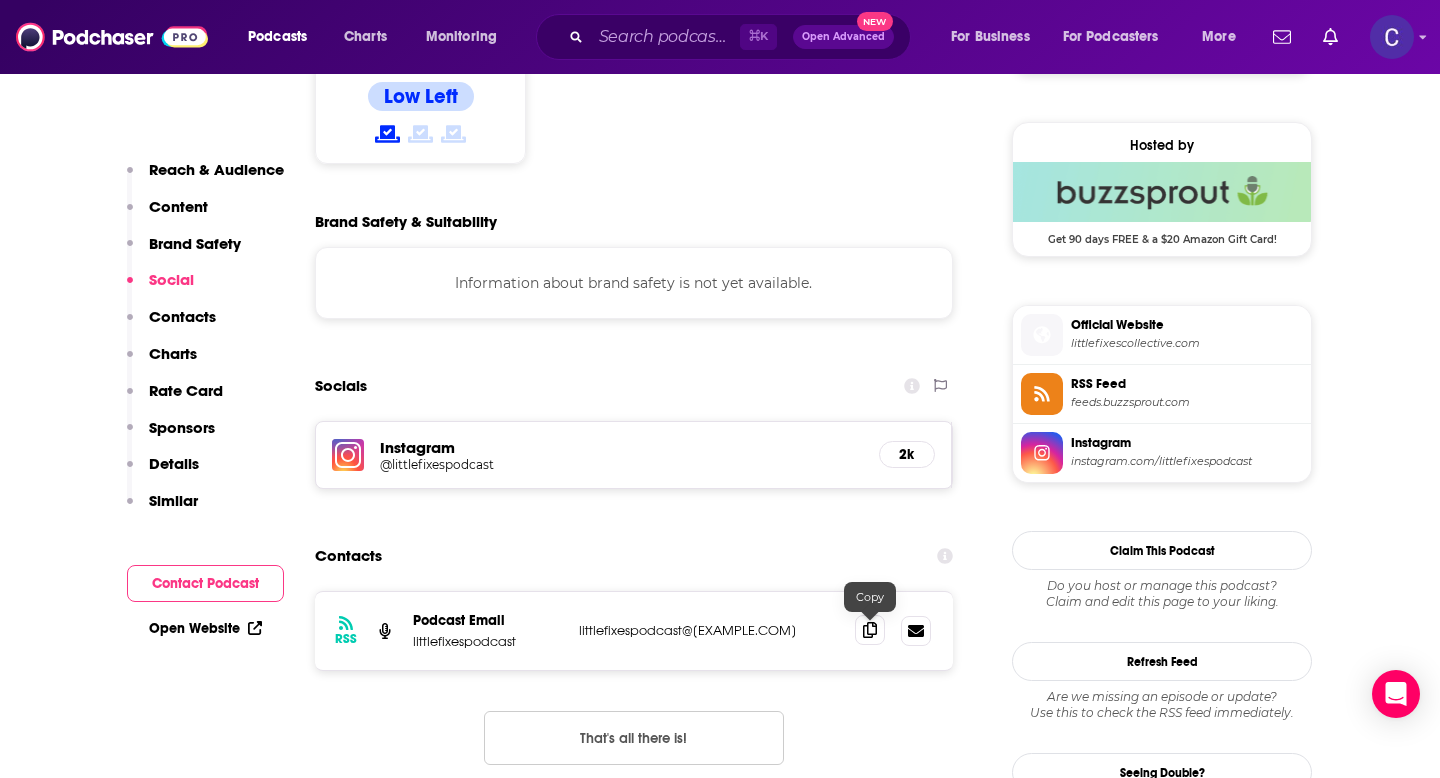 click 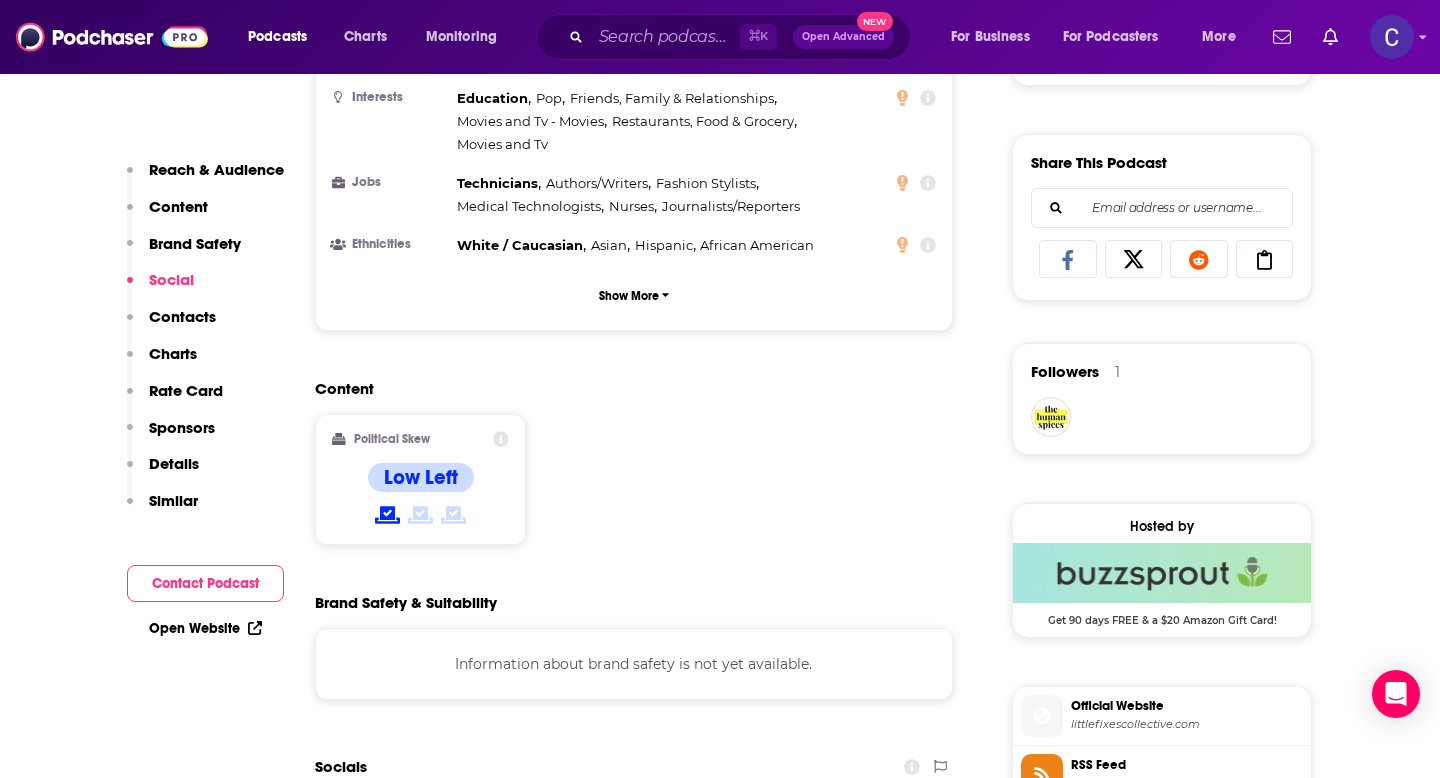 scroll, scrollTop: 0, scrollLeft: 0, axis: both 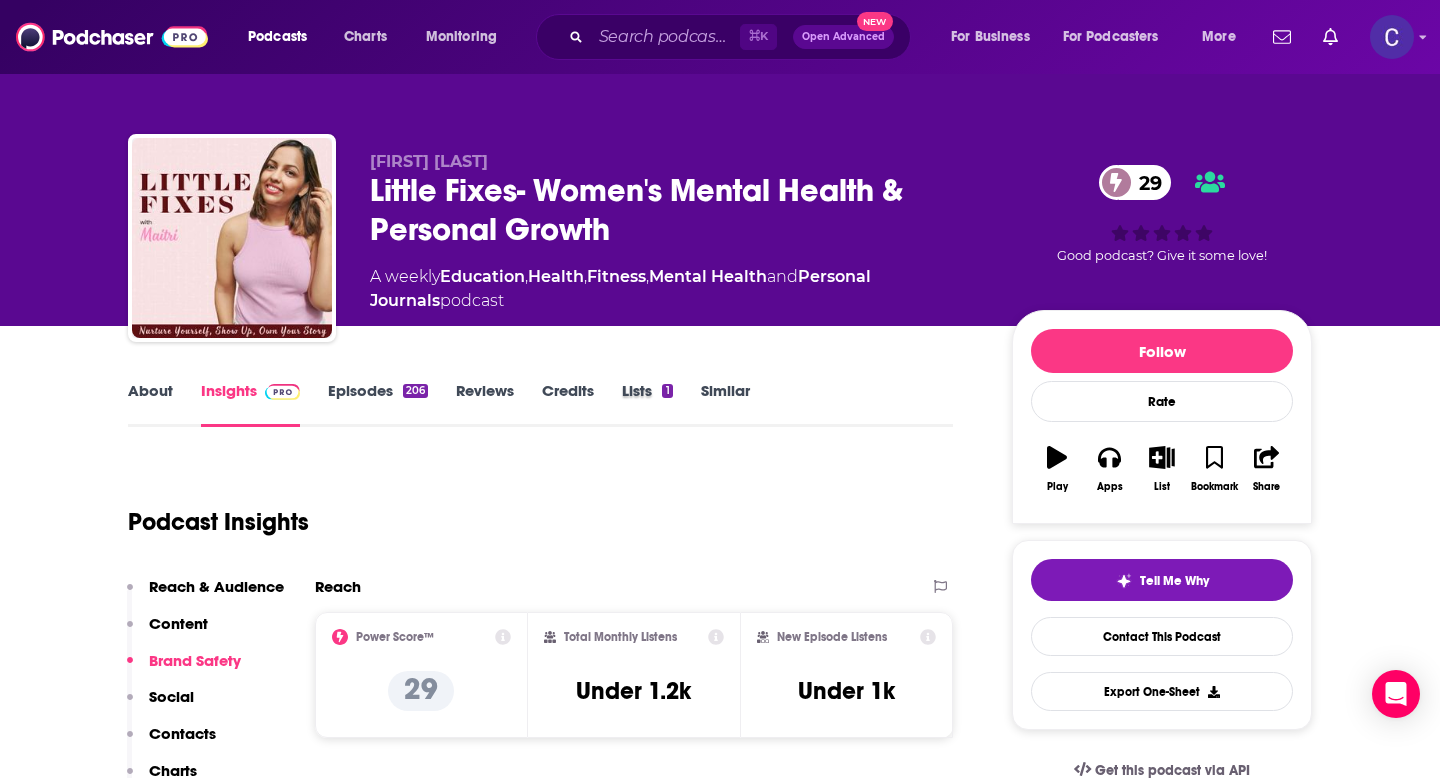 click on "Lists 1" at bounding box center (661, 404) 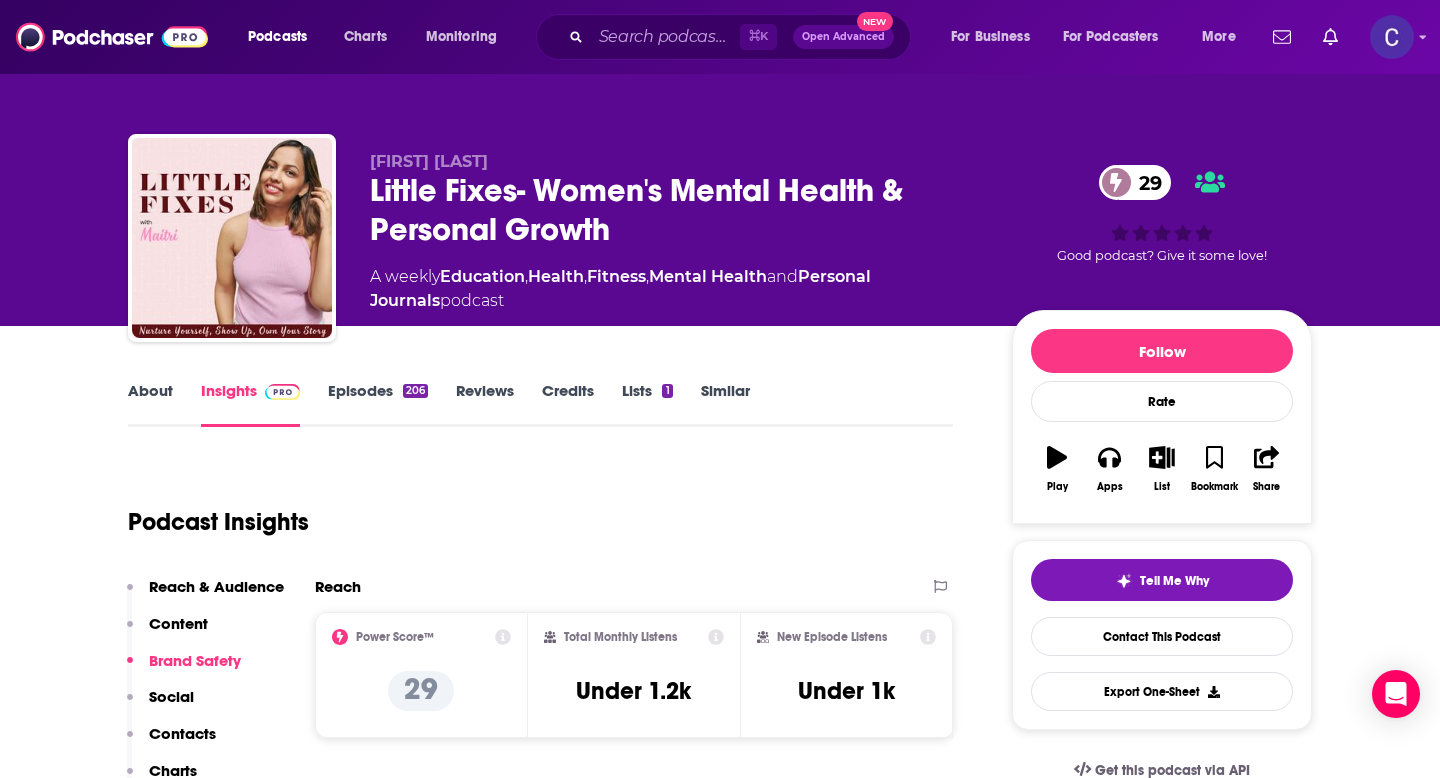 click on "Similar" at bounding box center (725, 404) 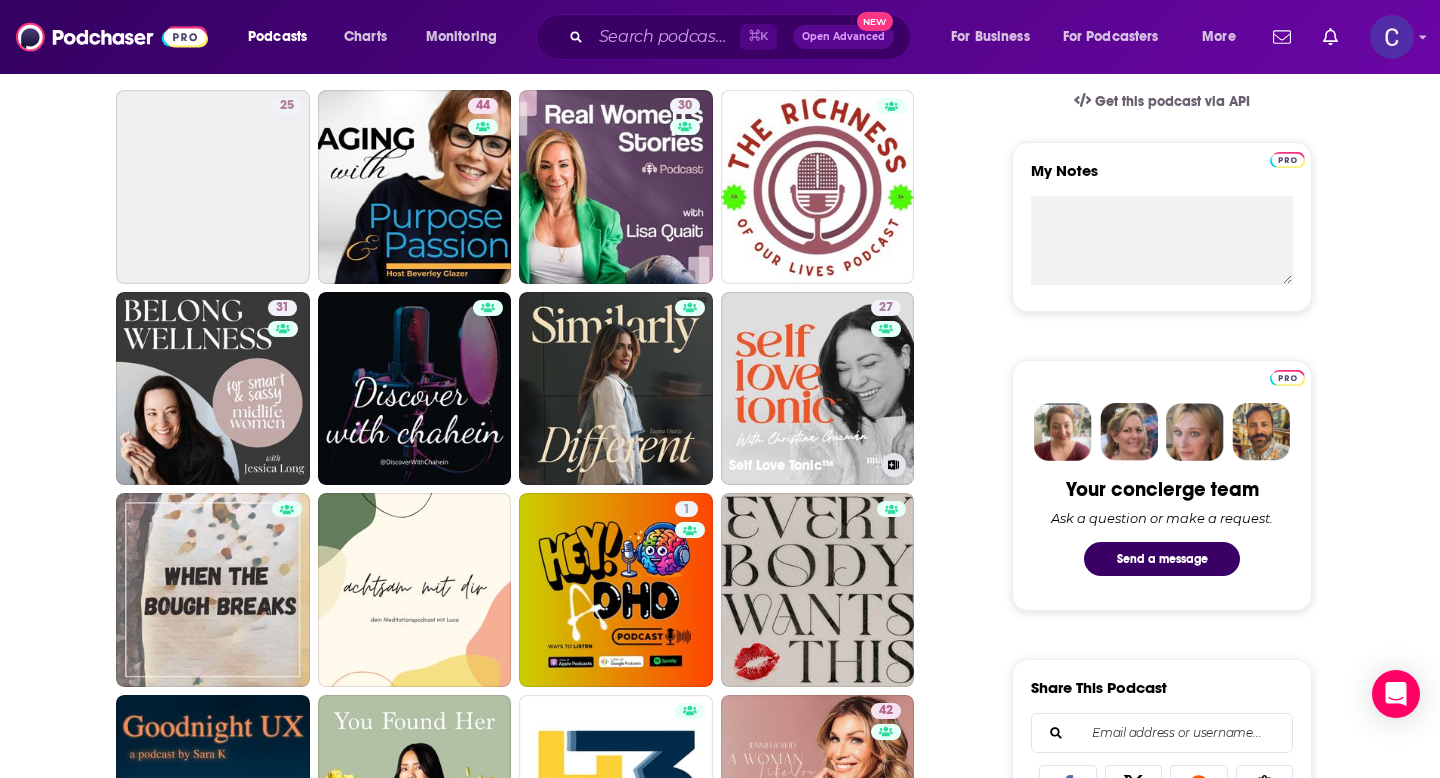 scroll, scrollTop: 671, scrollLeft: 0, axis: vertical 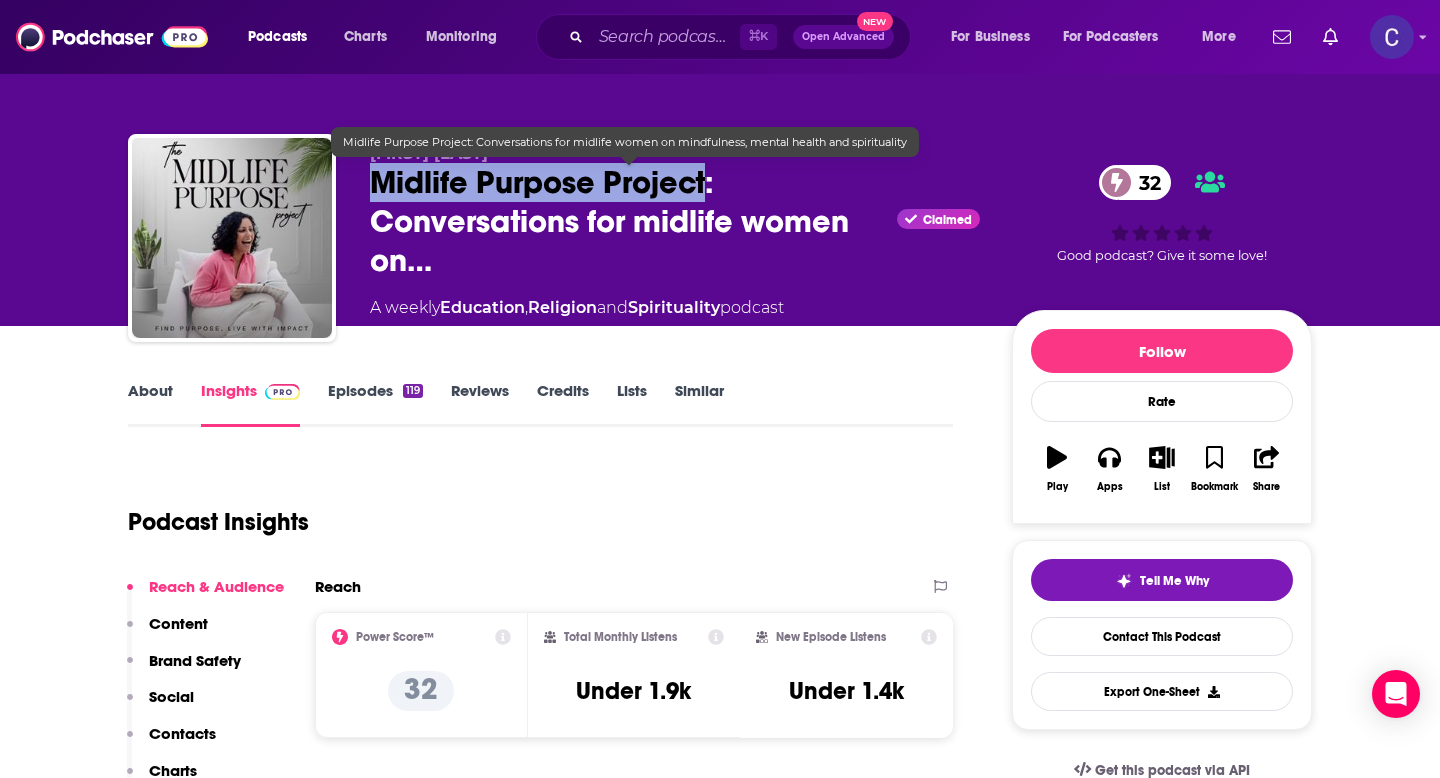 drag, startPoint x: 374, startPoint y: 180, endPoint x: 708, endPoint y: 186, distance: 334.0539 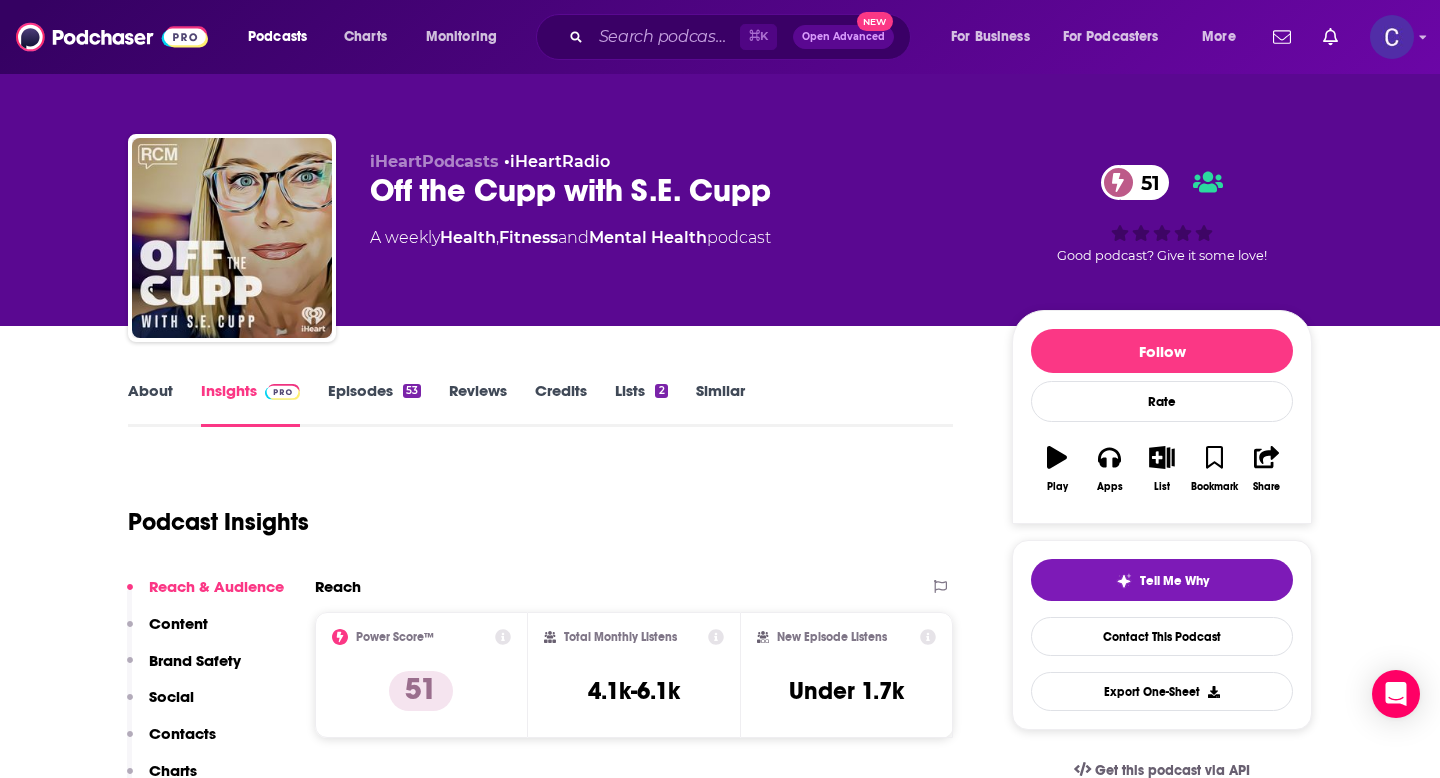 scroll, scrollTop: 0, scrollLeft: 0, axis: both 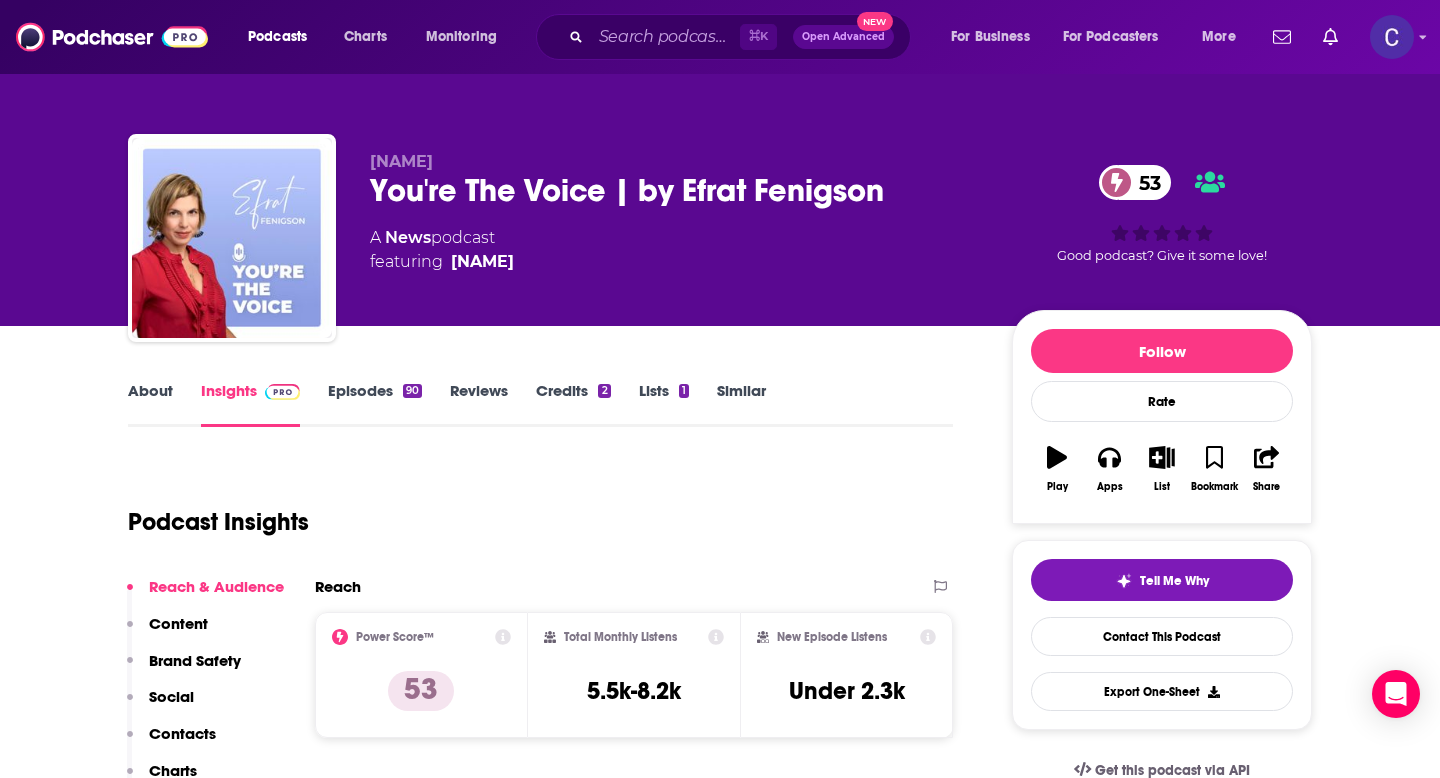 click on "About" at bounding box center [150, 404] 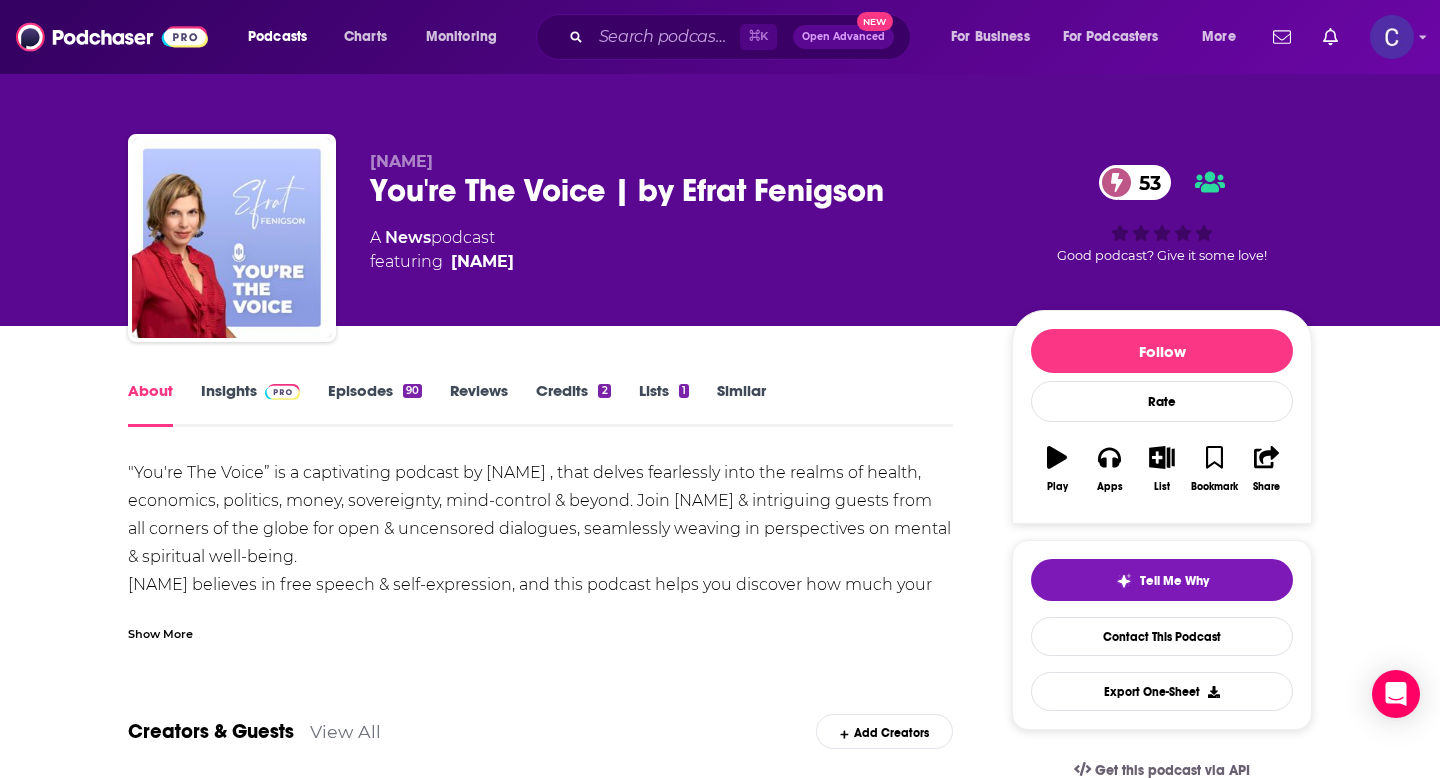 click on "Episodes 90" at bounding box center [375, 404] 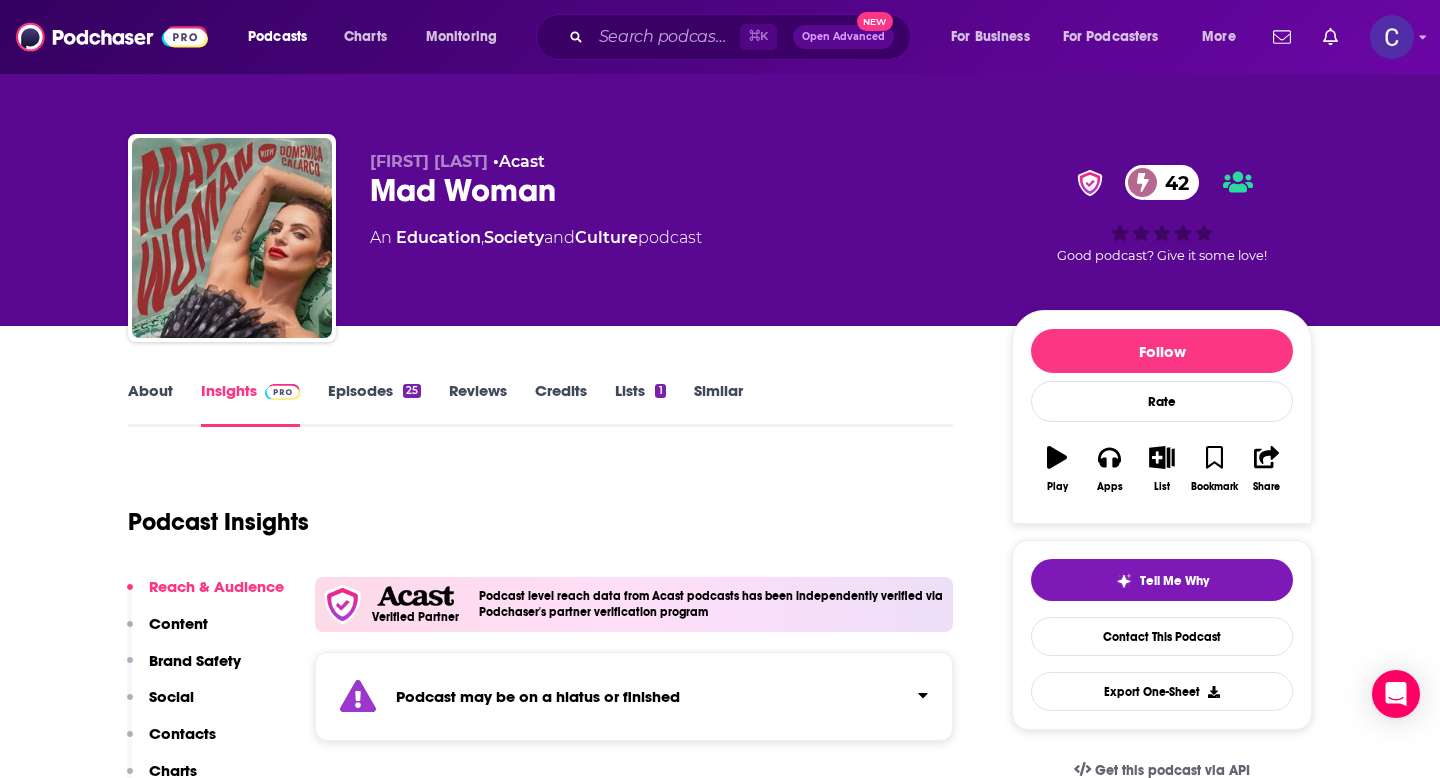 scroll, scrollTop: 0, scrollLeft: 0, axis: both 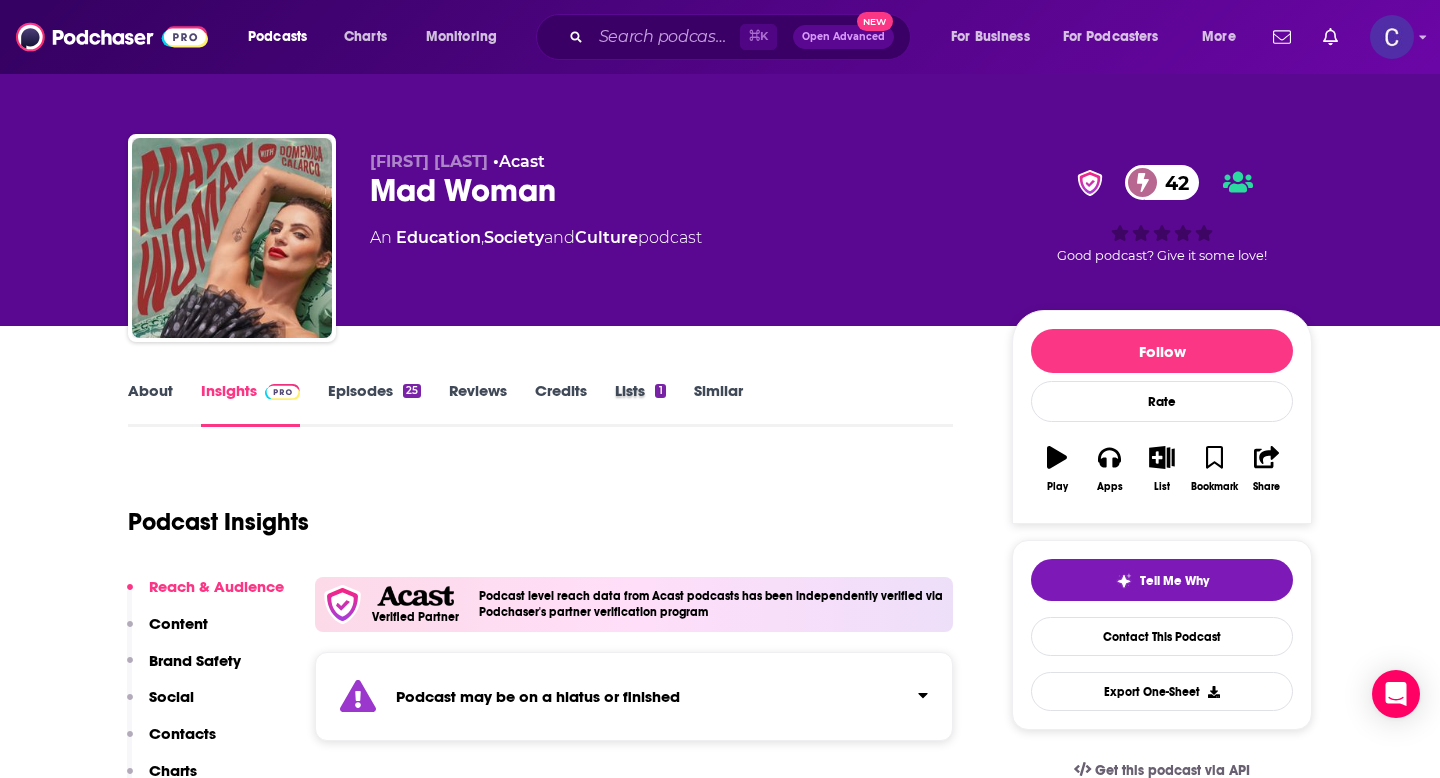 click on "Lists 1" at bounding box center [654, 404] 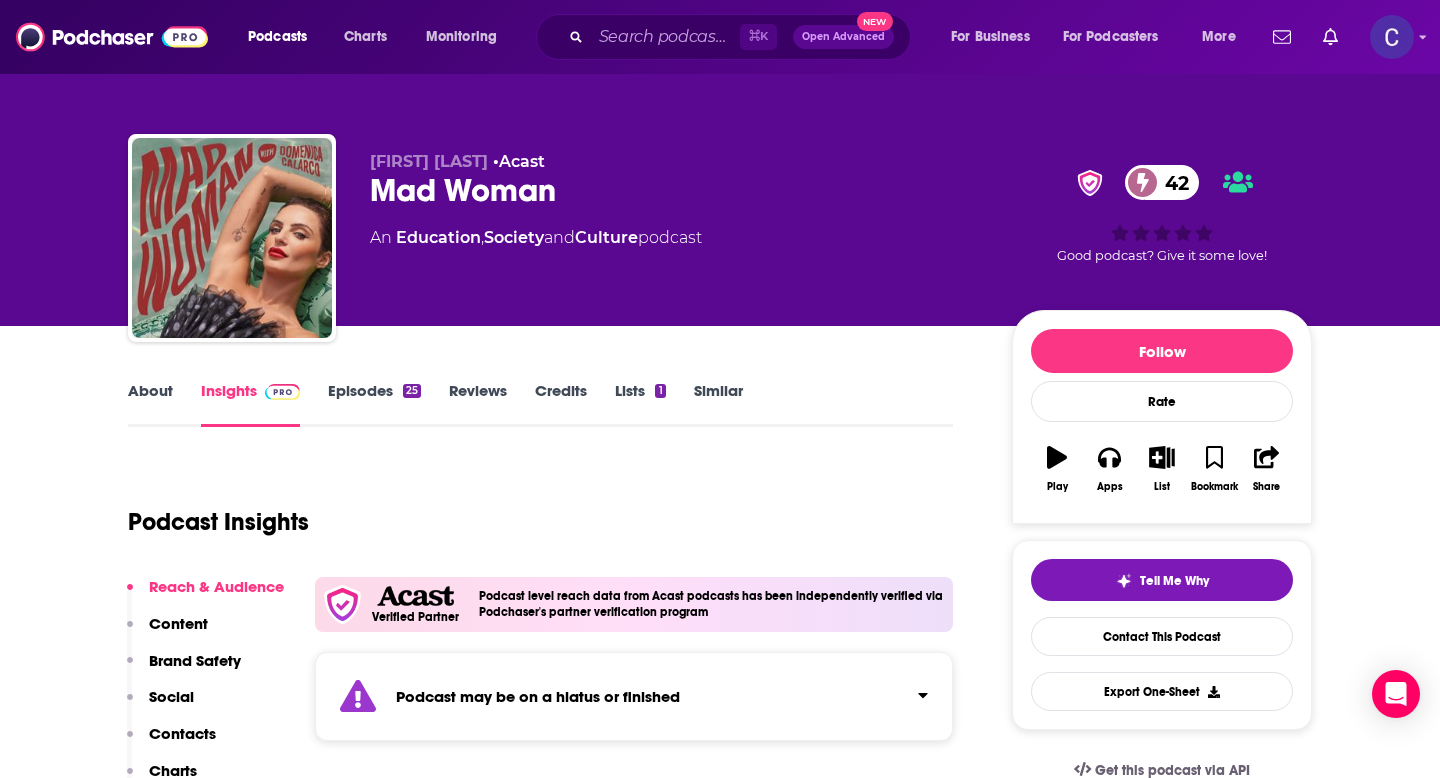 click on "Similar" at bounding box center (718, 404) 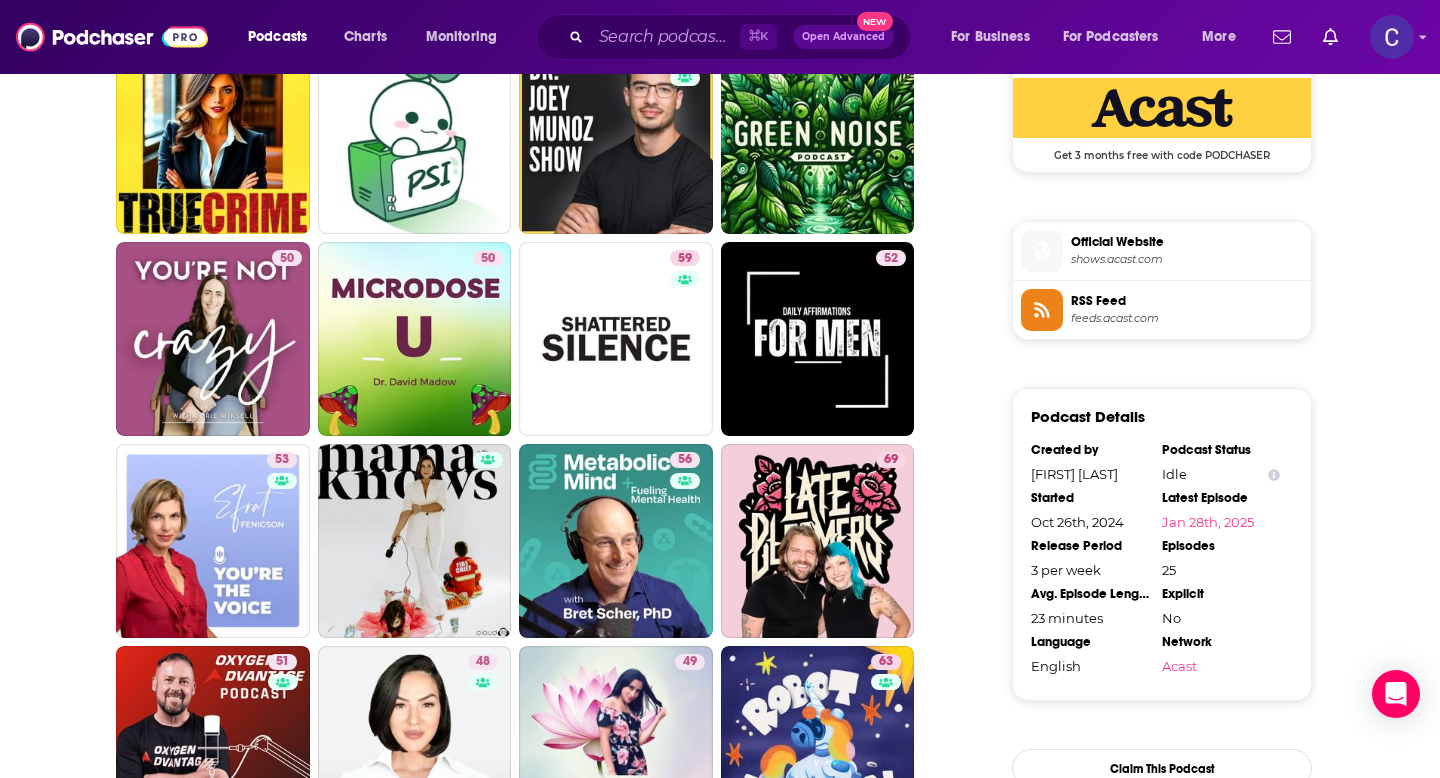 scroll, scrollTop: 1501, scrollLeft: 0, axis: vertical 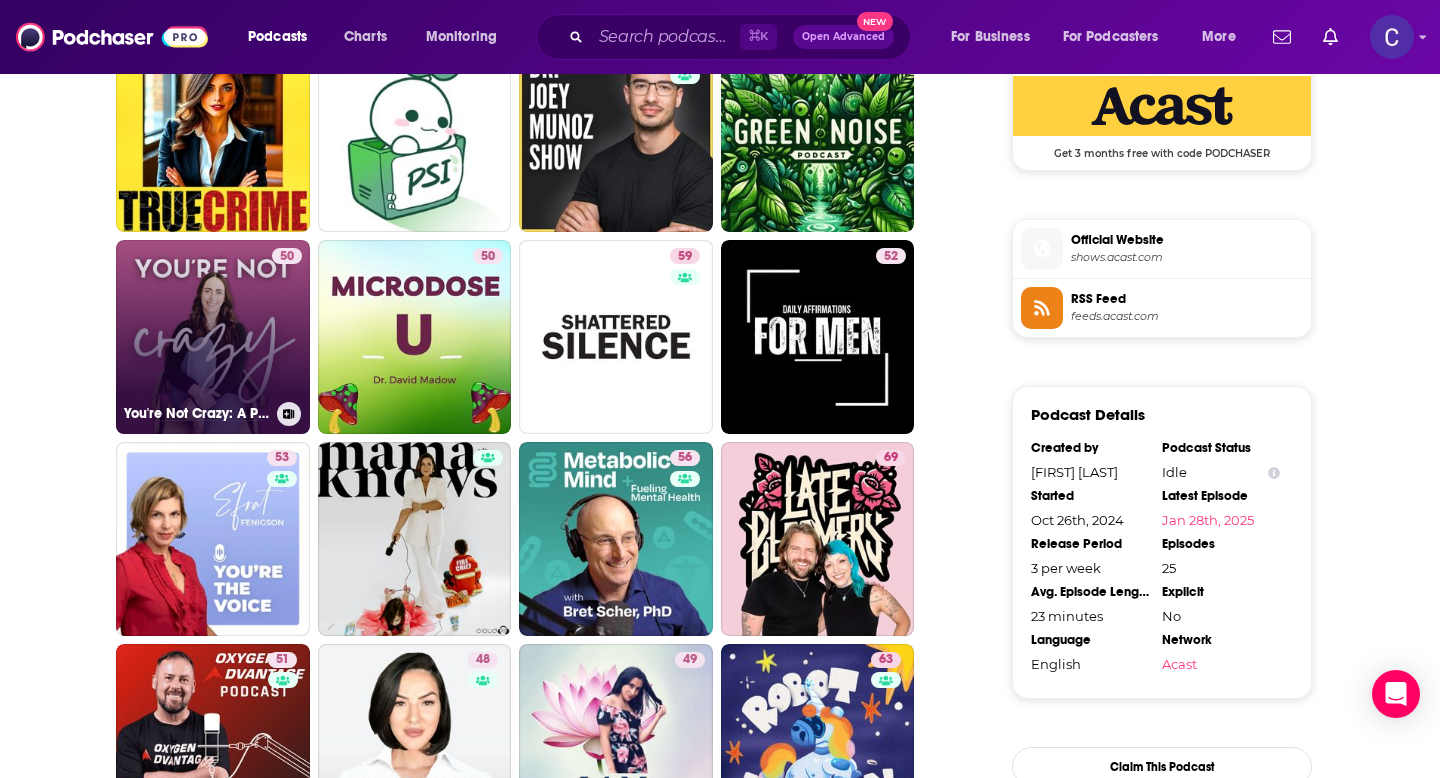 click on "50 You're Not Crazy: A Podcast for Cycle Breakers with Toxic Parents" at bounding box center (213, 337) 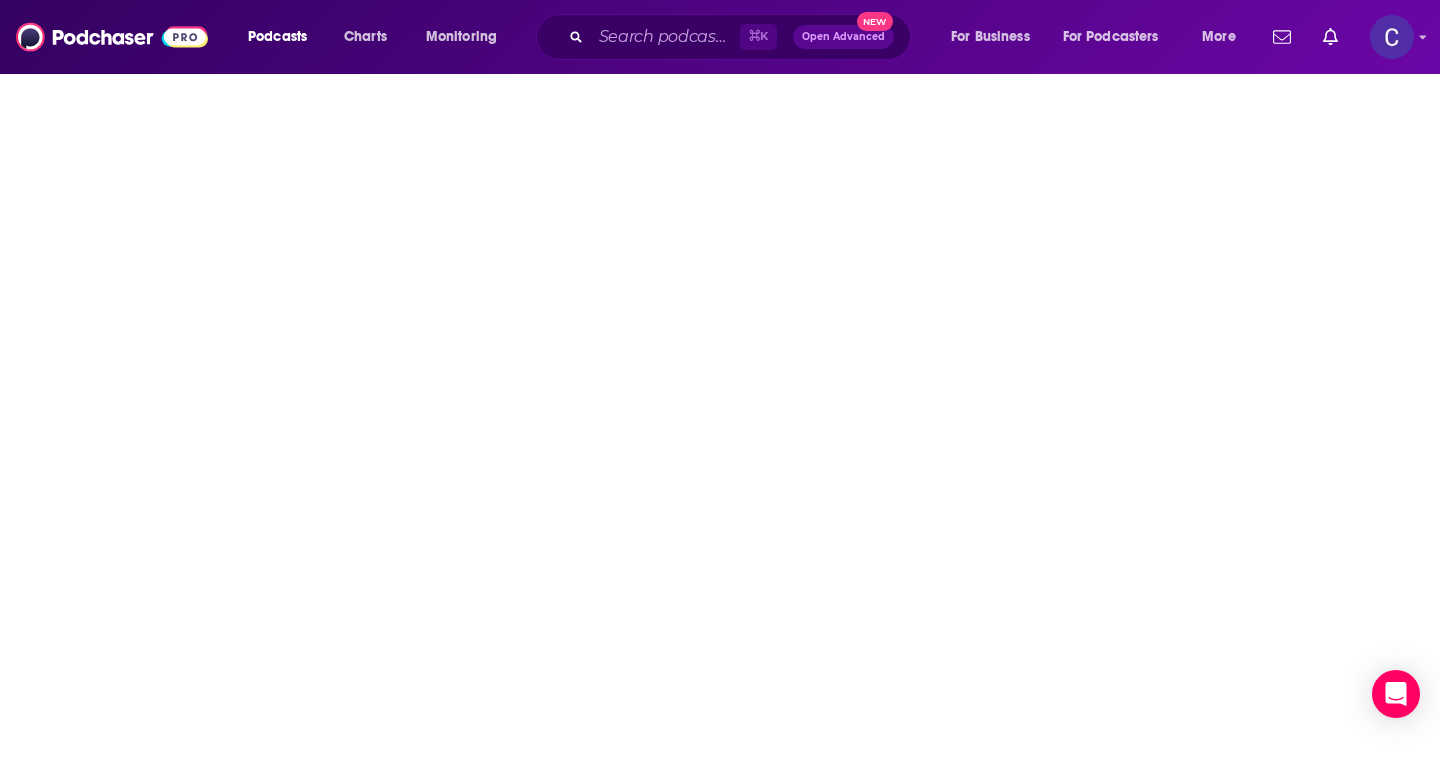 scroll, scrollTop: 0, scrollLeft: 0, axis: both 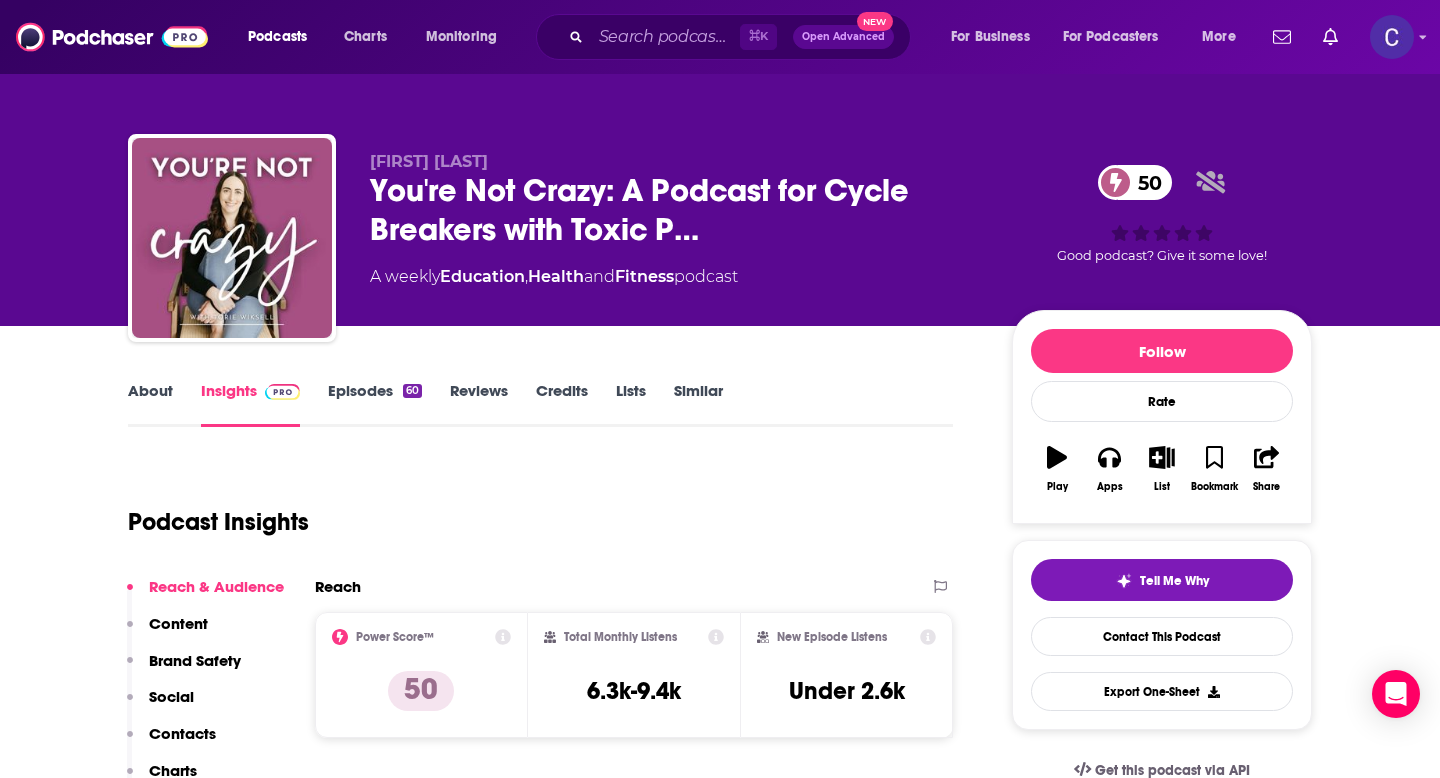 click on "Episodes 60" at bounding box center (375, 404) 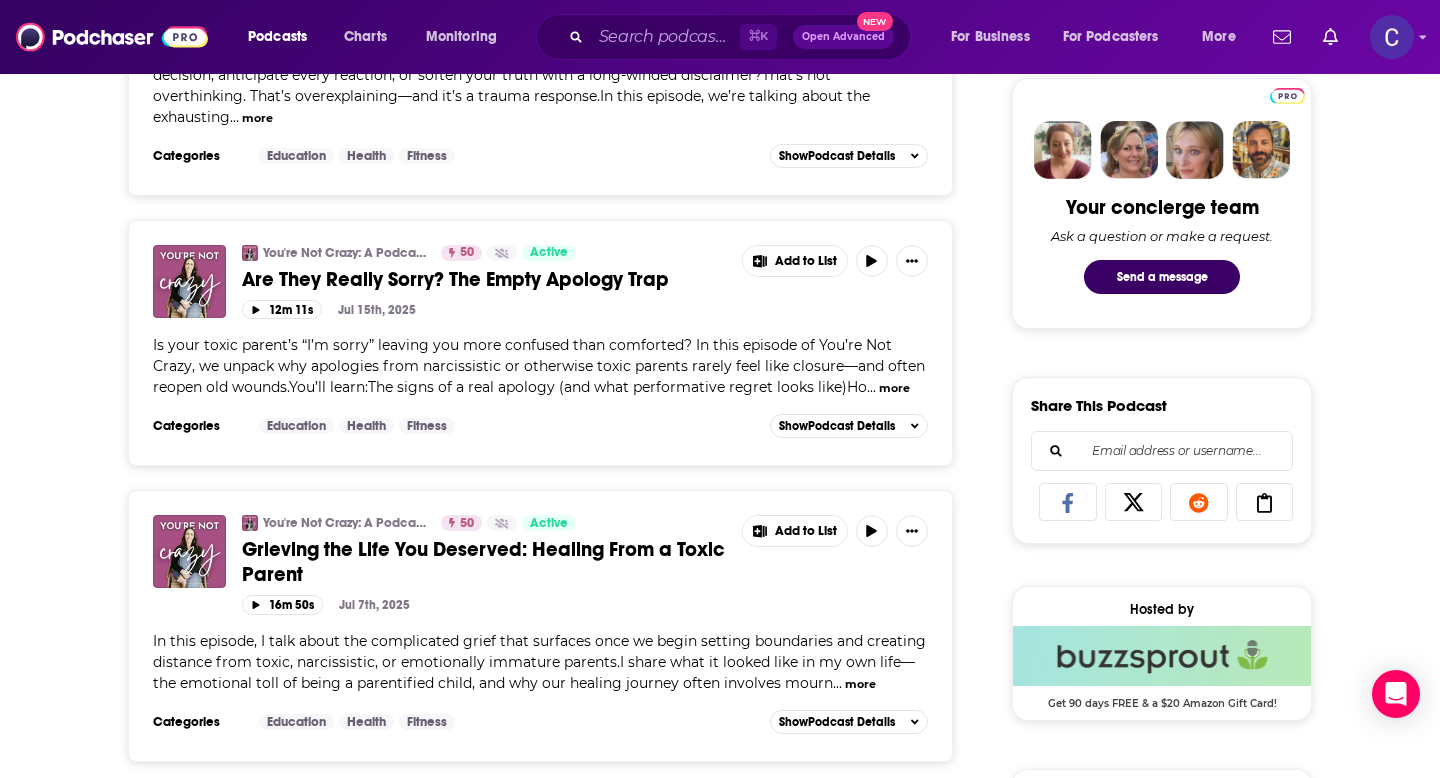 scroll, scrollTop: 0, scrollLeft: 0, axis: both 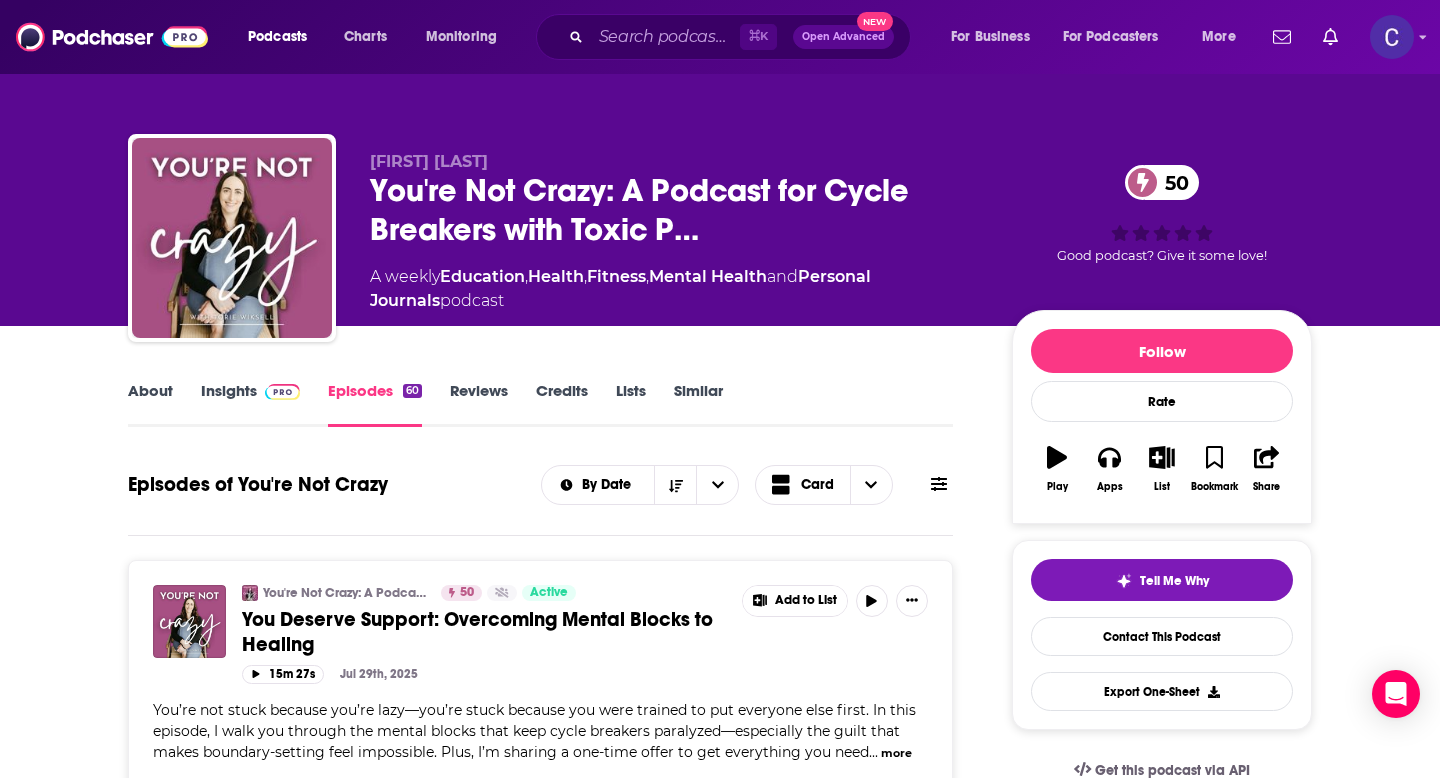 click on "About Insights Episodes 60 Reviews Credits Lists Similar" at bounding box center (540, 402) 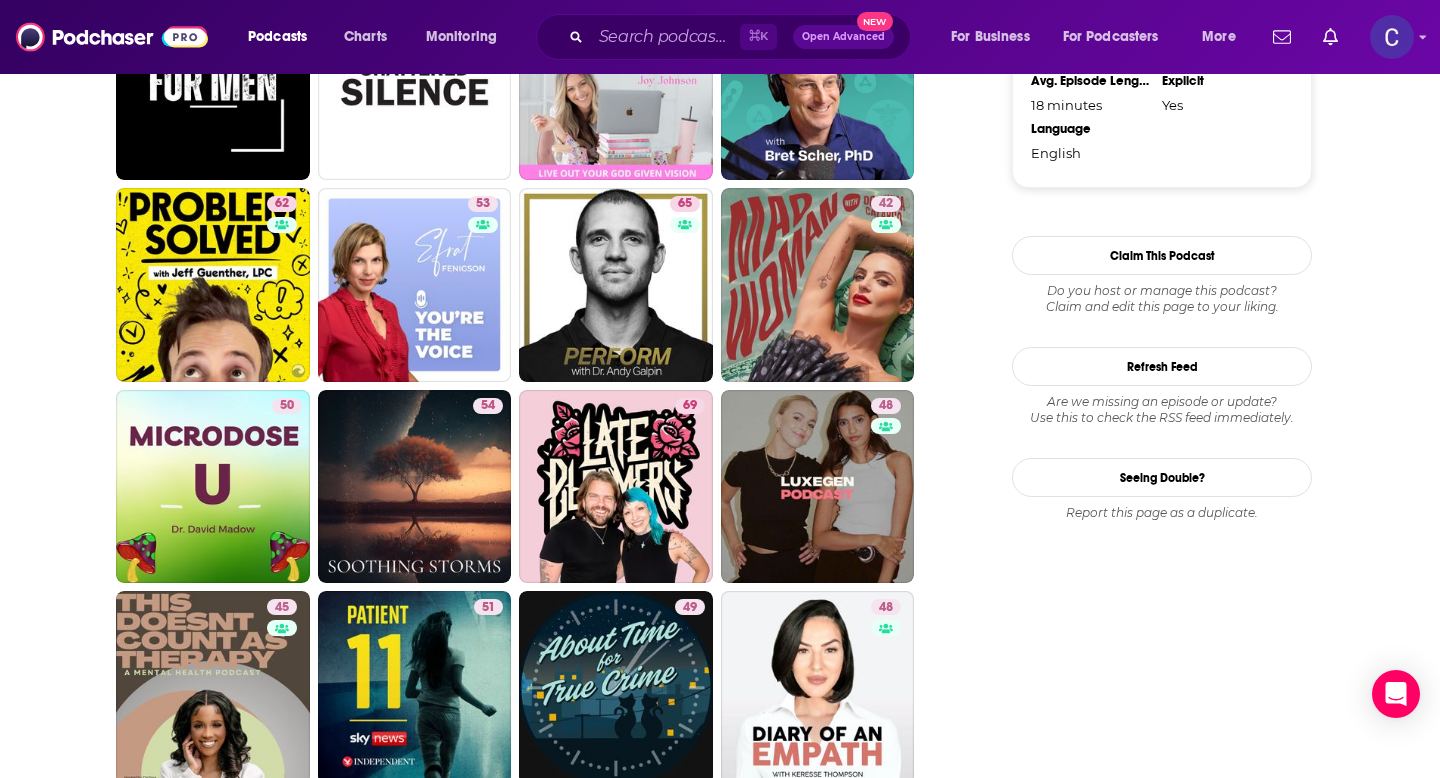 scroll, scrollTop: 2013, scrollLeft: 0, axis: vertical 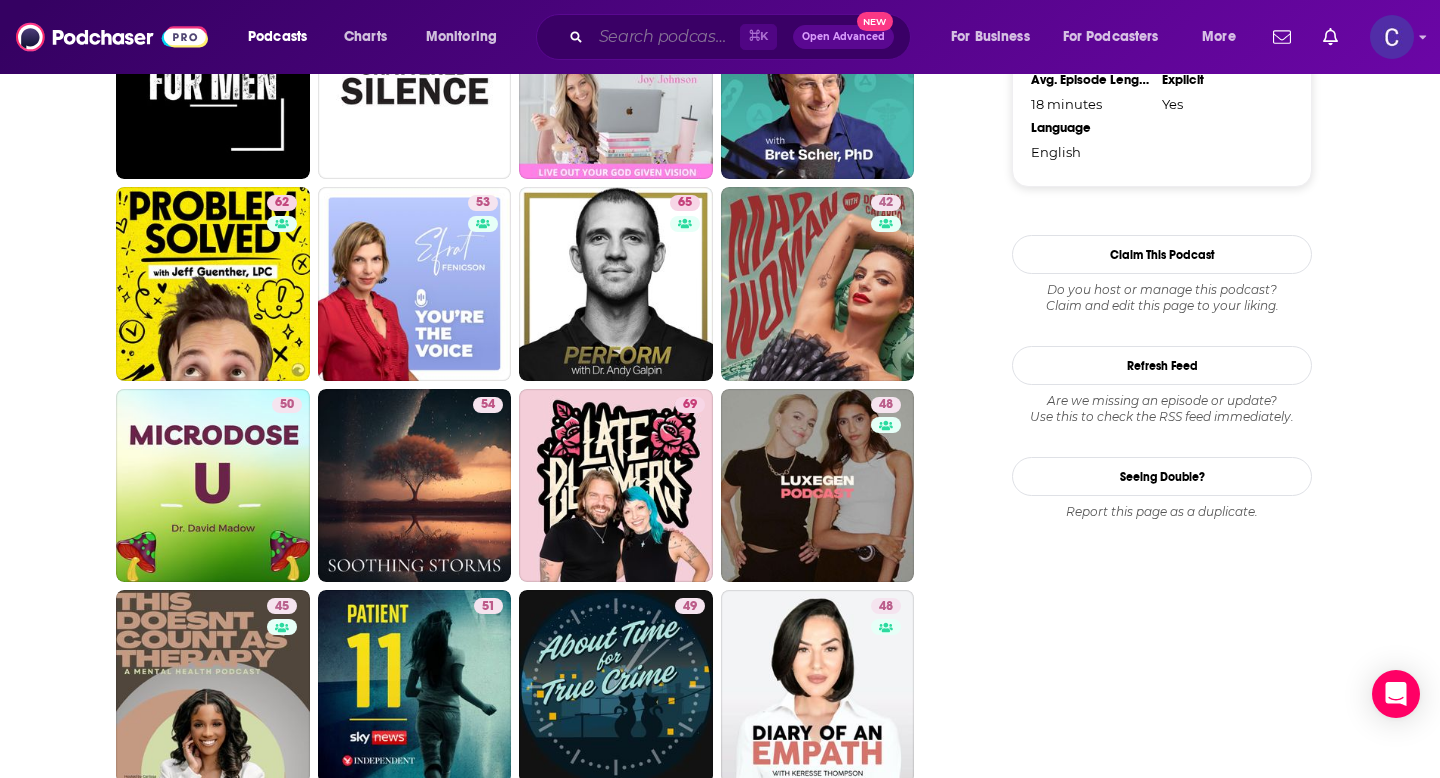 click at bounding box center (665, 37) 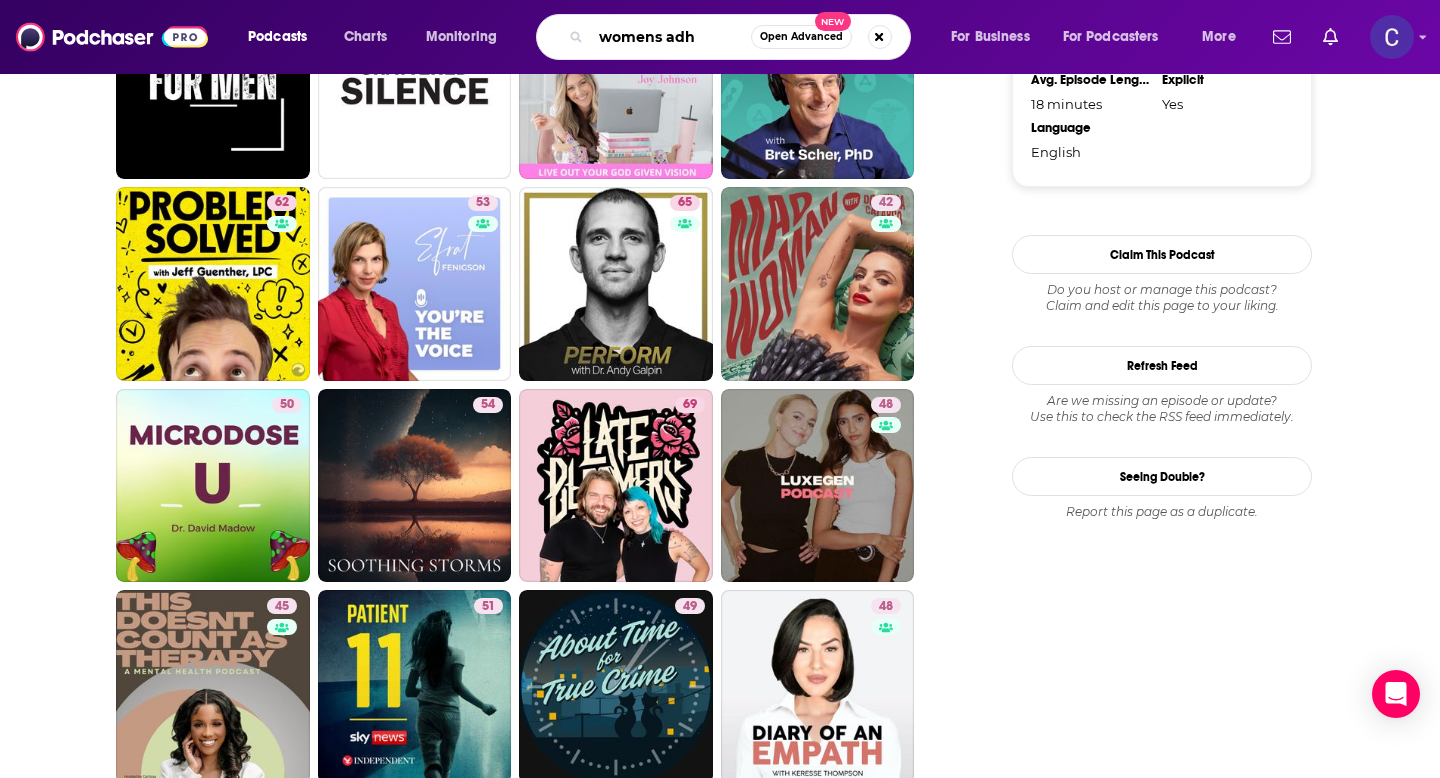 type on "womens adhd" 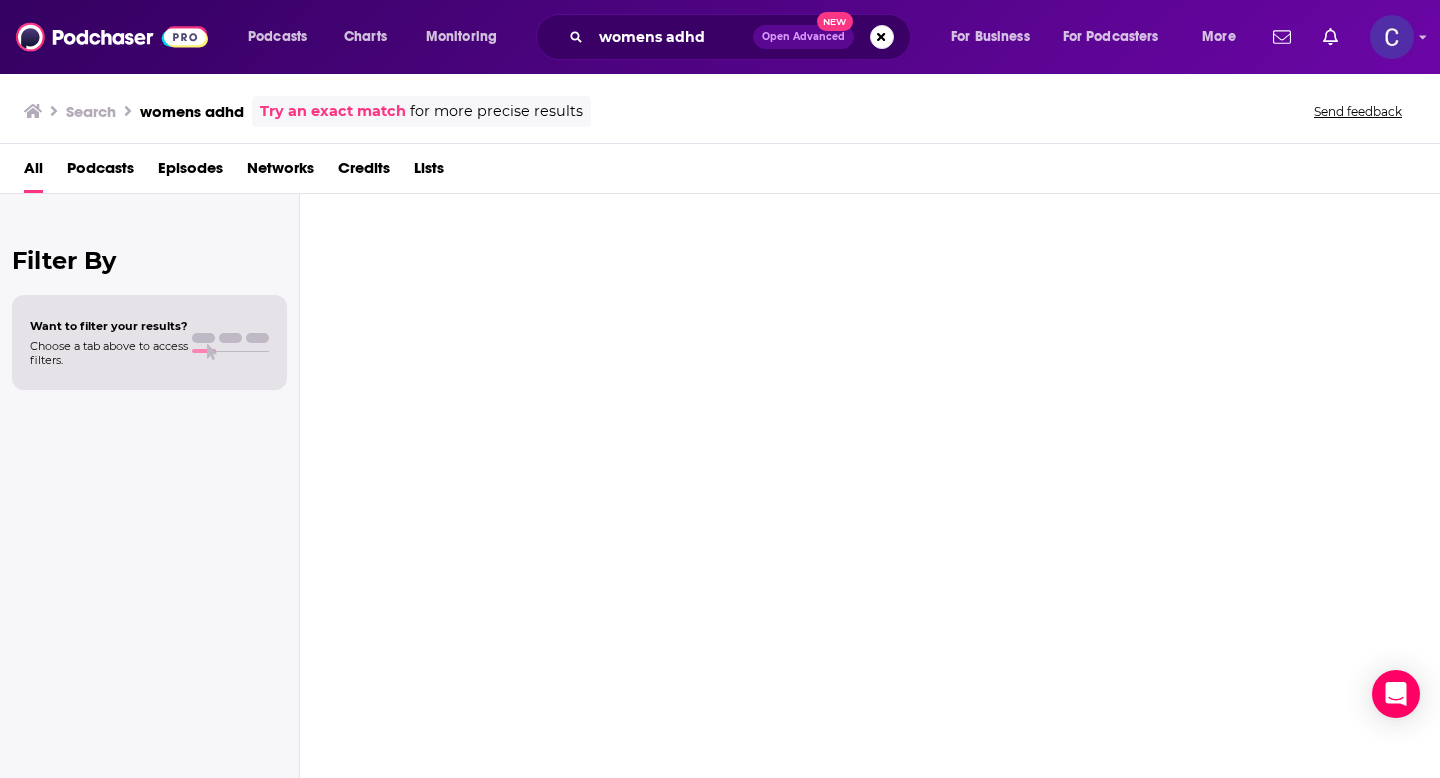 scroll, scrollTop: 0, scrollLeft: 0, axis: both 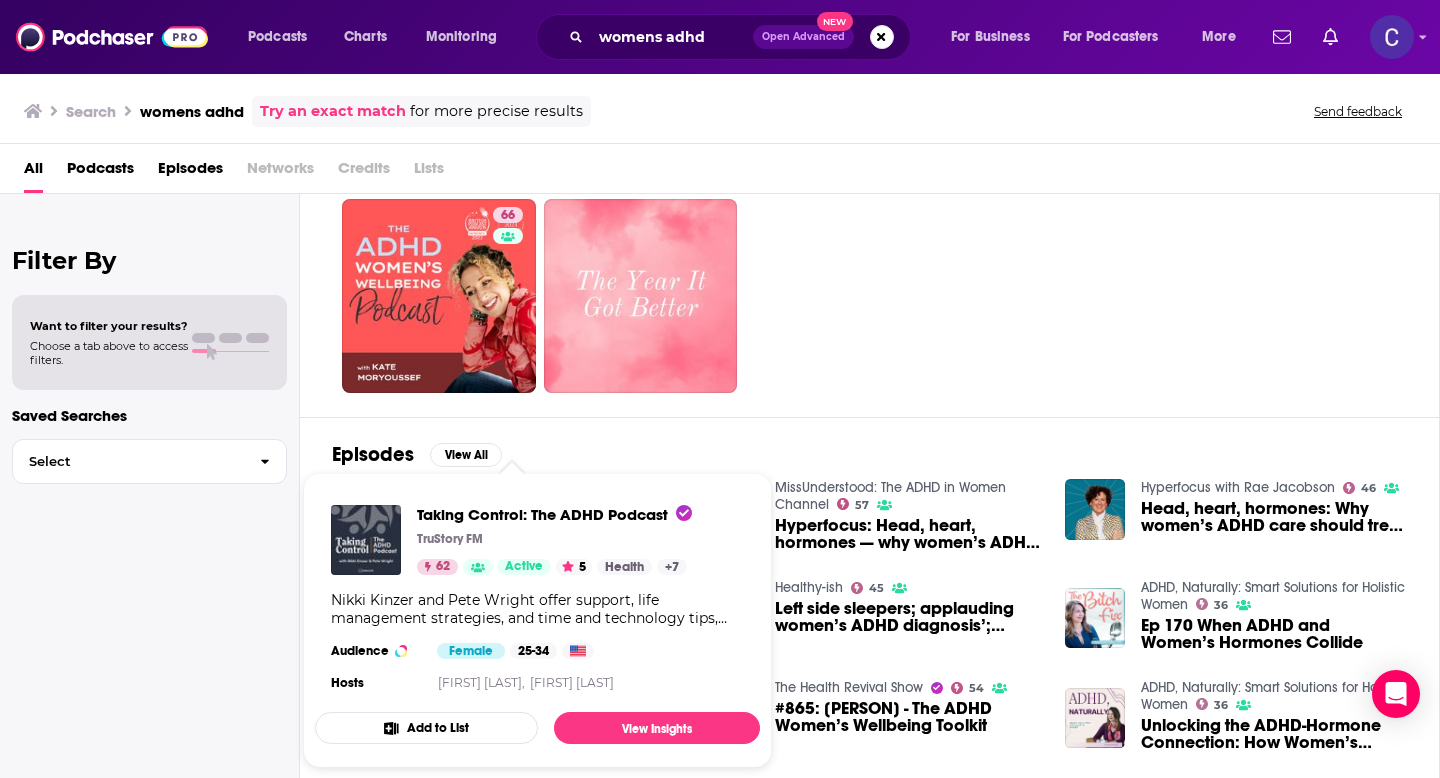 click on "Podcasts View All 66" at bounding box center [886, 277] 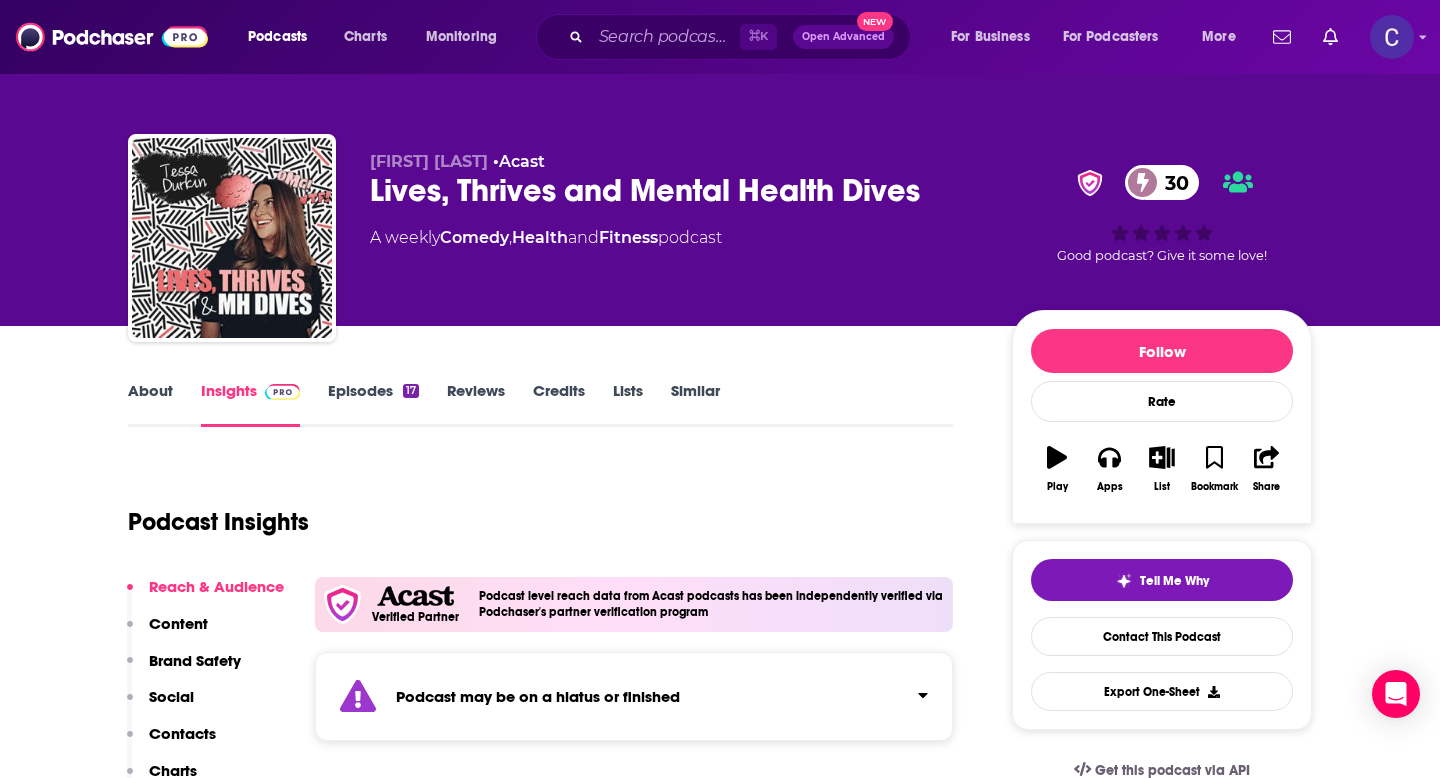 scroll, scrollTop: 0, scrollLeft: 0, axis: both 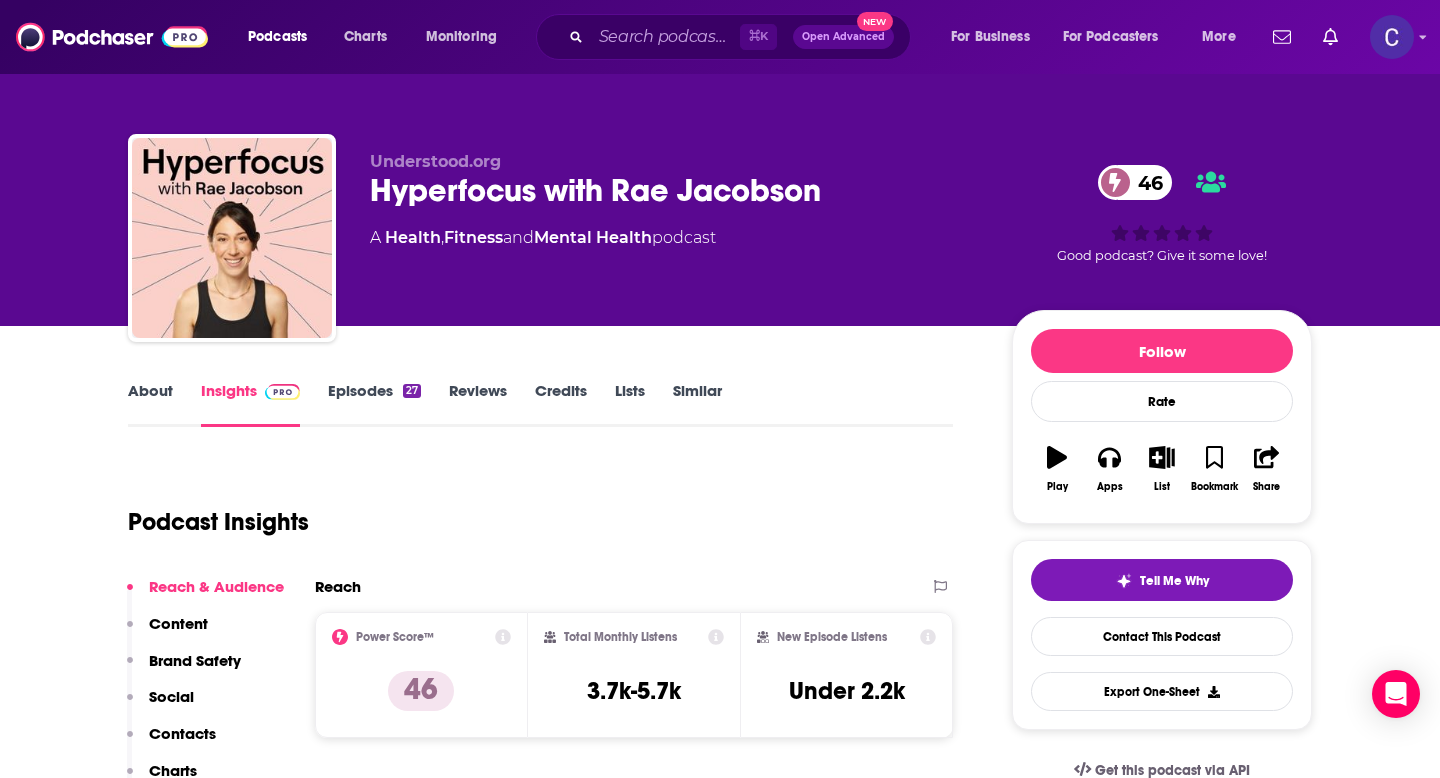 click on "About" at bounding box center (150, 404) 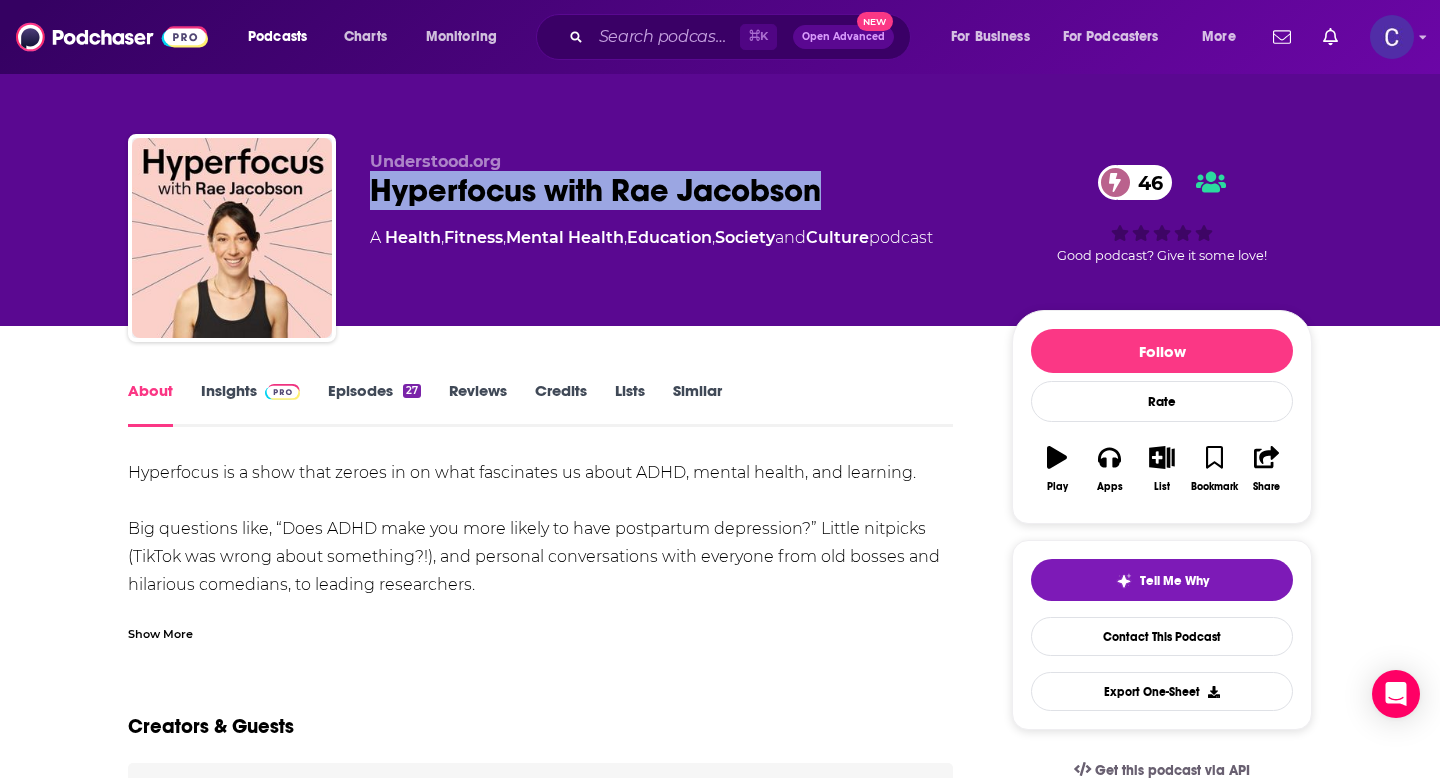drag, startPoint x: 370, startPoint y: 196, endPoint x: 885, endPoint y: 196, distance: 515 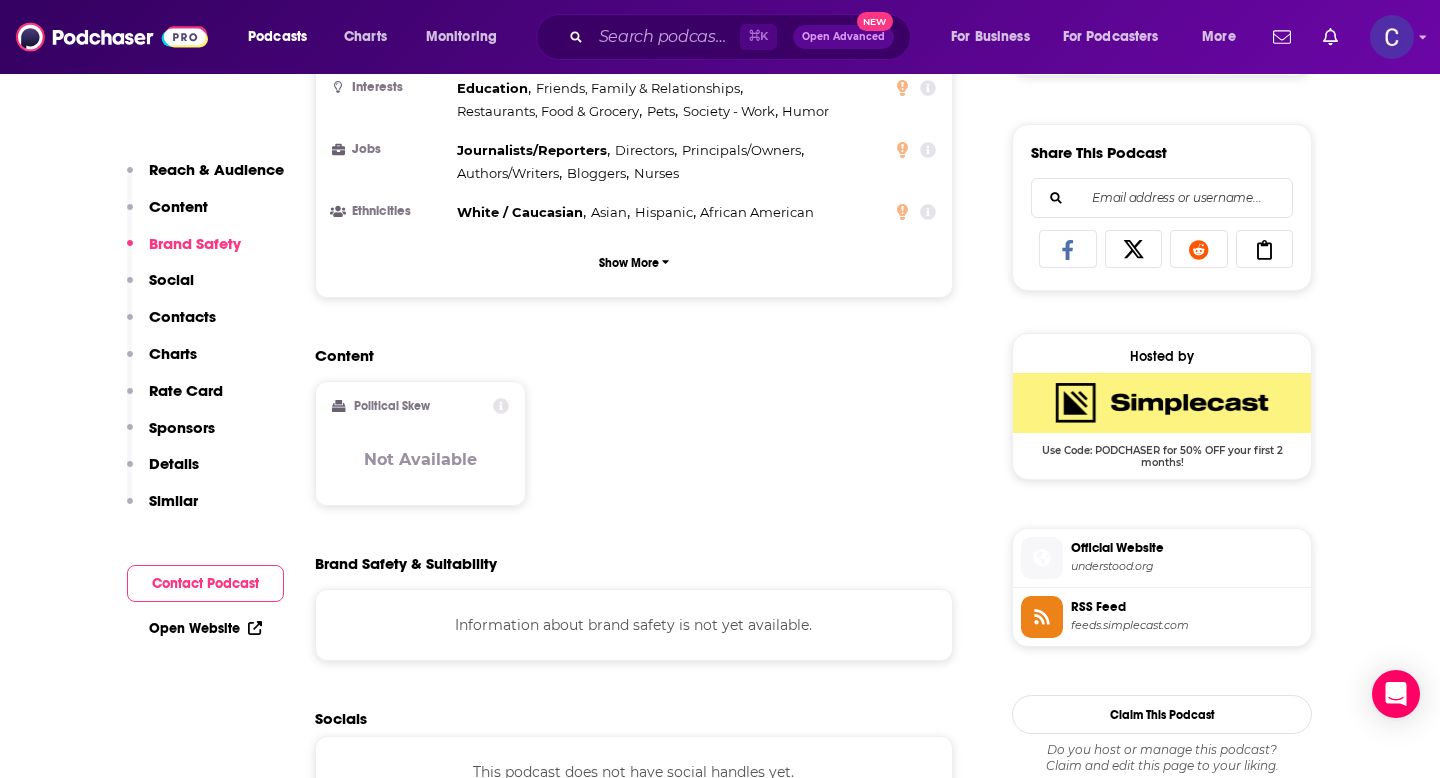 scroll, scrollTop: 1497, scrollLeft: 0, axis: vertical 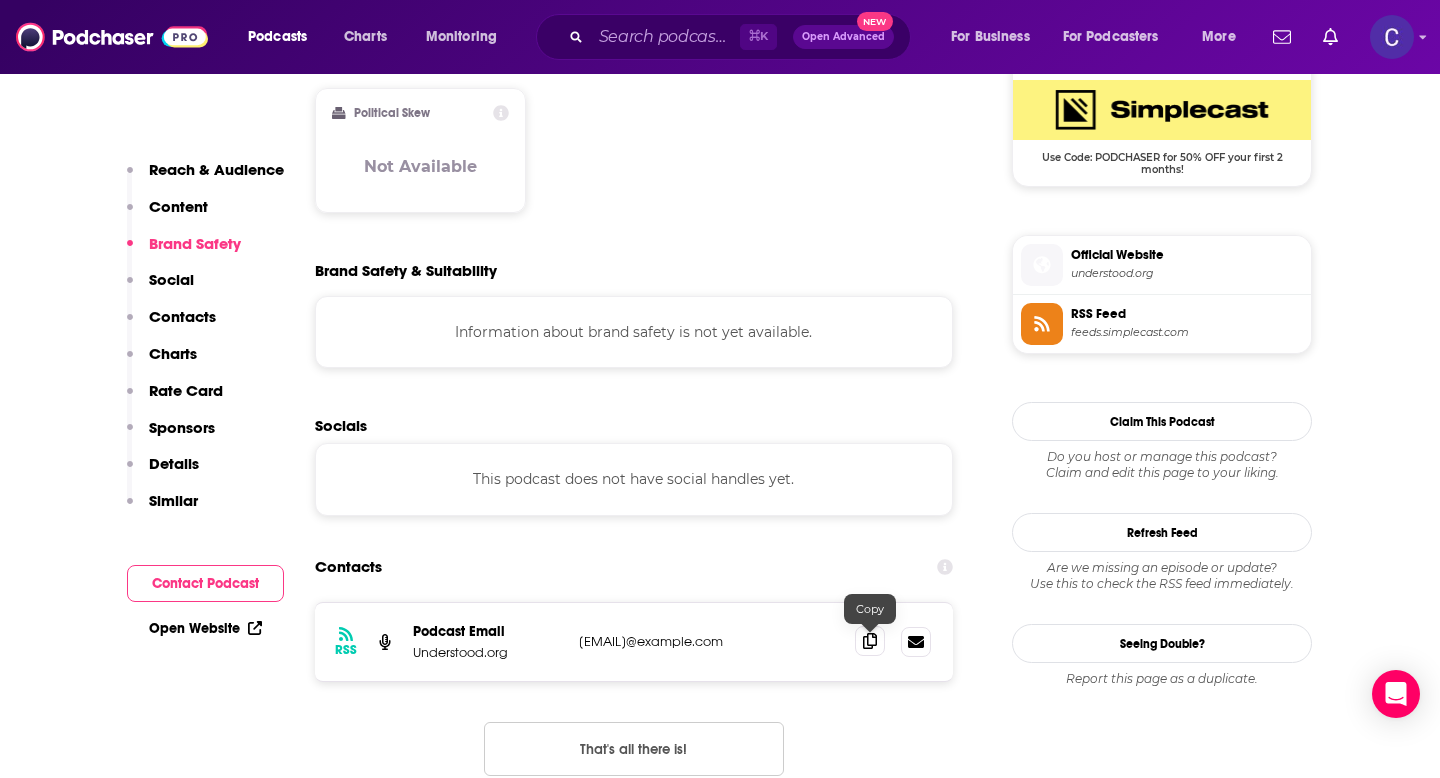 click 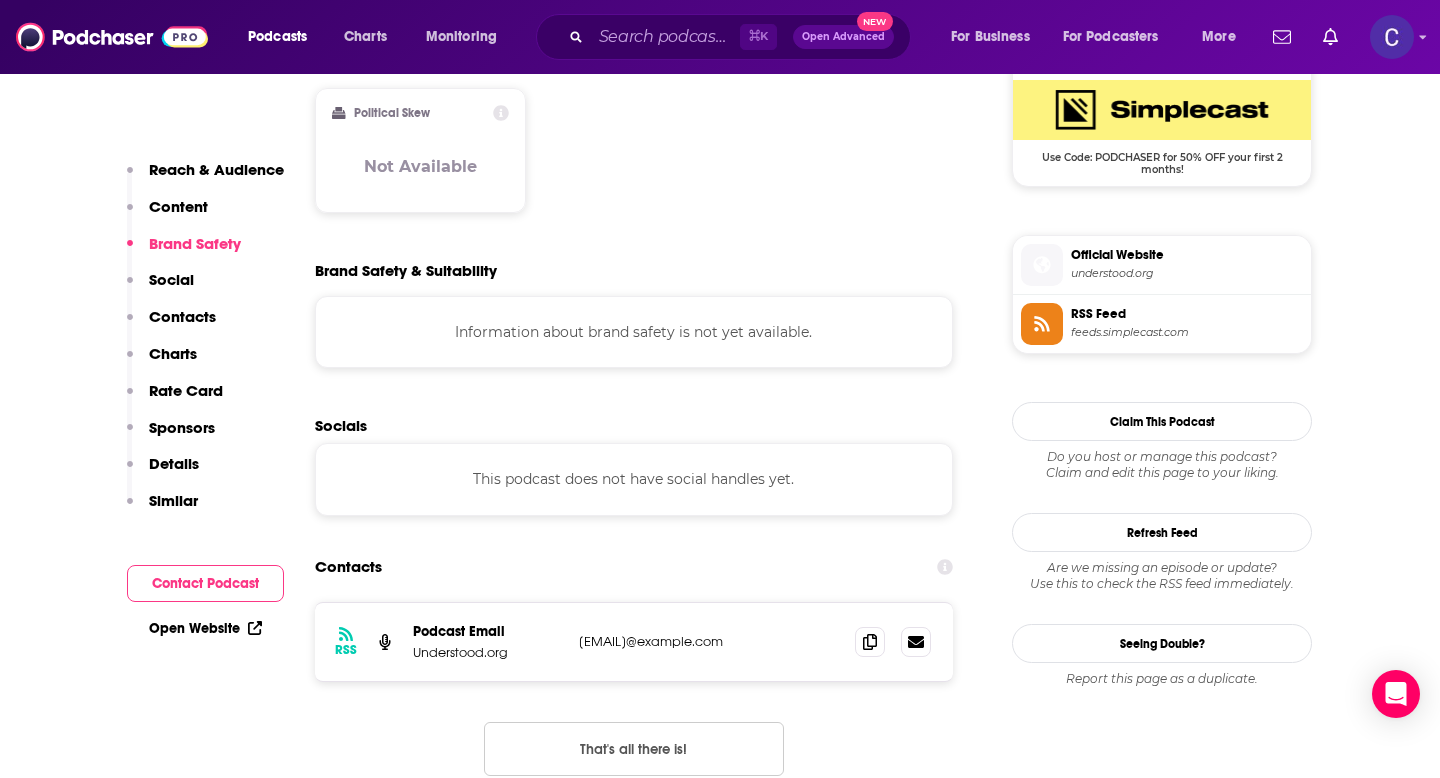 scroll, scrollTop: 0, scrollLeft: 0, axis: both 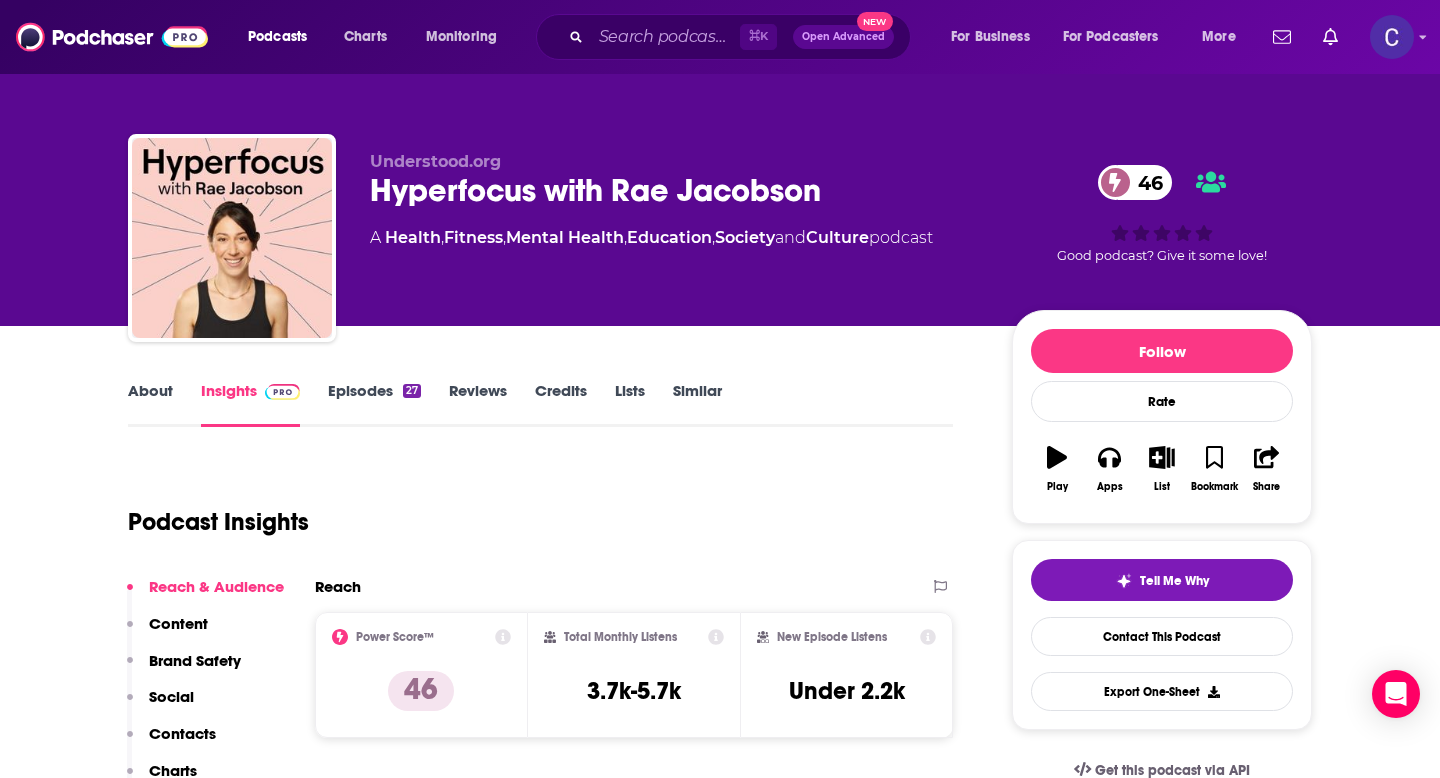 click on "Similar" at bounding box center (697, 404) 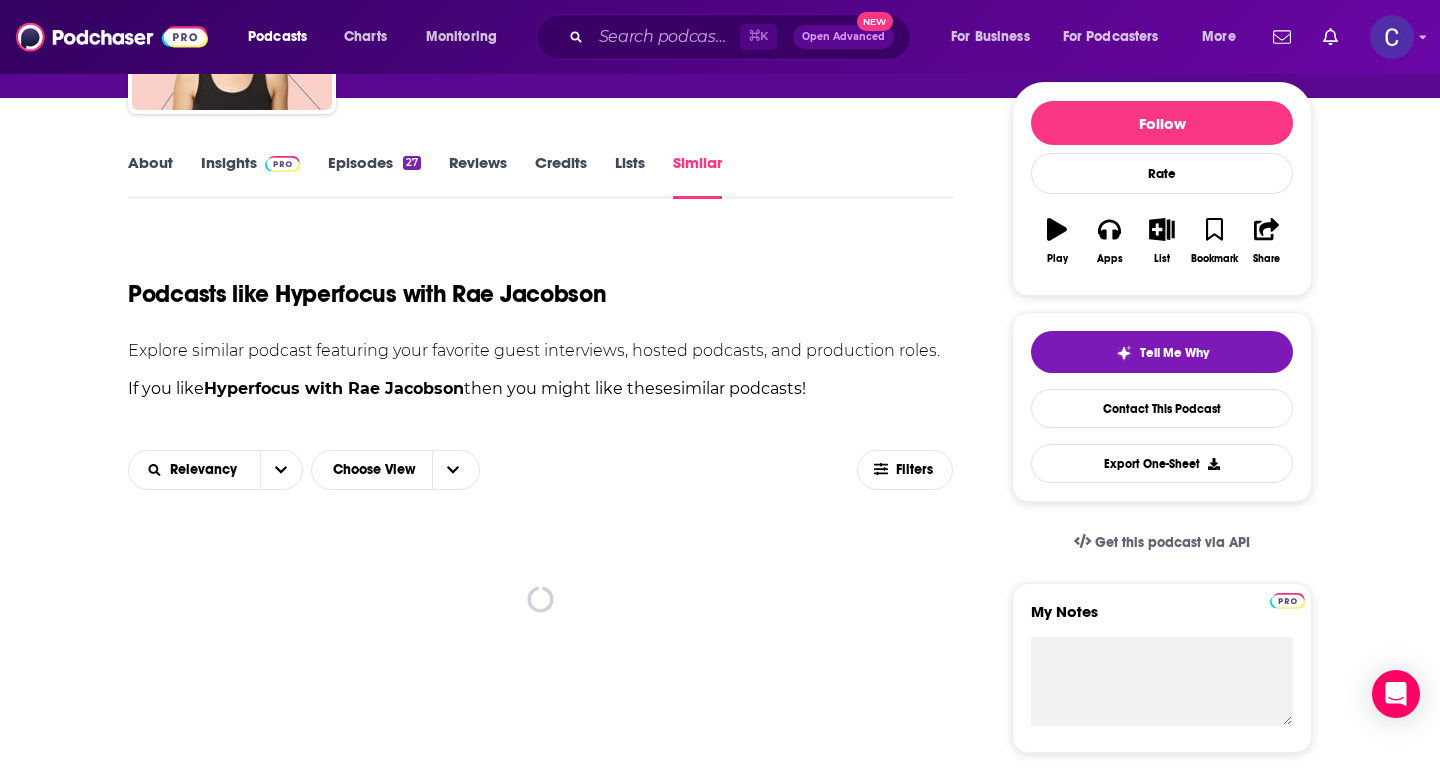 scroll, scrollTop: 304, scrollLeft: 0, axis: vertical 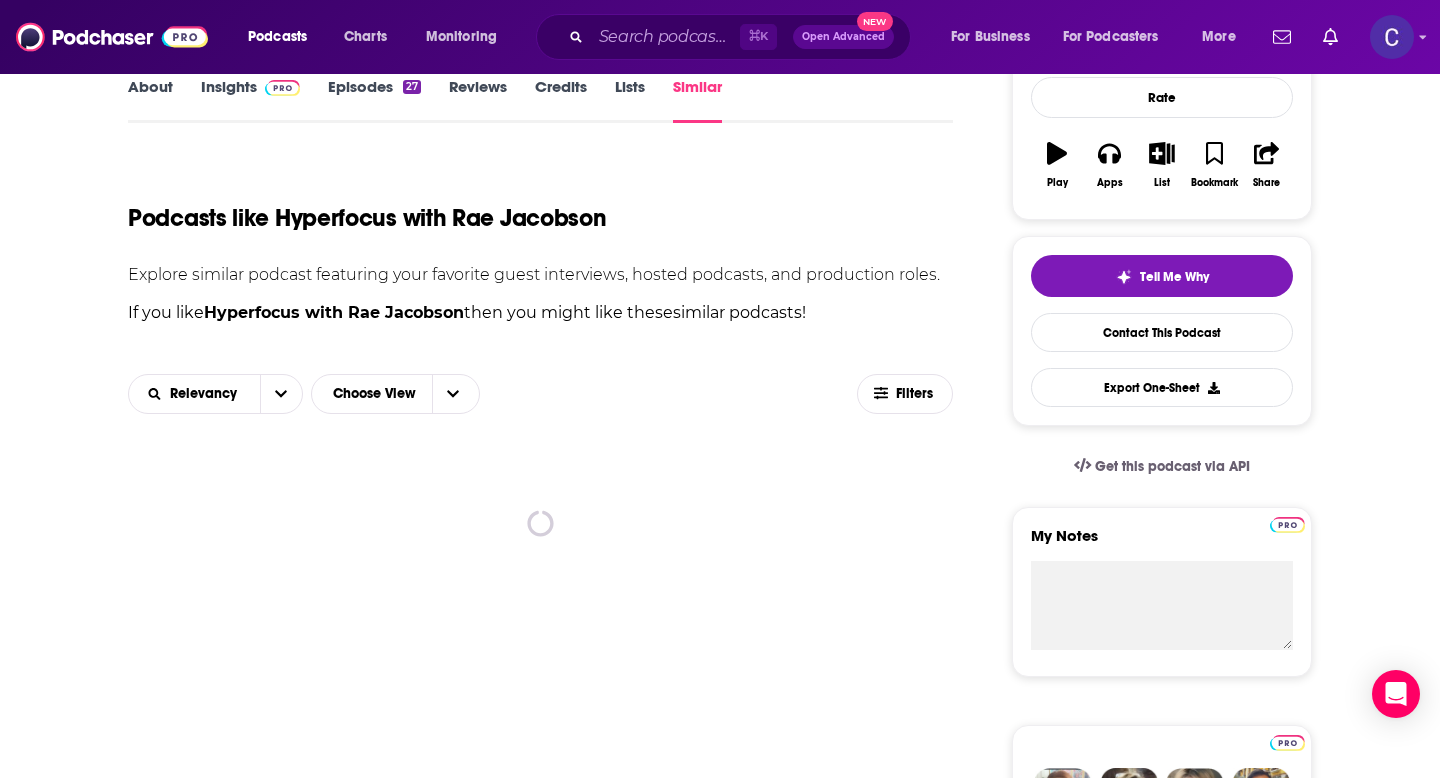 click on "27" at bounding box center (412, 87) 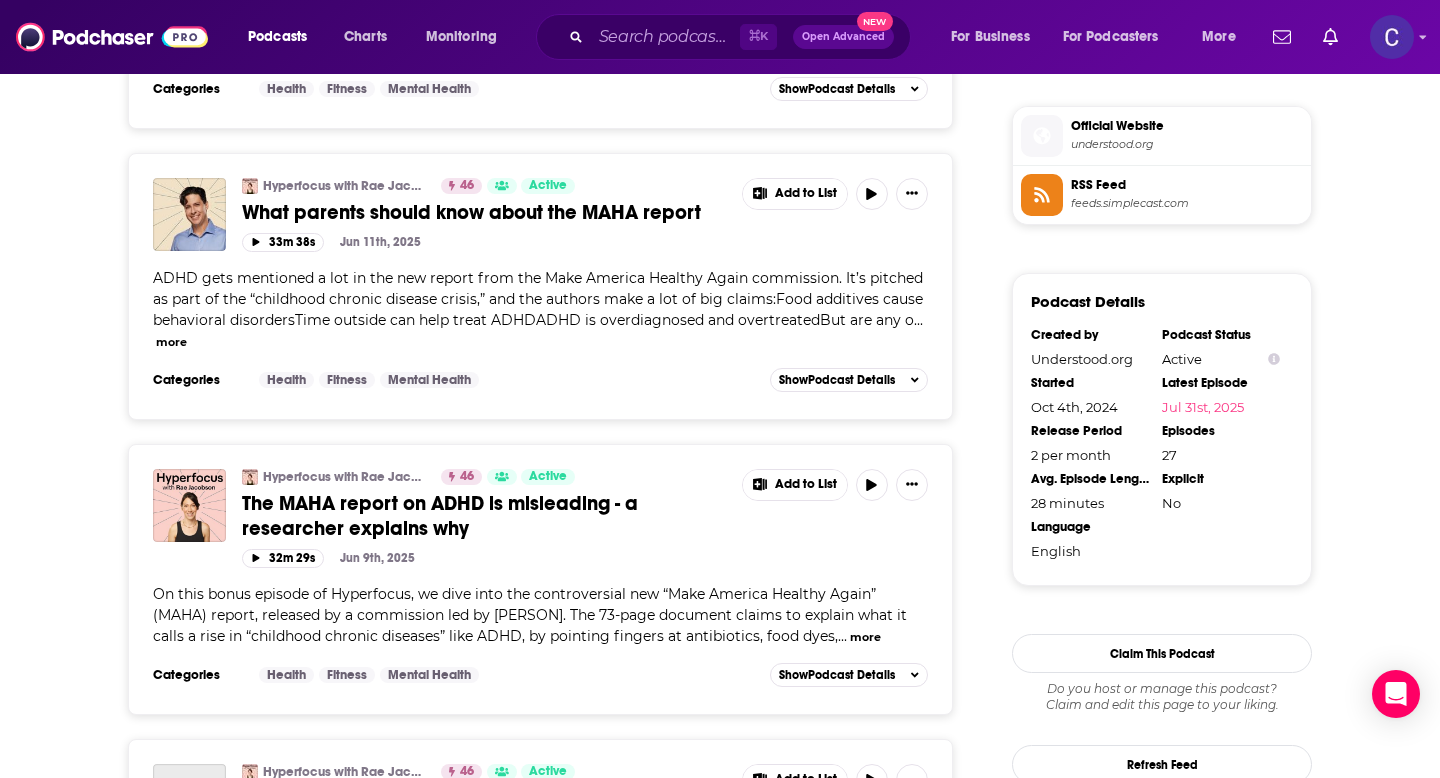 scroll, scrollTop: 1634, scrollLeft: 0, axis: vertical 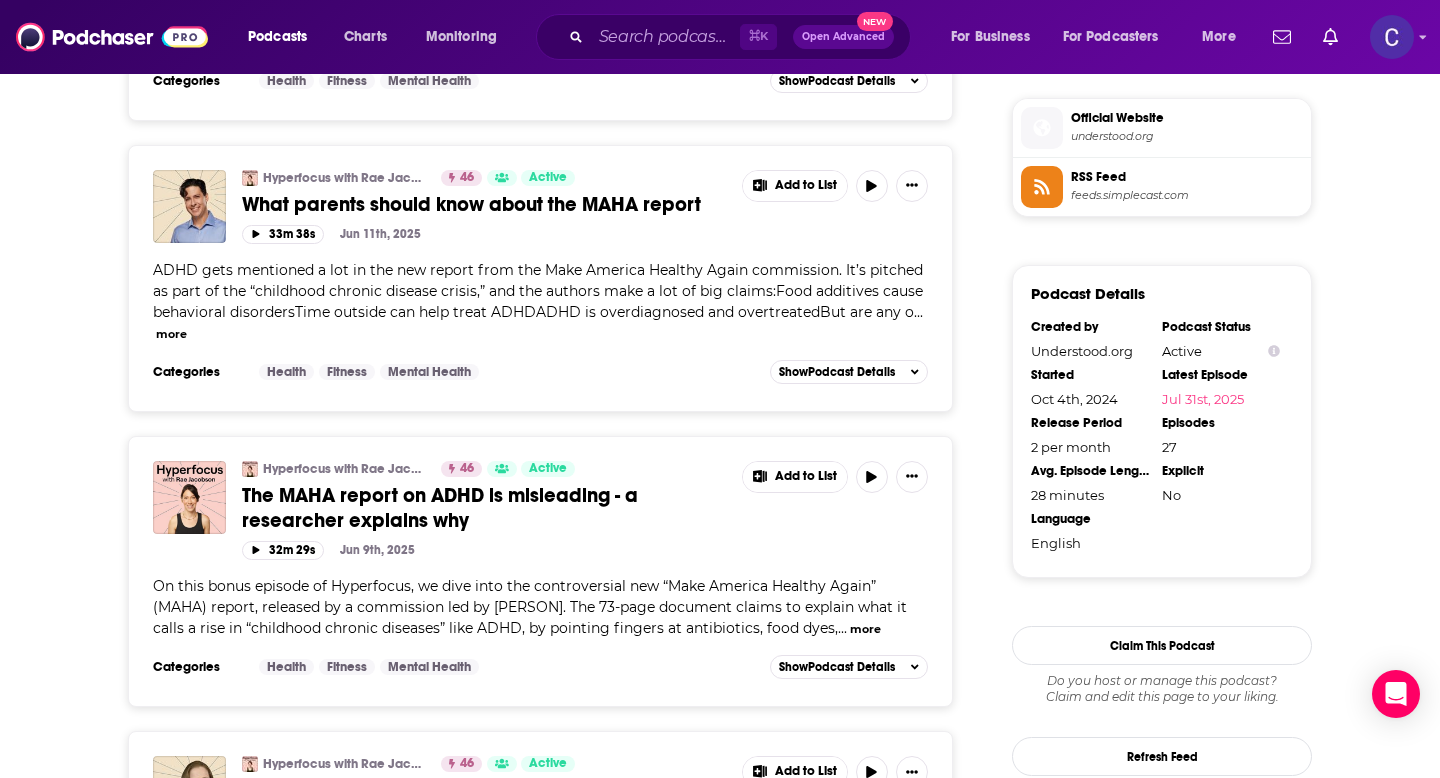 click on "more" at bounding box center (171, 334) 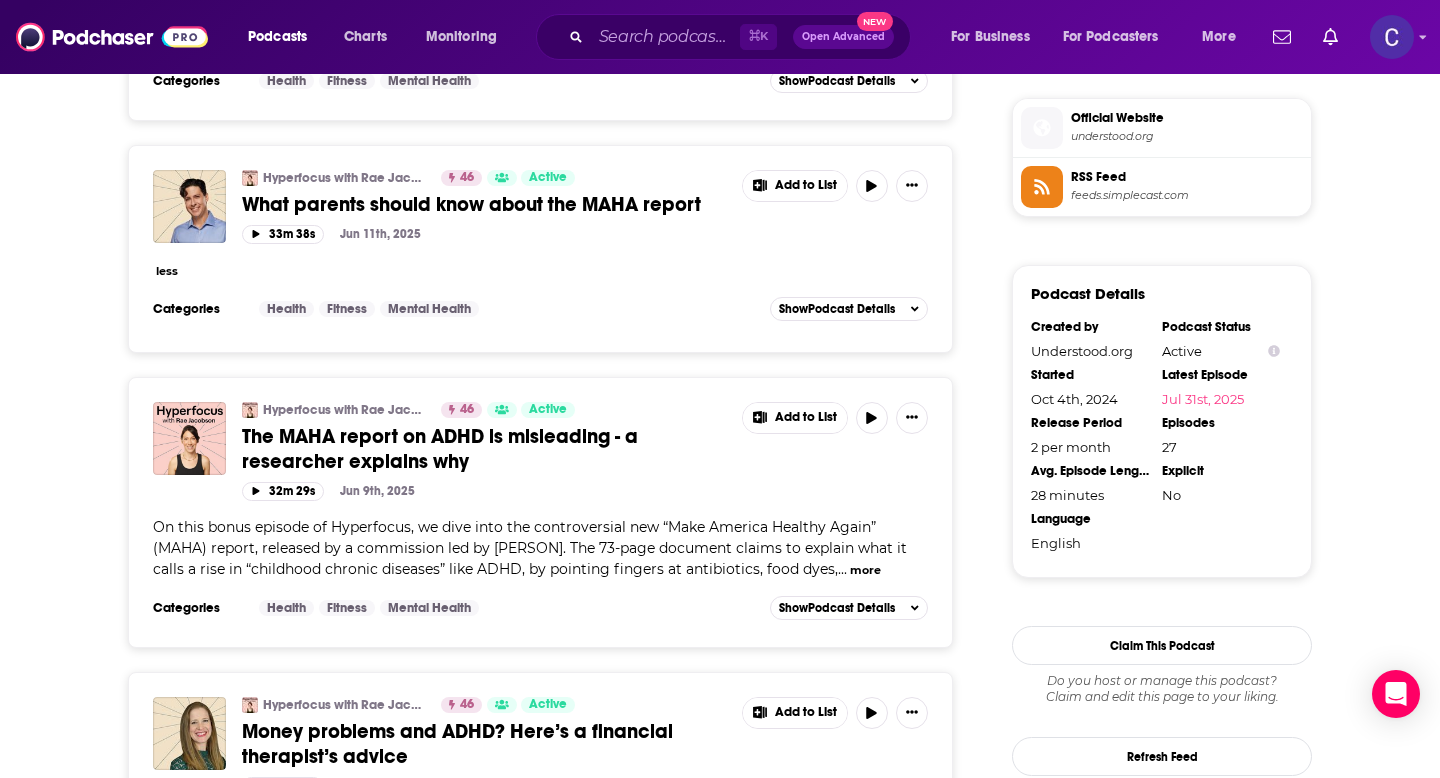 click on "Hyperfocus with Rae Jacobson 46 Active What parents should know about the MAHA report Add to List" at bounding box center (585, 197) 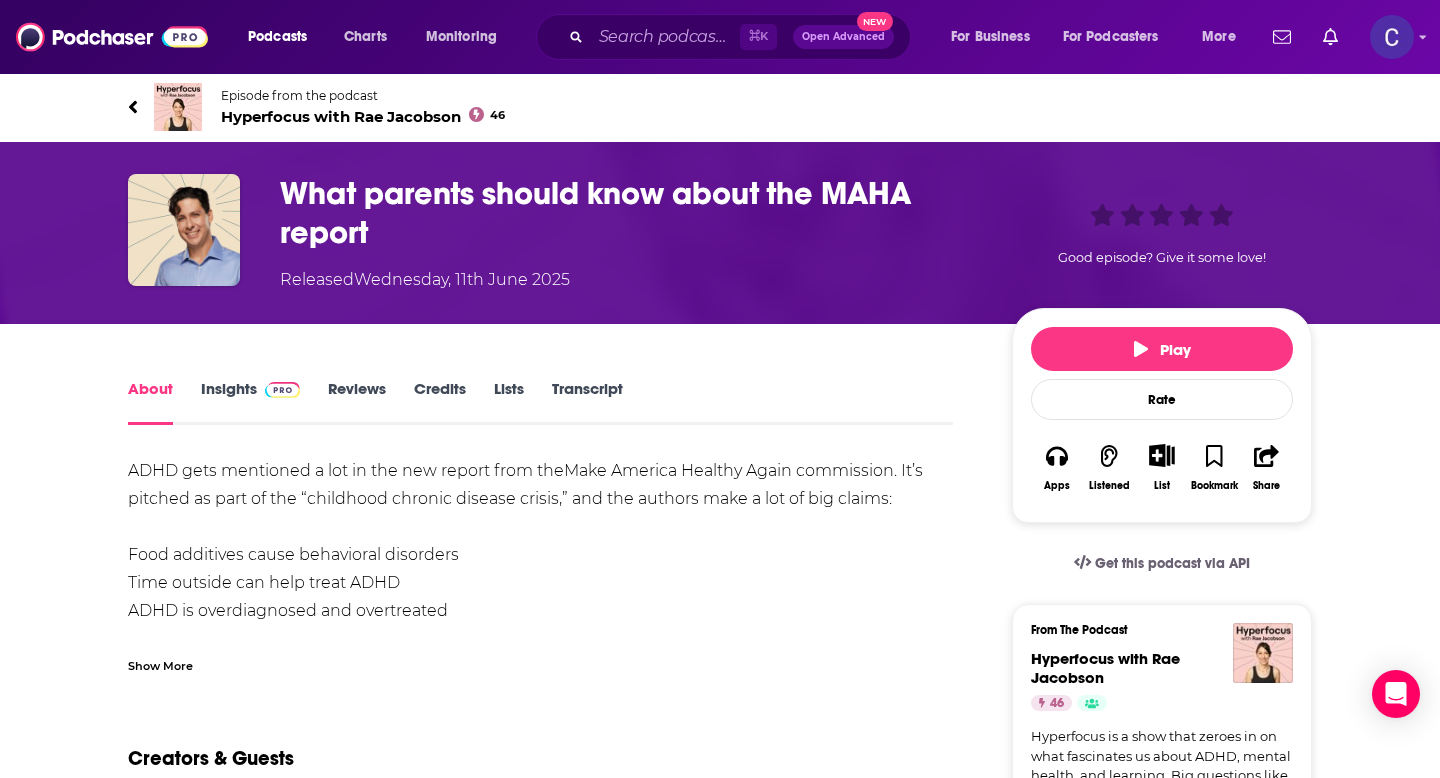 click 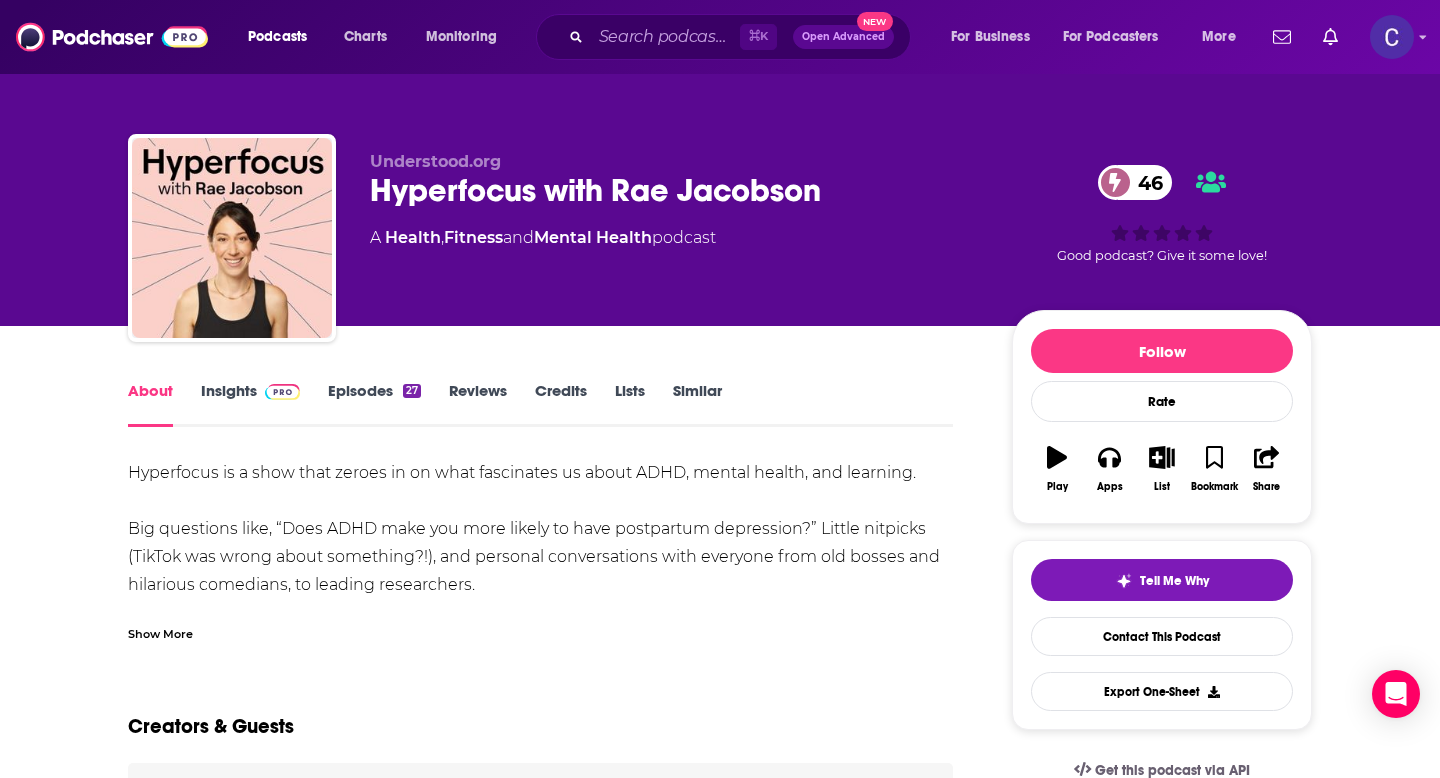 click on "Similar" at bounding box center [697, 404] 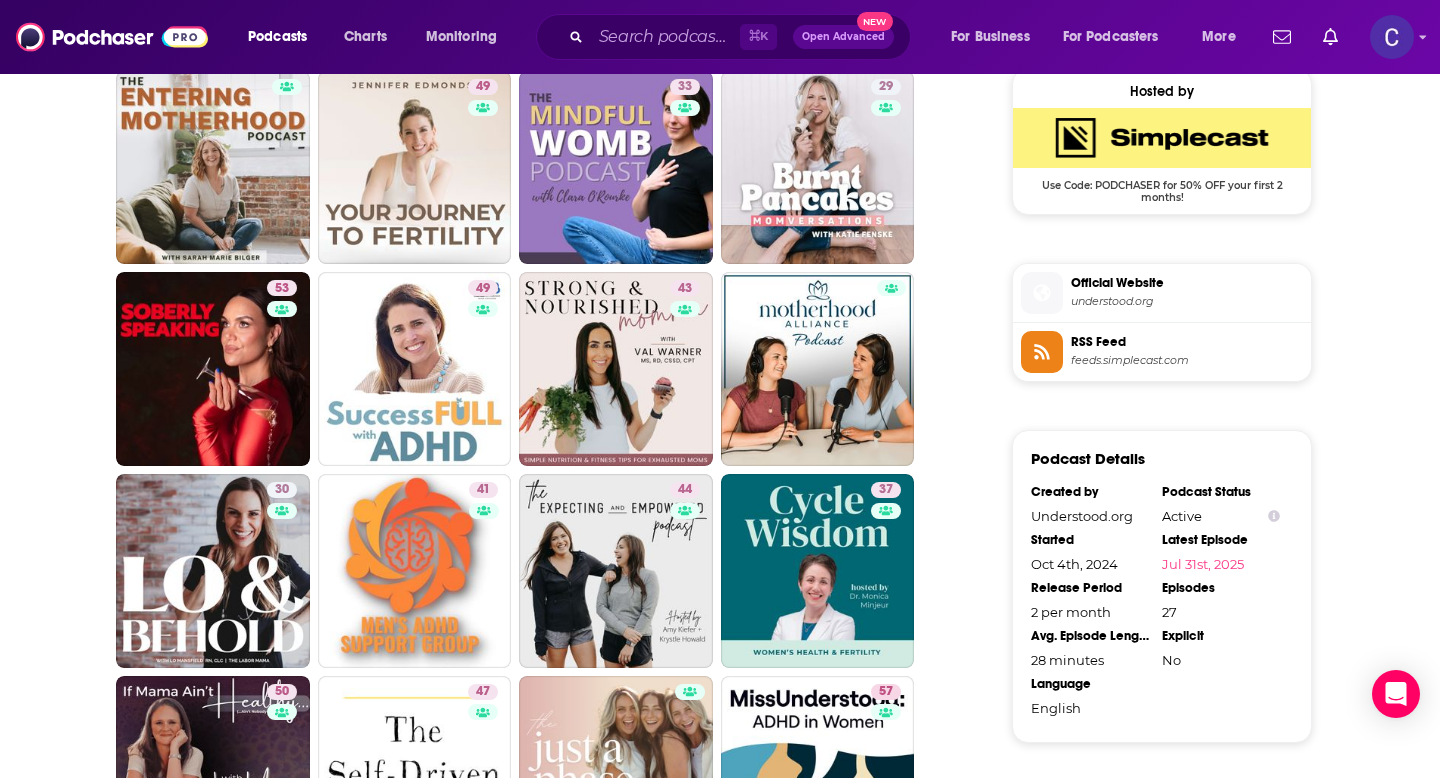 scroll, scrollTop: 1473, scrollLeft: 0, axis: vertical 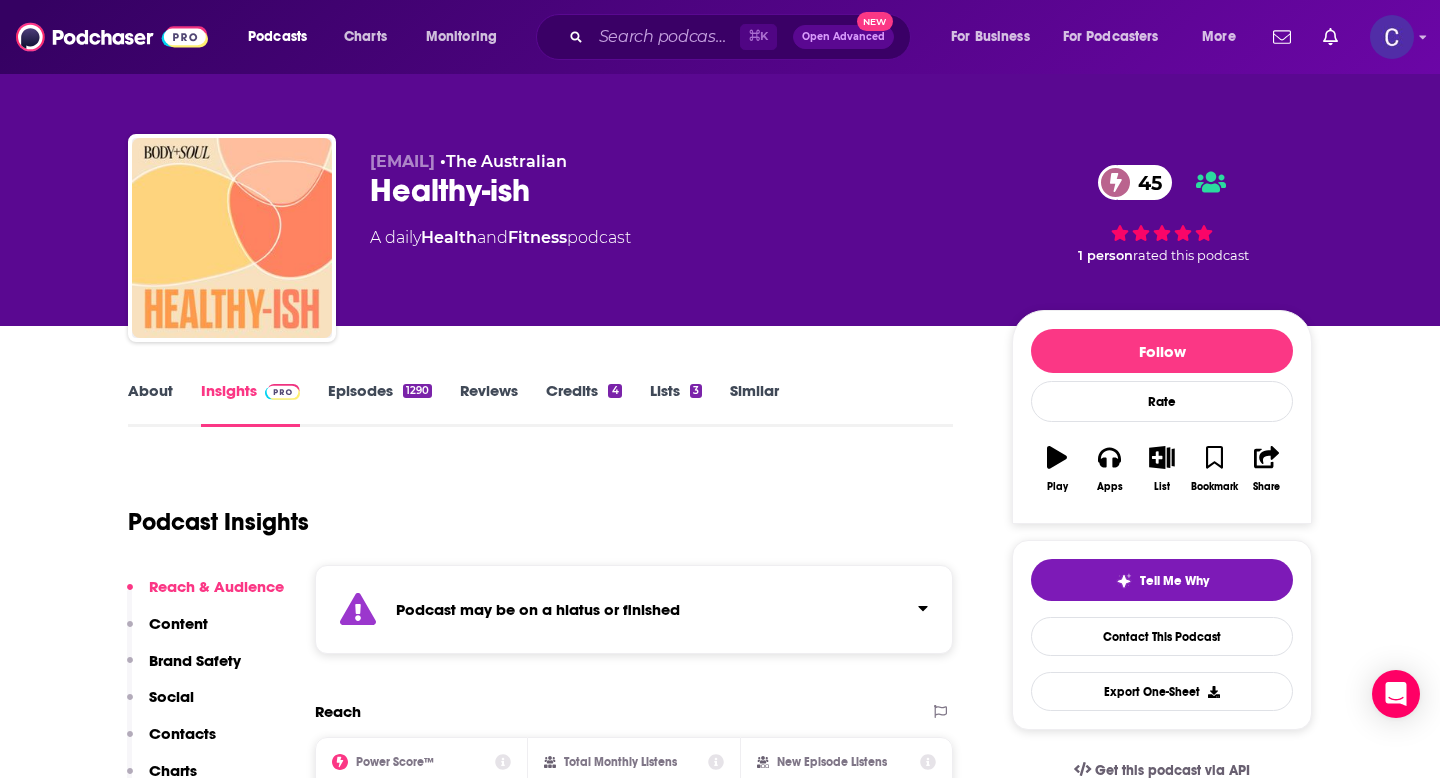 click on "Similar" at bounding box center [754, 404] 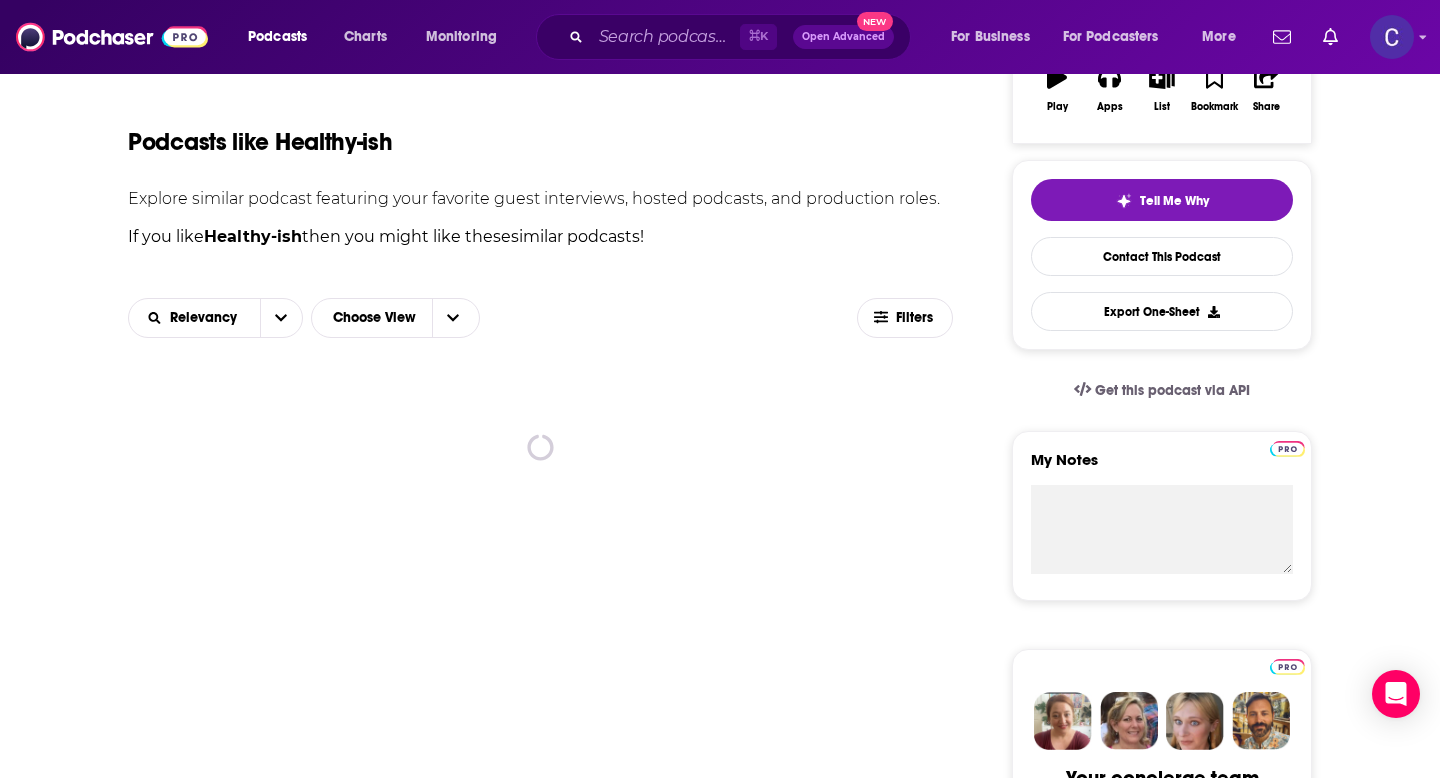 scroll, scrollTop: 381, scrollLeft: 0, axis: vertical 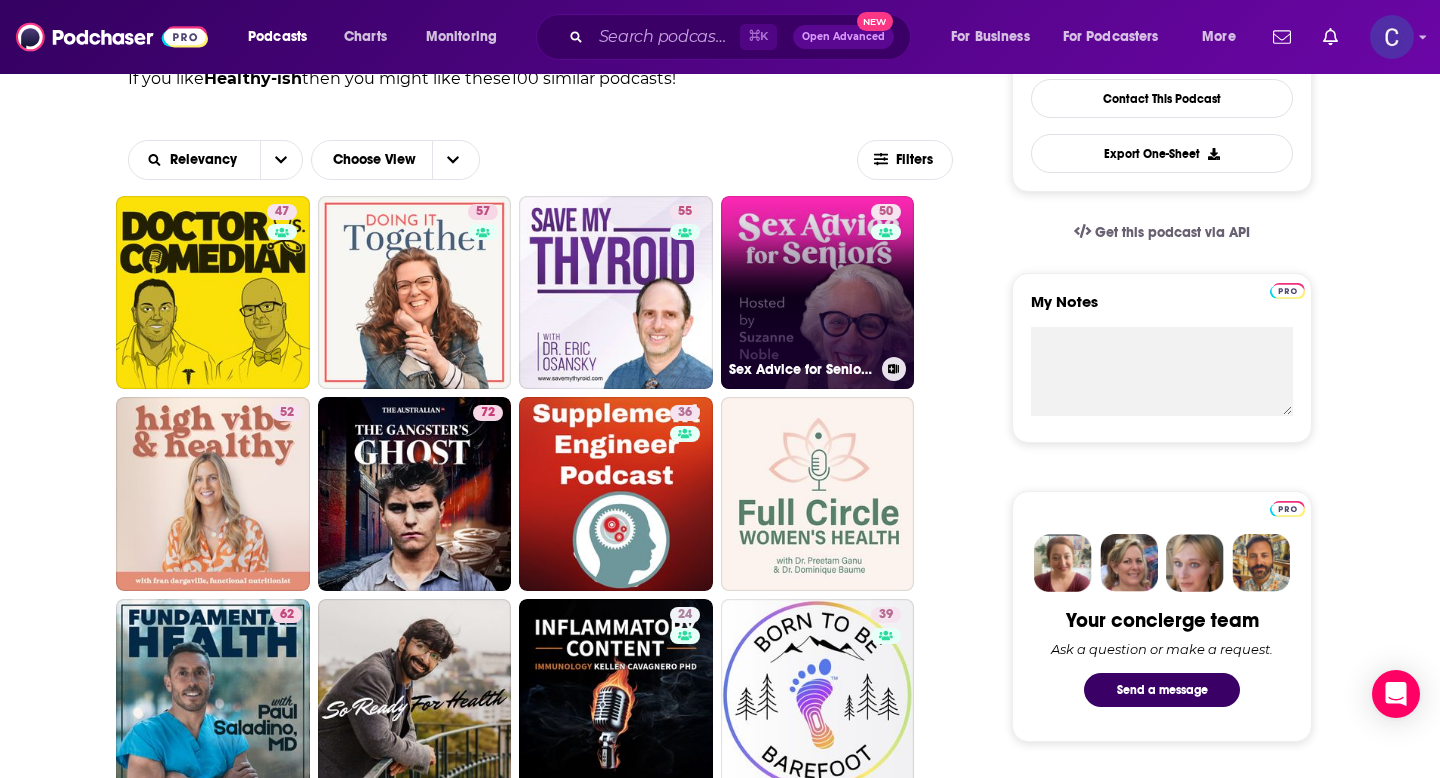 click on "50 Sex Advice for Seniors Podcast" at bounding box center (818, 293) 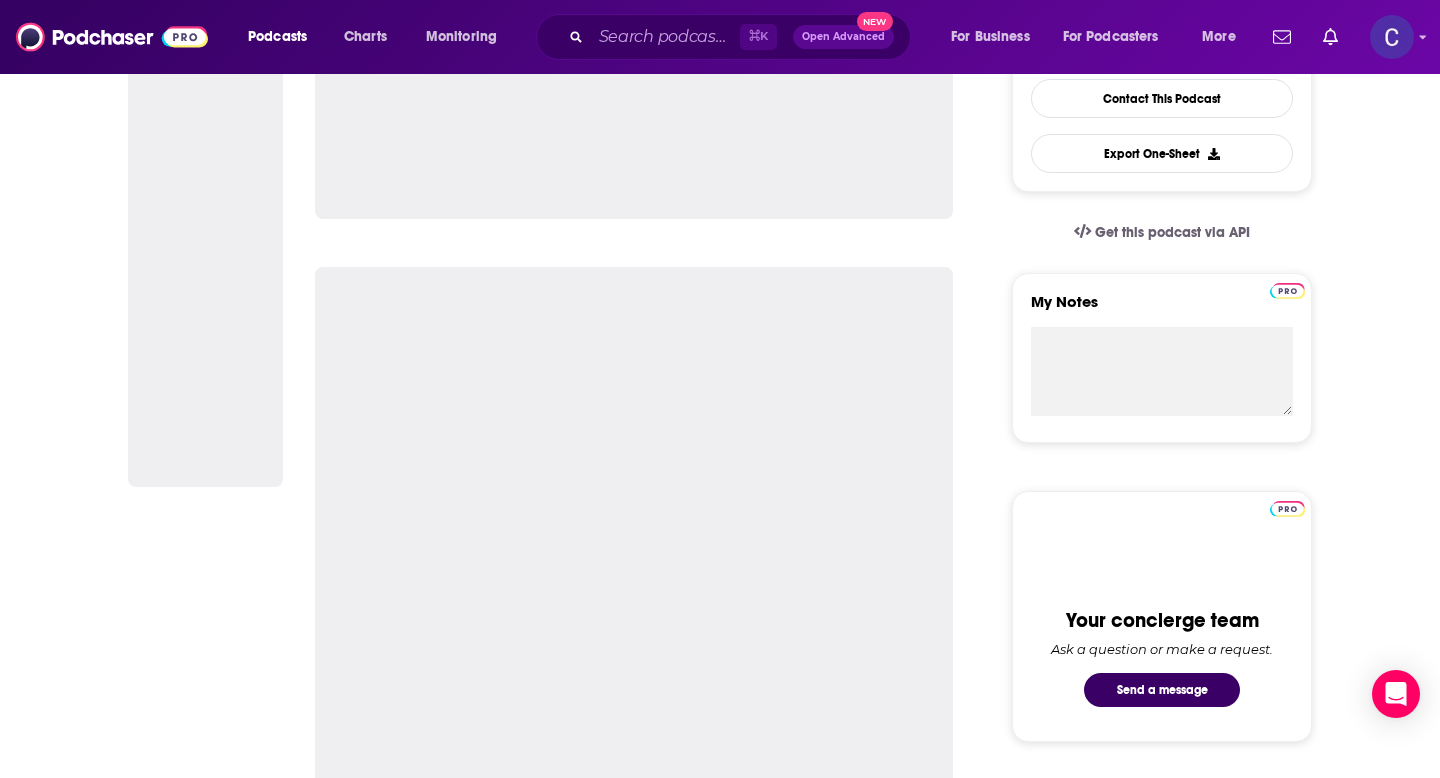 scroll, scrollTop: 0, scrollLeft: 0, axis: both 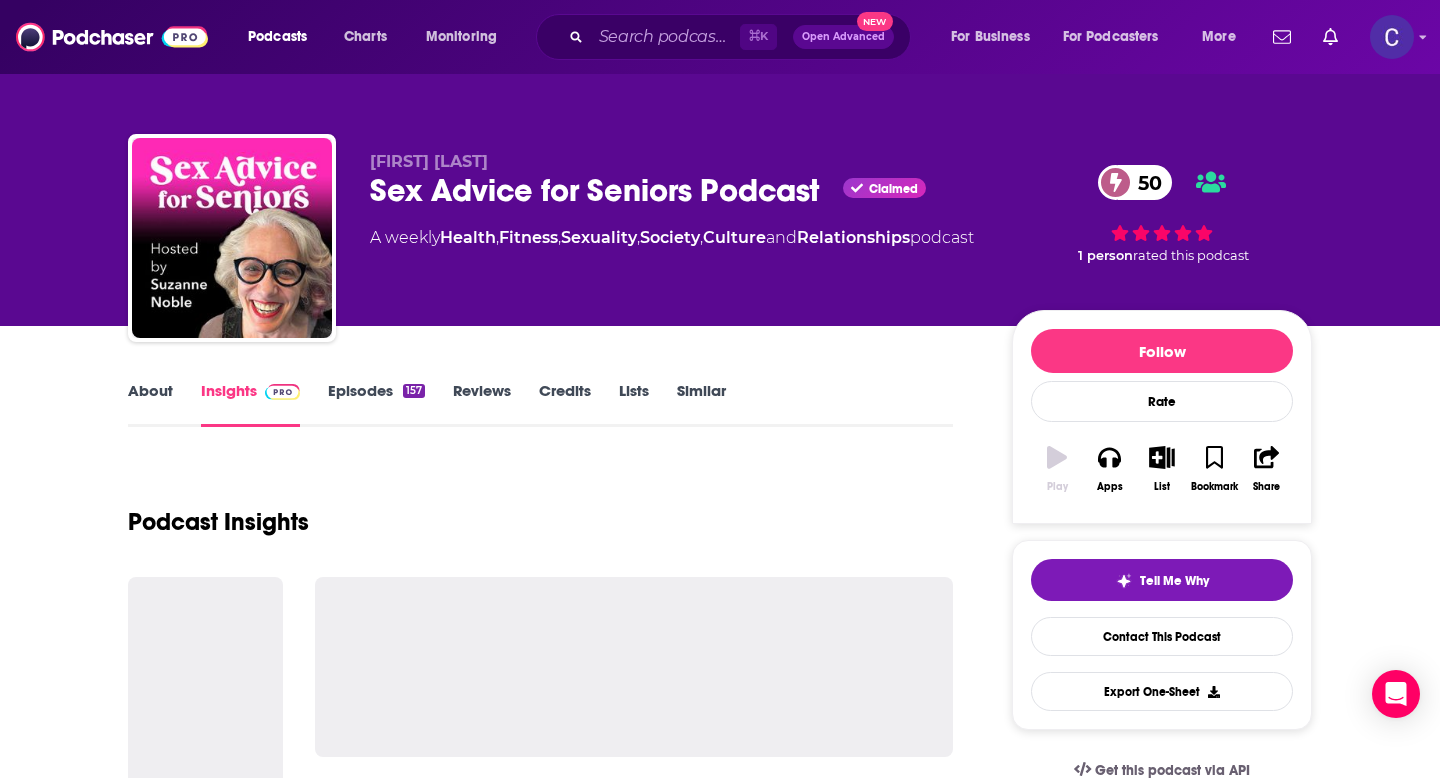 click on "About Insights Episodes 157 Reviews Credits Lists Similar" at bounding box center (540, 402) 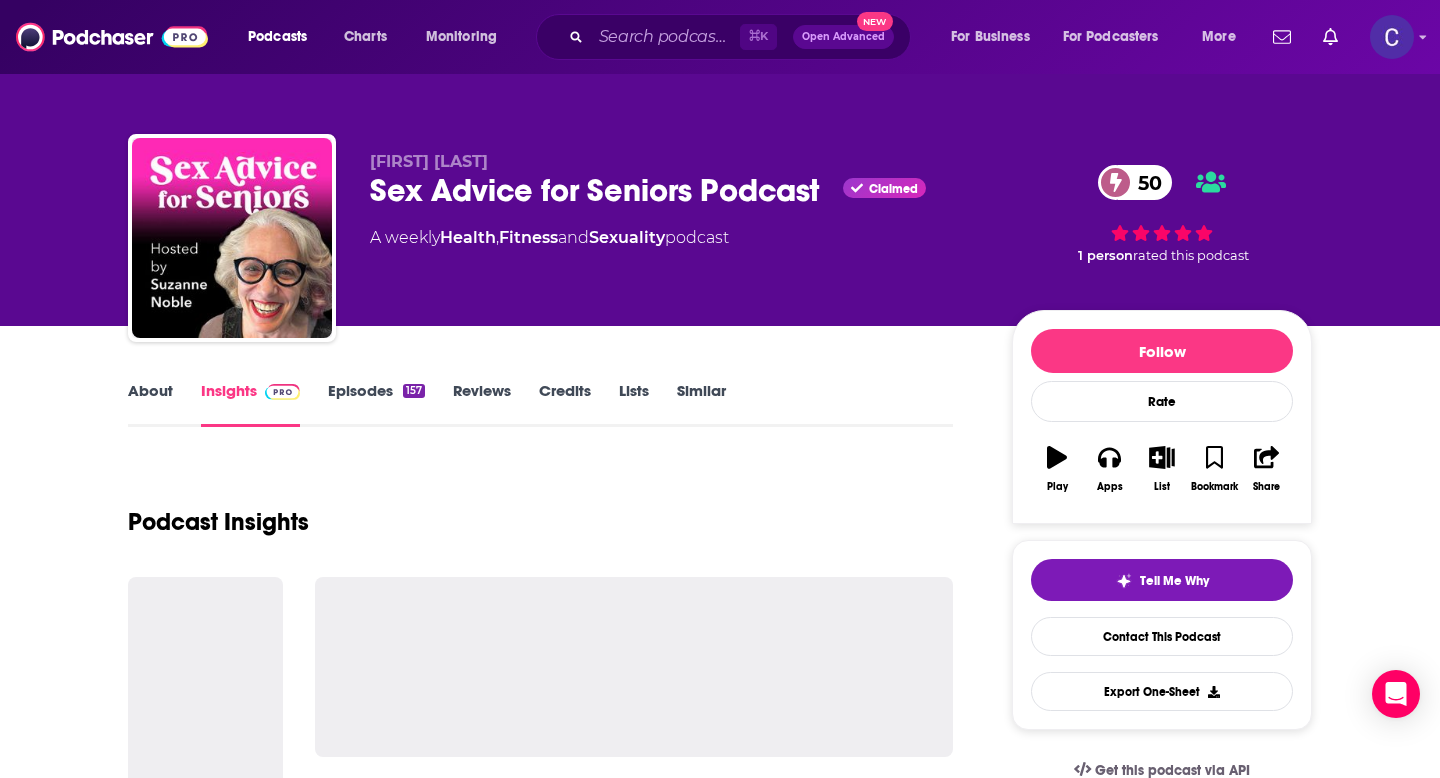 click on "Similar" at bounding box center [701, 404] 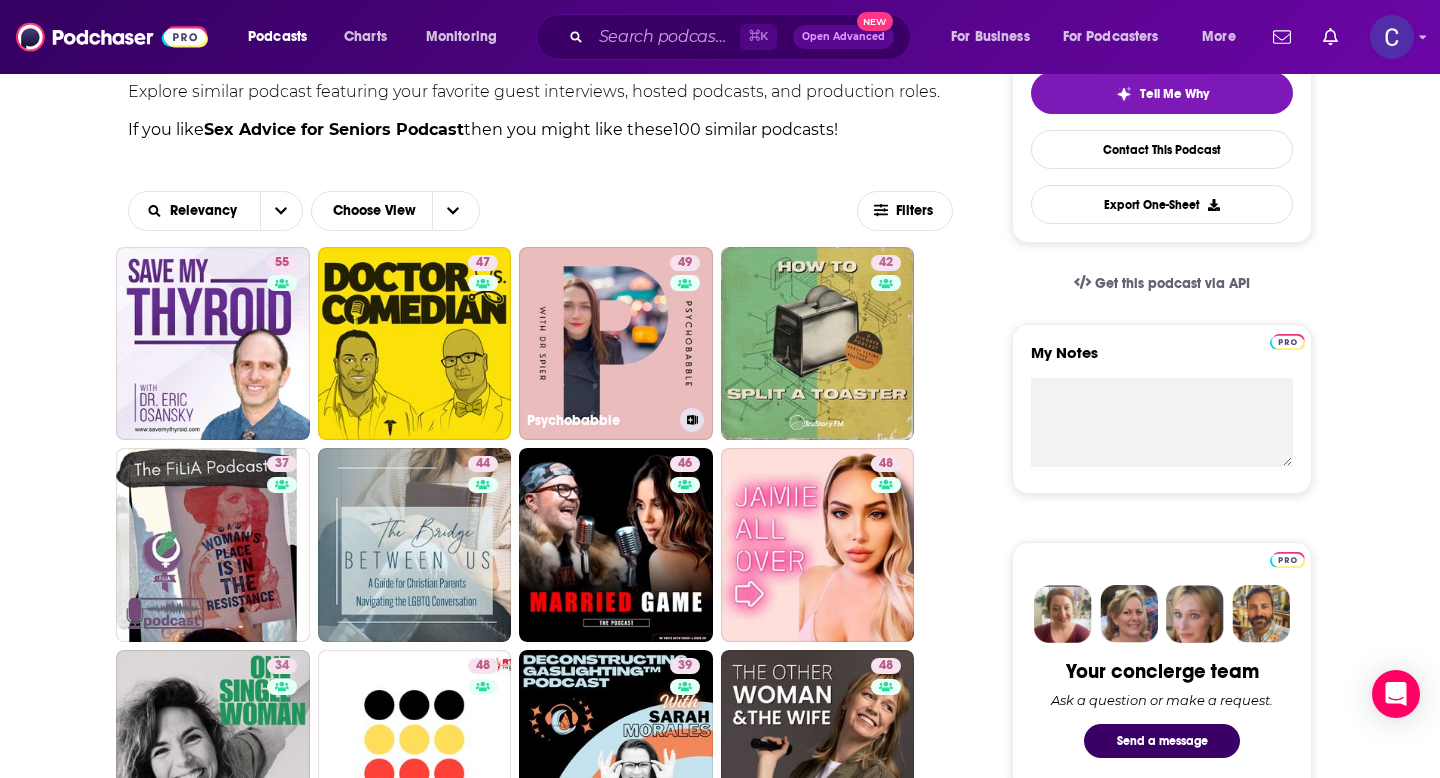 scroll, scrollTop: 488, scrollLeft: 0, axis: vertical 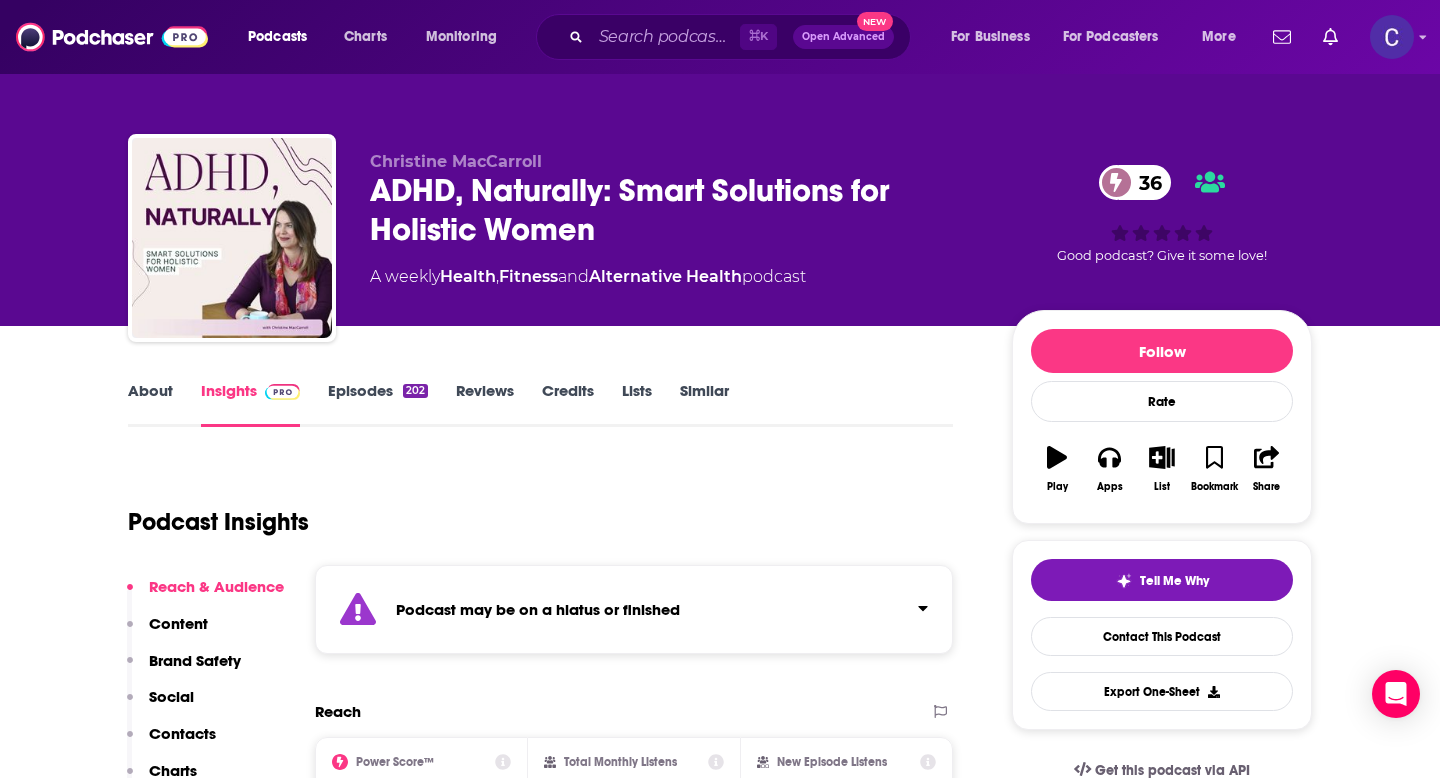 click on "Similar" at bounding box center [704, 404] 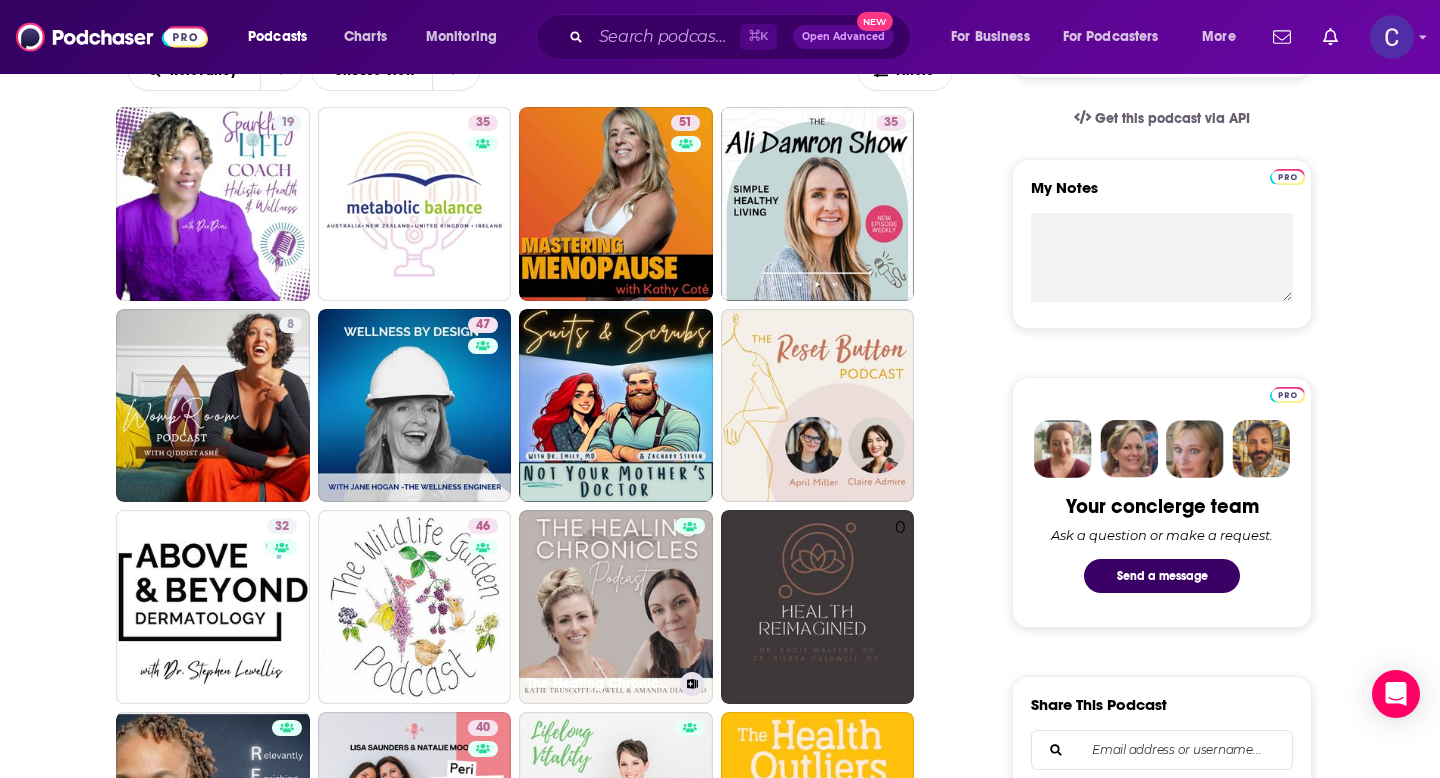 scroll, scrollTop: 654, scrollLeft: 0, axis: vertical 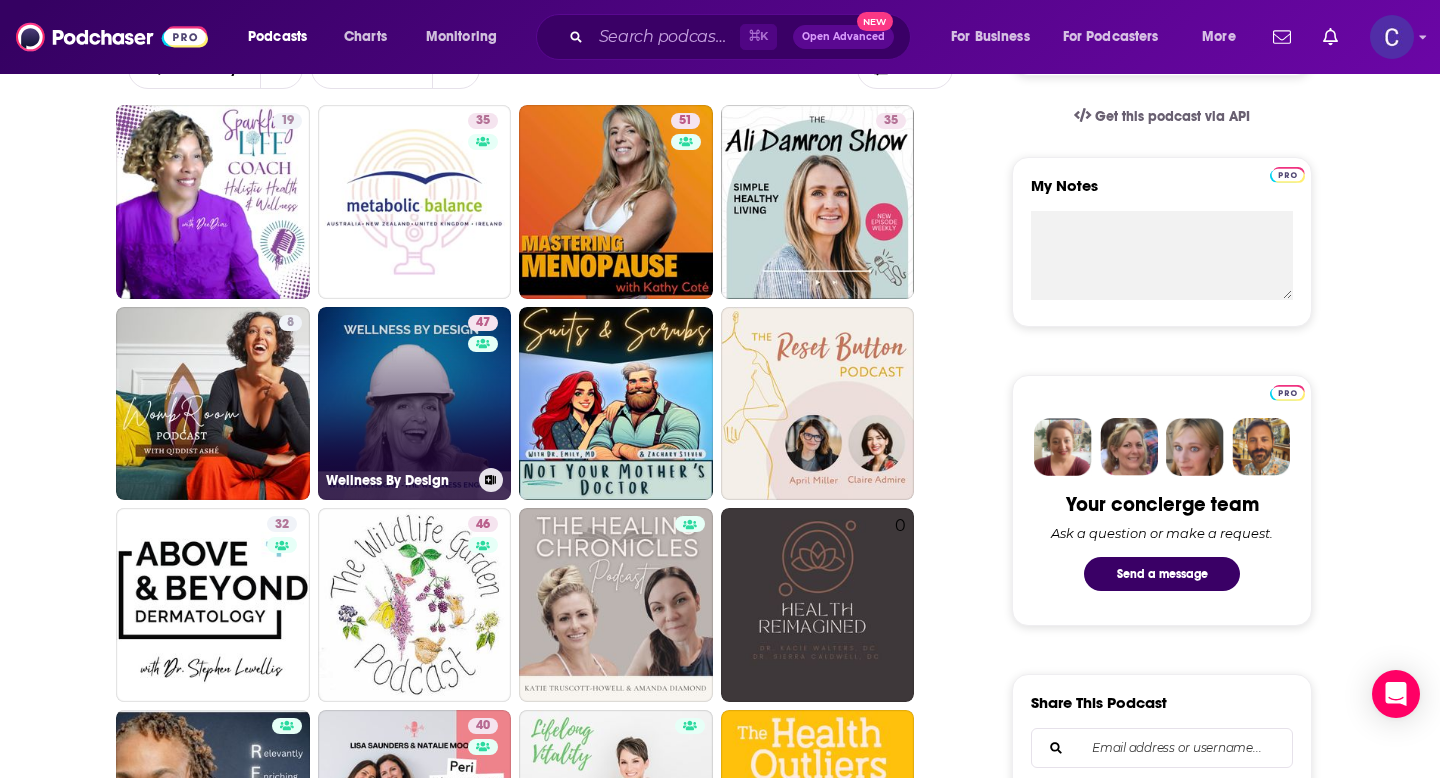 click on "47 Wellness By Design" at bounding box center (415, 404) 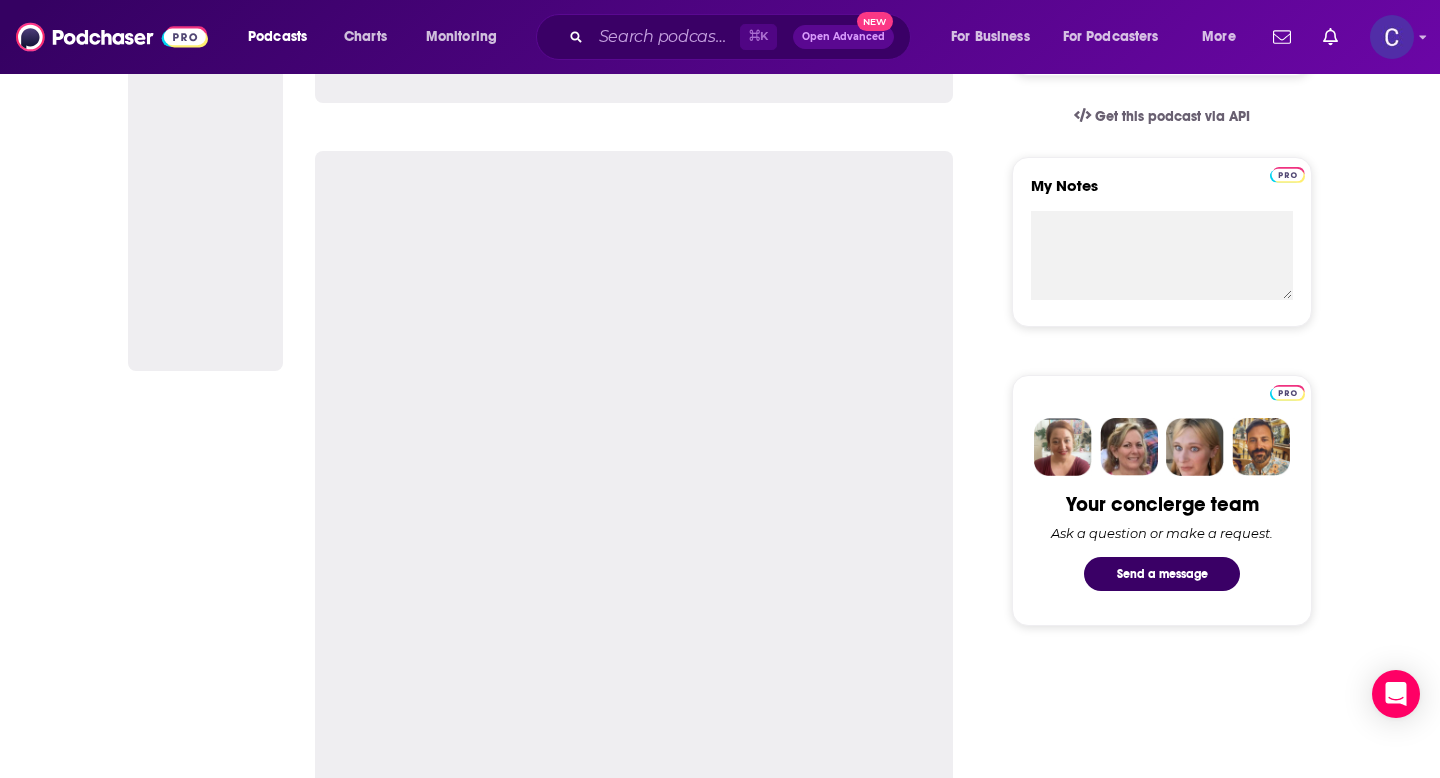 scroll, scrollTop: 0, scrollLeft: 0, axis: both 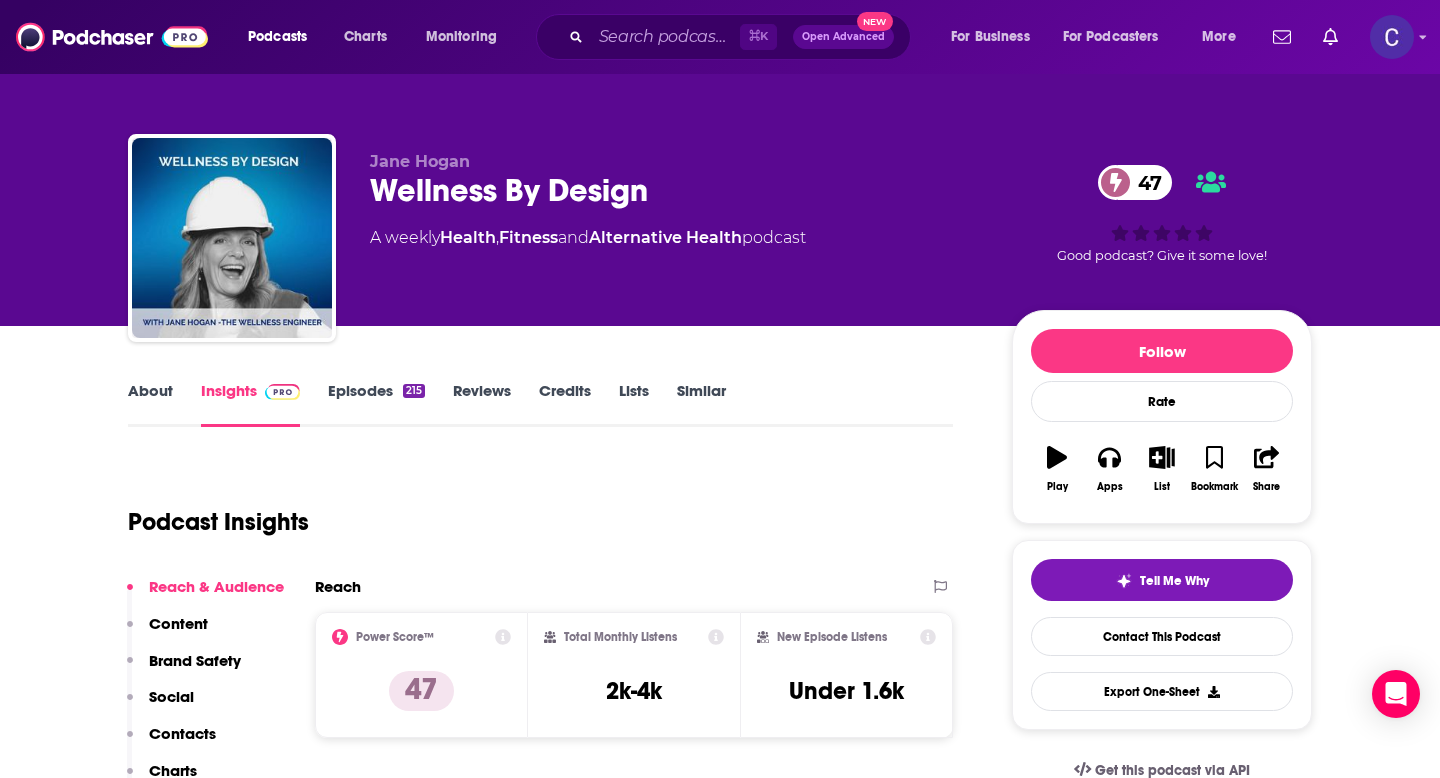 click on "About" at bounding box center (150, 404) 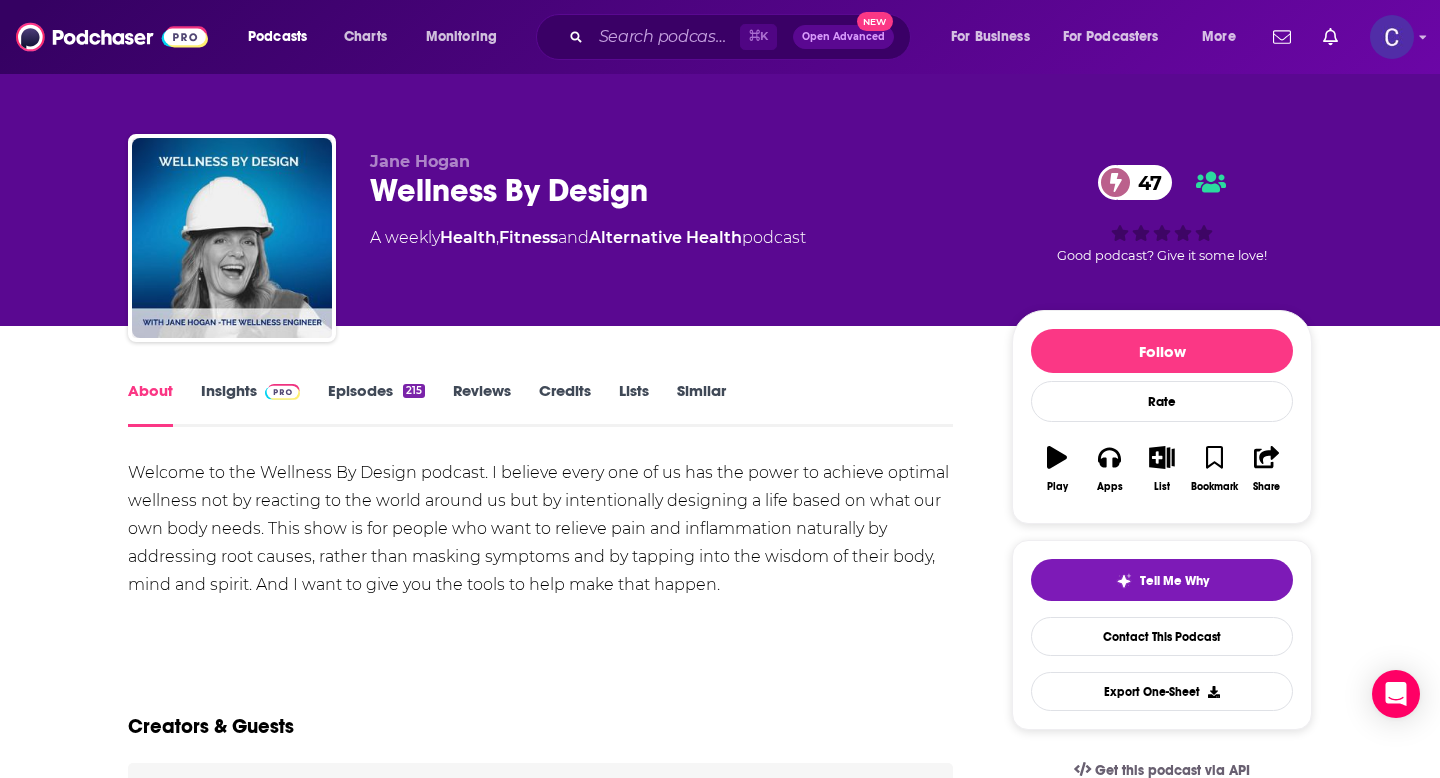 click on "Episodes 215" at bounding box center (376, 404) 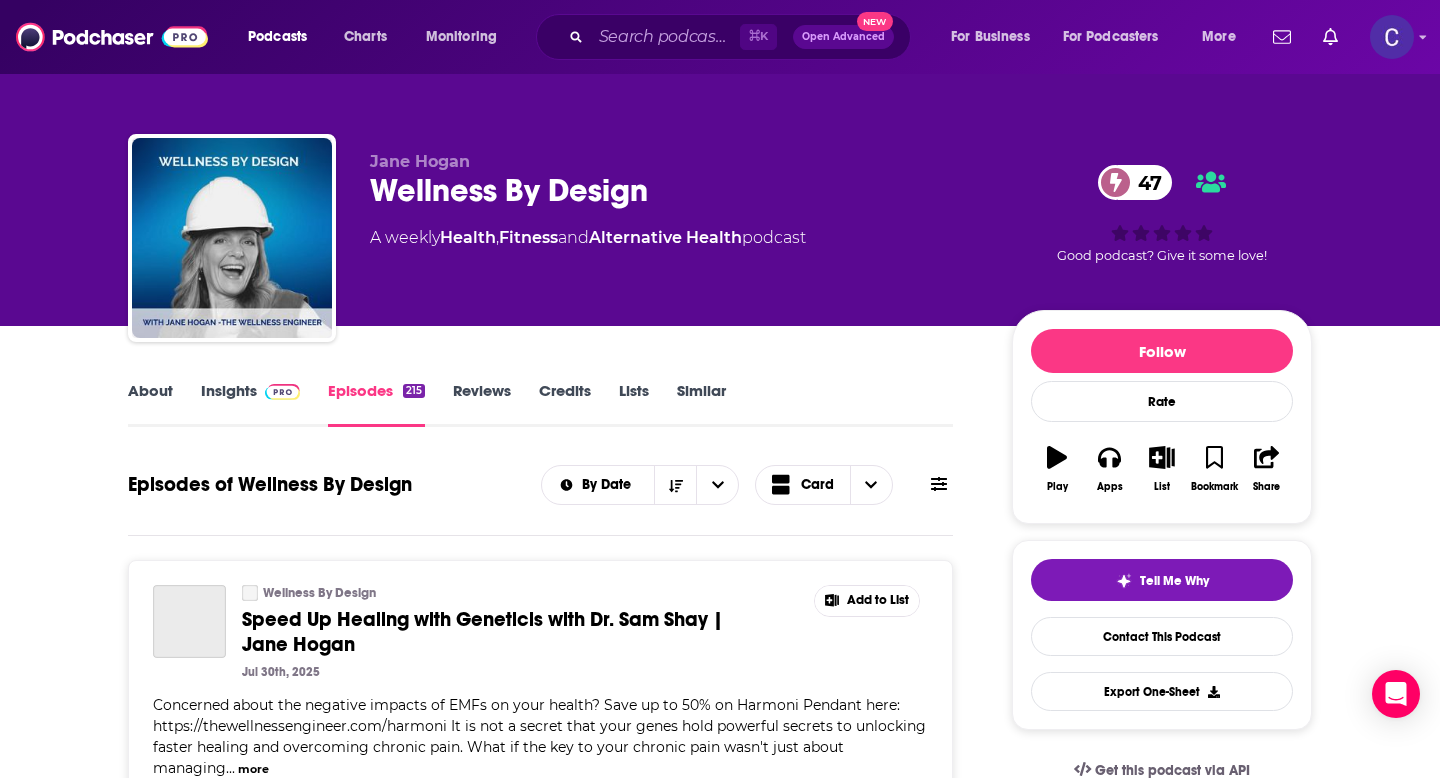 drag, startPoint x: 371, startPoint y: 193, endPoint x: 752, endPoint y: 203, distance: 381.13123 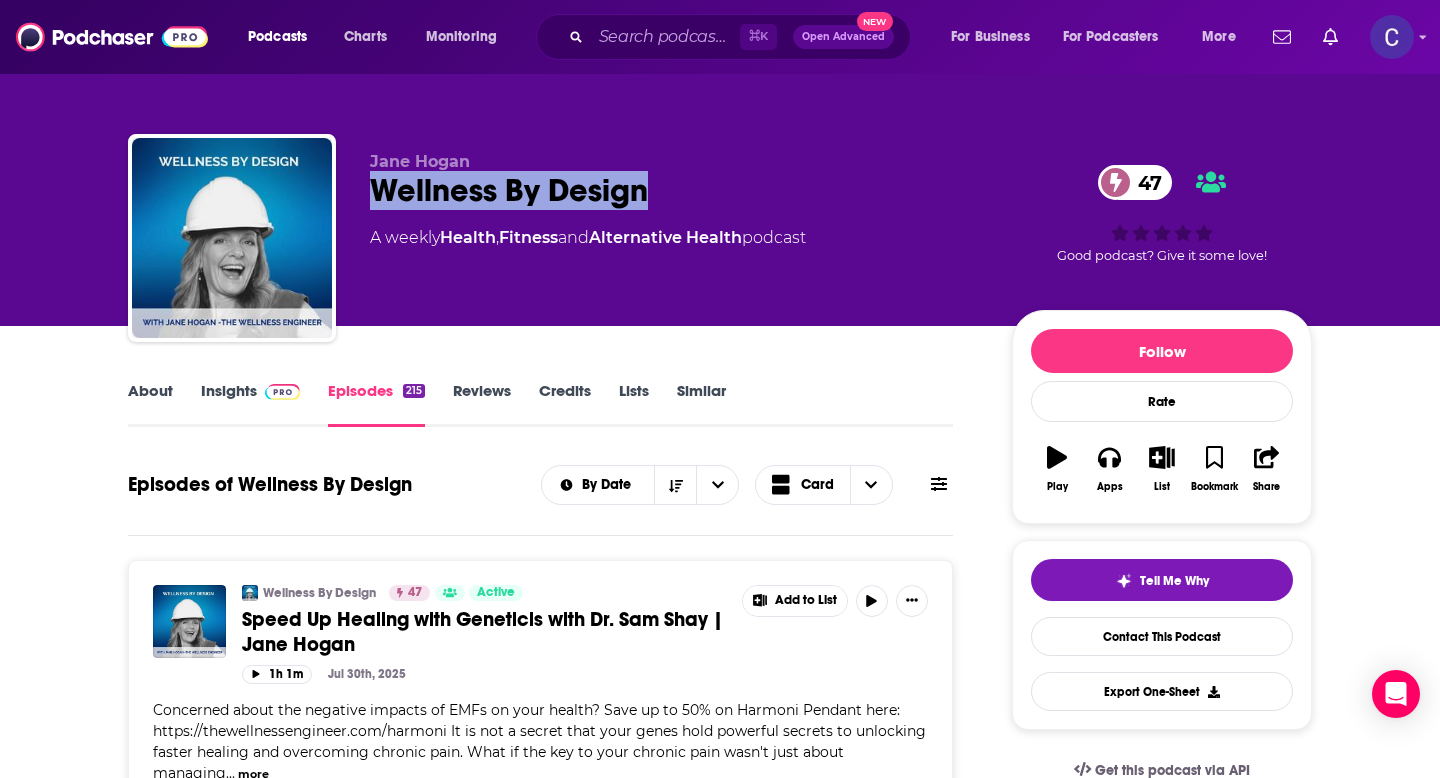 copy on "Wellness By Design" 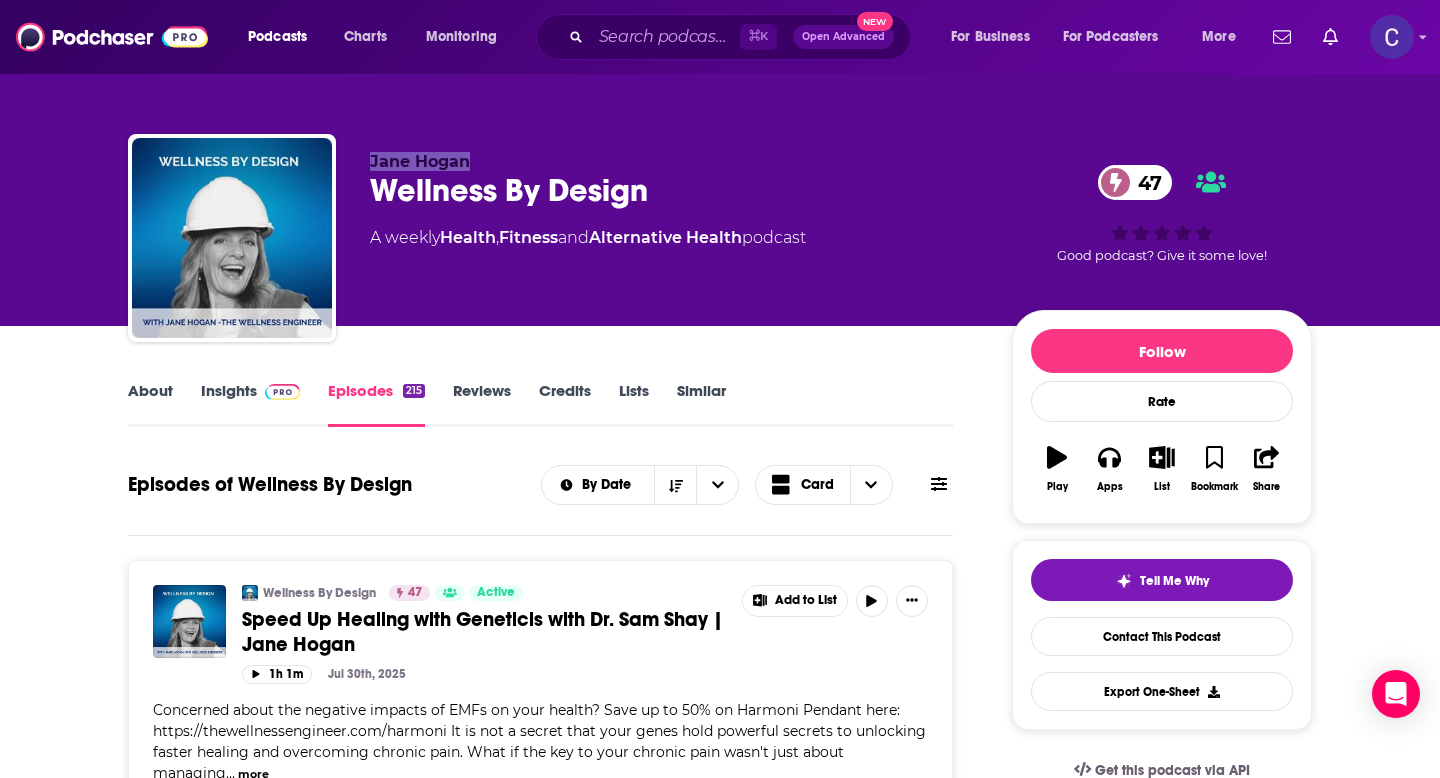 drag, startPoint x: 372, startPoint y: 133, endPoint x: 495, endPoint y: 165, distance: 127.09445 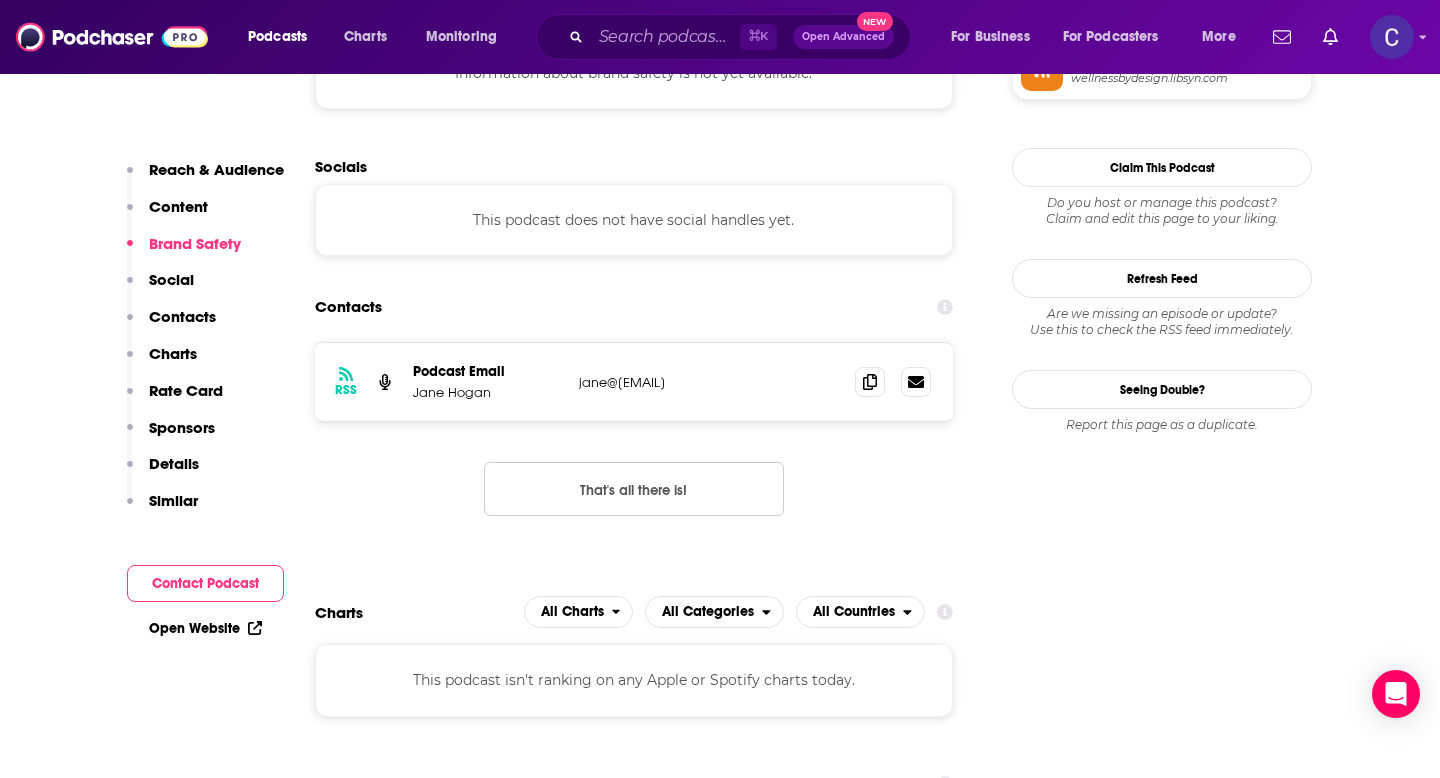 scroll, scrollTop: 1828, scrollLeft: 0, axis: vertical 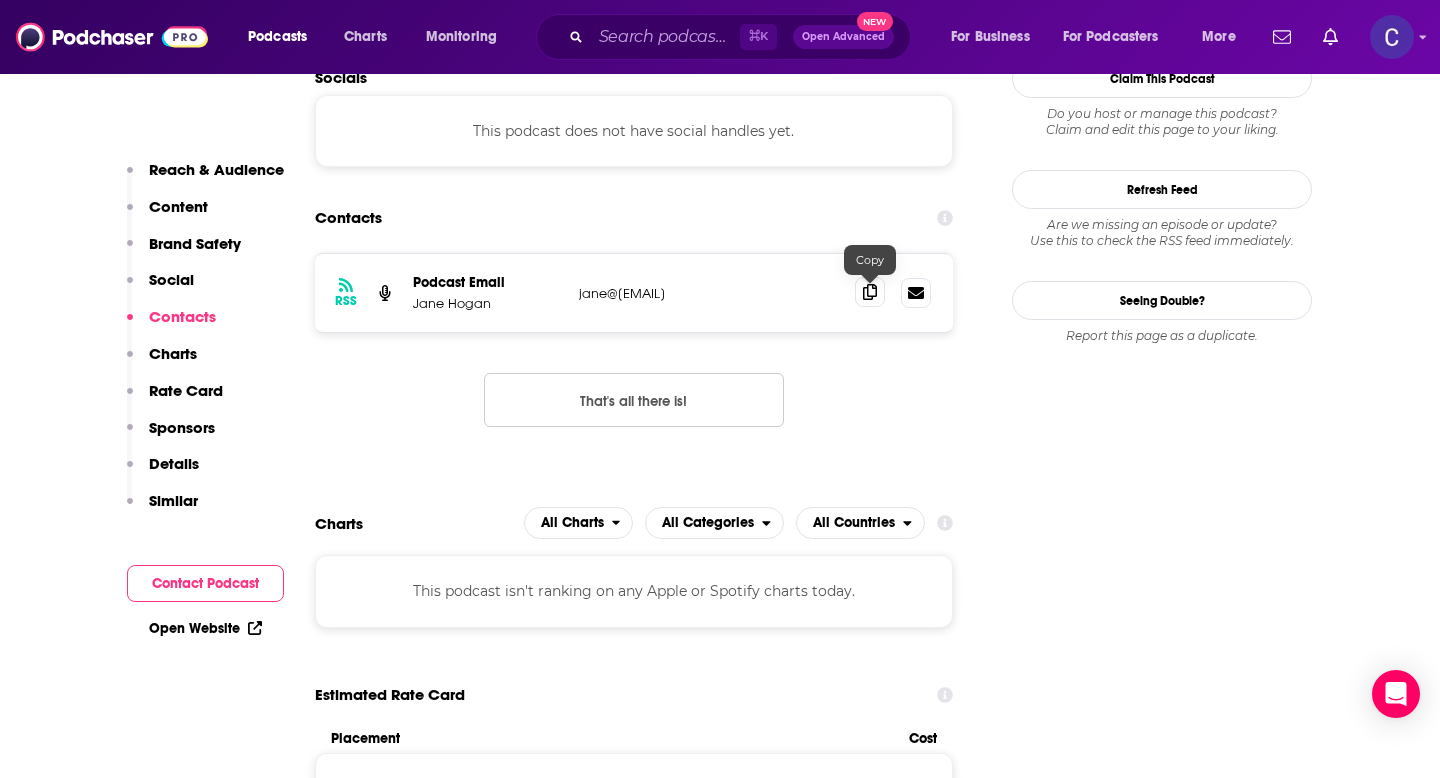 click at bounding box center [870, 292] 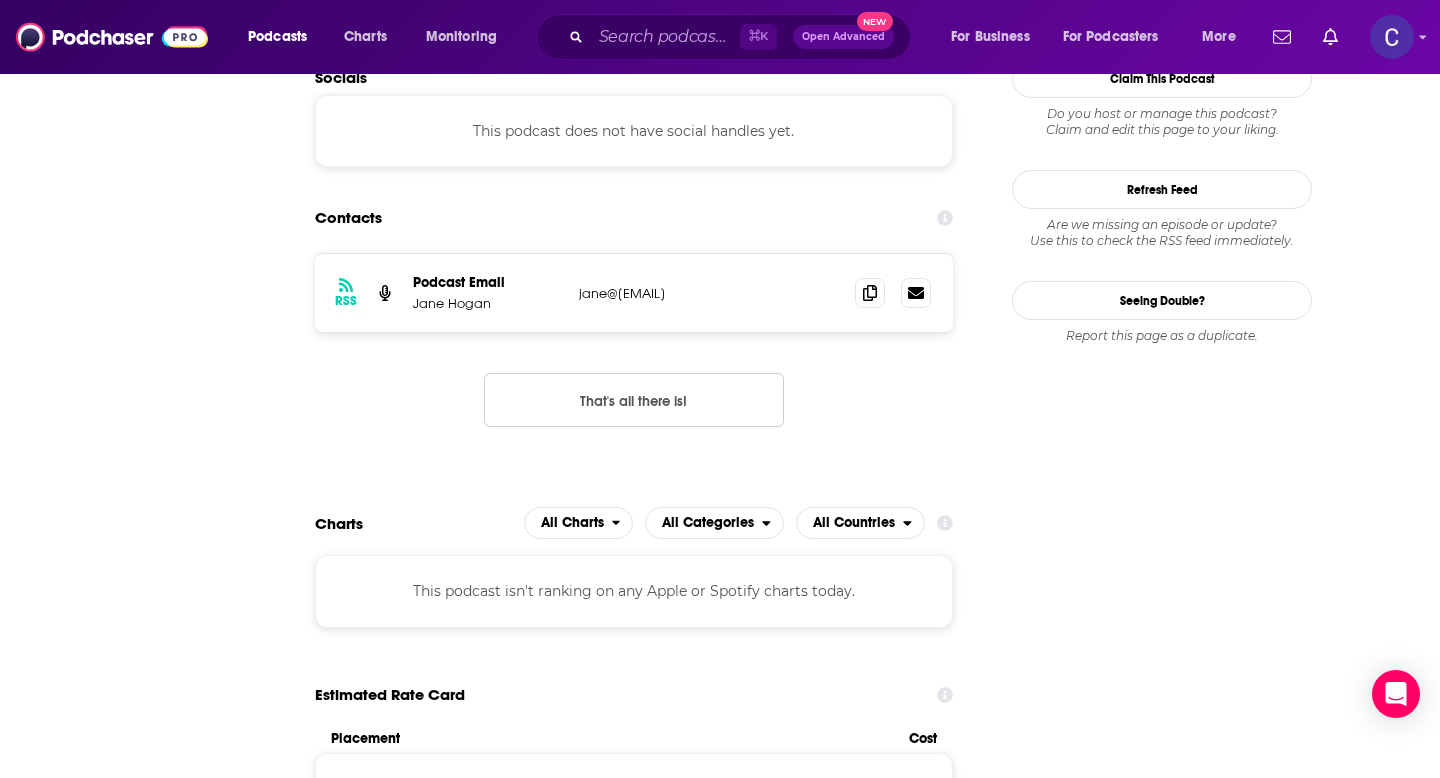 scroll, scrollTop: 0, scrollLeft: 0, axis: both 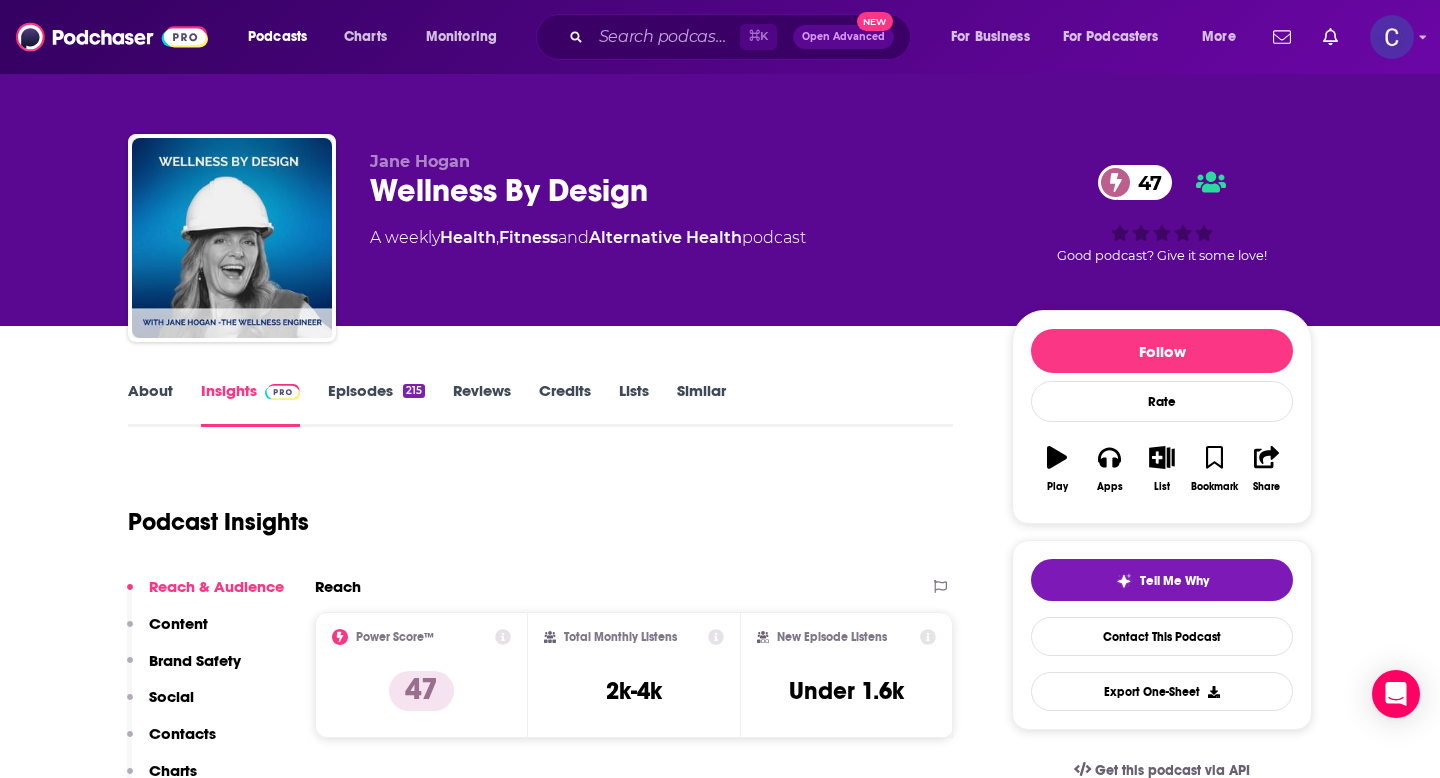 click on "Similar" at bounding box center [701, 404] 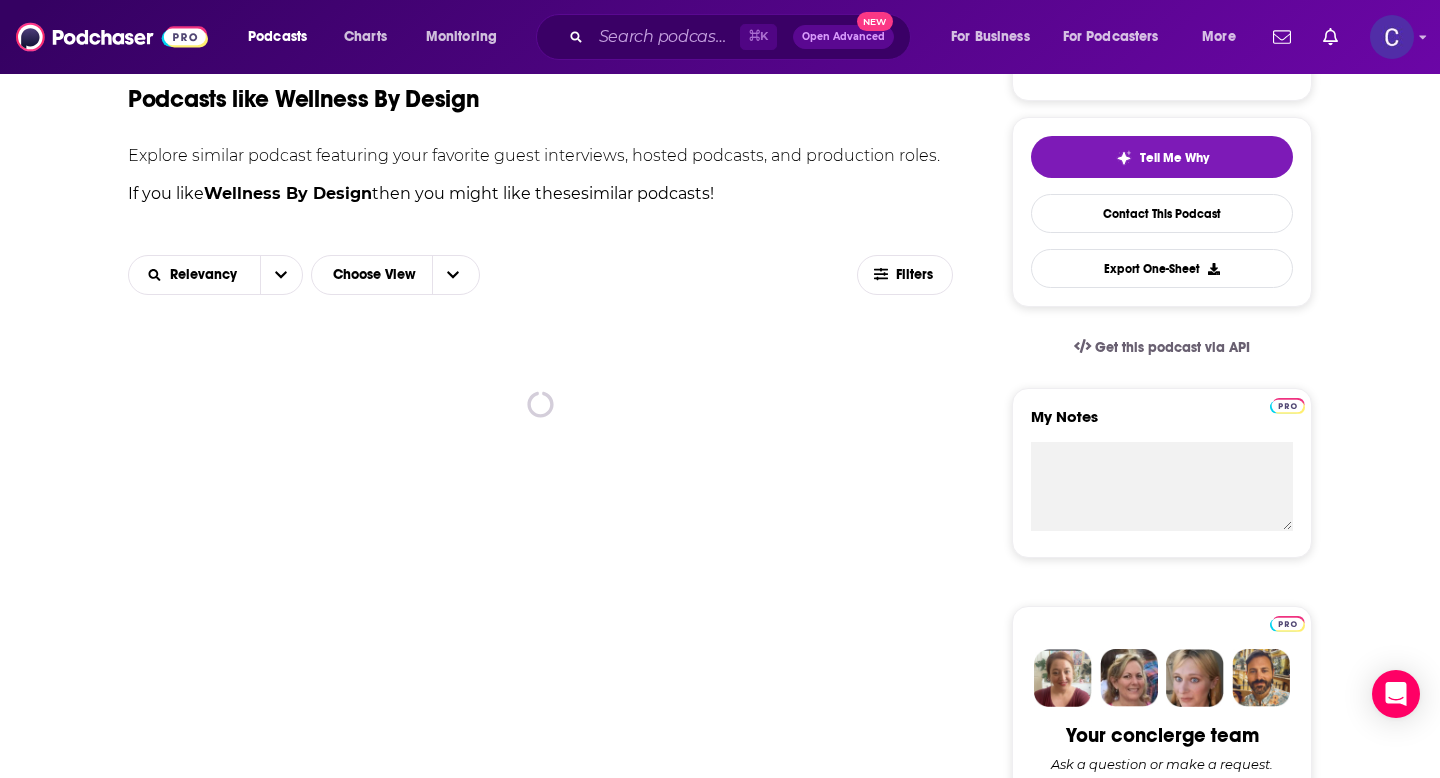 scroll, scrollTop: 424, scrollLeft: 0, axis: vertical 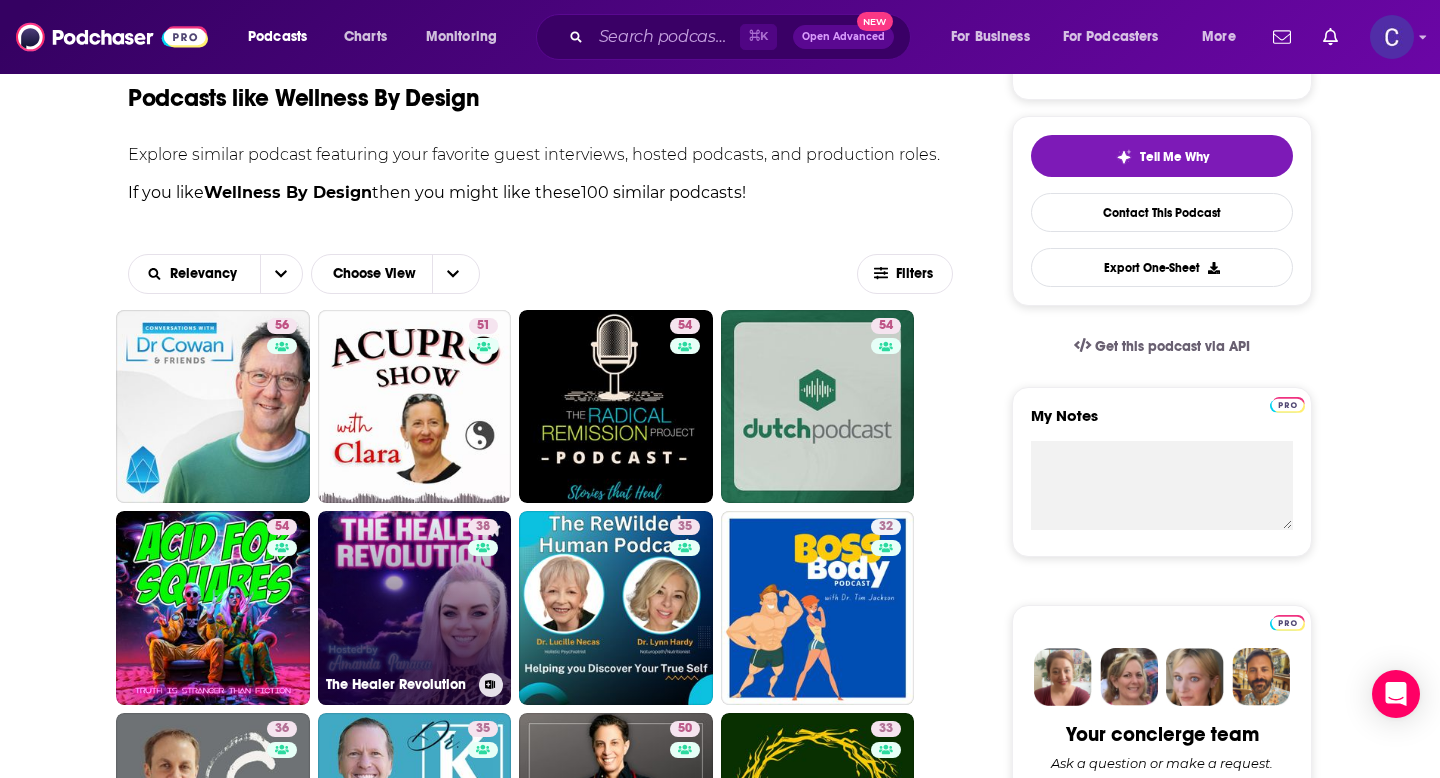 click on "38 The Healer Revolution" at bounding box center [415, 608] 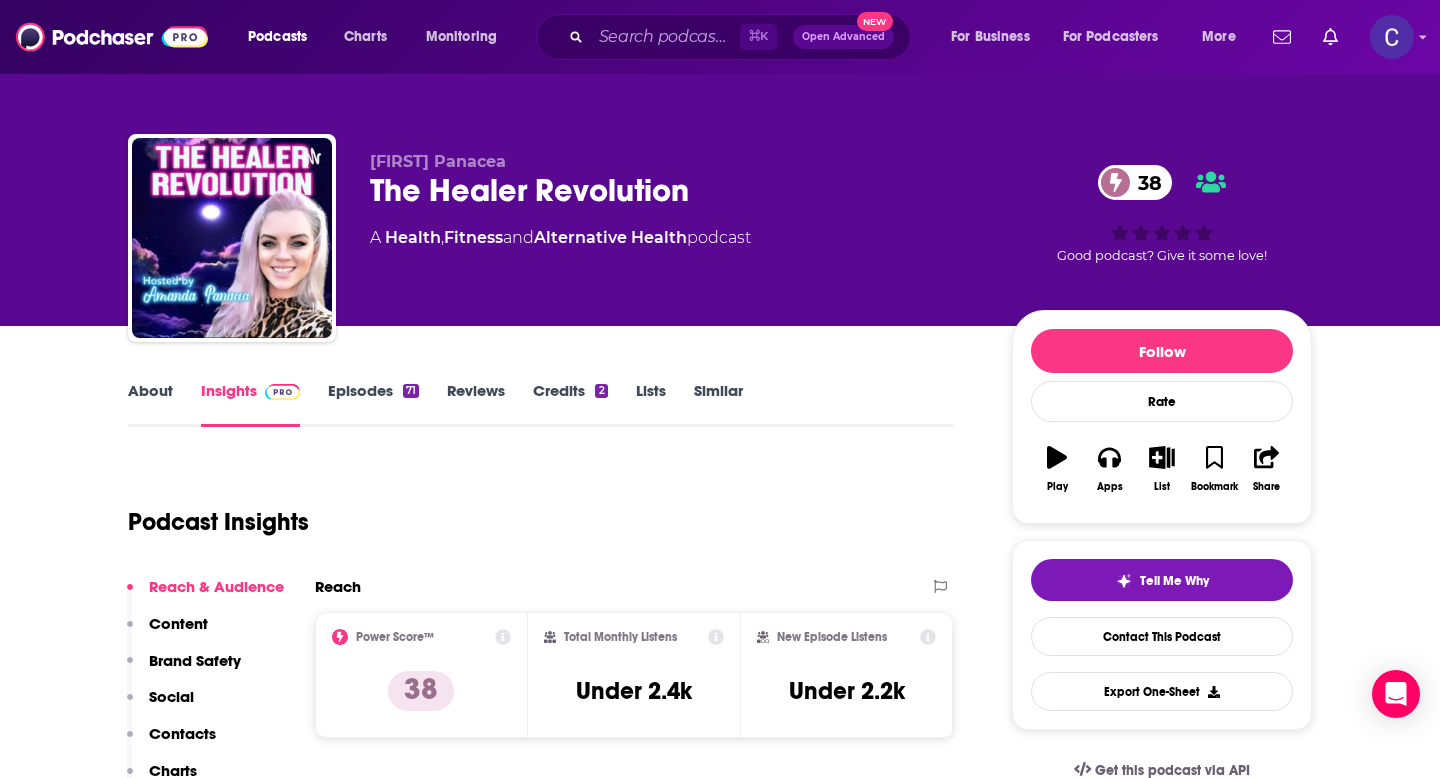 click on "About" at bounding box center (150, 404) 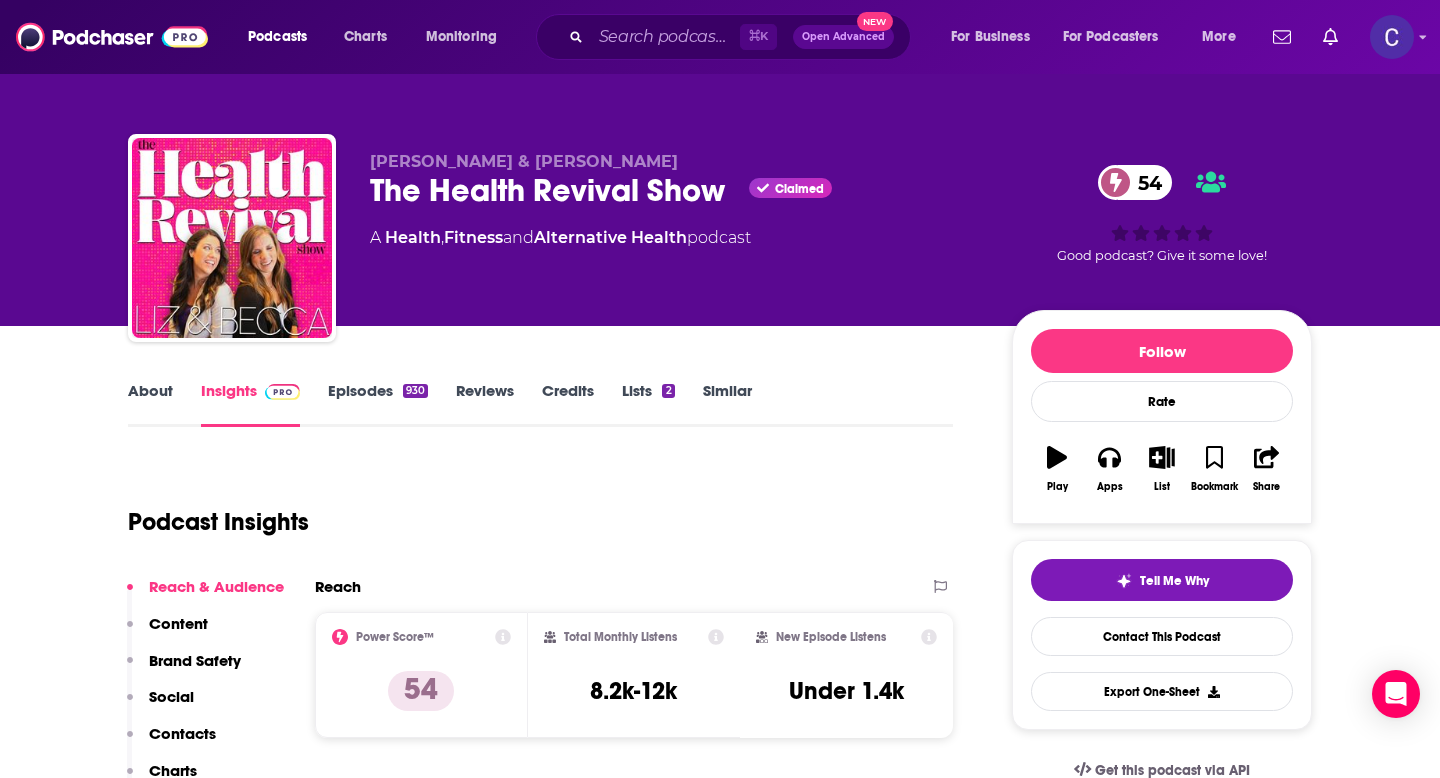 scroll, scrollTop: 0, scrollLeft: 0, axis: both 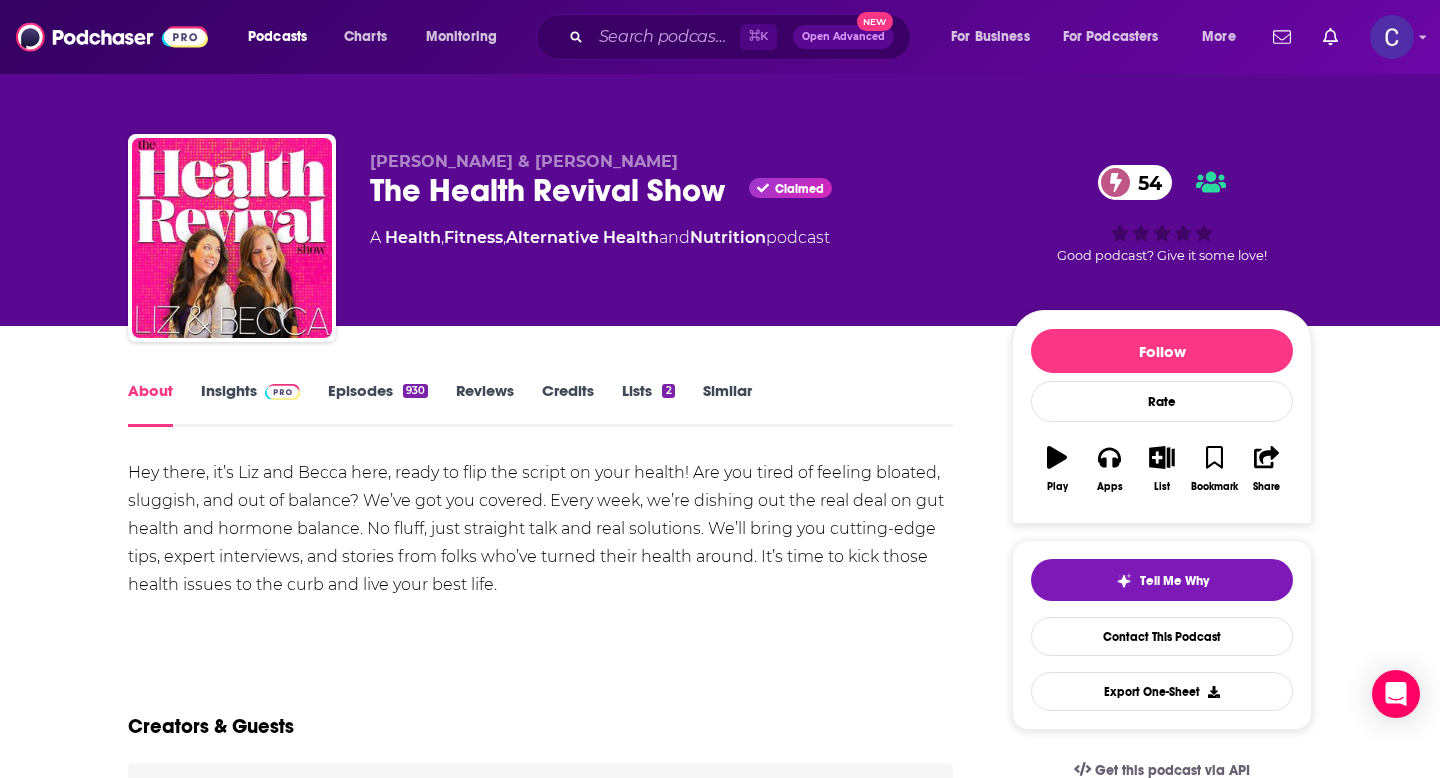 click on "Episodes 930" at bounding box center (378, 404) 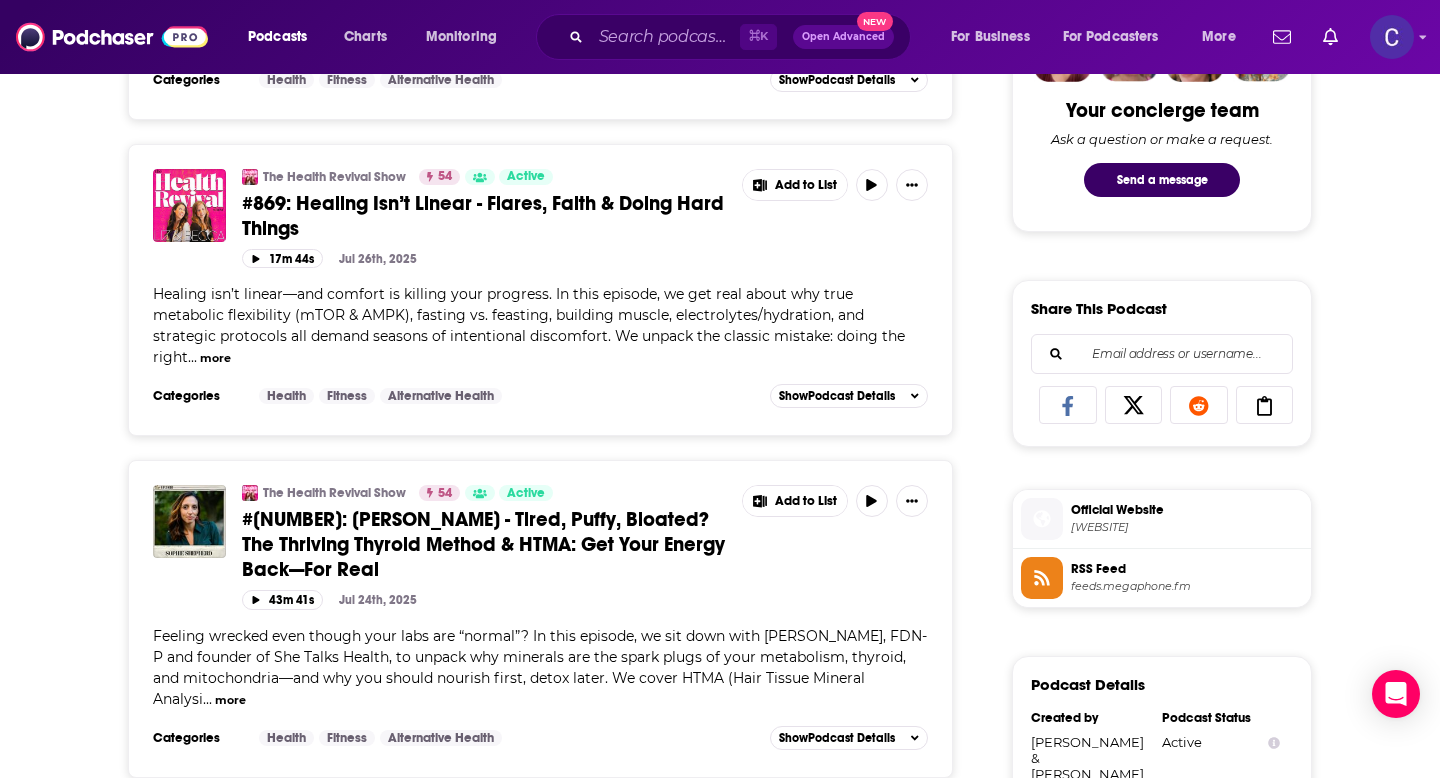 scroll, scrollTop: 0, scrollLeft: 0, axis: both 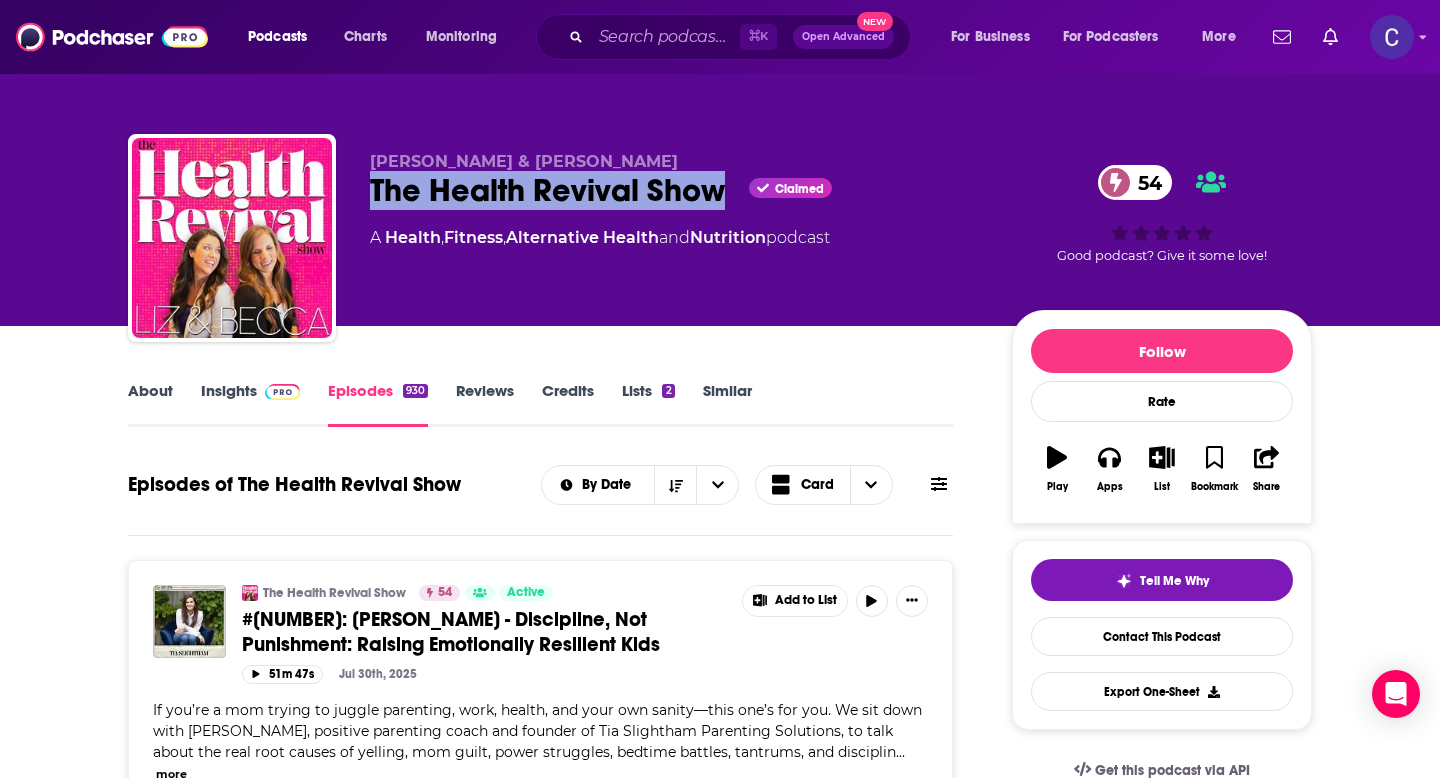 drag, startPoint x: 373, startPoint y: 190, endPoint x: 720, endPoint y: 197, distance: 347.0706 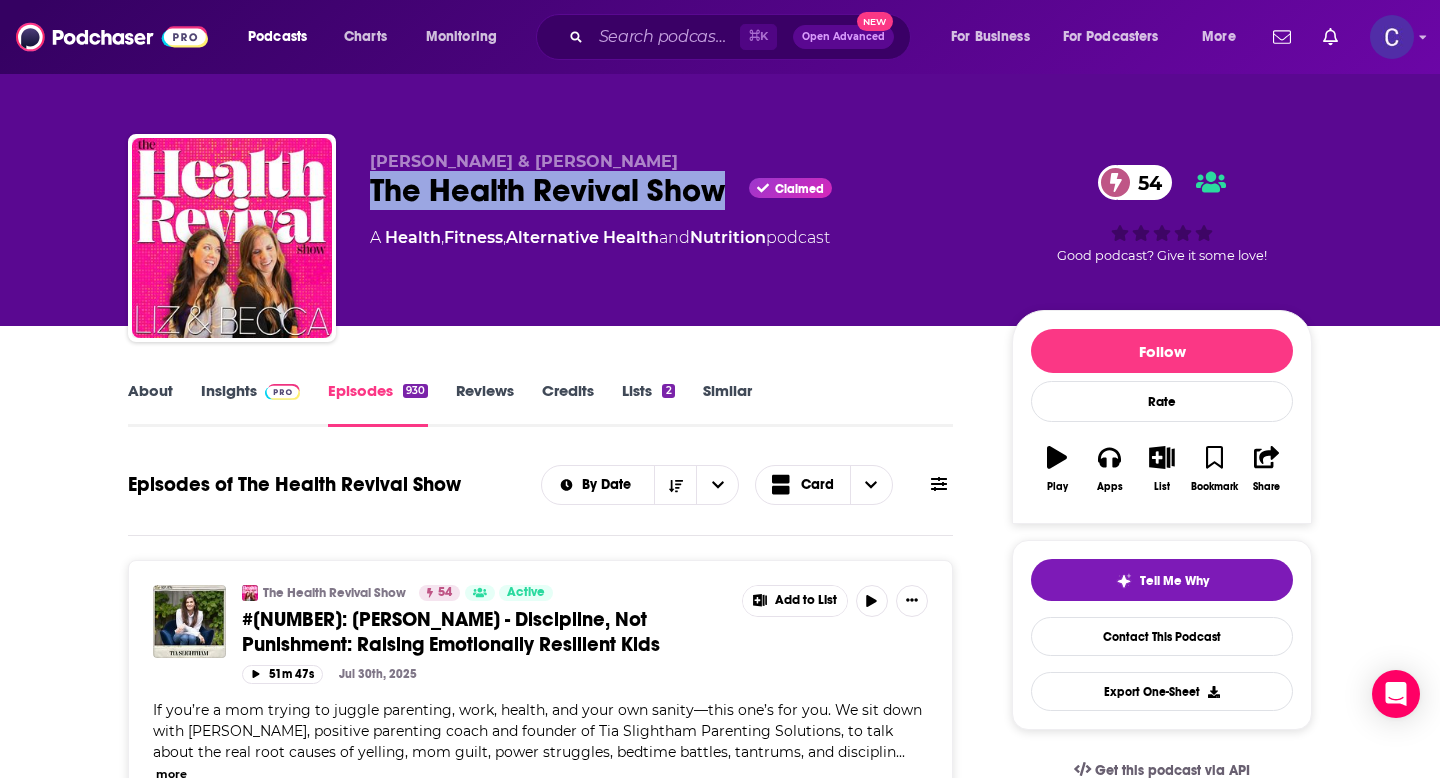 drag, startPoint x: 370, startPoint y: 146, endPoint x: 702, endPoint y: 162, distance: 332.3853 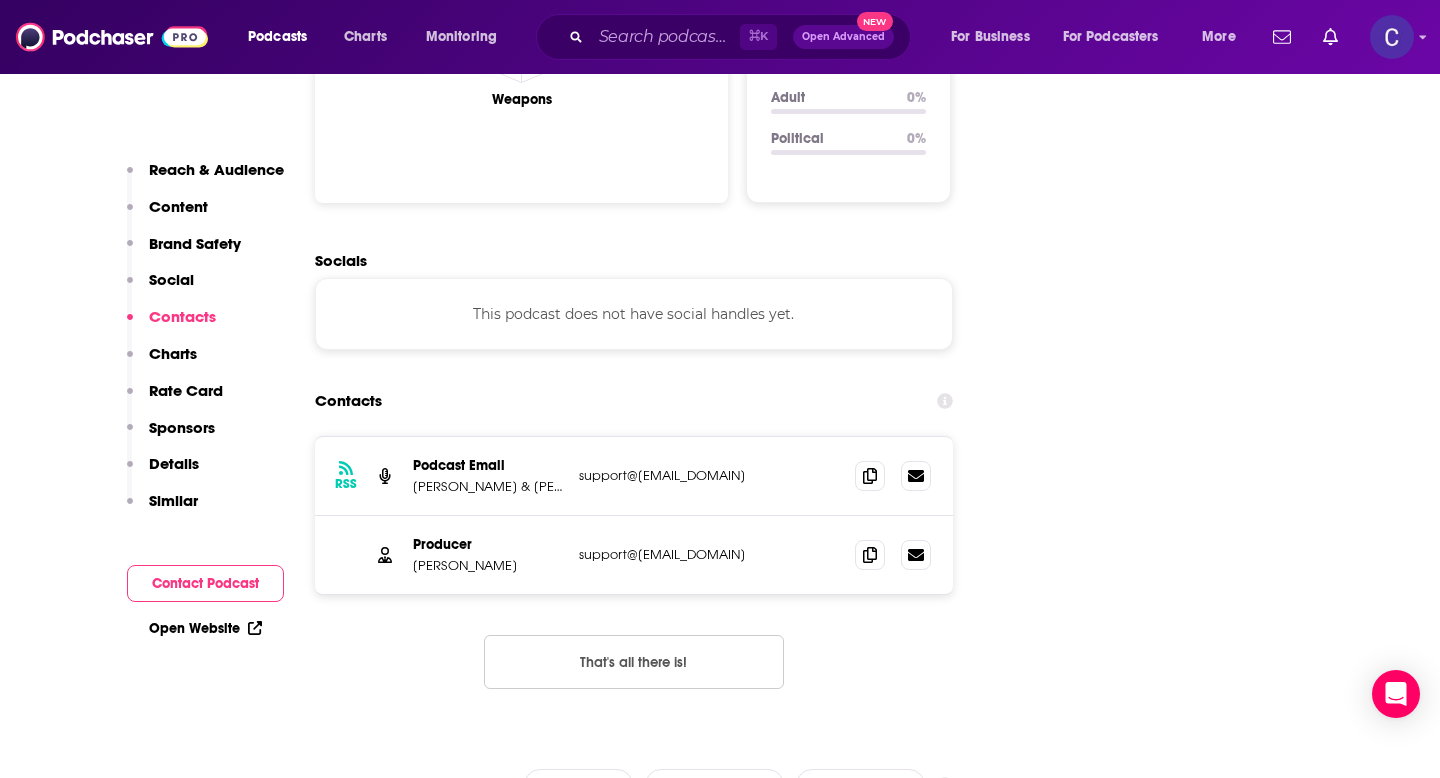 scroll, scrollTop: 2203, scrollLeft: 0, axis: vertical 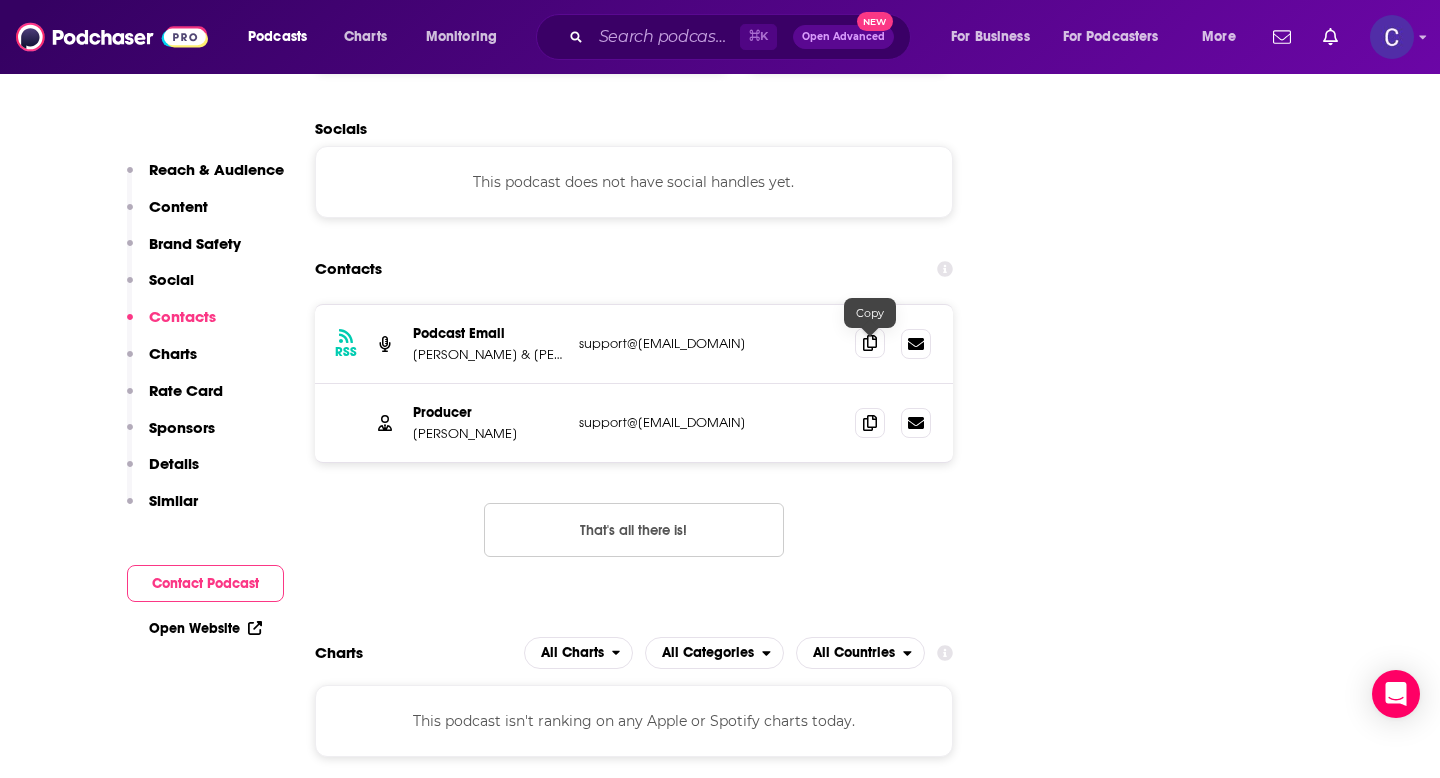 click 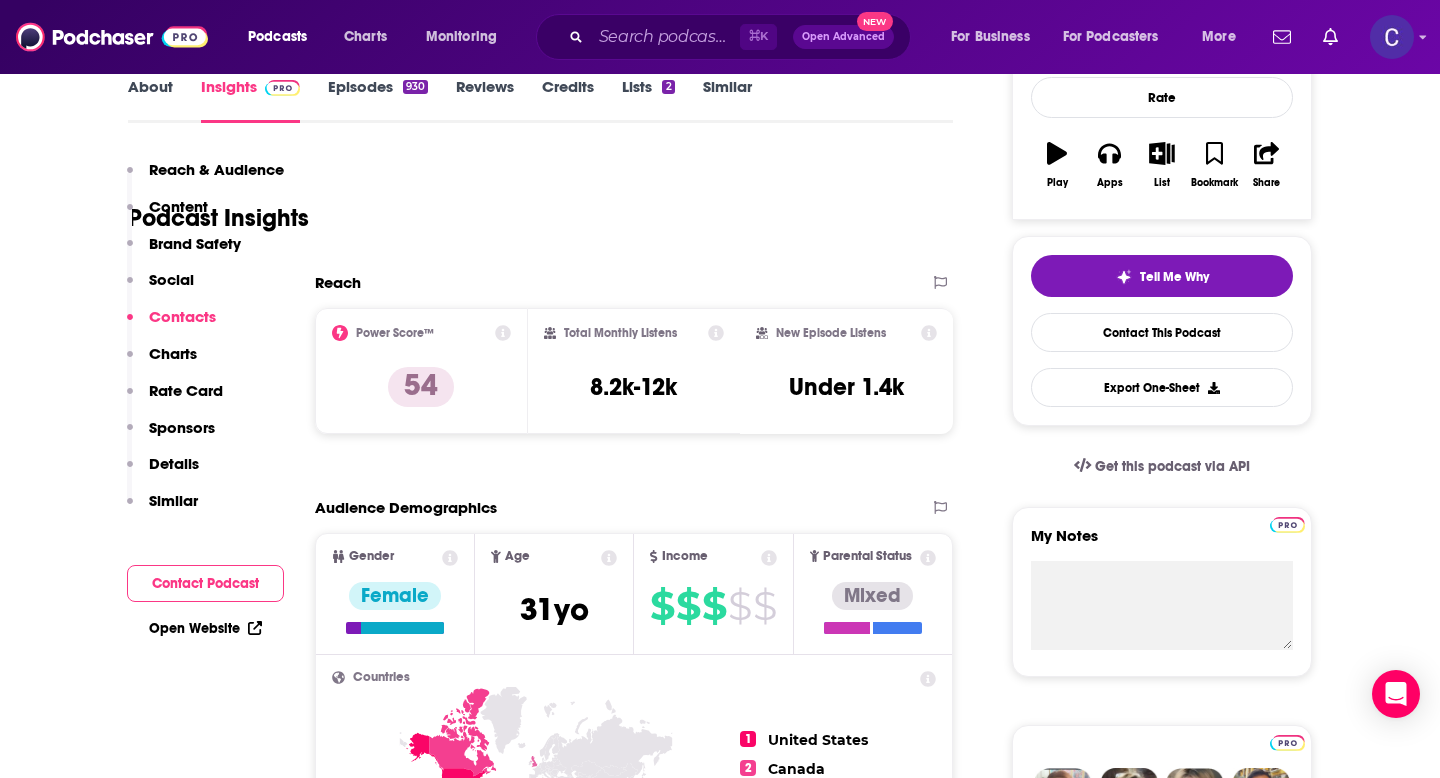 scroll, scrollTop: 0, scrollLeft: 0, axis: both 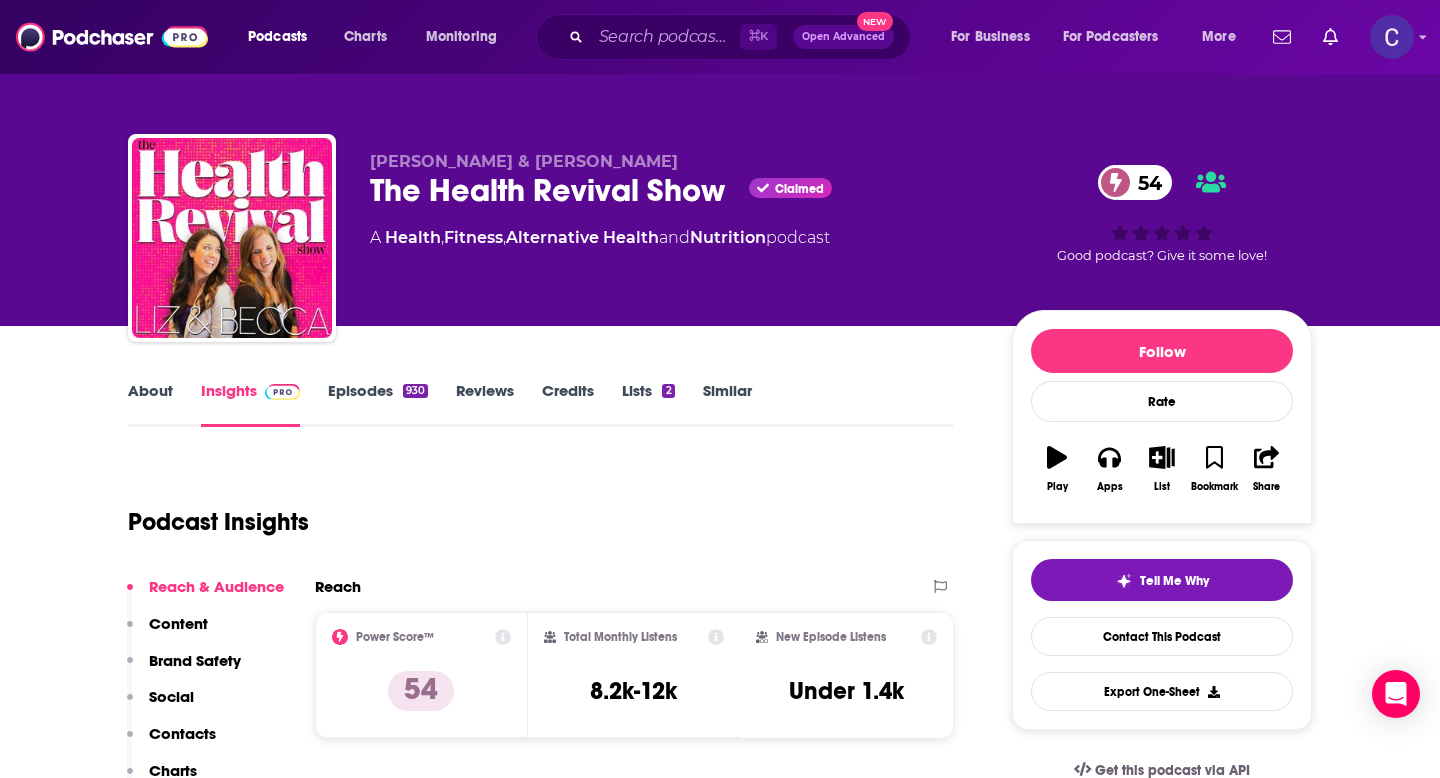 click on "Similar" at bounding box center (727, 404) 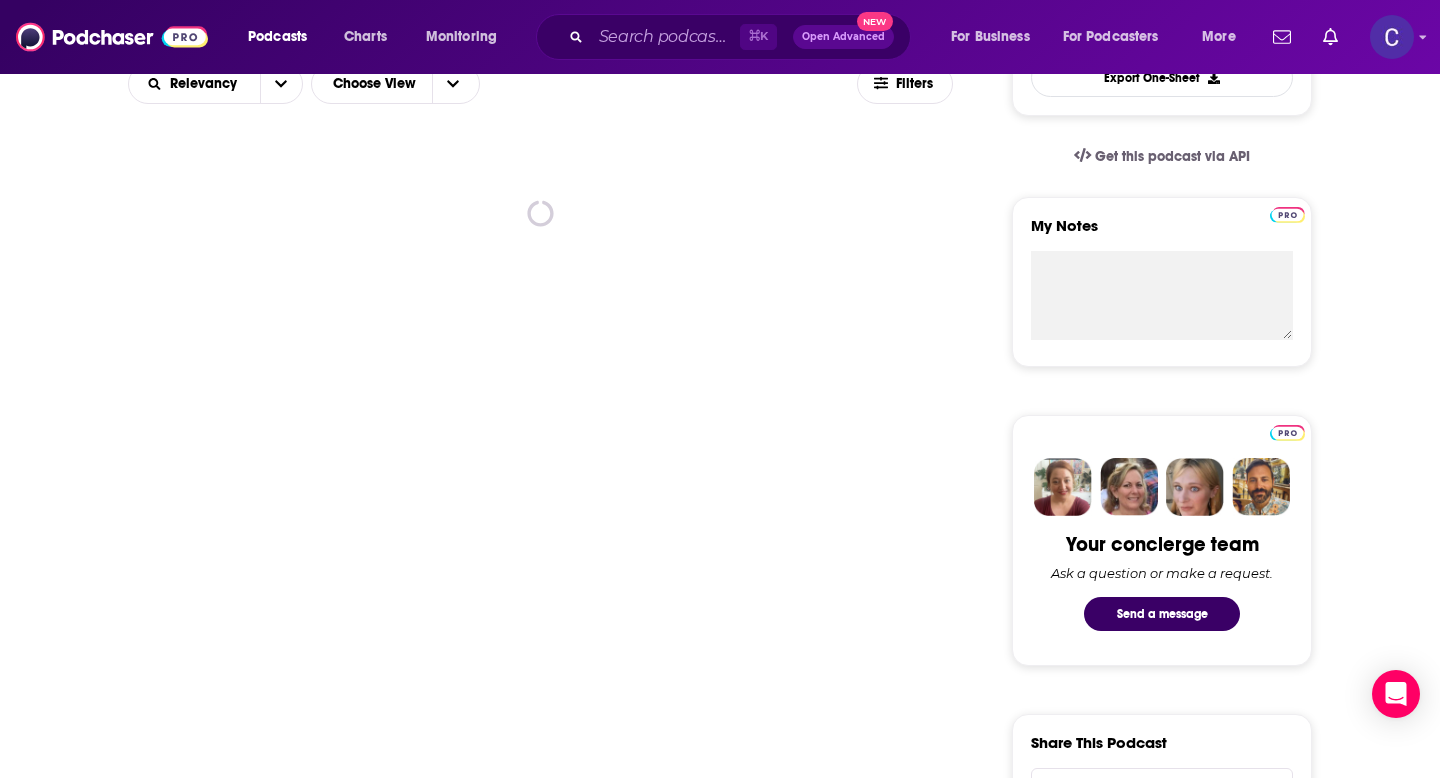scroll, scrollTop: 607, scrollLeft: 0, axis: vertical 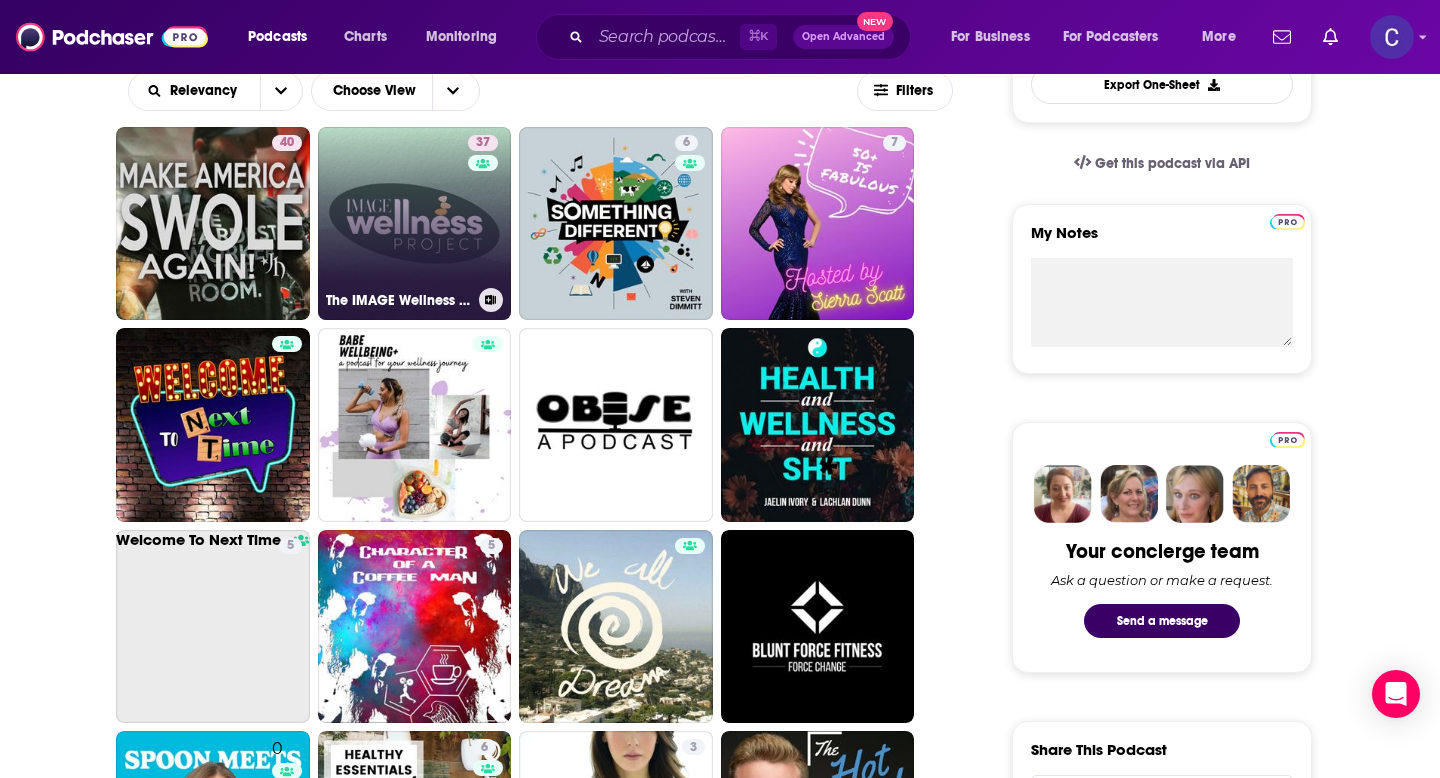 click on "37 The IMAGE Wellness Project" at bounding box center (415, 224) 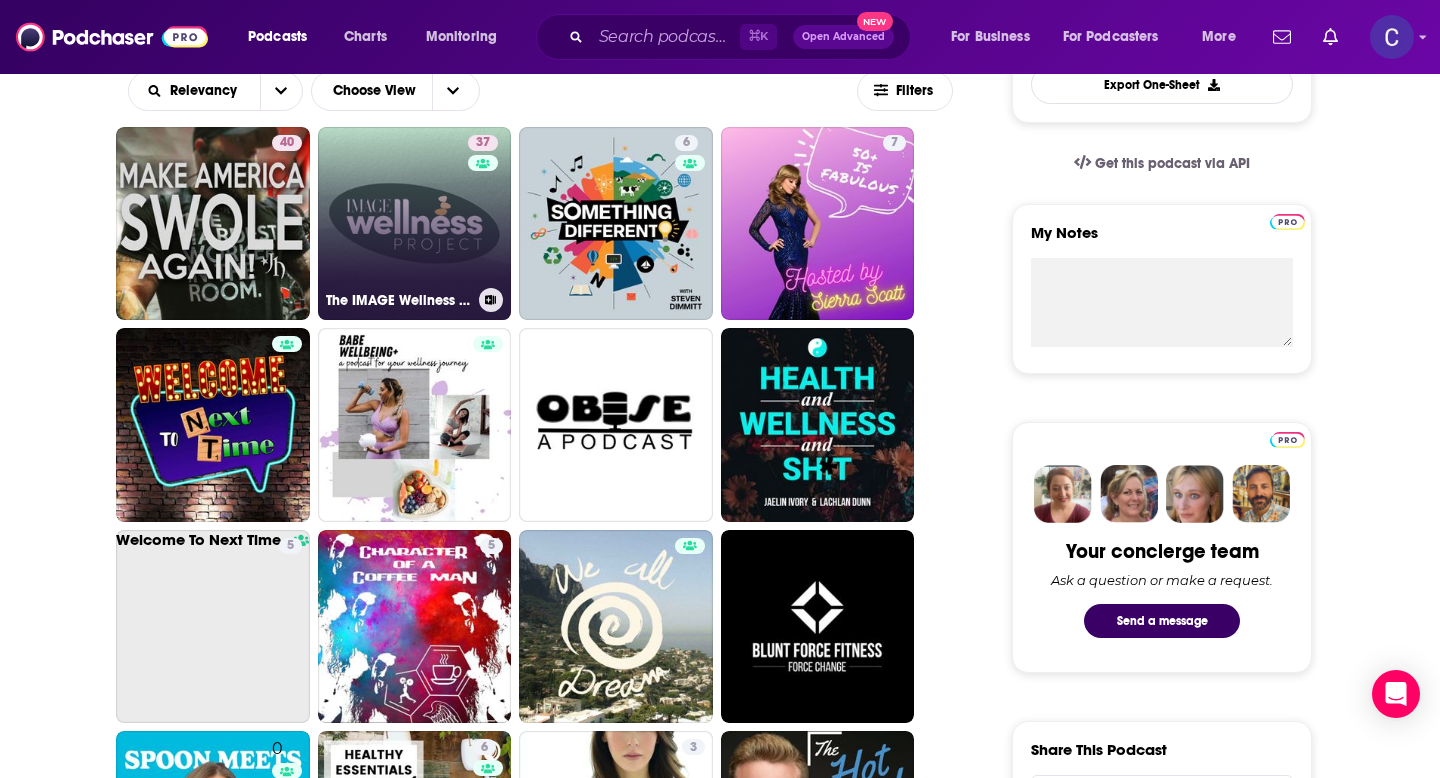 scroll, scrollTop: 0, scrollLeft: 0, axis: both 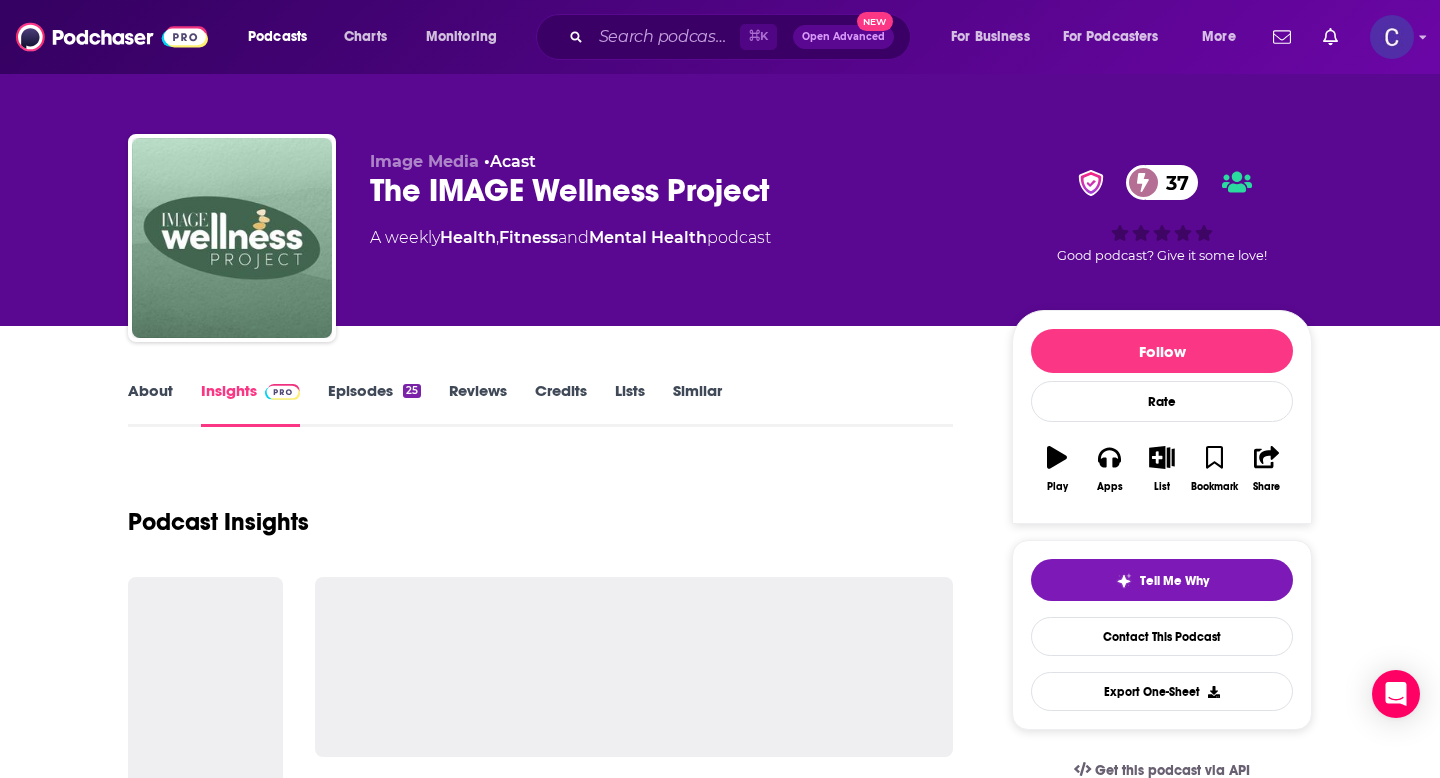 click on "Episodes 25" at bounding box center [374, 404] 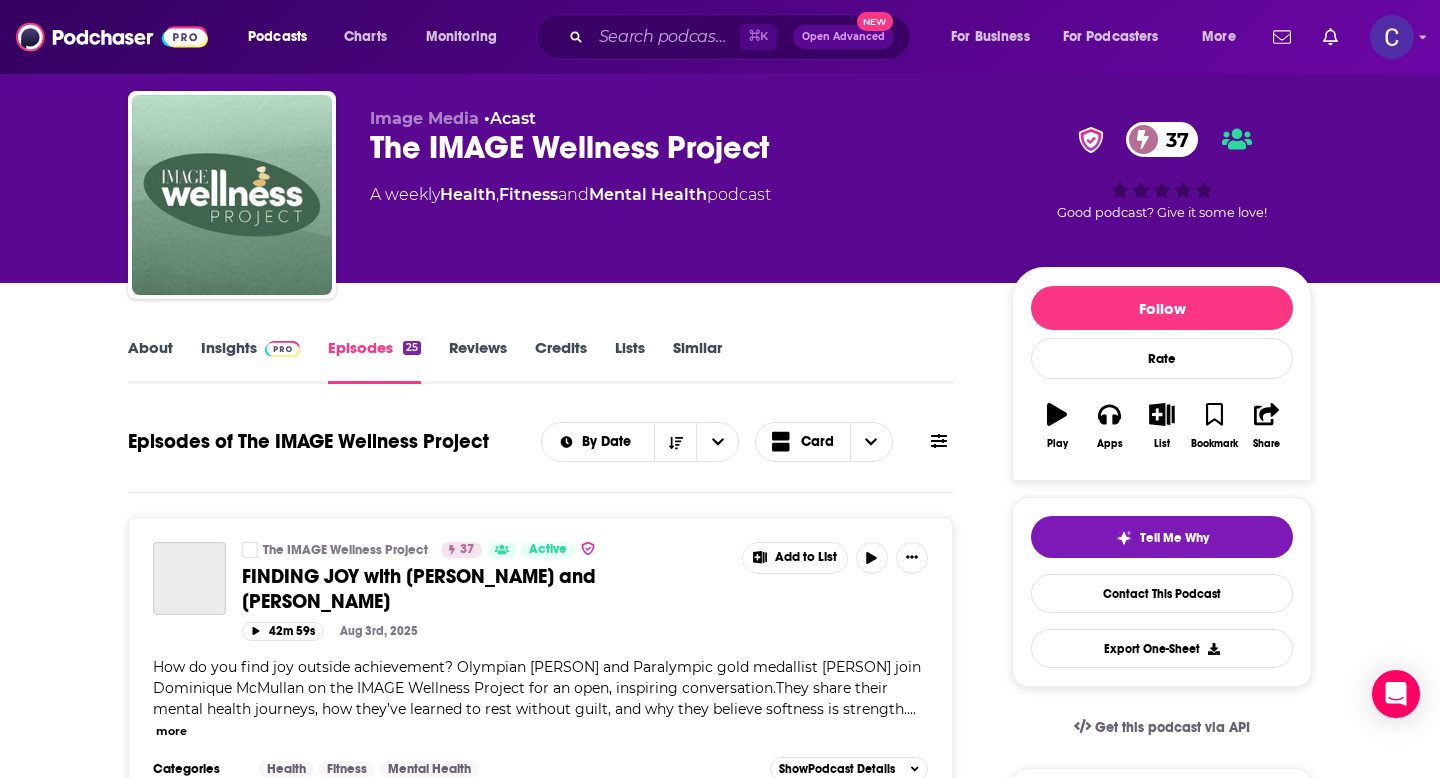 scroll, scrollTop: 46, scrollLeft: 0, axis: vertical 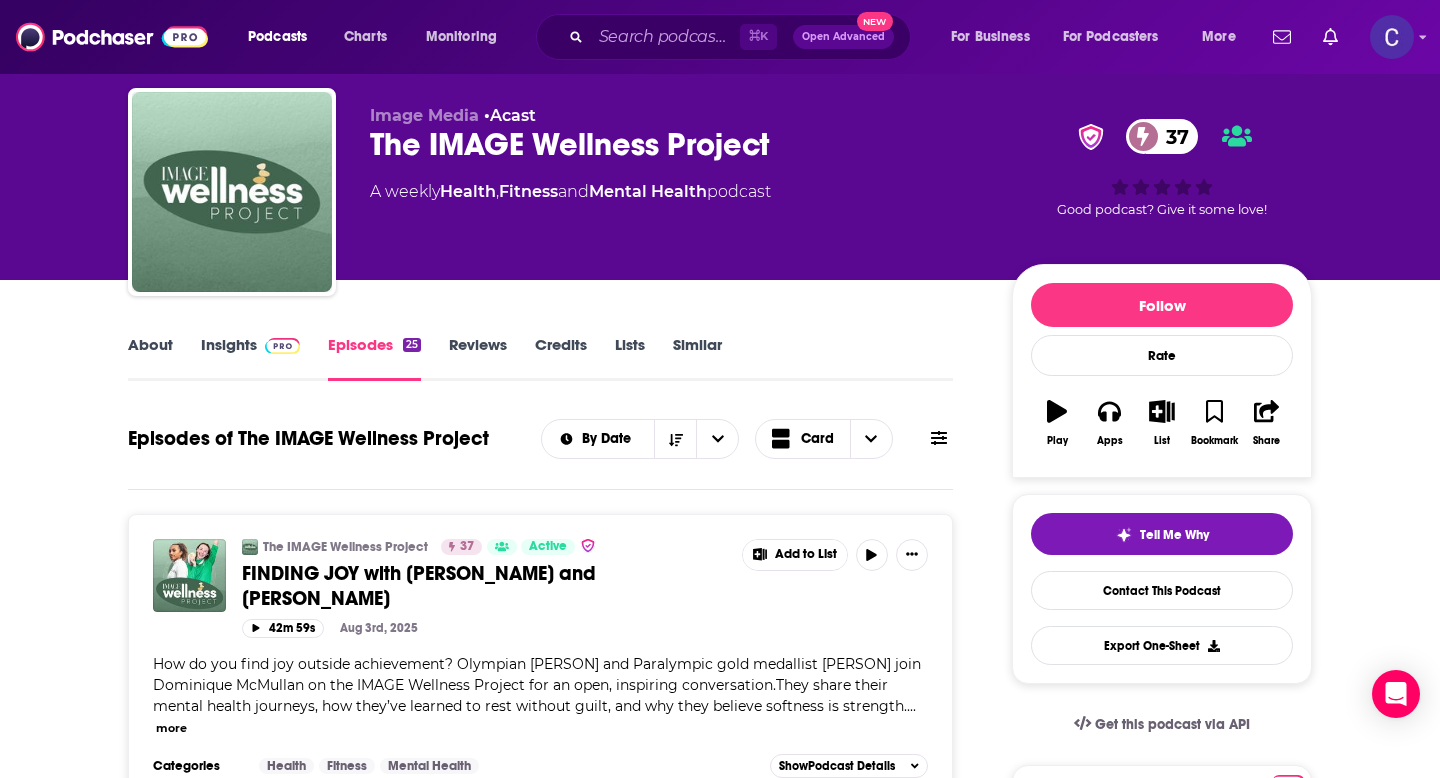click on "About" at bounding box center [150, 358] 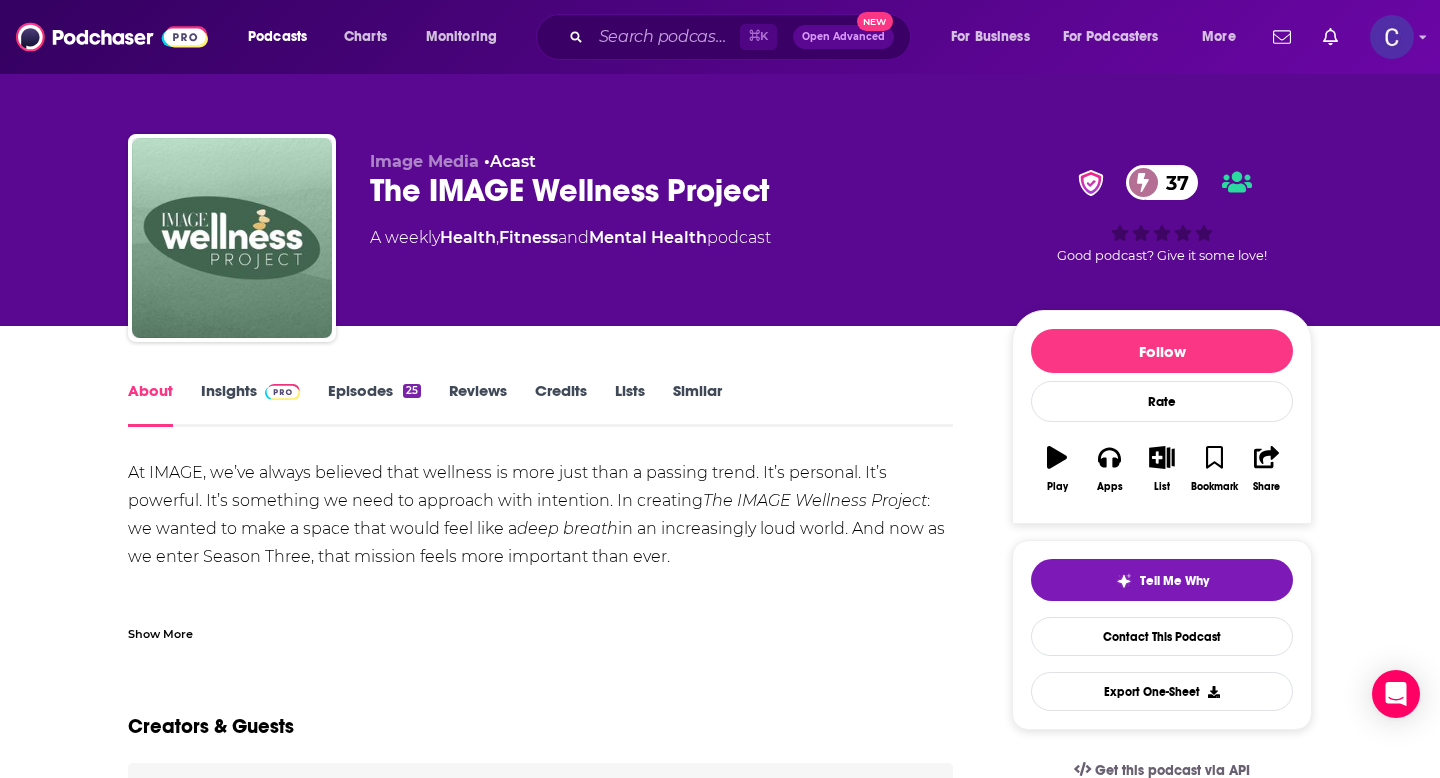 click on "Show More" at bounding box center [160, 632] 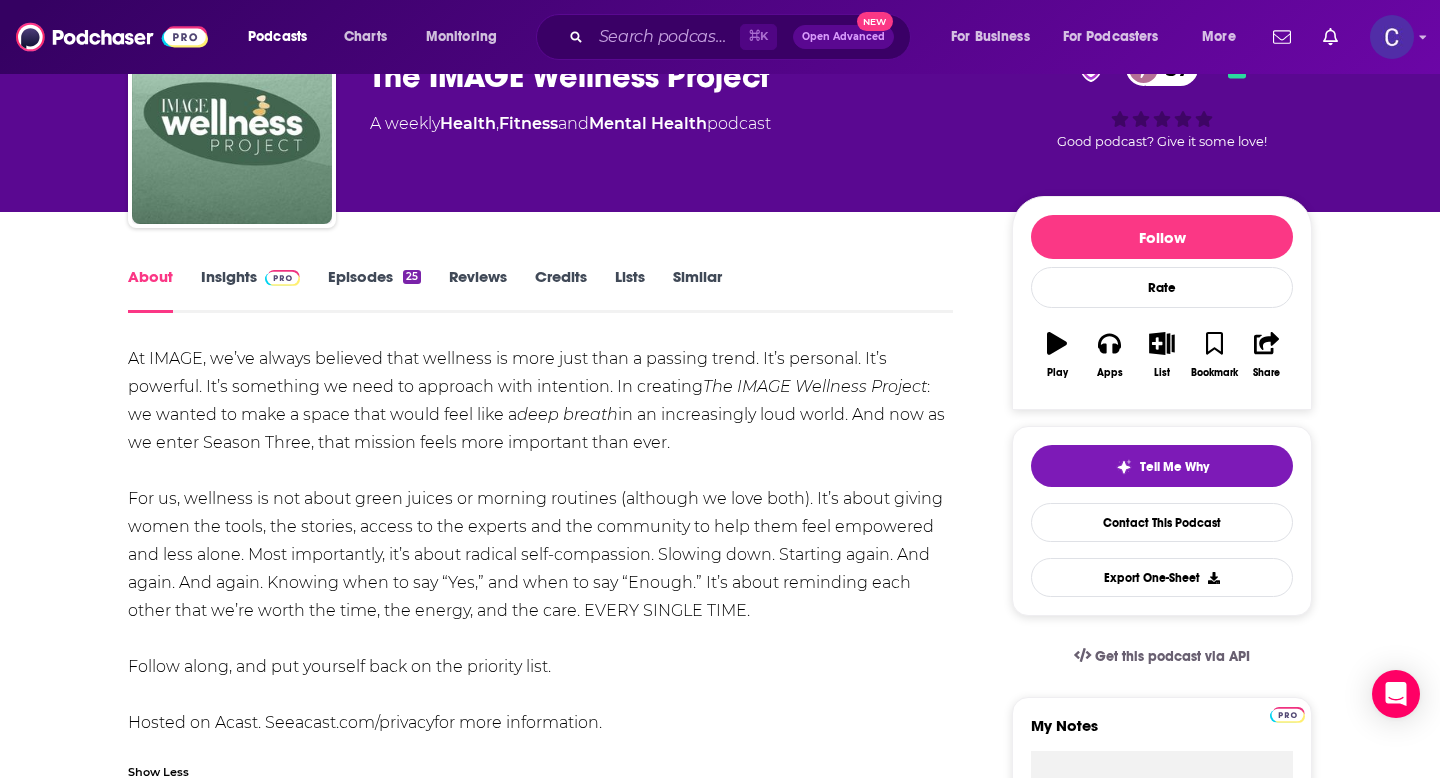 scroll, scrollTop: 80, scrollLeft: 0, axis: vertical 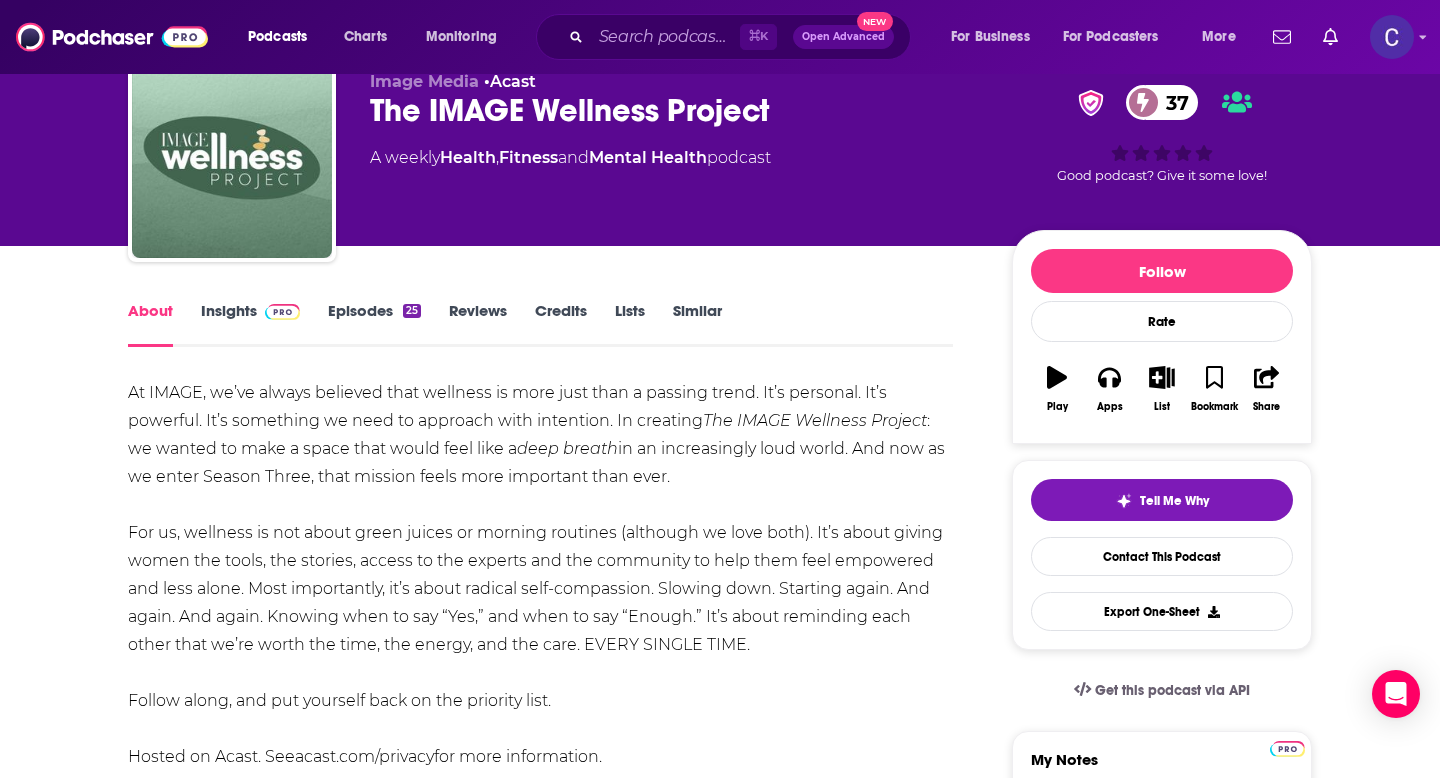 click on "Episodes 25" at bounding box center [374, 324] 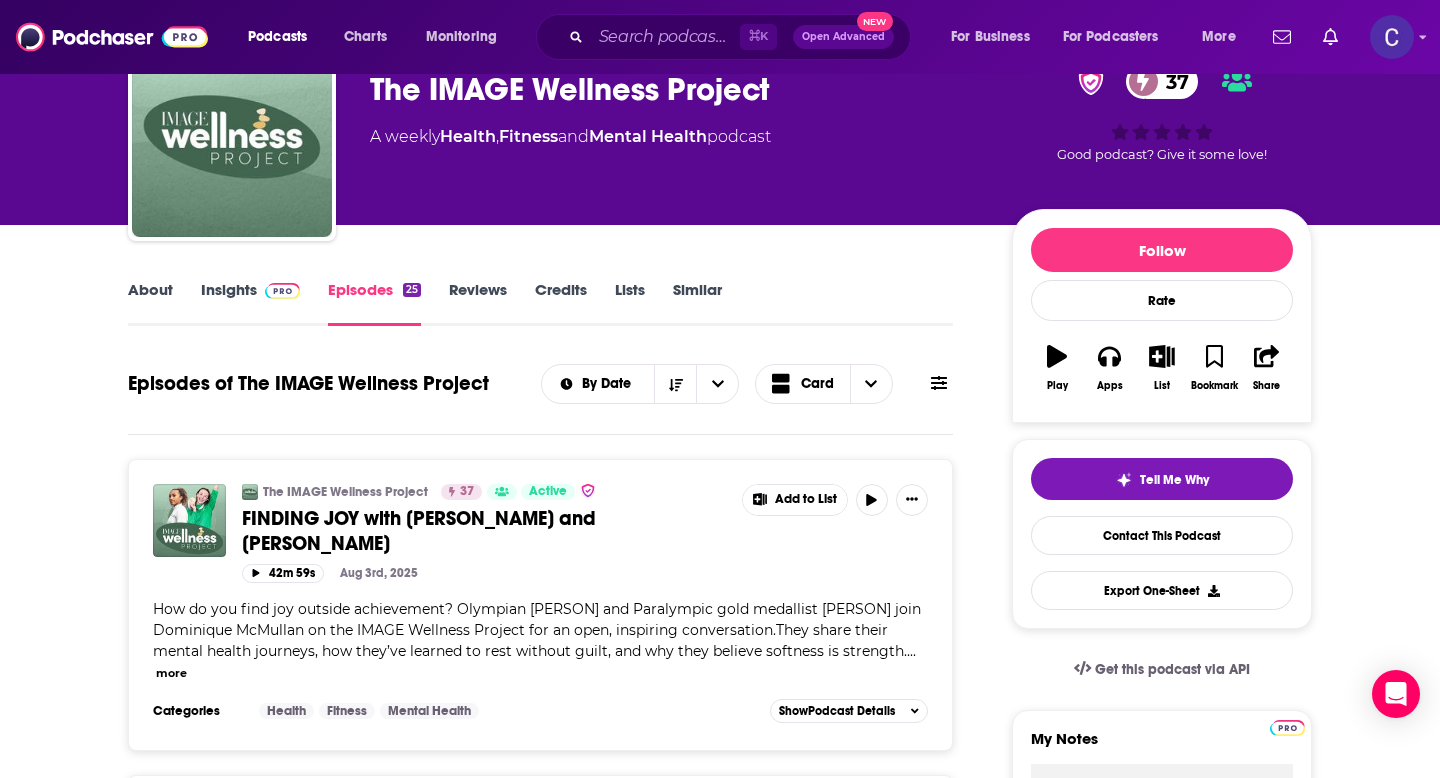 scroll, scrollTop: 0, scrollLeft: 0, axis: both 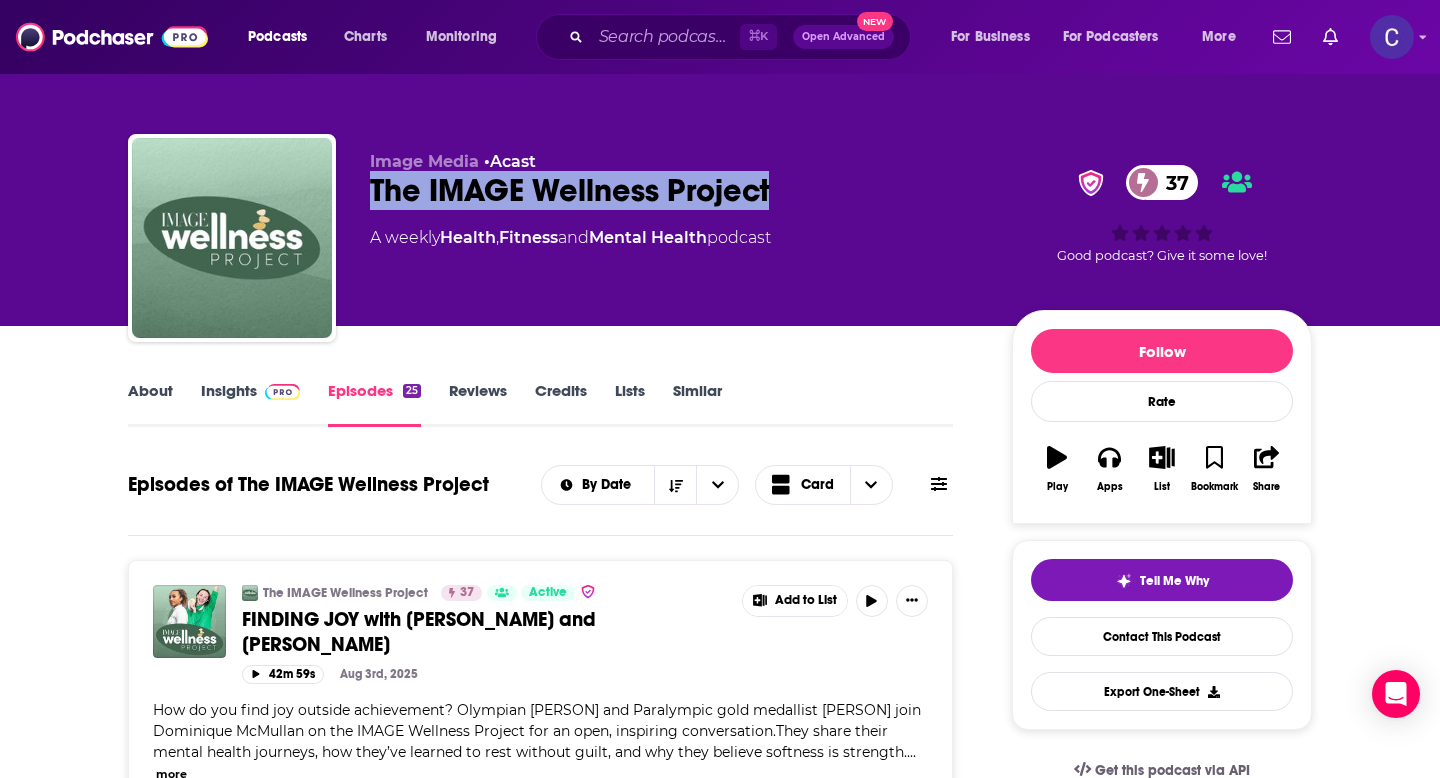 drag, startPoint x: 370, startPoint y: 197, endPoint x: 826, endPoint y: 196, distance: 456.0011 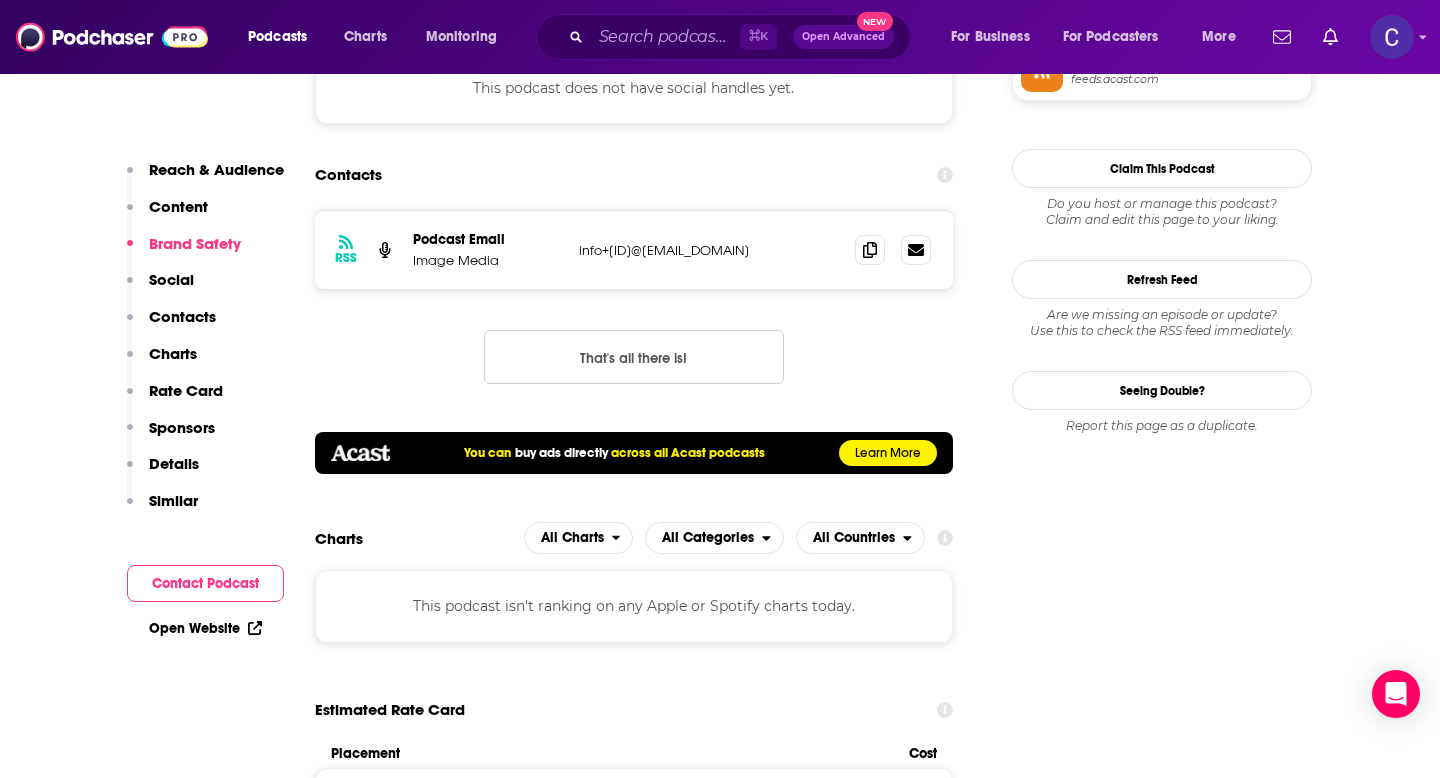 scroll, scrollTop: 1798, scrollLeft: 0, axis: vertical 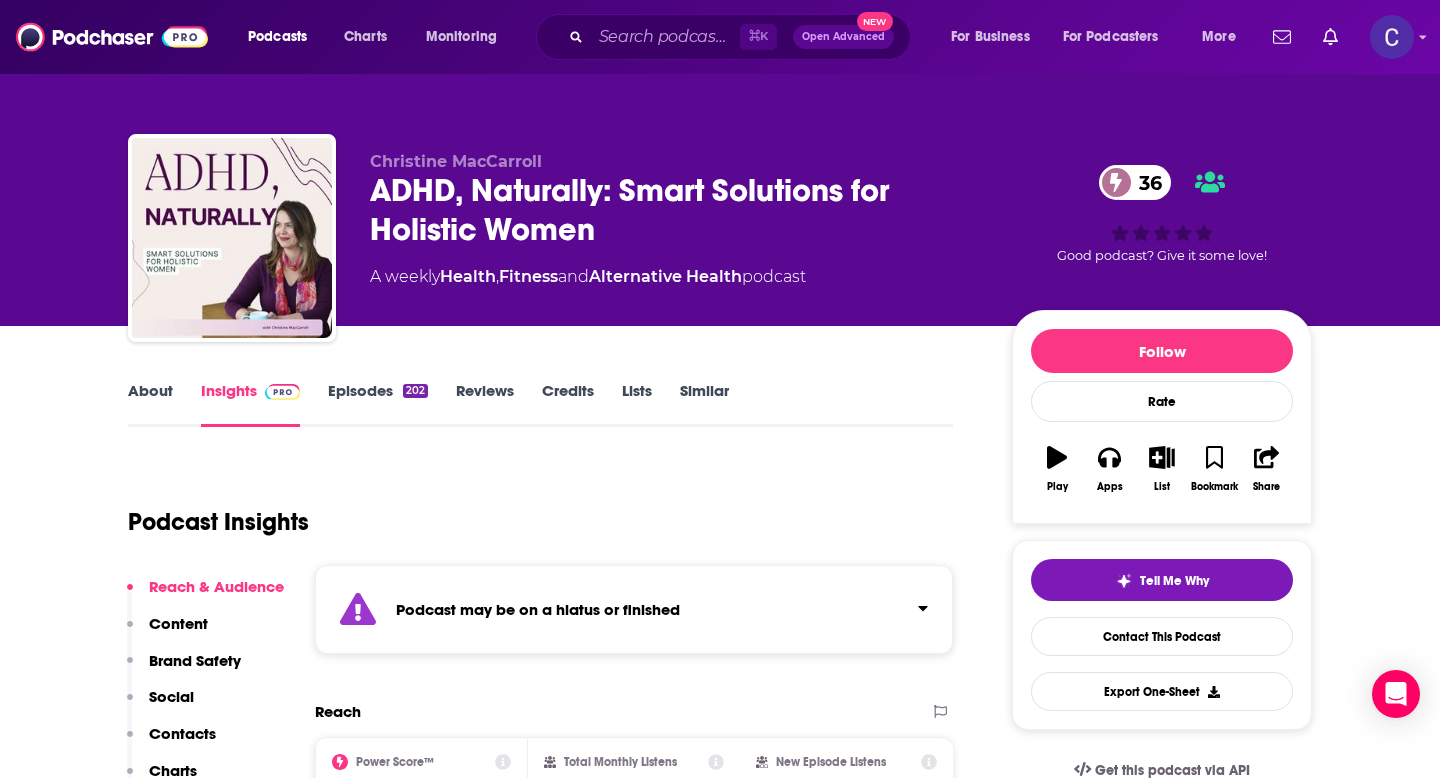 click on "Similar" at bounding box center (704, 404) 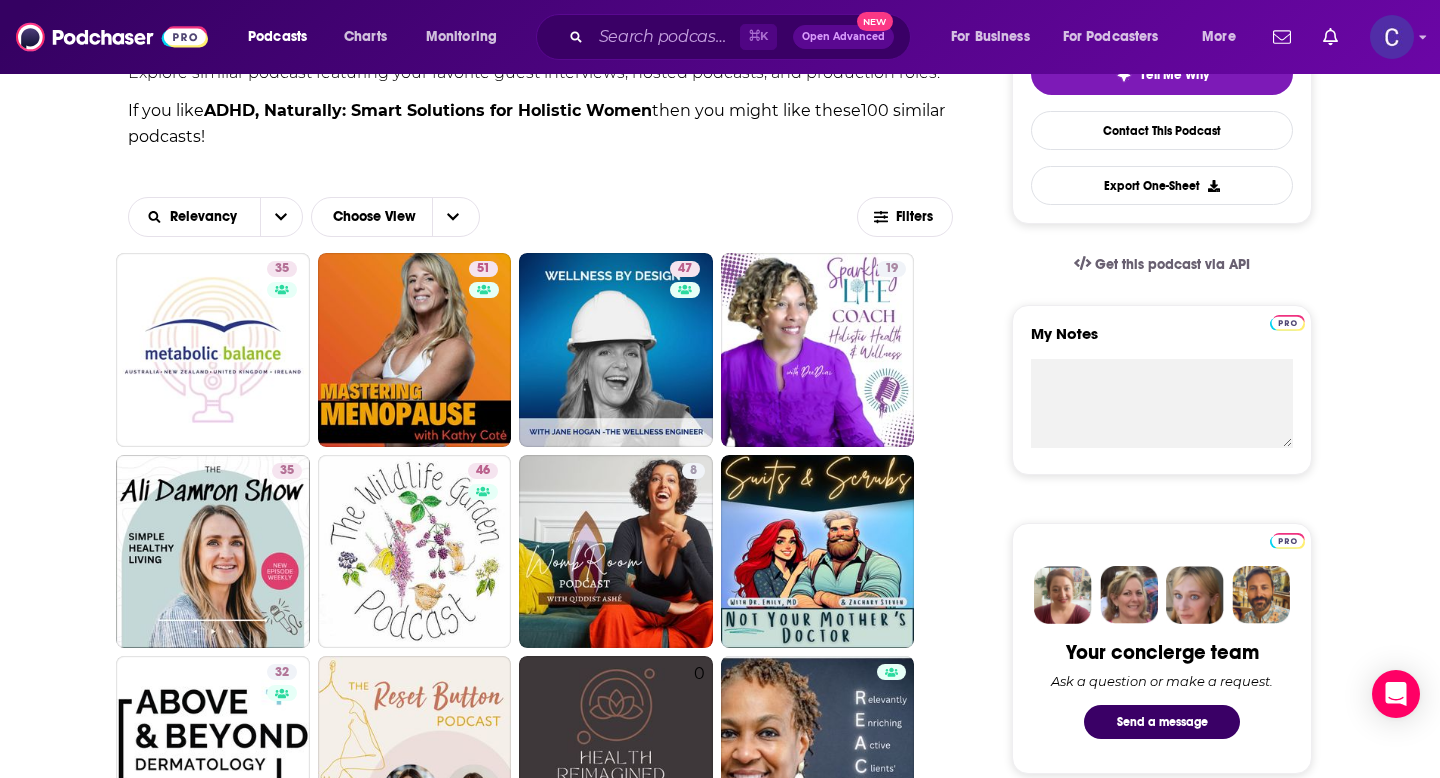 scroll, scrollTop: 499, scrollLeft: 0, axis: vertical 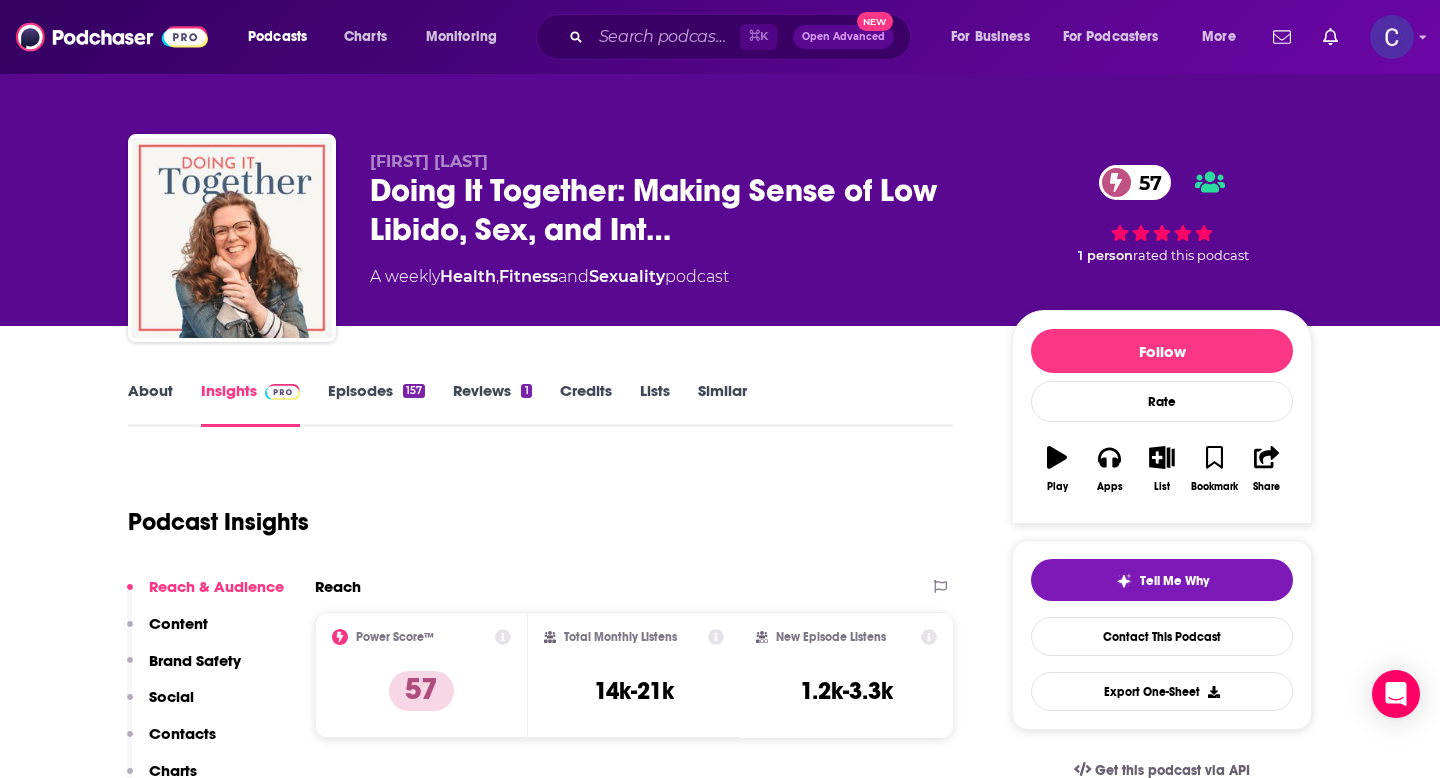 click on "About Insights Episodes 157 Reviews 1 Credits Lists Similar" at bounding box center (540, 402) 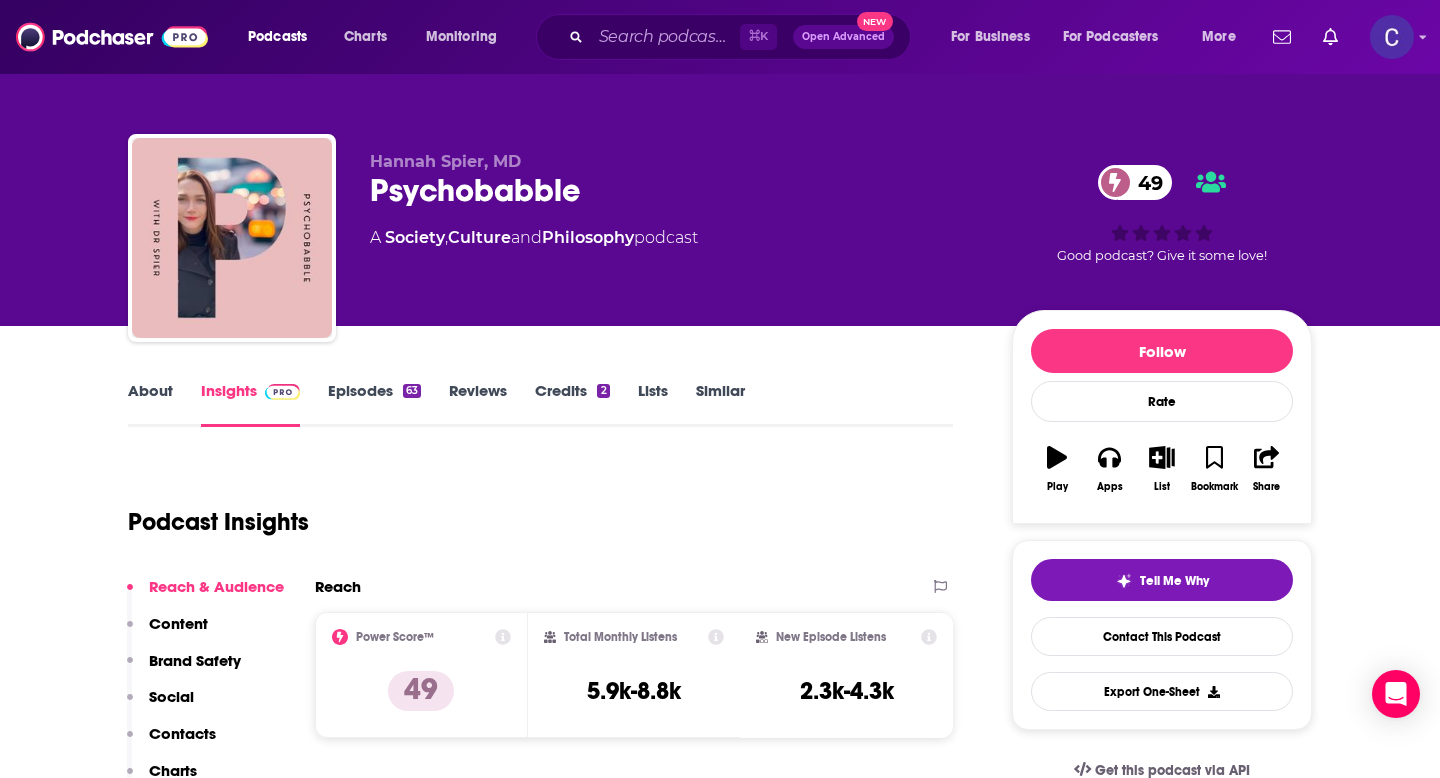 scroll, scrollTop: 0, scrollLeft: 0, axis: both 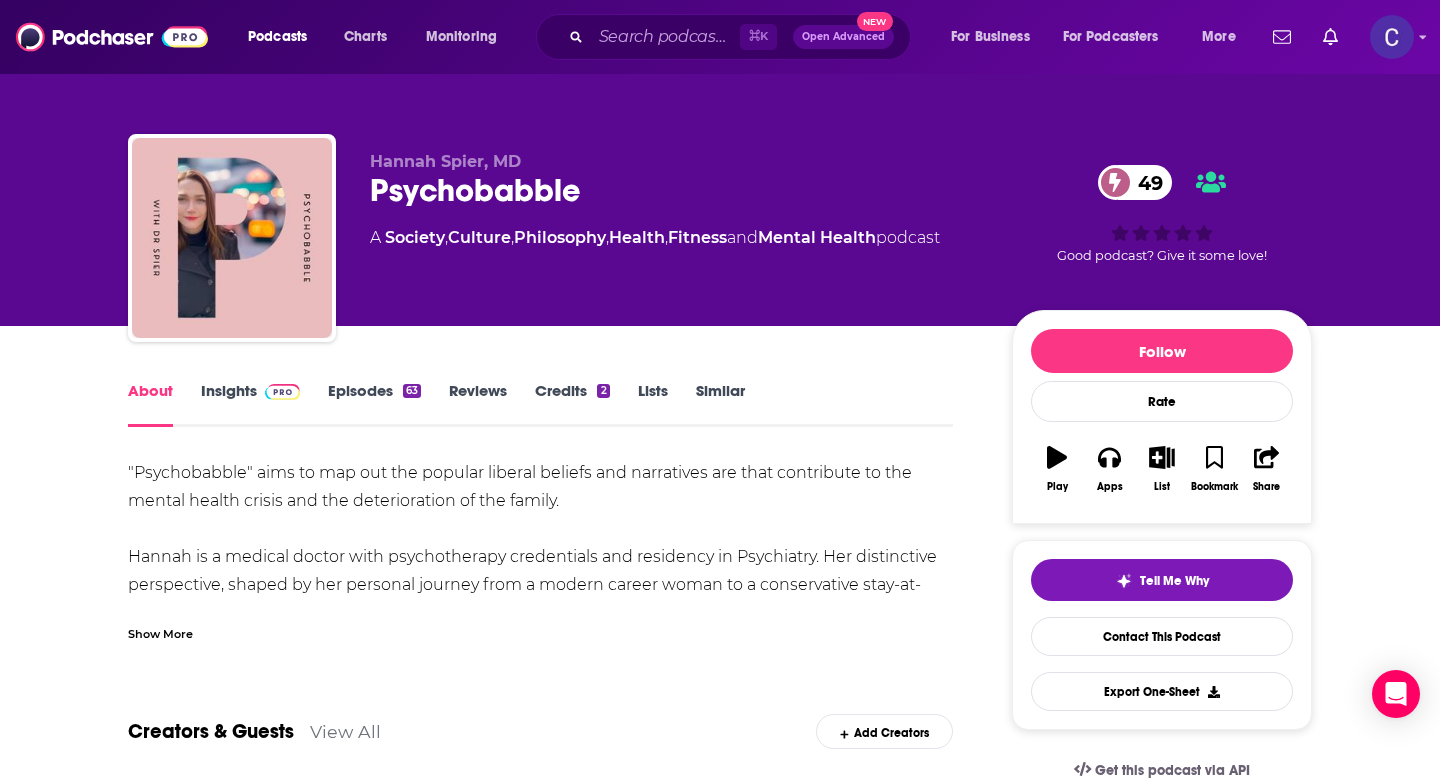 click on "Show More" at bounding box center [160, 632] 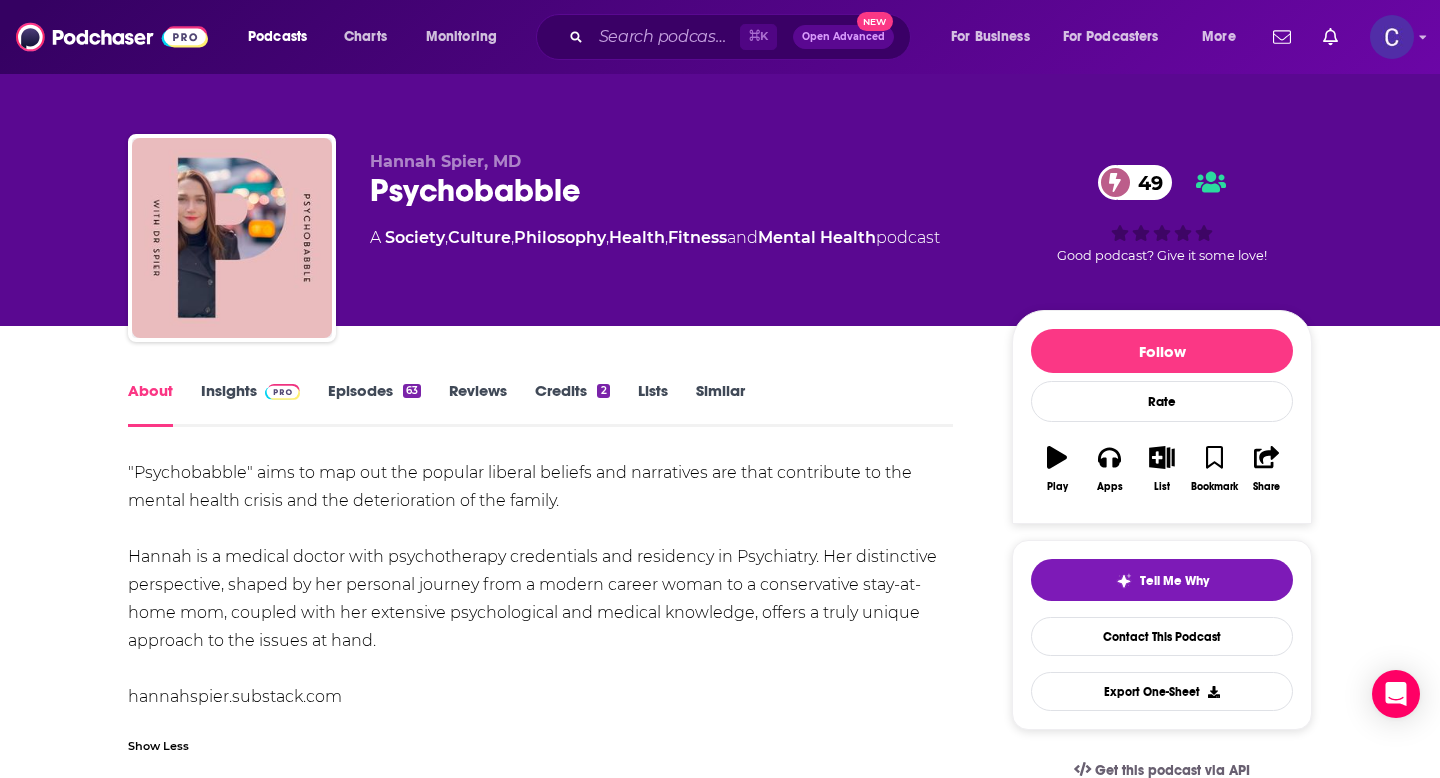 click on "Episodes 63" at bounding box center (374, 404) 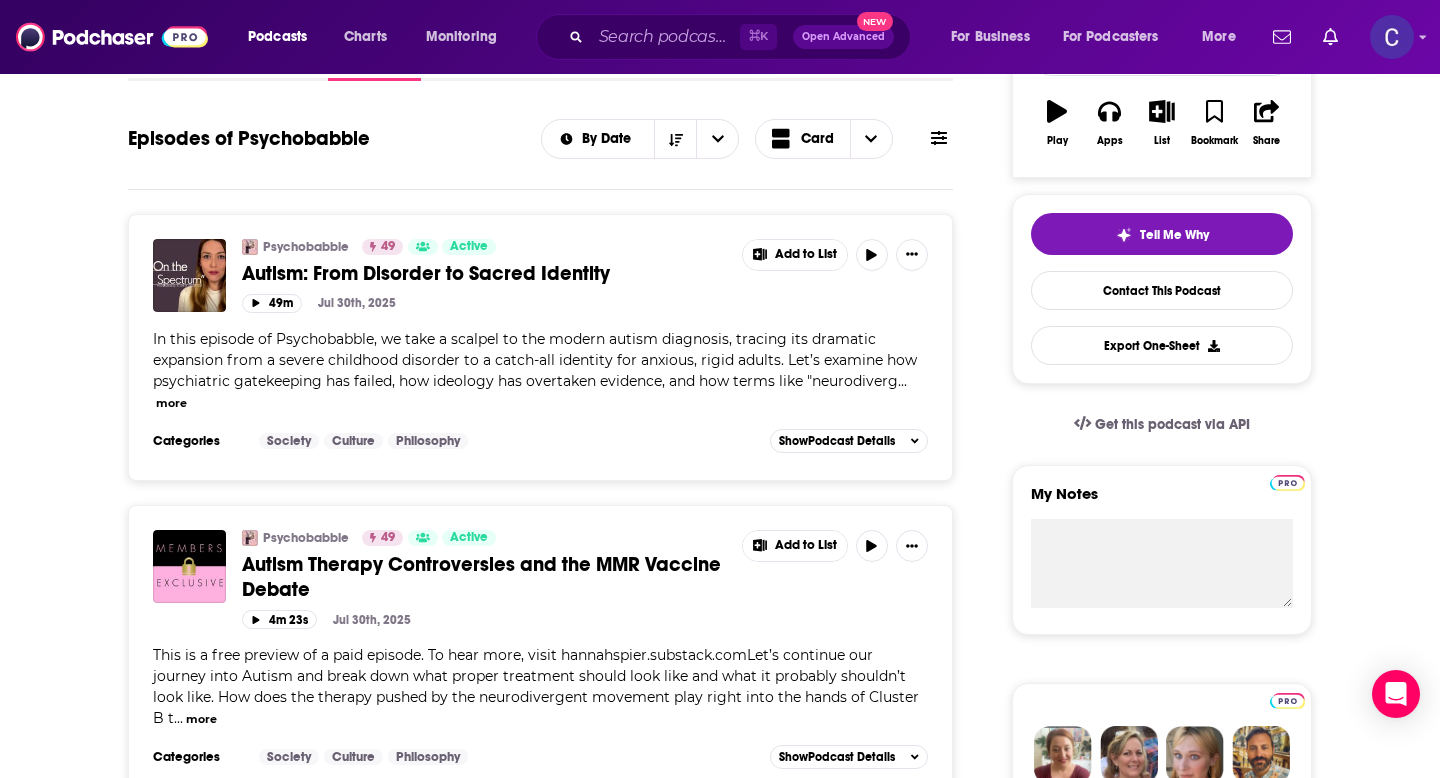 scroll, scrollTop: 0, scrollLeft: 0, axis: both 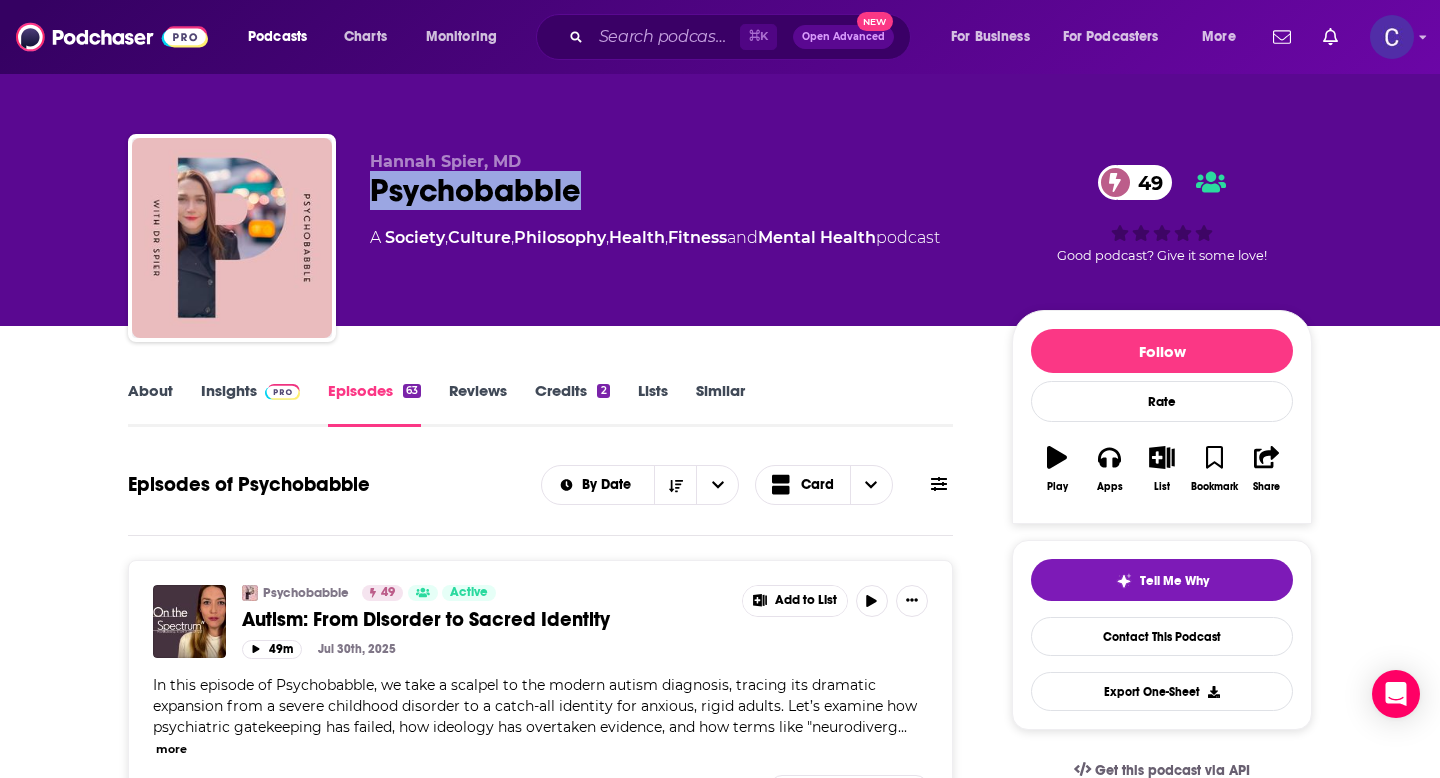 drag, startPoint x: 372, startPoint y: 194, endPoint x: 655, endPoint y: 193, distance: 283.00177 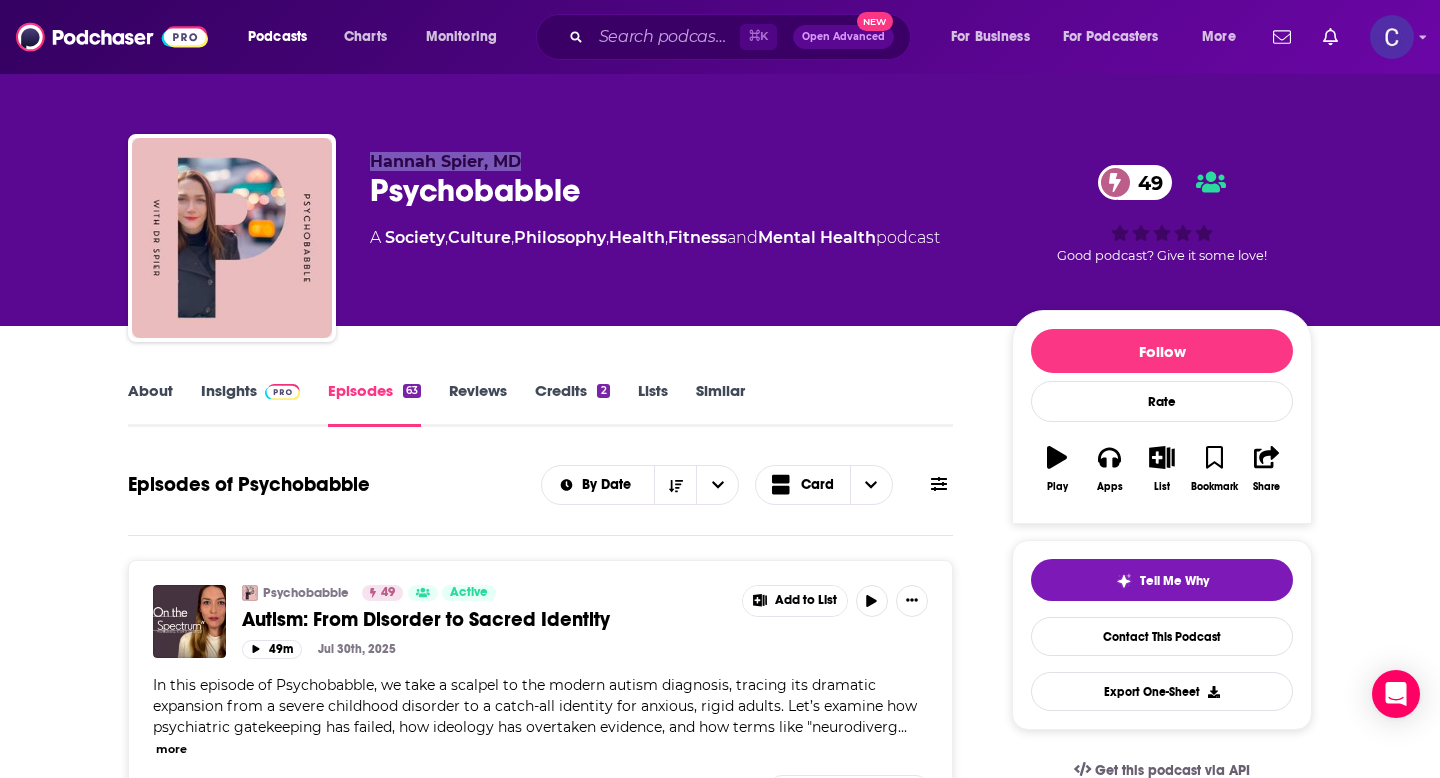 drag, startPoint x: 361, startPoint y: 146, endPoint x: 597, endPoint y: 160, distance: 236.41489 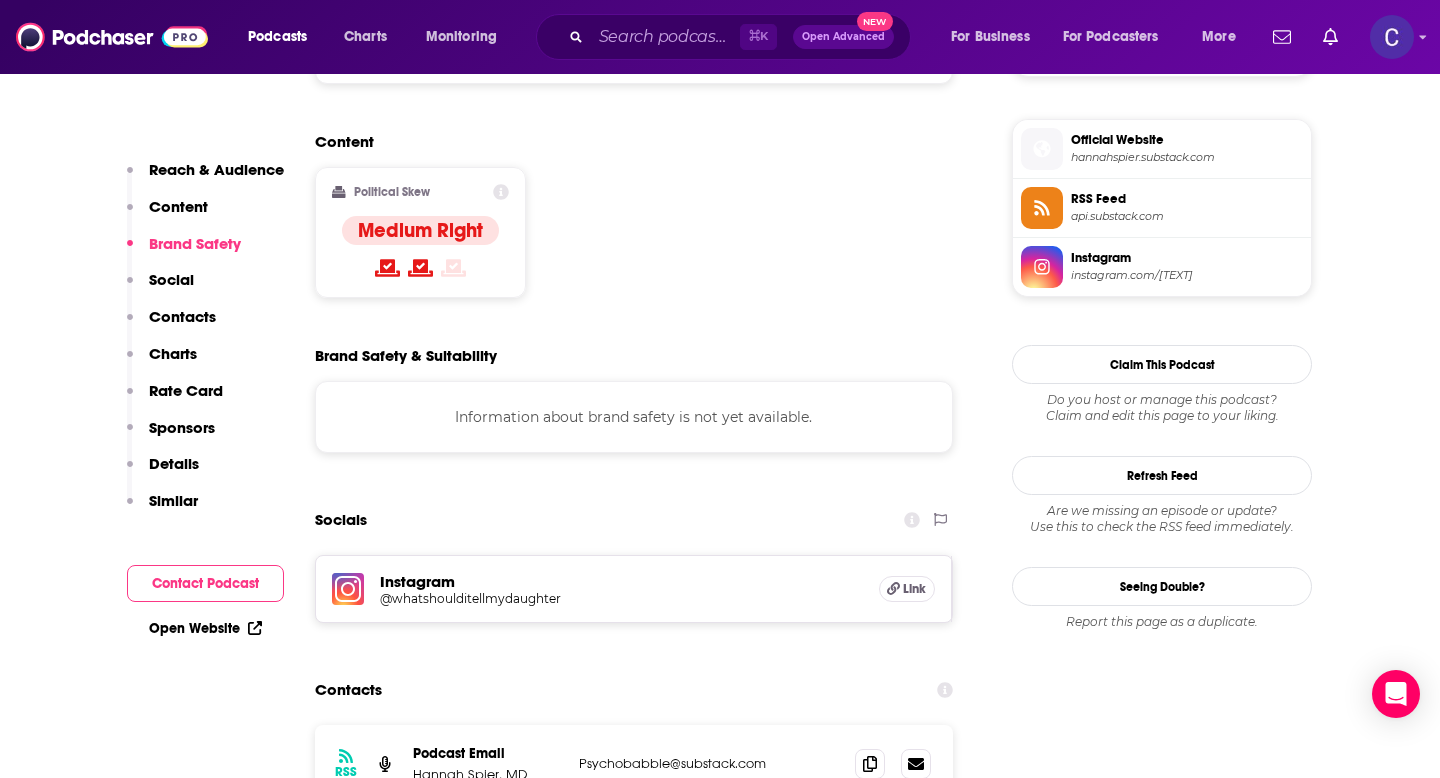 scroll, scrollTop: 1483, scrollLeft: 0, axis: vertical 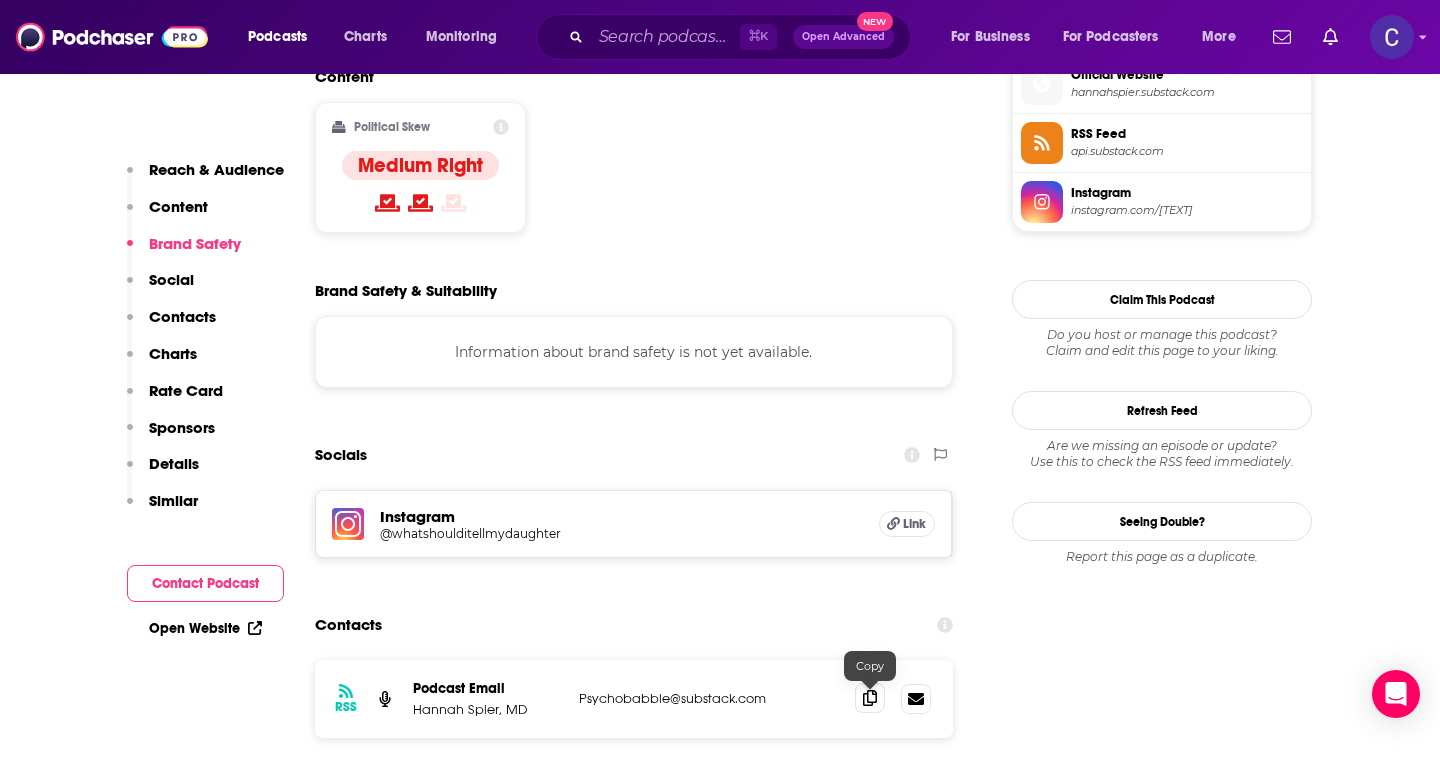 click 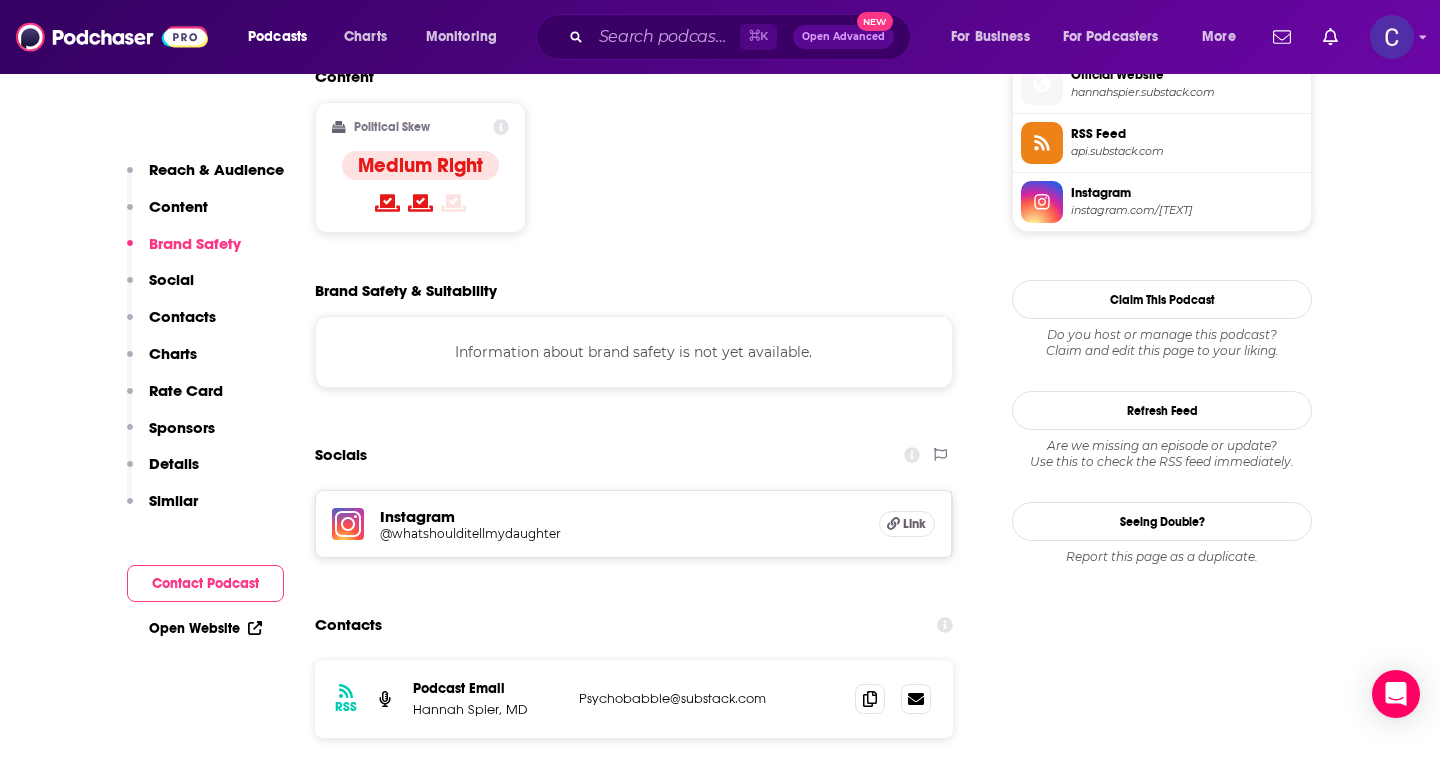 scroll, scrollTop: 0, scrollLeft: 0, axis: both 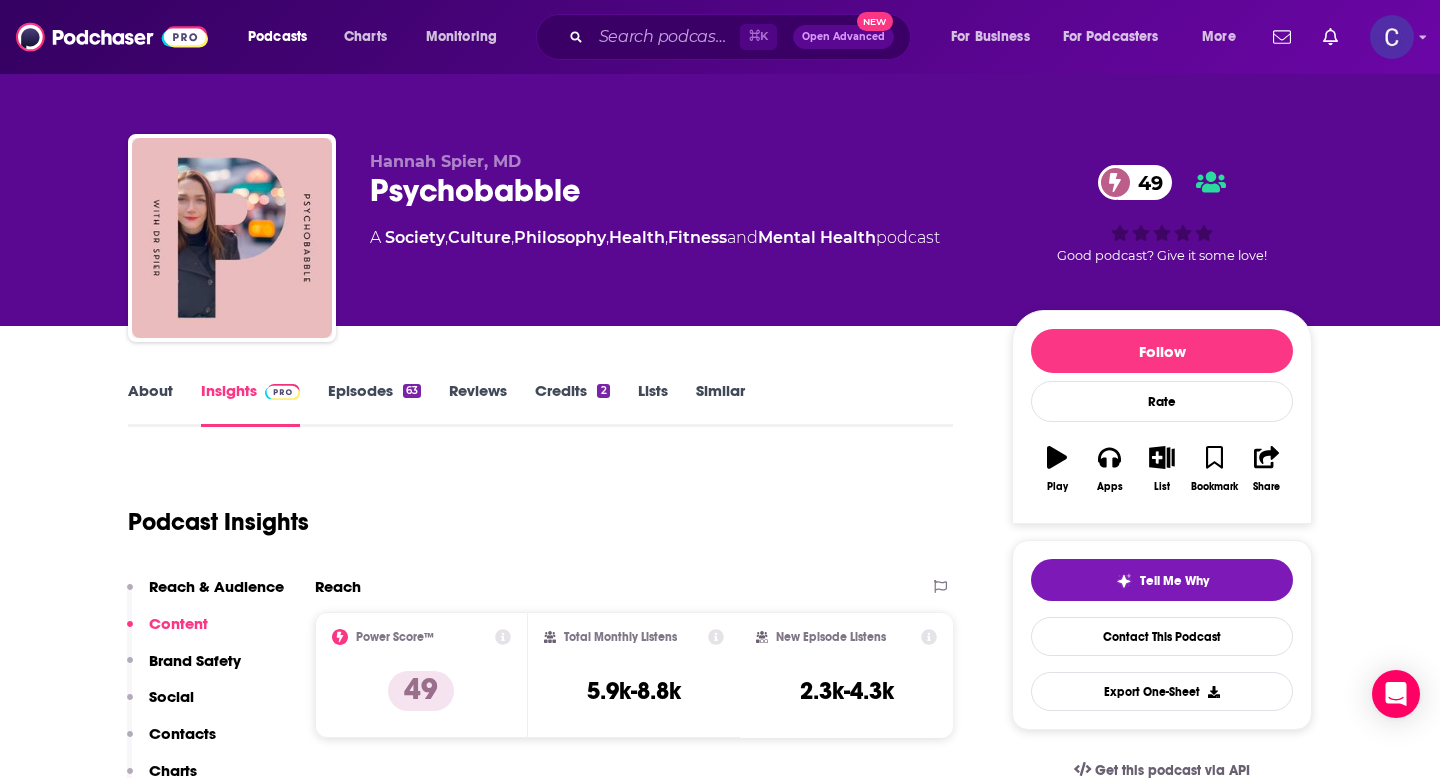 click on "Similar" at bounding box center (720, 404) 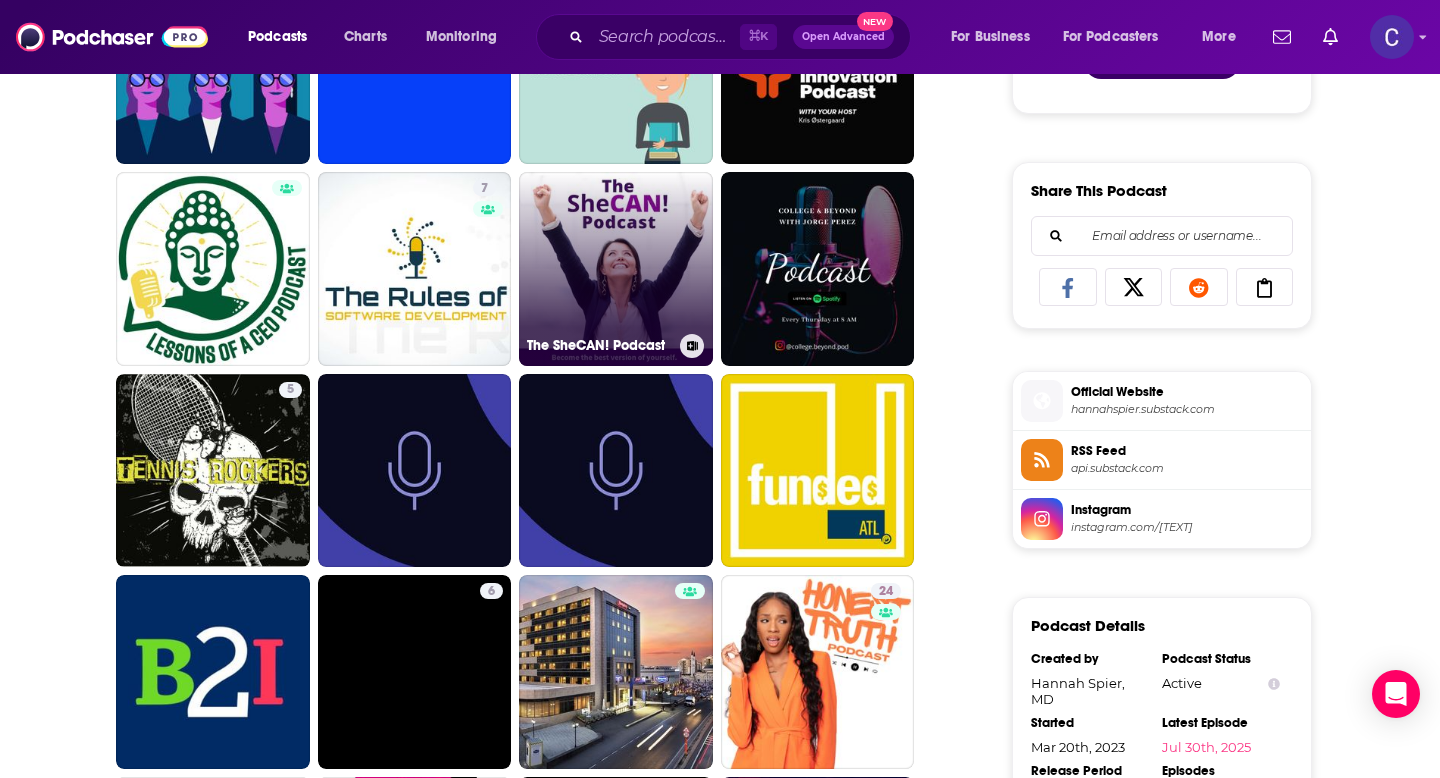 scroll, scrollTop: 1171, scrollLeft: 0, axis: vertical 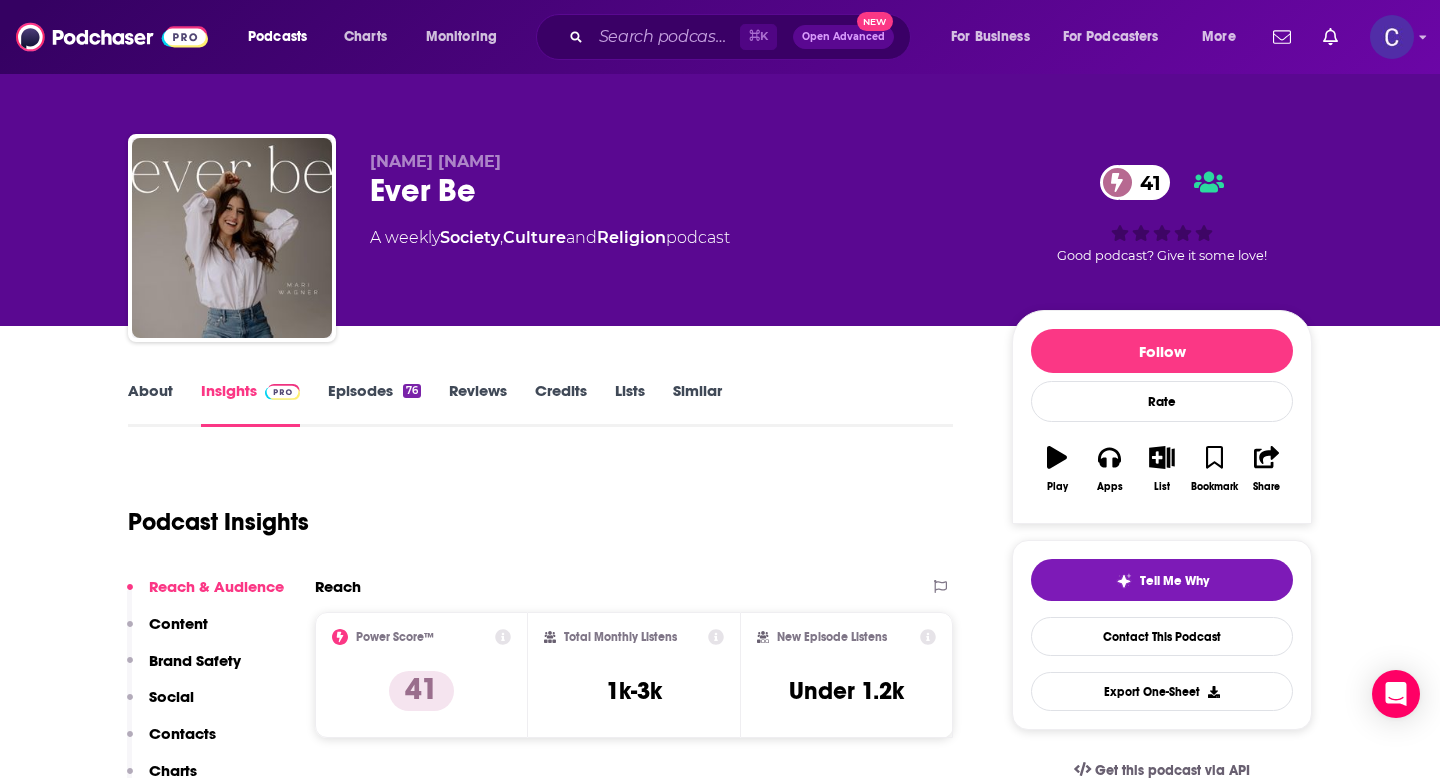 click on "About Insights Episodes 76 Reviews Credits Lists Similar" at bounding box center (540, 402) 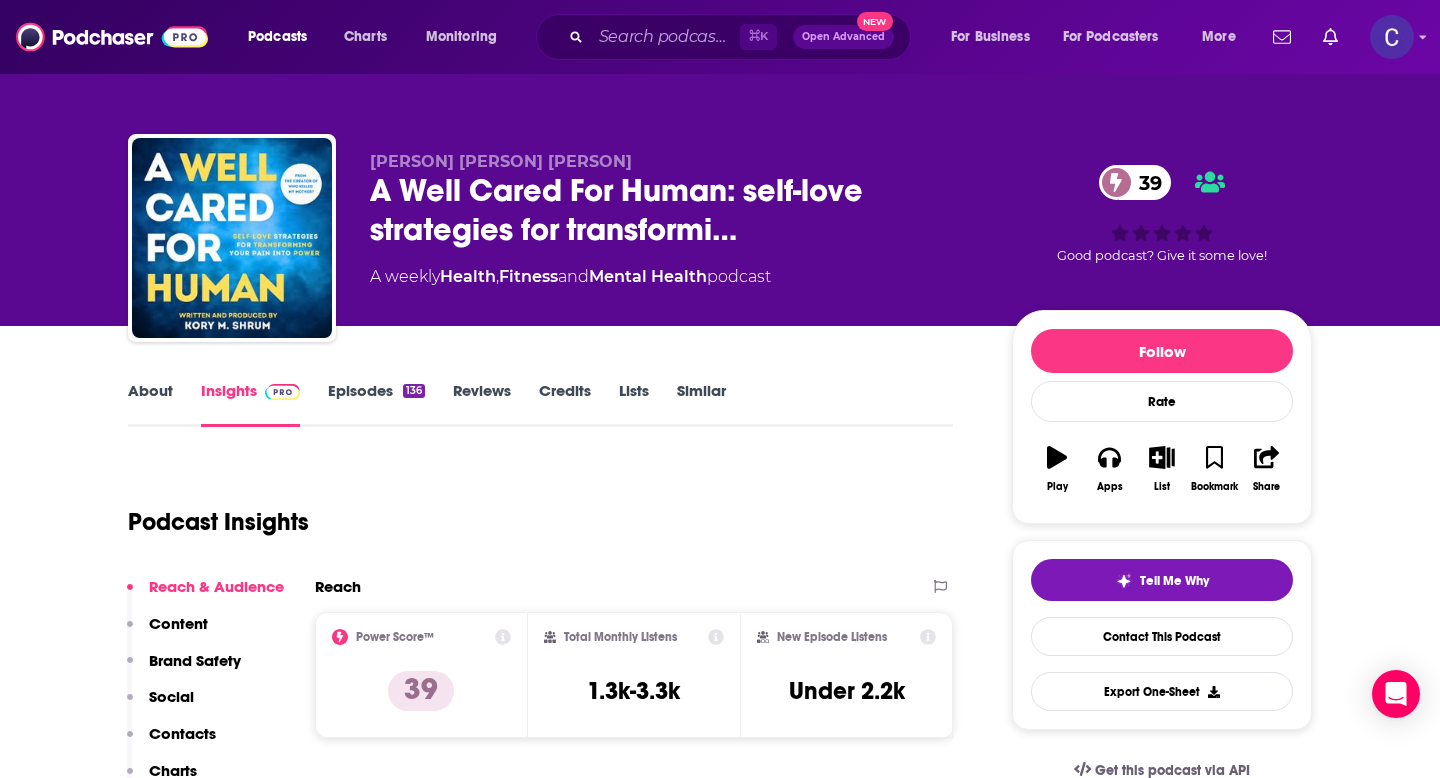 scroll, scrollTop: 0, scrollLeft: 0, axis: both 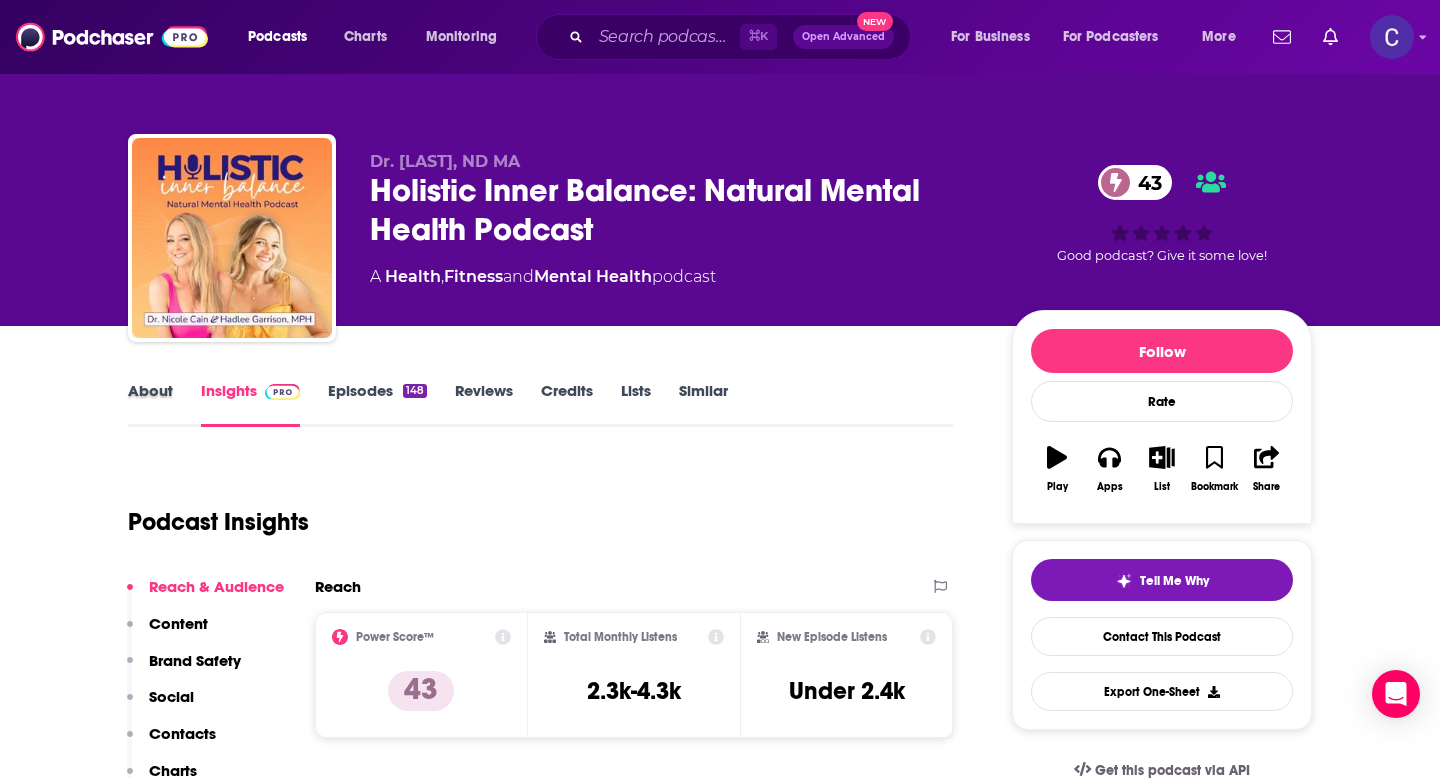 click on "About" at bounding box center (164, 404) 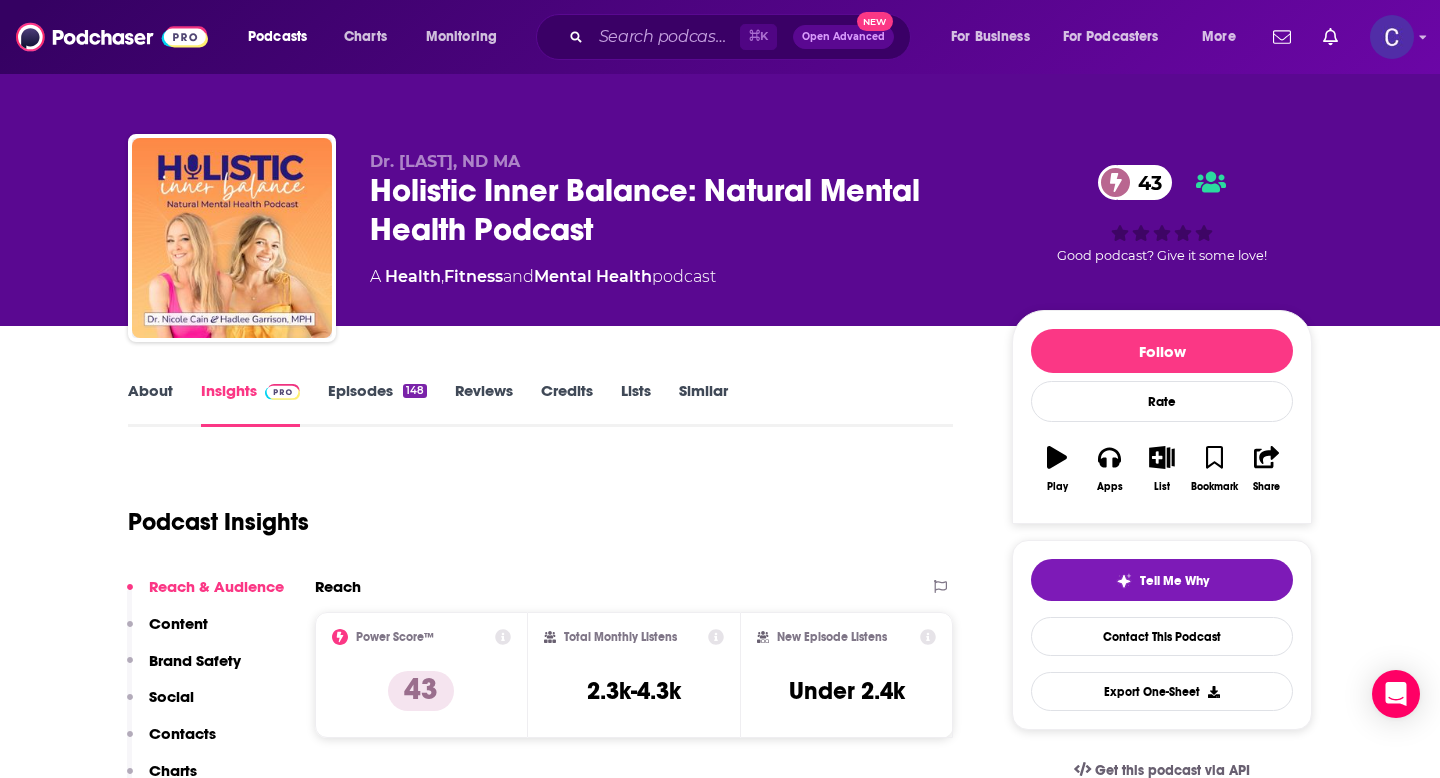 click on "About" at bounding box center [150, 404] 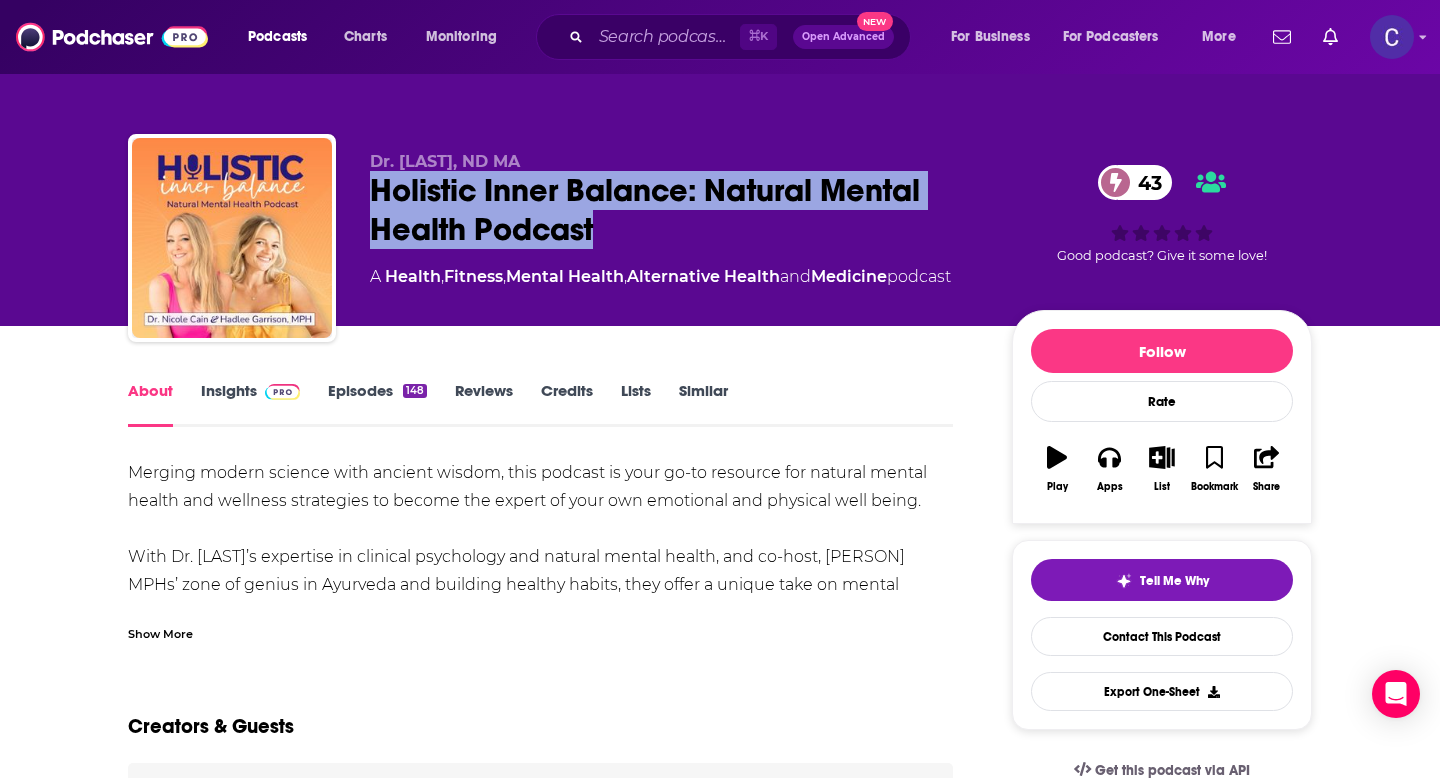 drag, startPoint x: 616, startPoint y: 216, endPoint x: 374, endPoint y: 179, distance: 244.81218 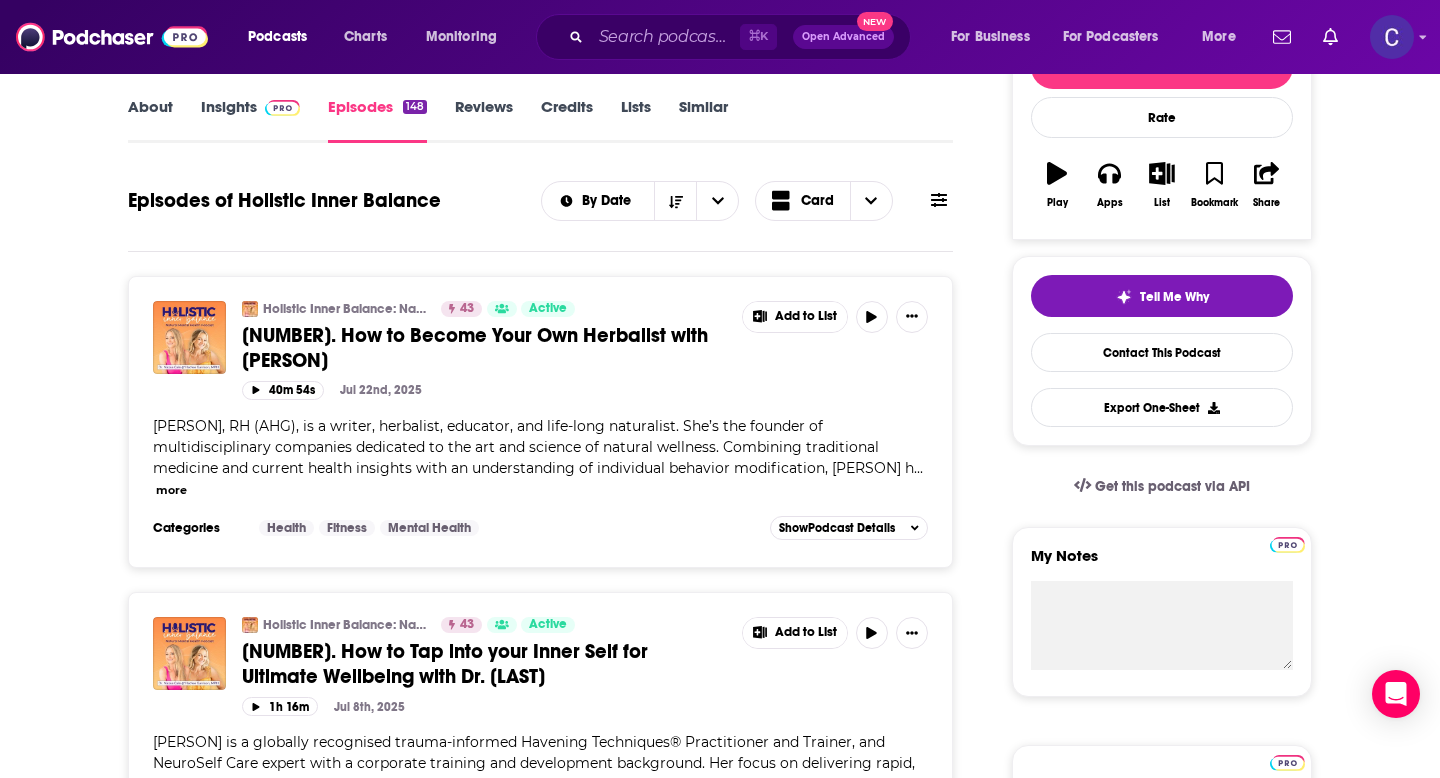 scroll, scrollTop: 0, scrollLeft: 0, axis: both 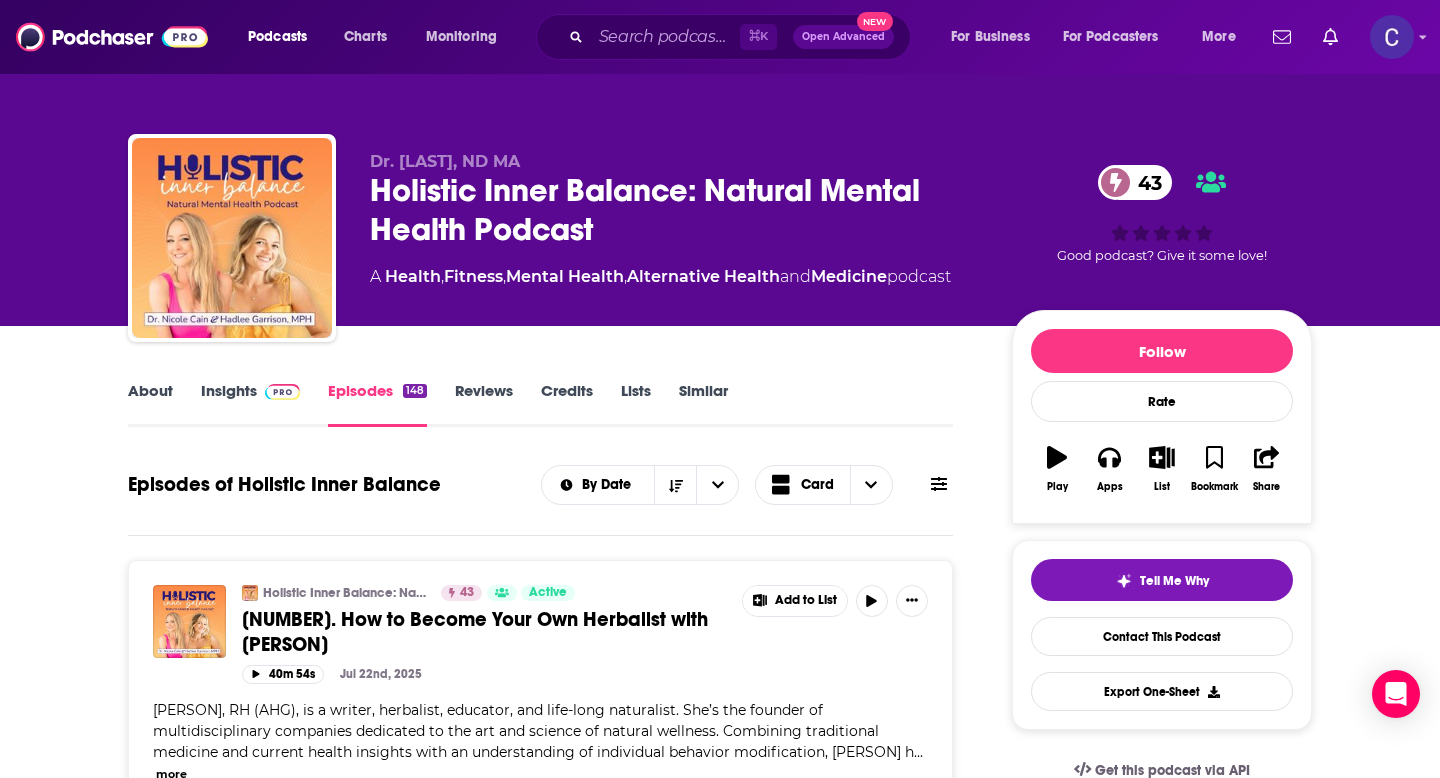 click on "About" at bounding box center [150, 404] 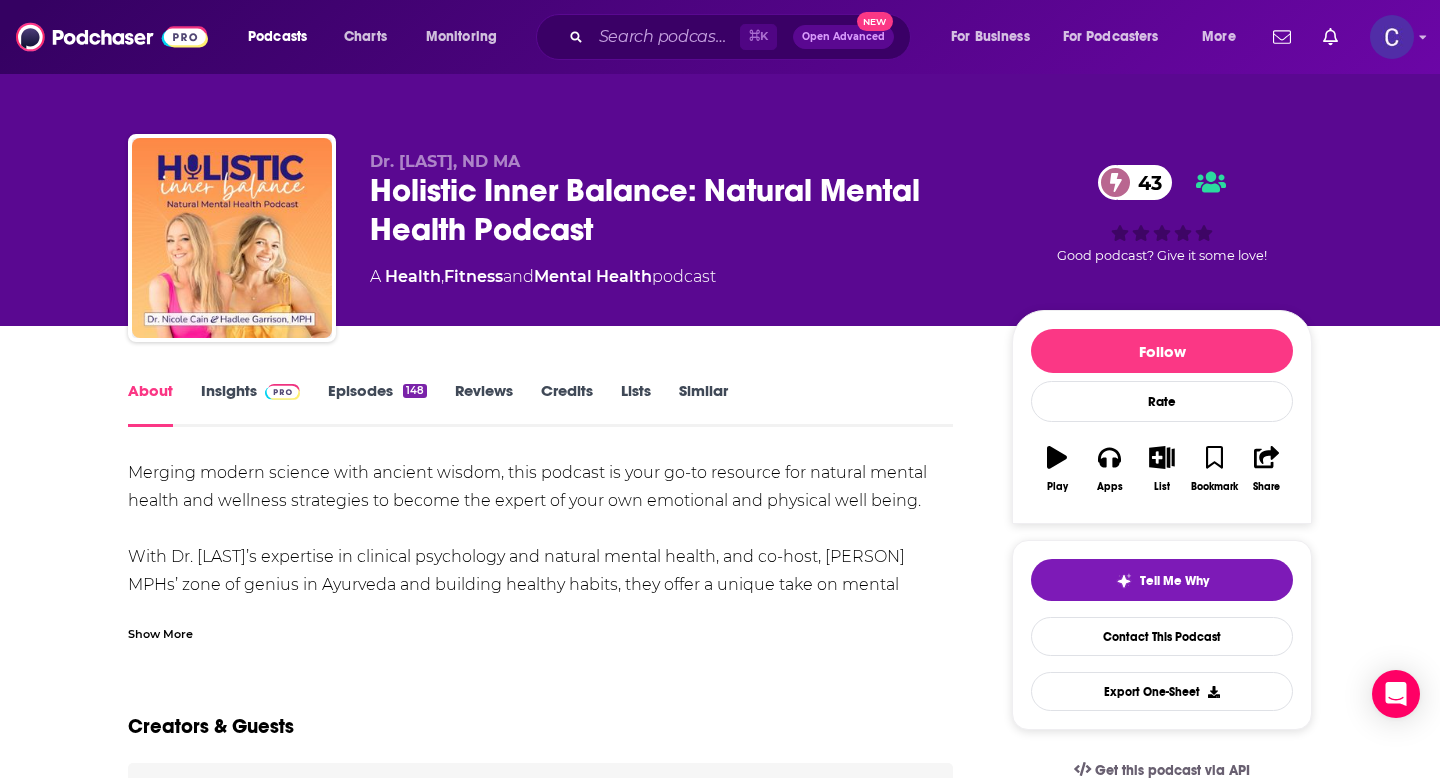 click on "Show More" at bounding box center [160, 632] 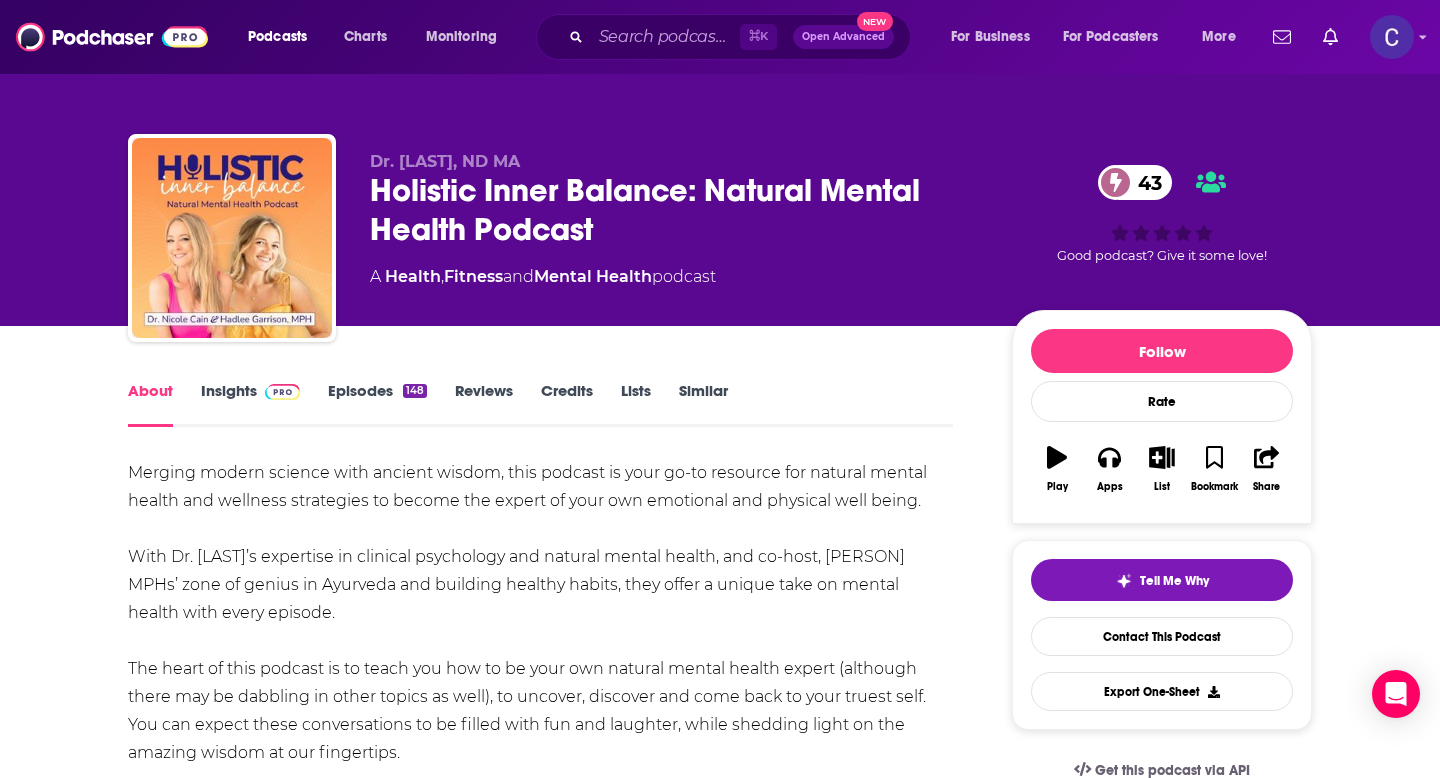 scroll, scrollTop: 74, scrollLeft: 0, axis: vertical 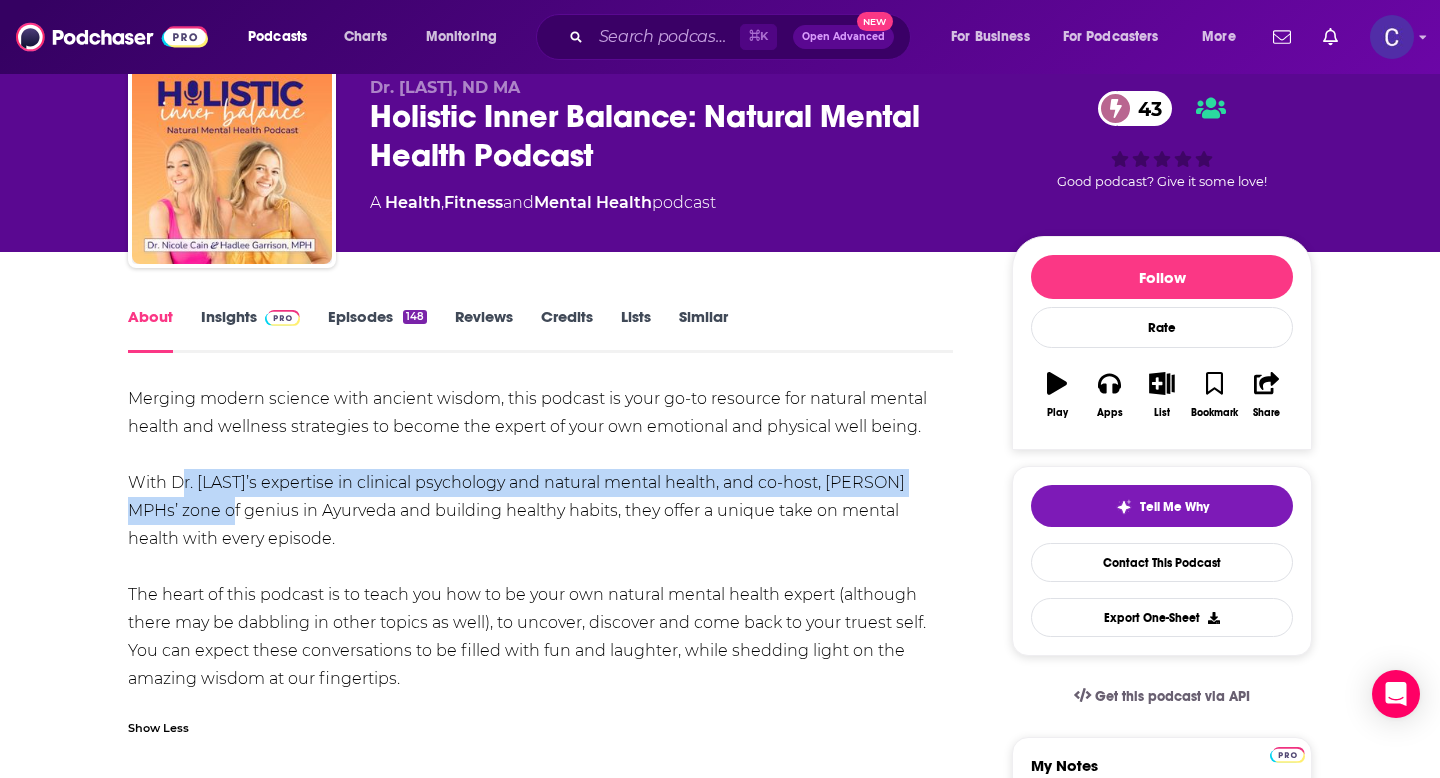 drag, startPoint x: 192, startPoint y: 512, endPoint x: 173, endPoint y: 488, distance: 30.610456 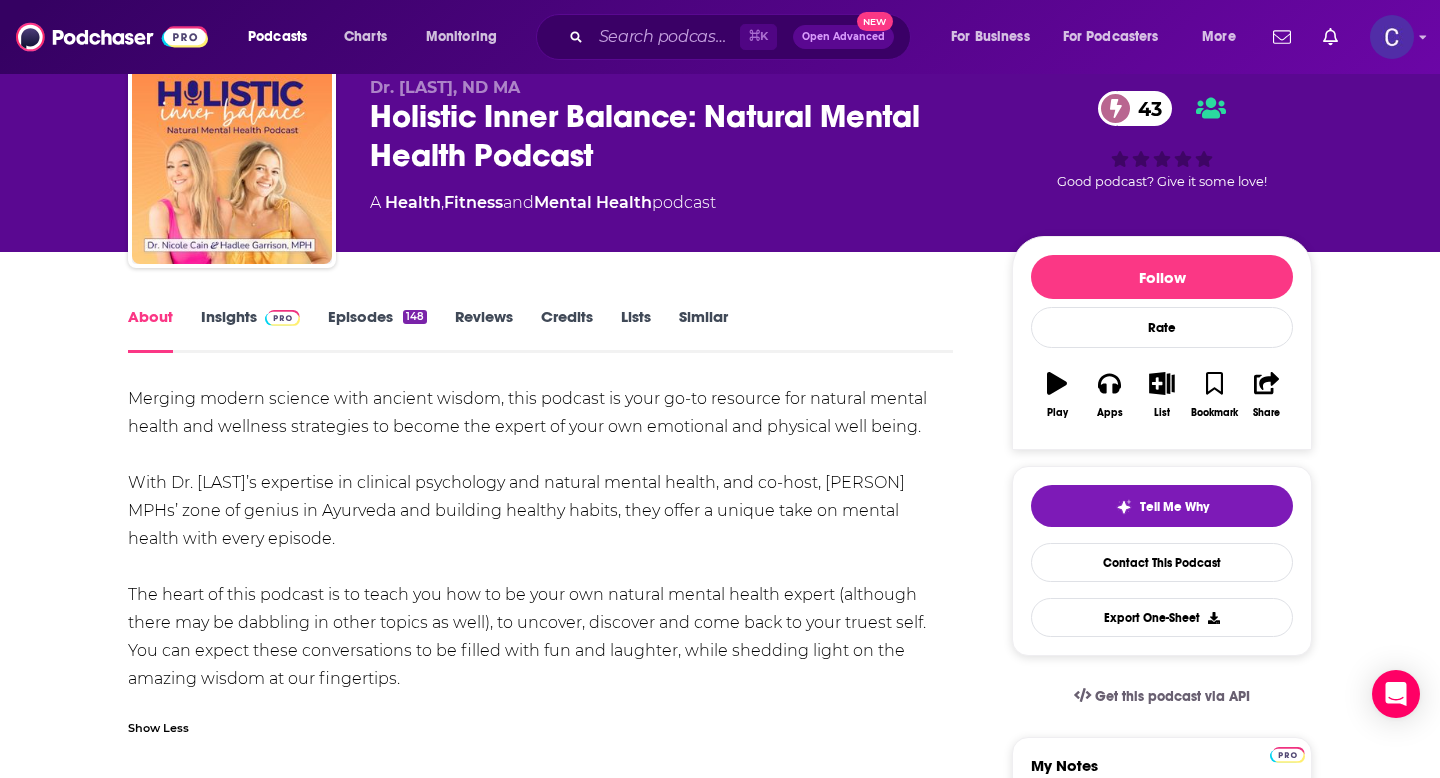 click on "About Insights Episodes 148 Reviews Credits Lists Similar" at bounding box center (540, 328) 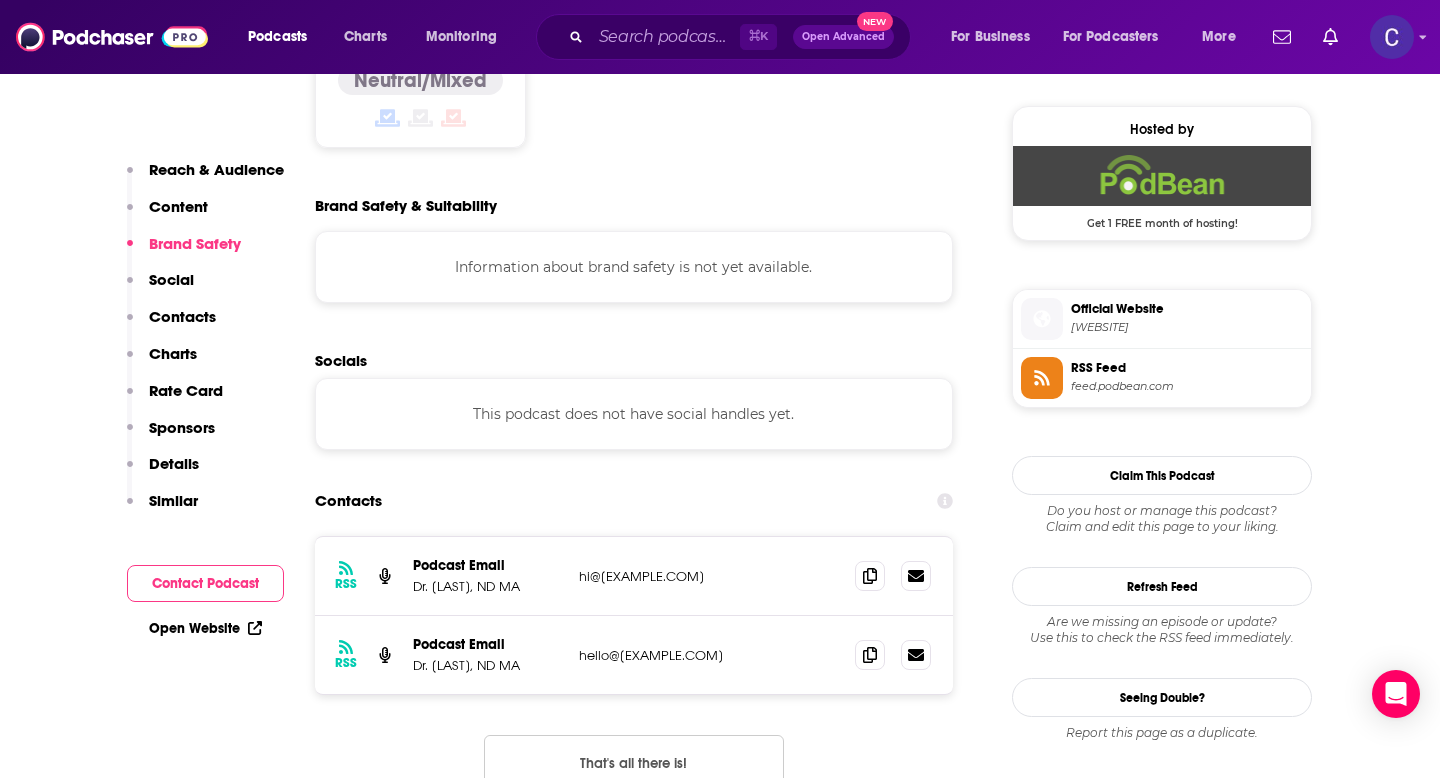 scroll, scrollTop: 1596, scrollLeft: 0, axis: vertical 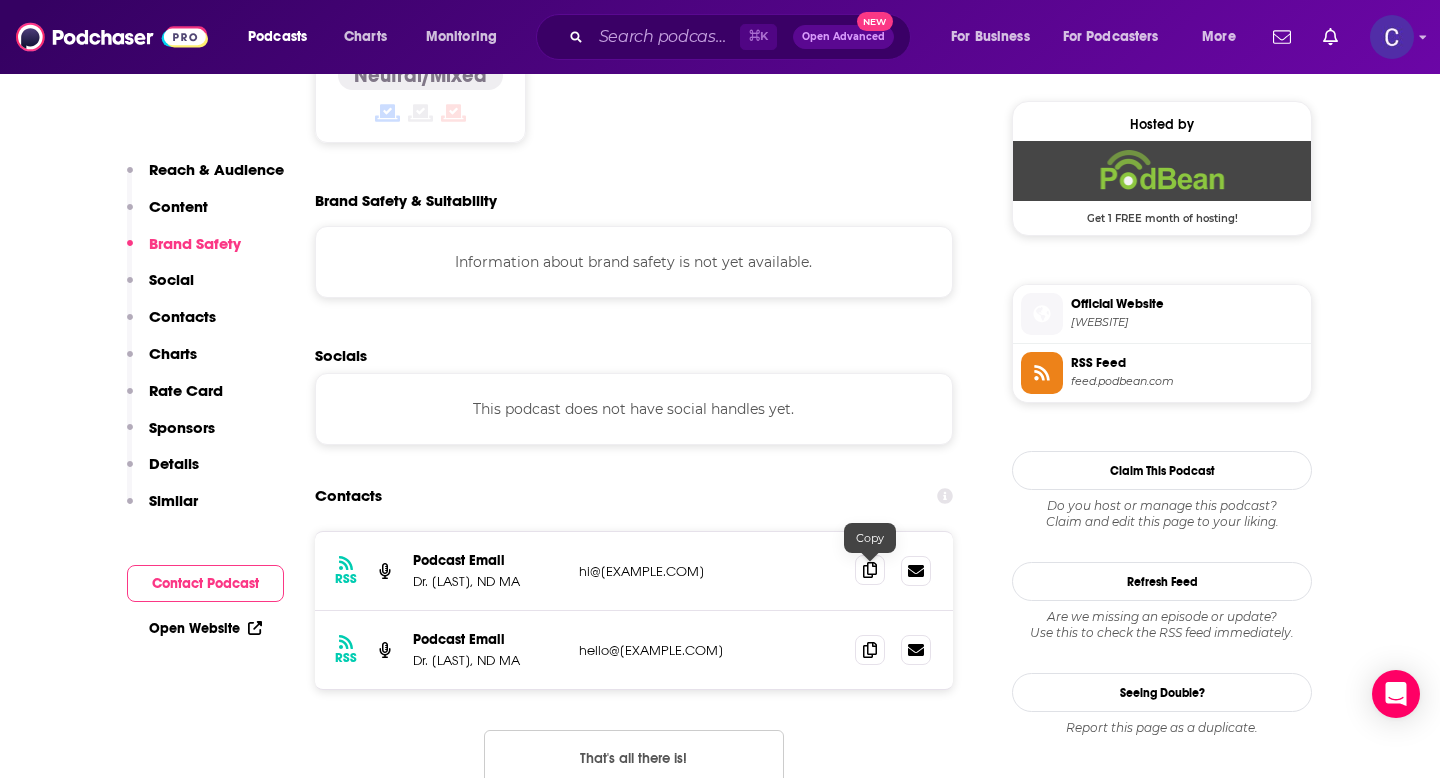 click 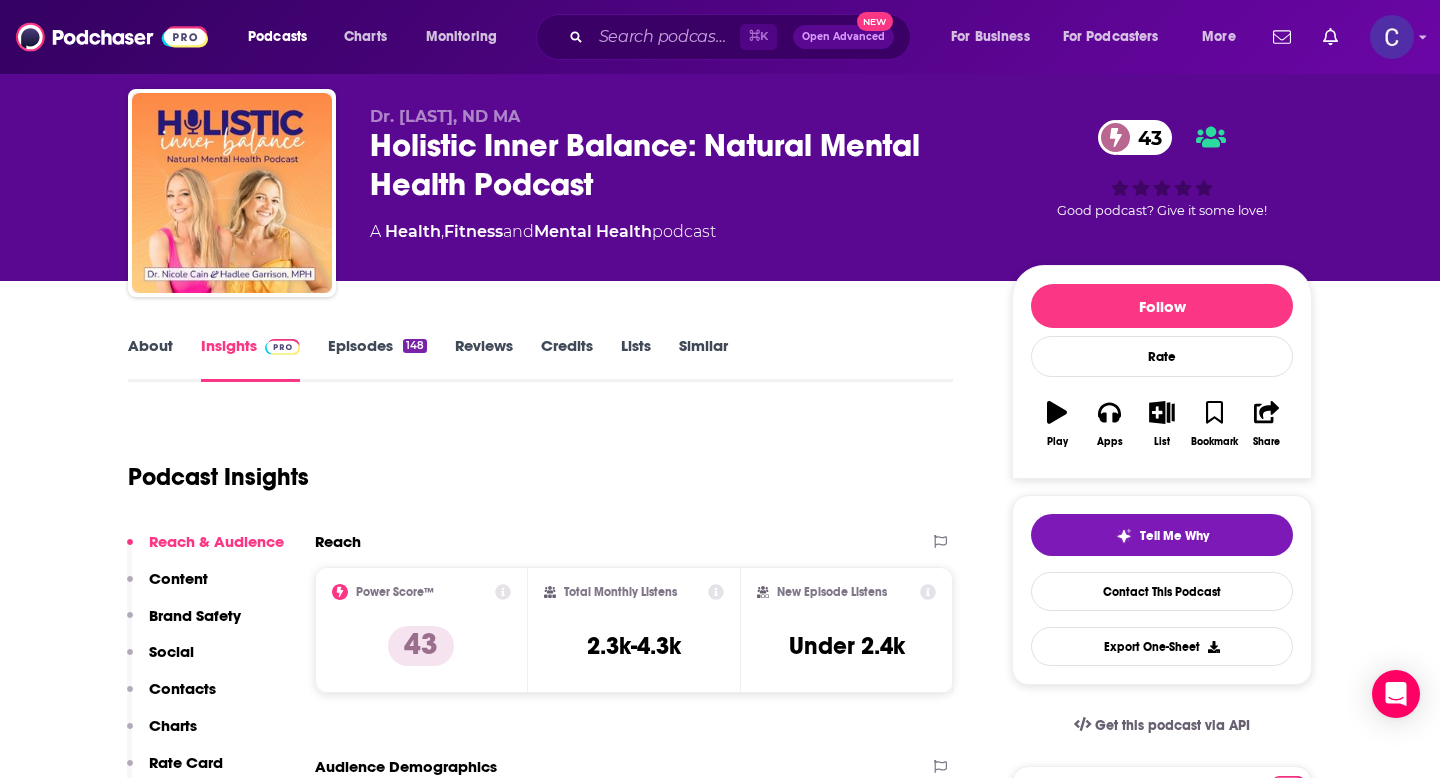 scroll, scrollTop: 0, scrollLeft: 0, axis: both 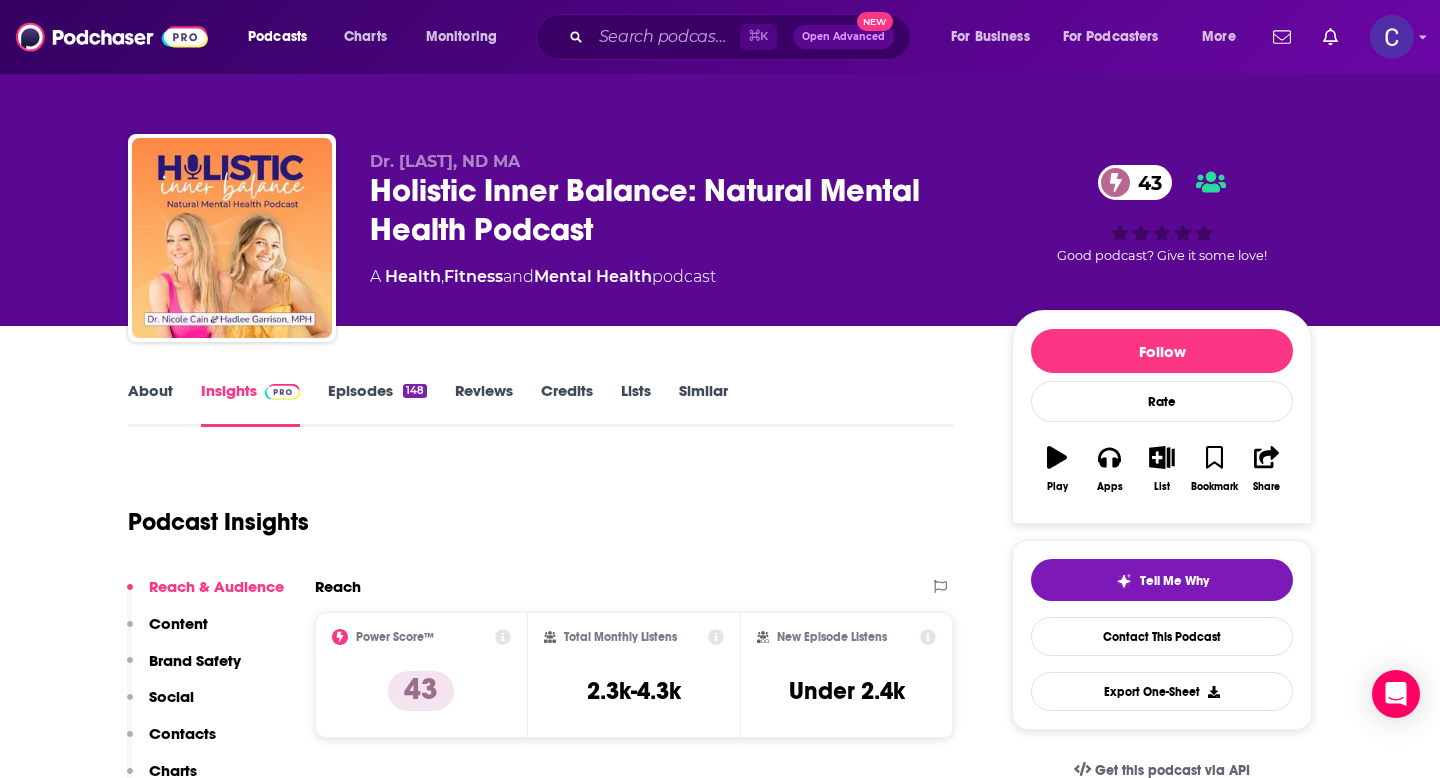 click on "Similar" at bounding box center (703, 404) 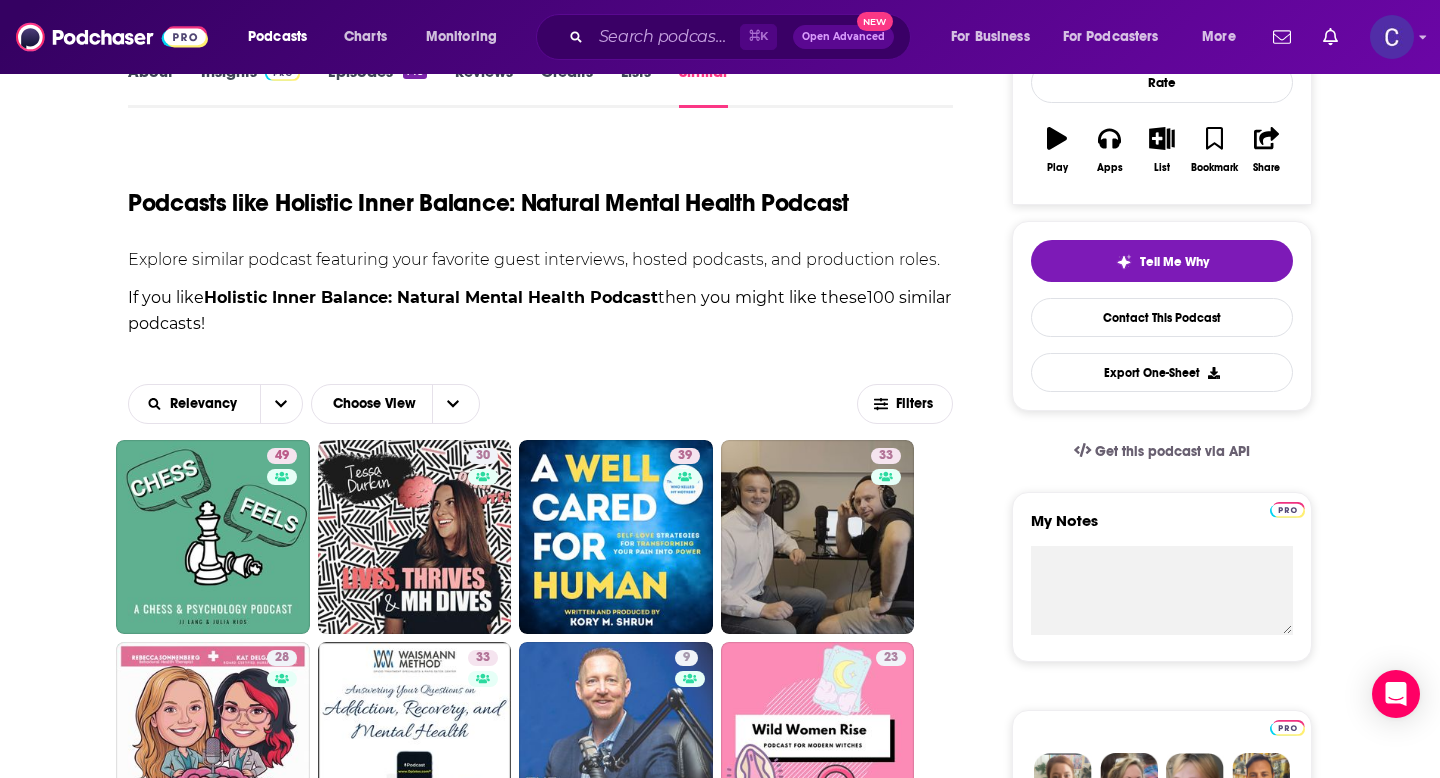 scroll, scrollTop: 324, scrollLeft: 0, axis: vertical 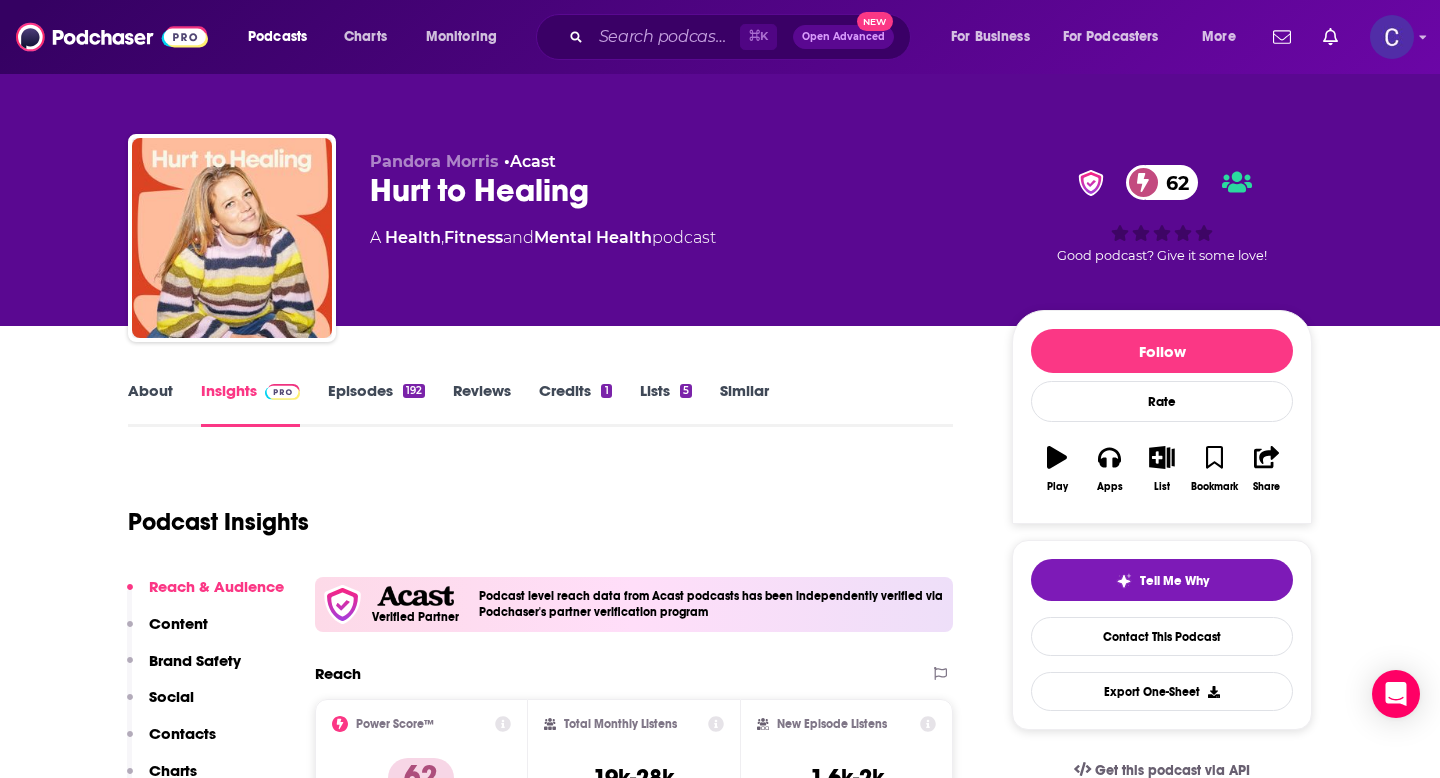 click on "About" at bounding box center (150, 404) 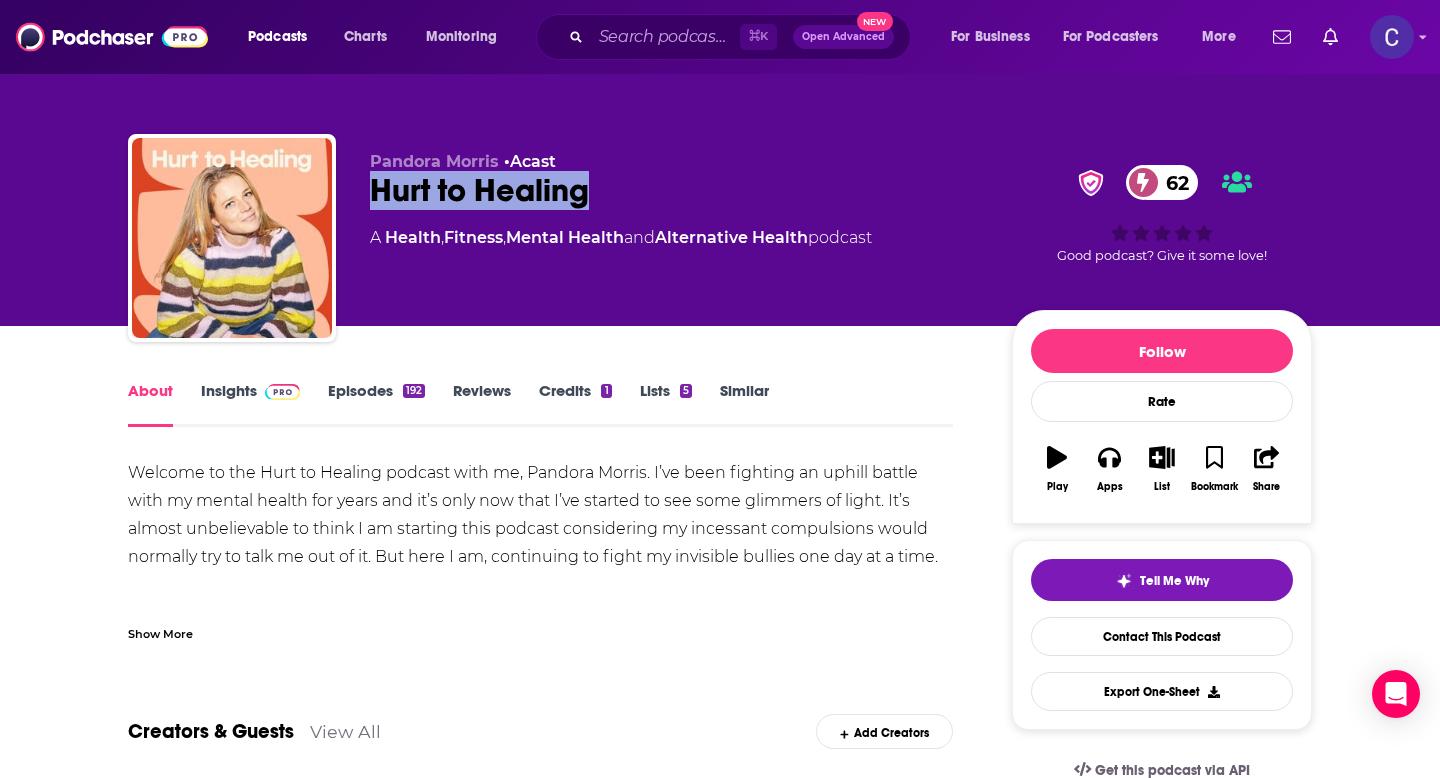 drag, startPoint x: 602, startPoint y: 201, endPoint x: 370, endPoint y: 191, distance: 232.21542 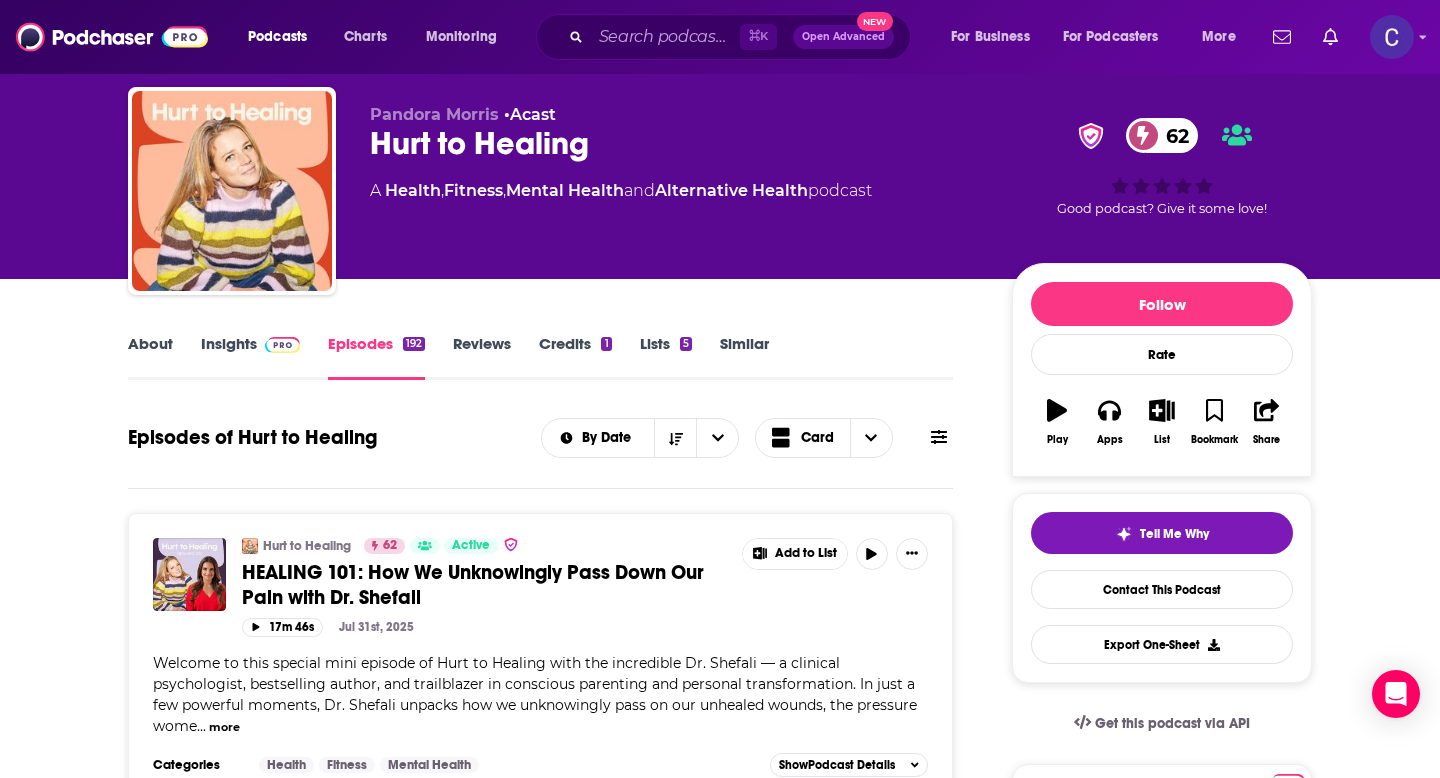 scroll, scrollTop: 0, scrollLeft: 0, axis: both 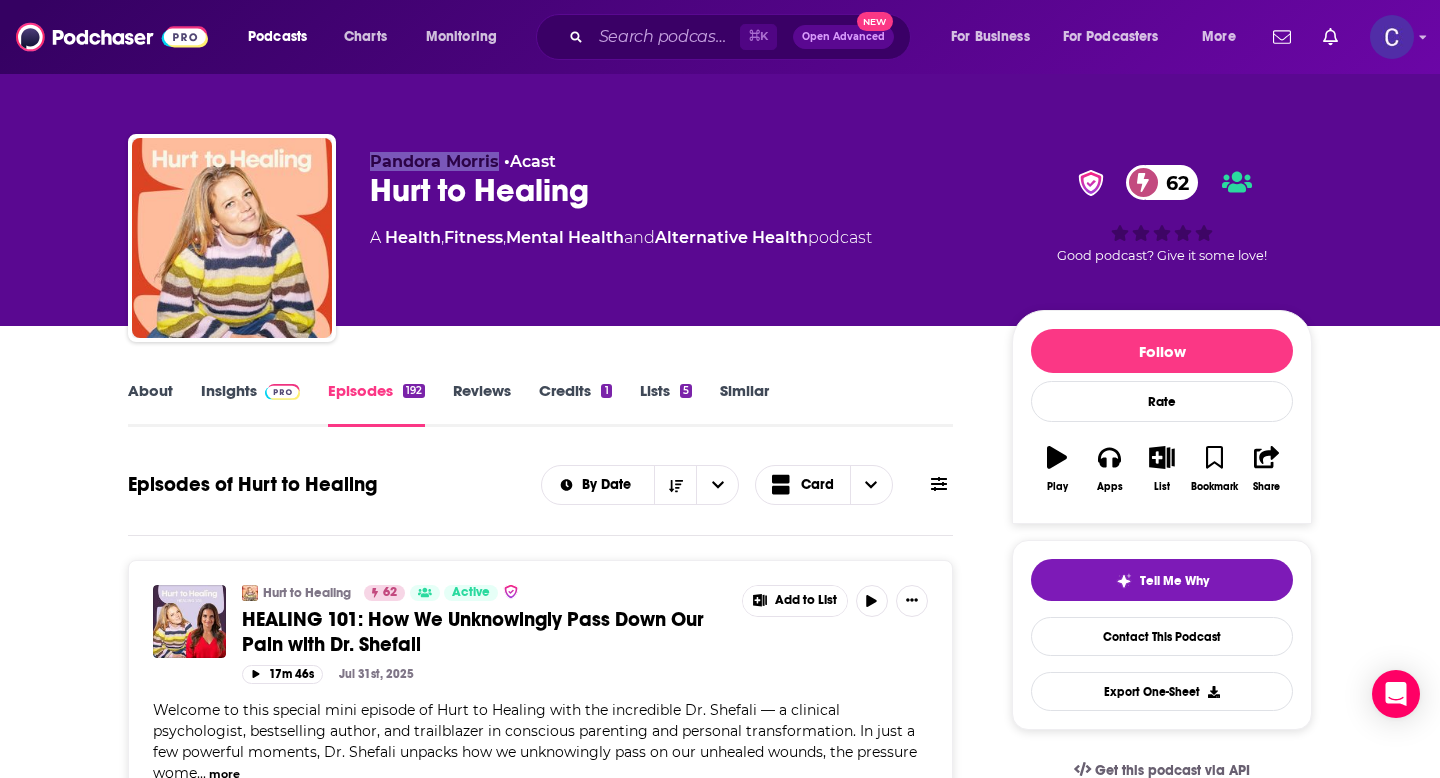 drag, startPoint x: 368, startPoint y: 171, endPoint x: 497, endPoint y: 165, distance: 129.13947 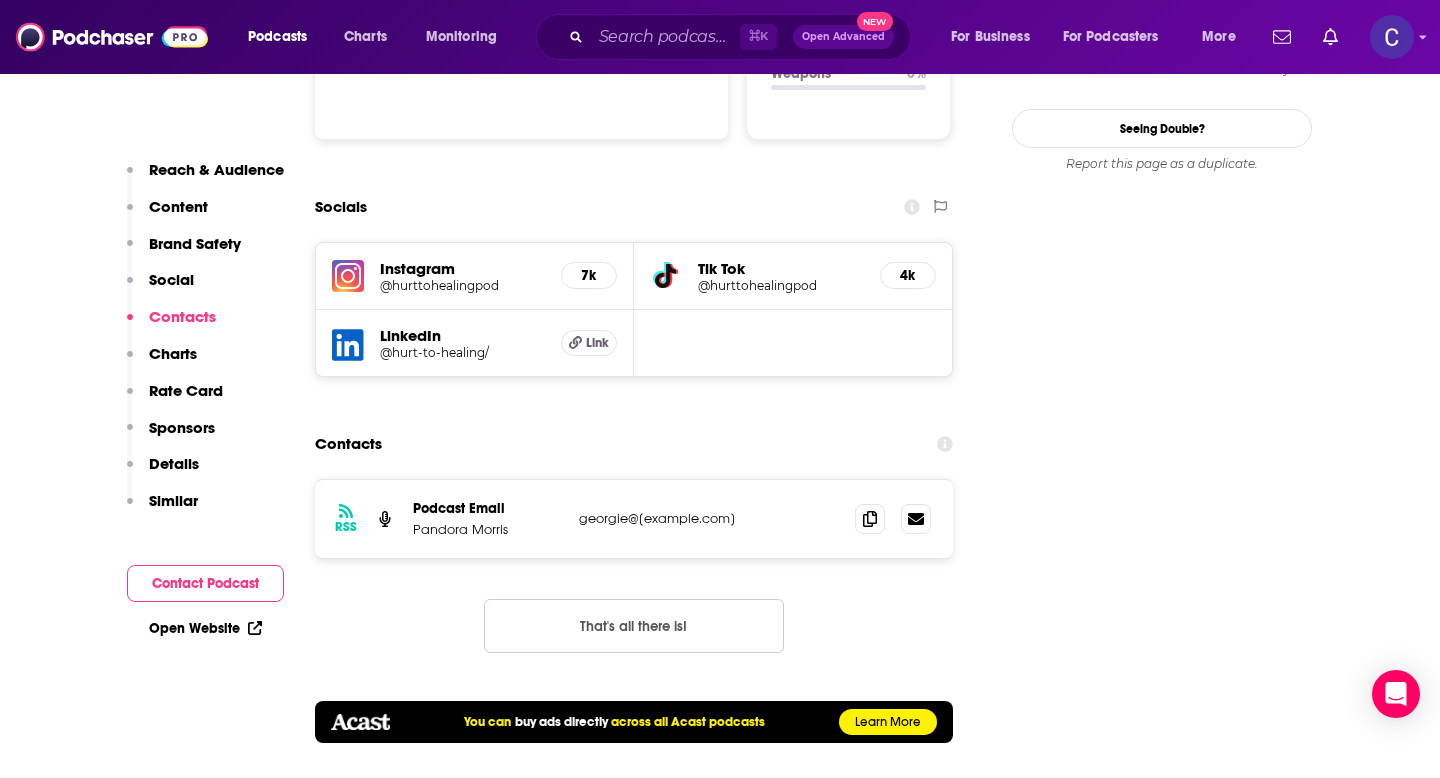 scroll, scrollTop: 2289, scrollLeft: 0, axis: vertical 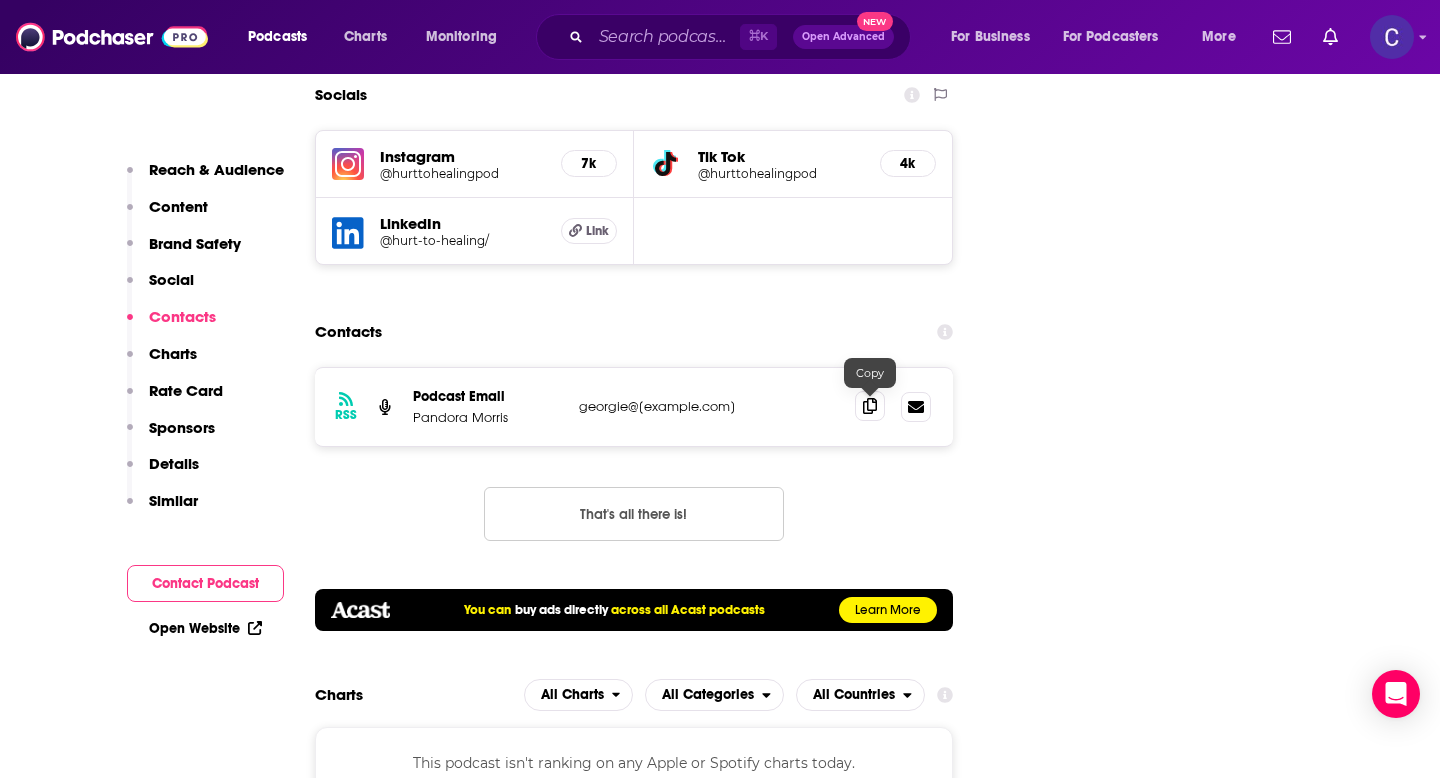 click 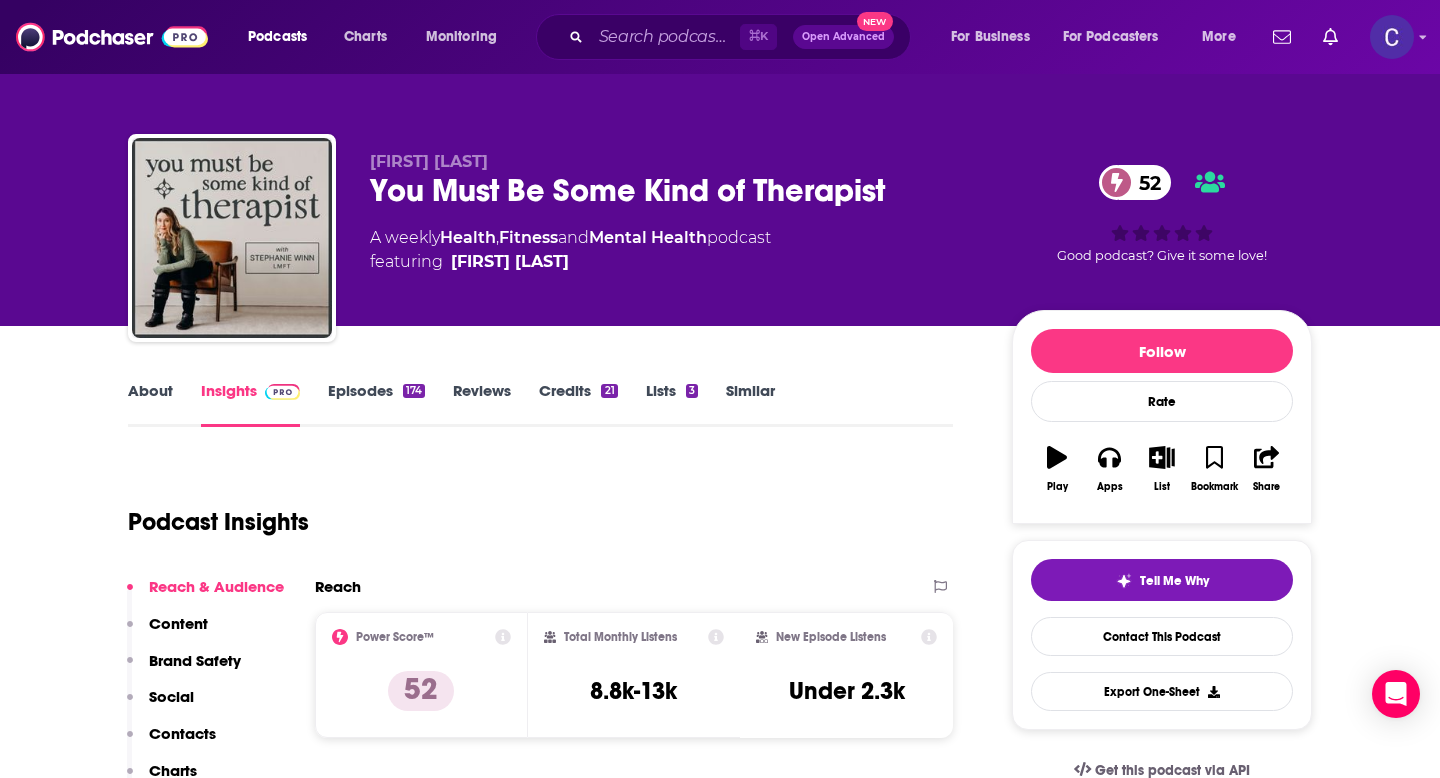 scroll, scrollTop: 0, scrollLeft: 0, axis: both 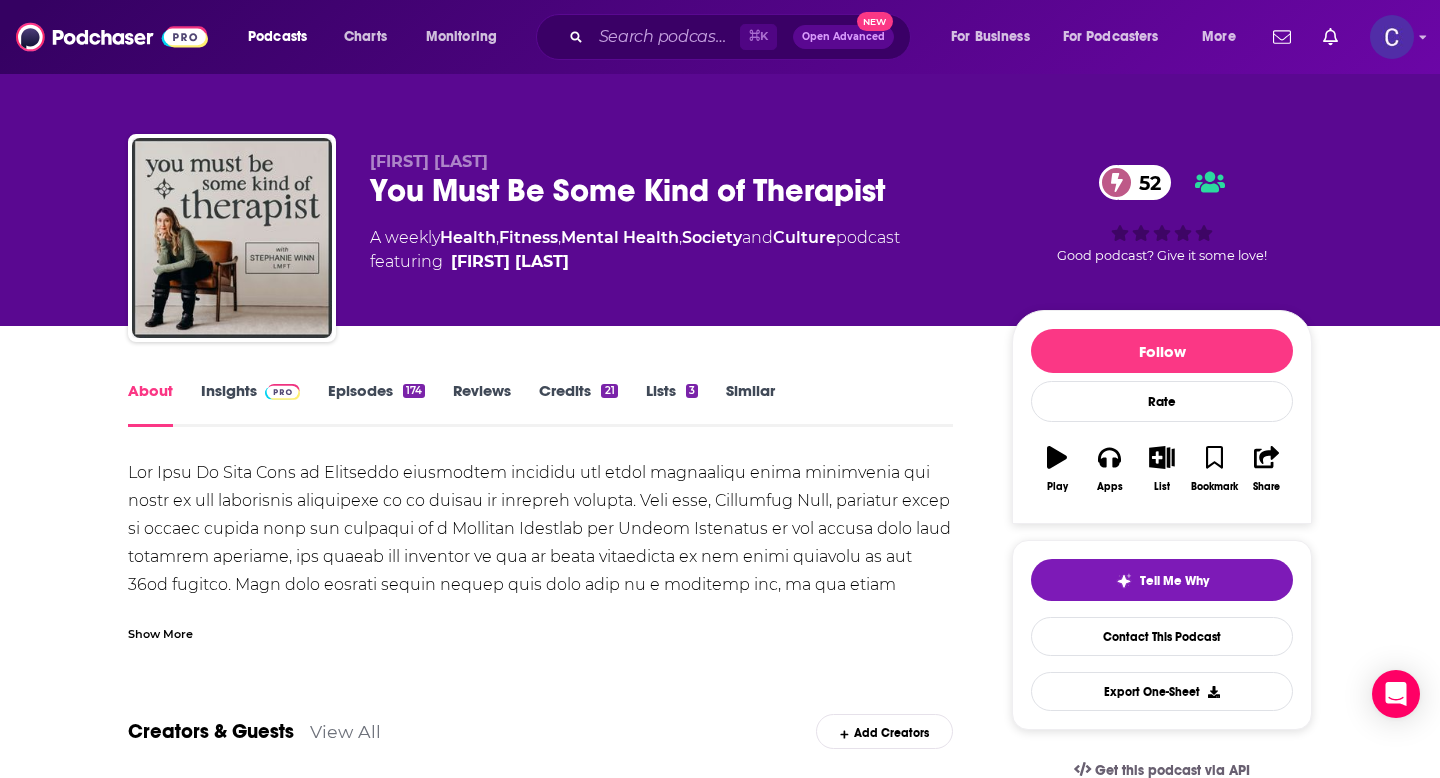 click on "Episodes 174" at bounding box center (376, 404) 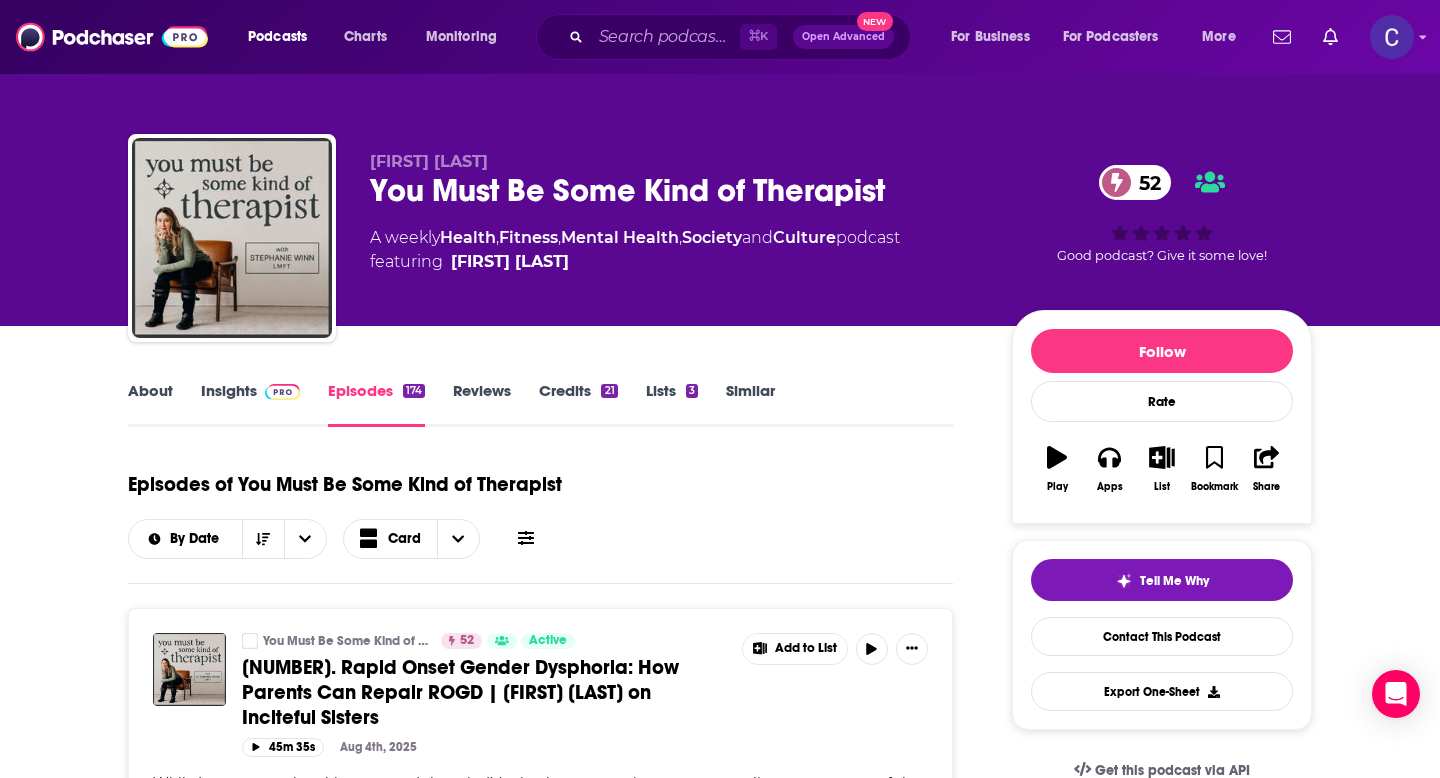 click on "Similar" at bounding box center (750, 404) 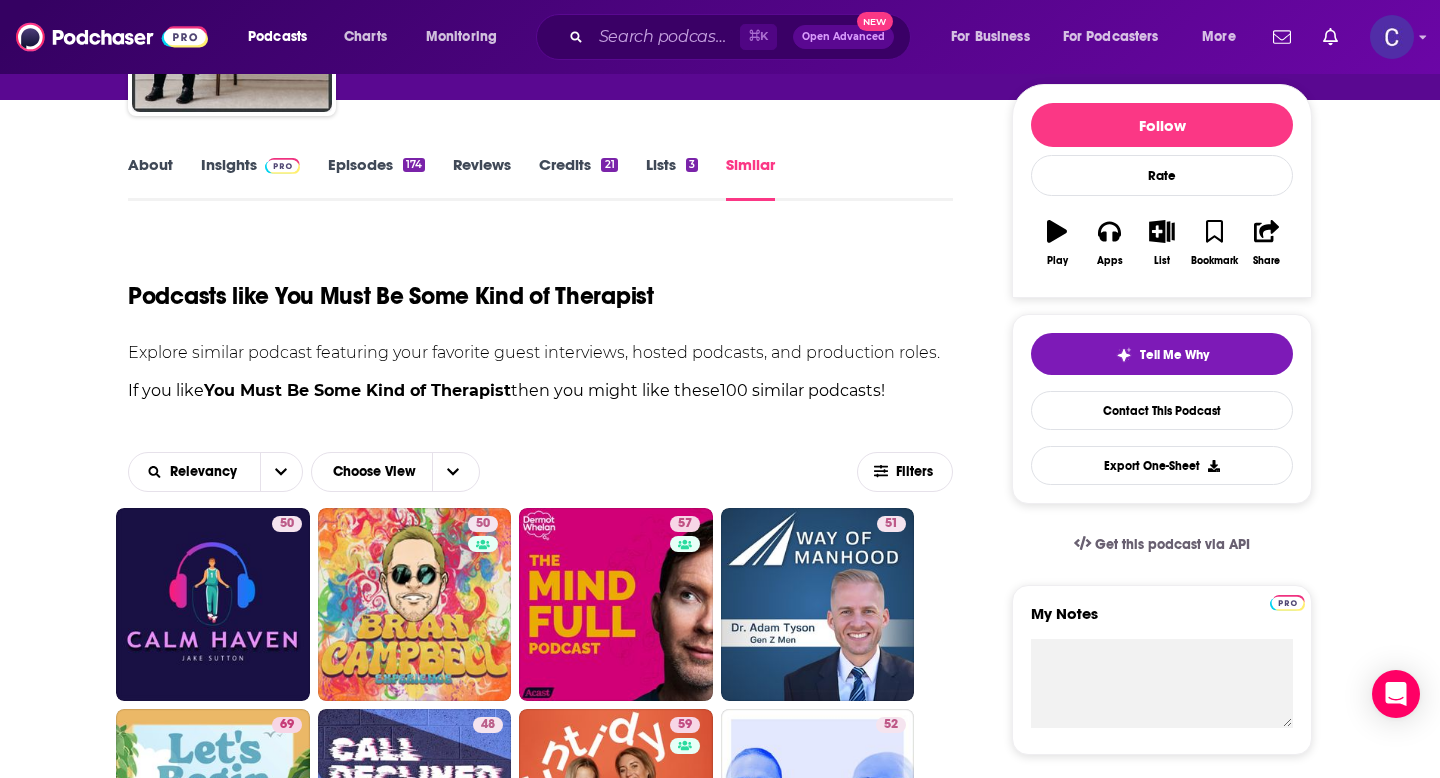 scroll, scrollTop: 0, scrollLeft: 0, axis: both 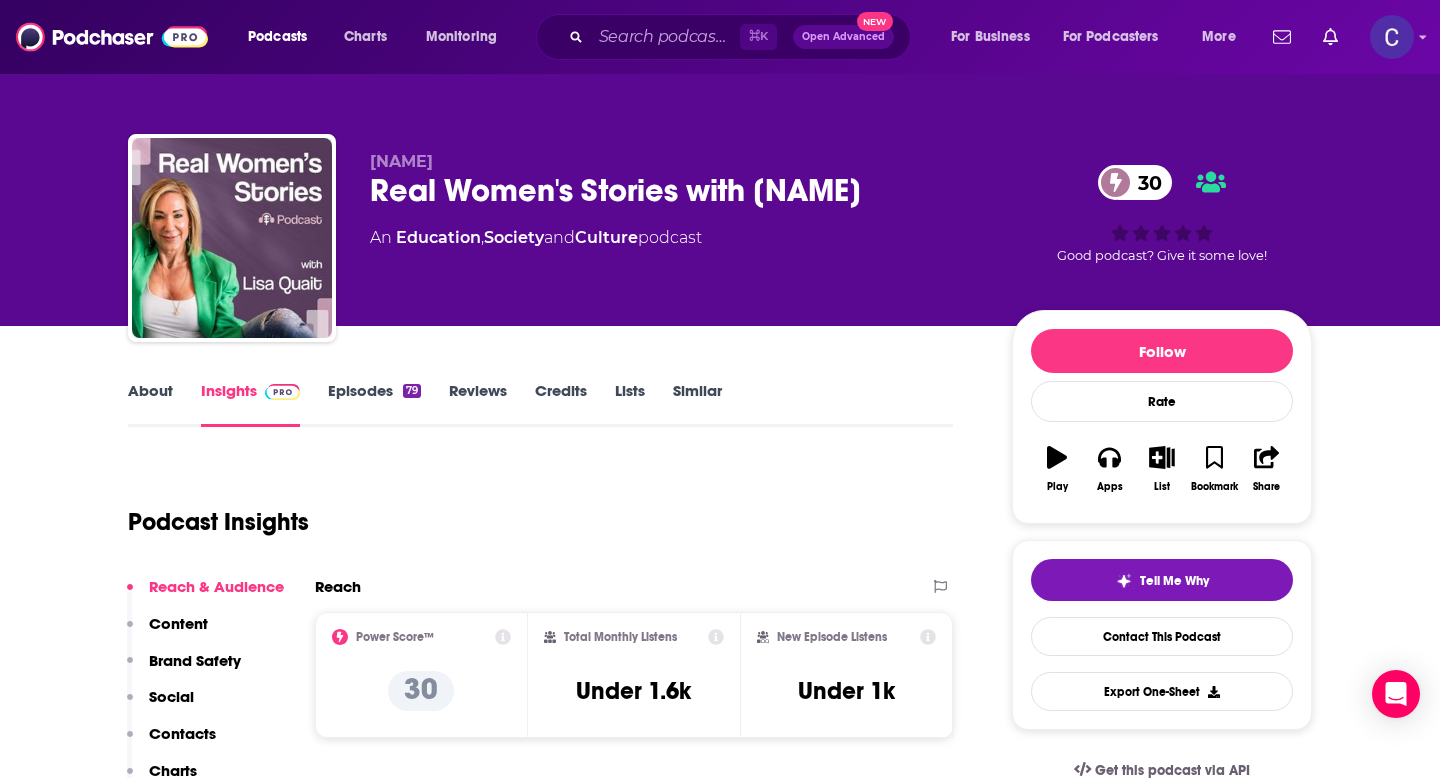 click on "Episodes 79" at bounding box center (374, 404) 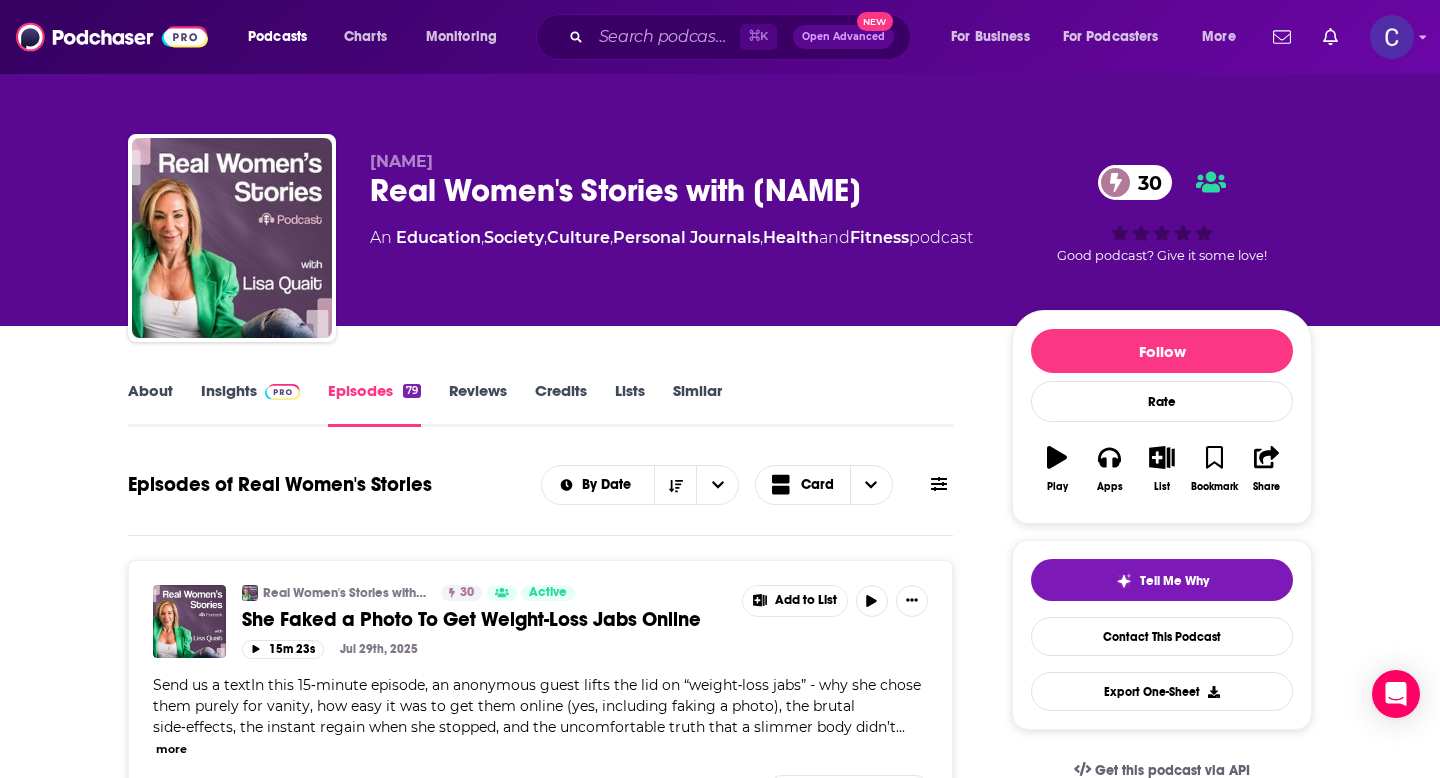 drag, startPoint x: 911, startPoint y: 201, endPoint x: 368, endPoint y: 182, distance: 543.33234 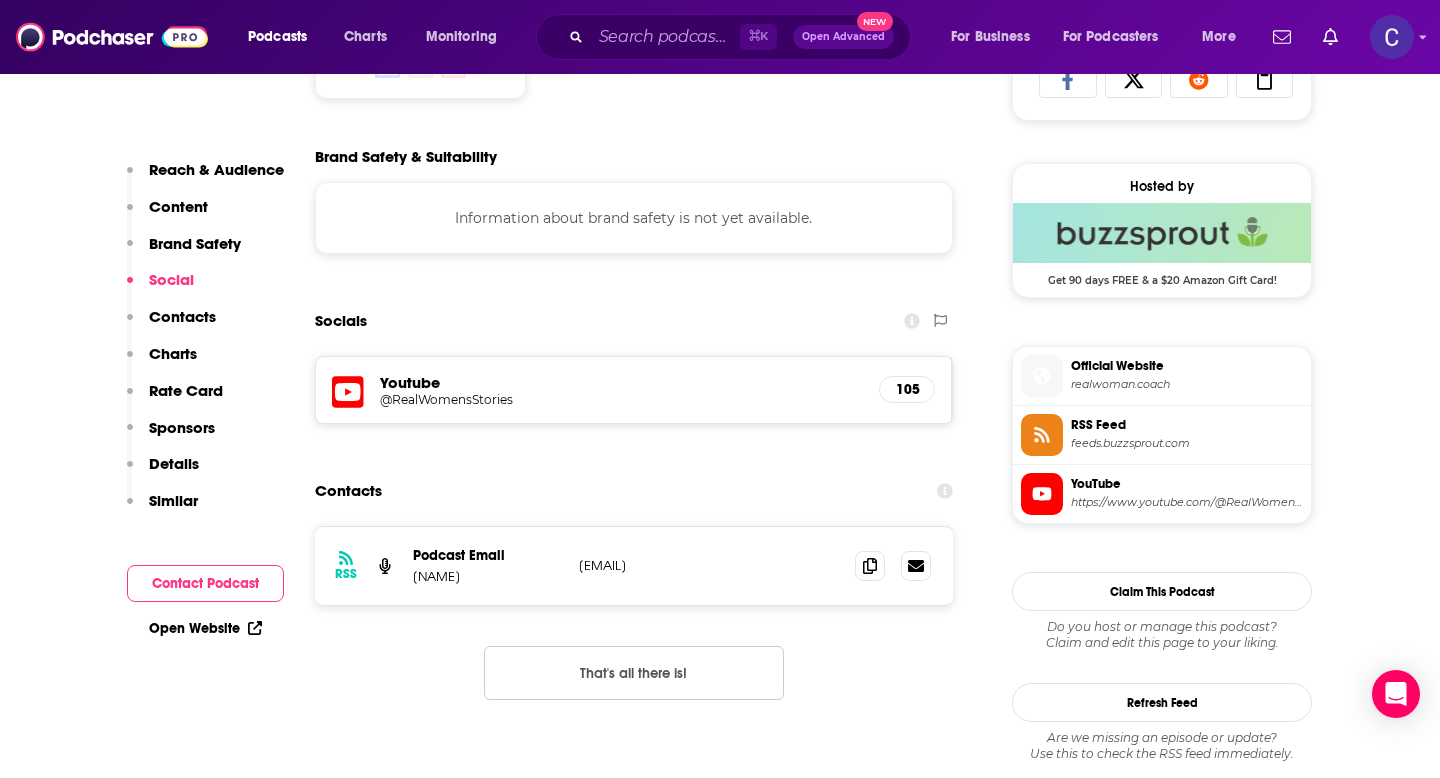 scroll, scrollTop: 1401, scrollLeft: 0, axis: vertical 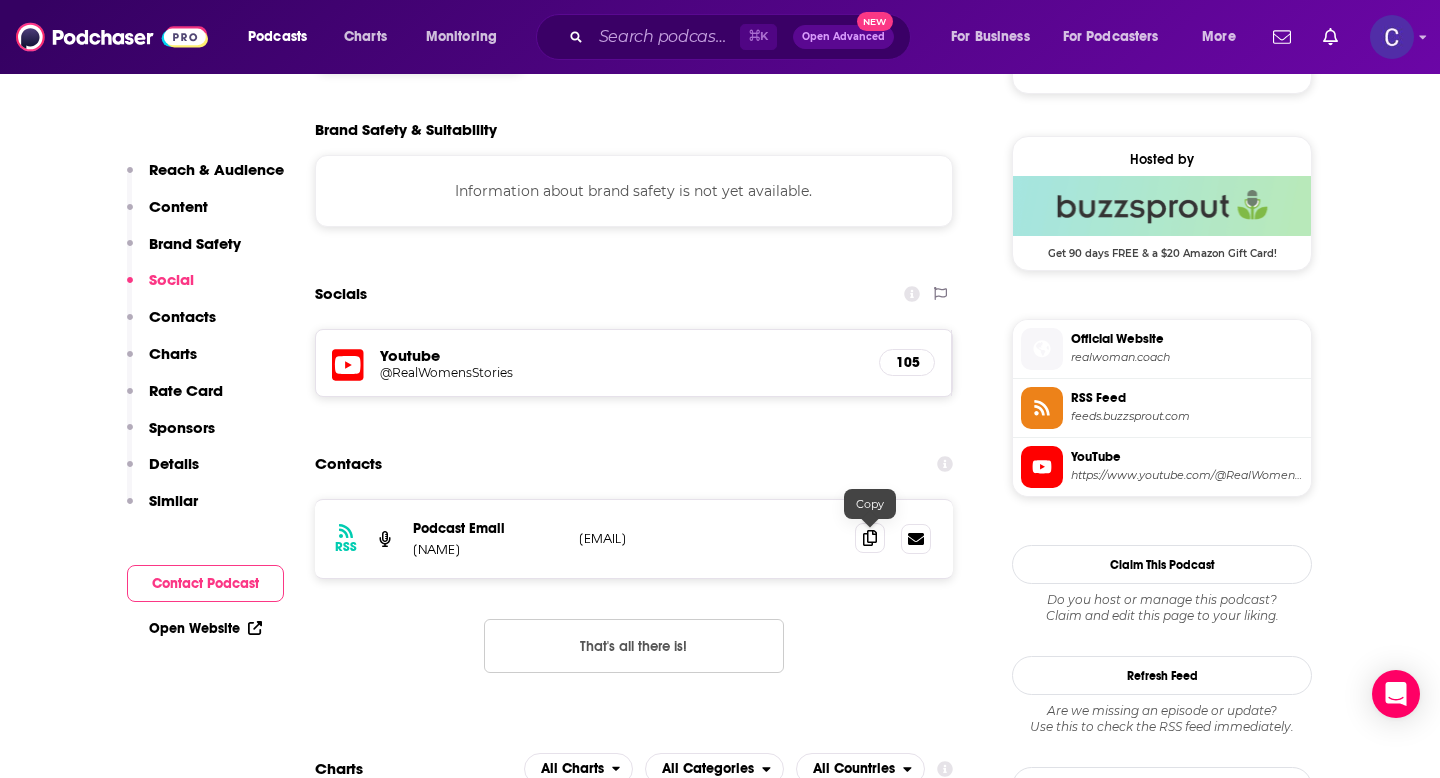 click at bounding box center [870, 538] 